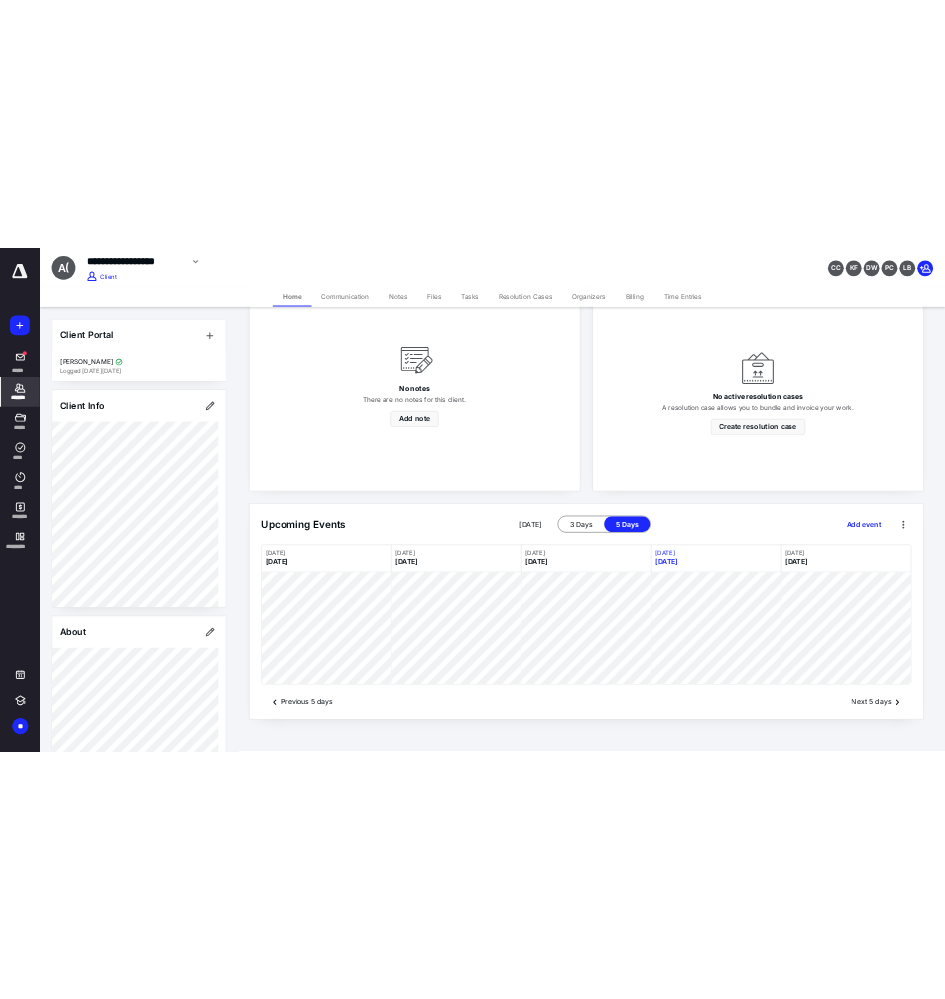 scroll, scrollTop: 675, scrollLeft: 0, axis: vertical 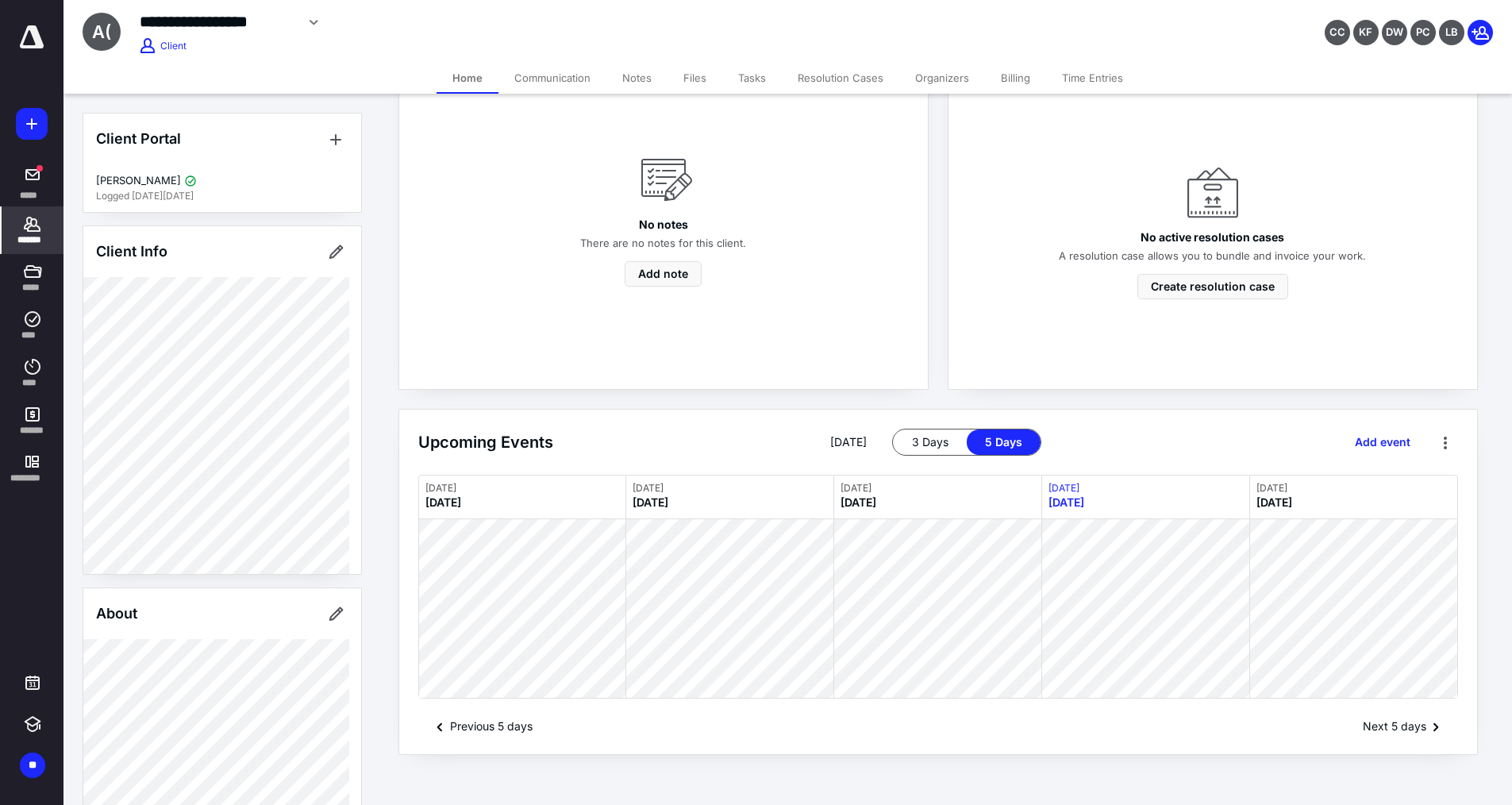 click 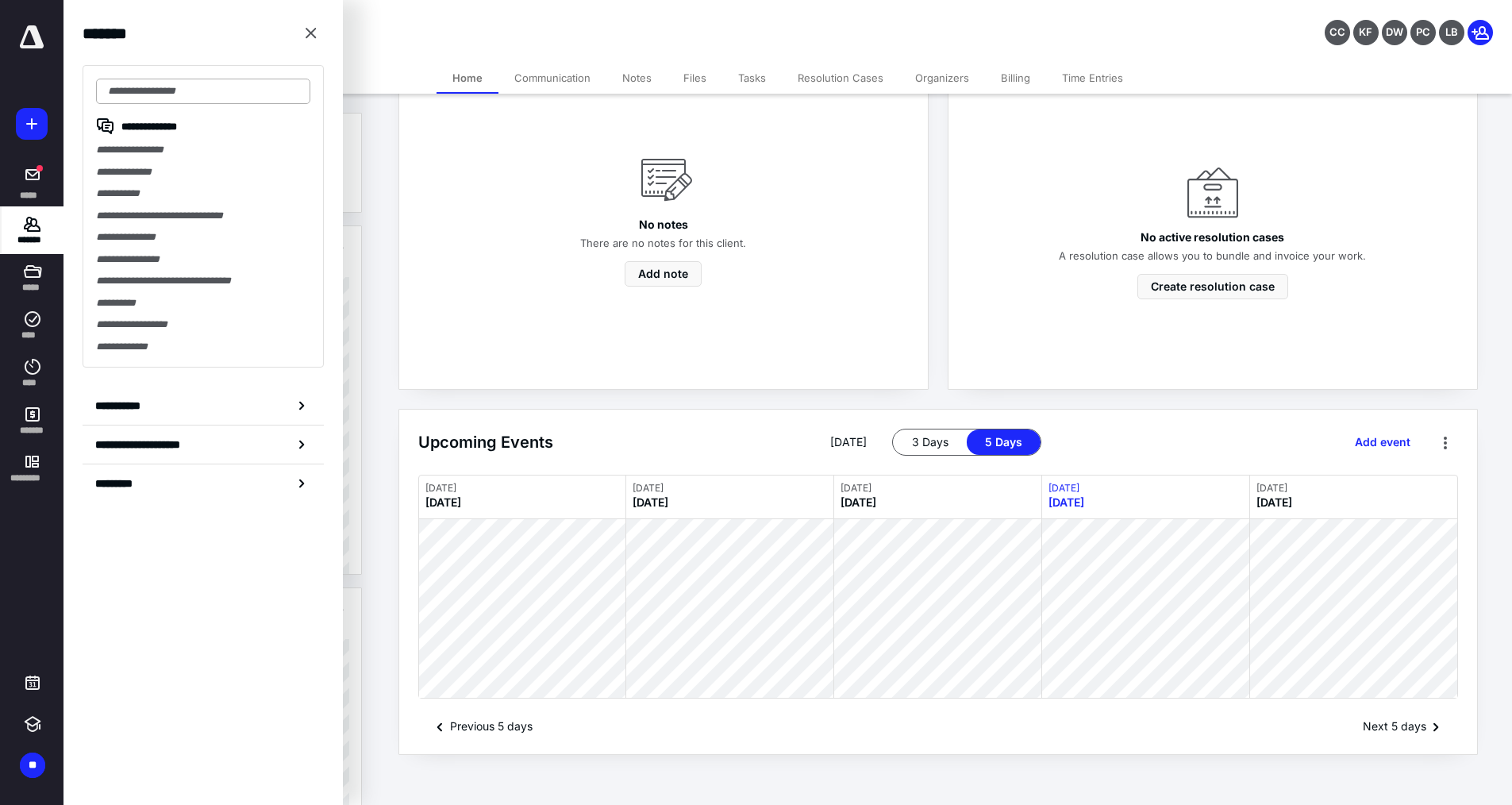 click at bounding box center (203, 91) 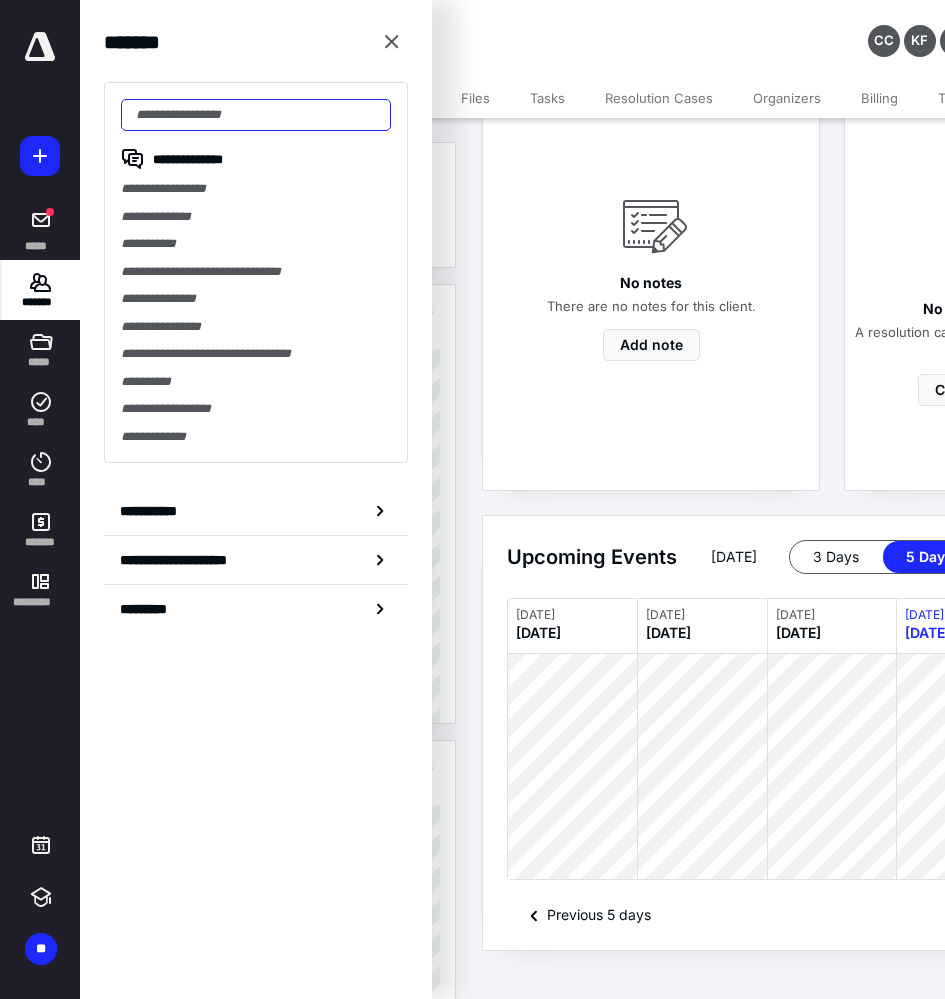 click at bounding box center (256, 115) 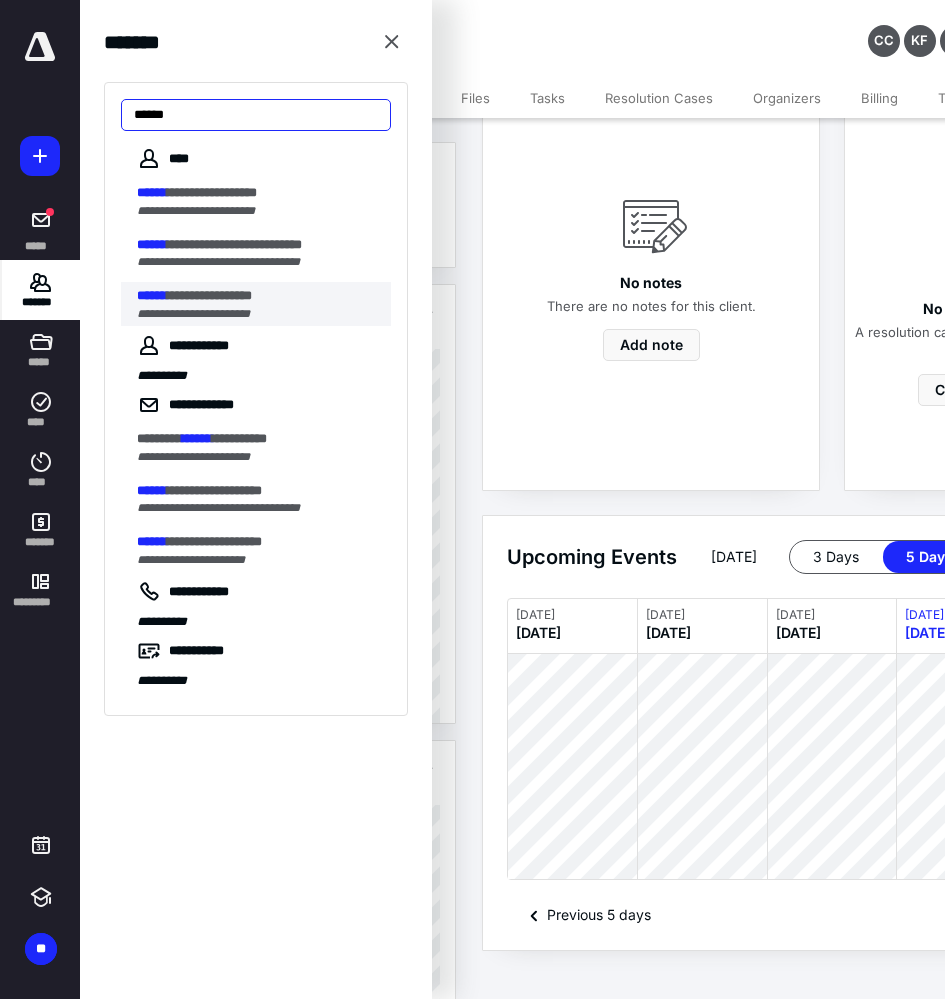 type on "******" 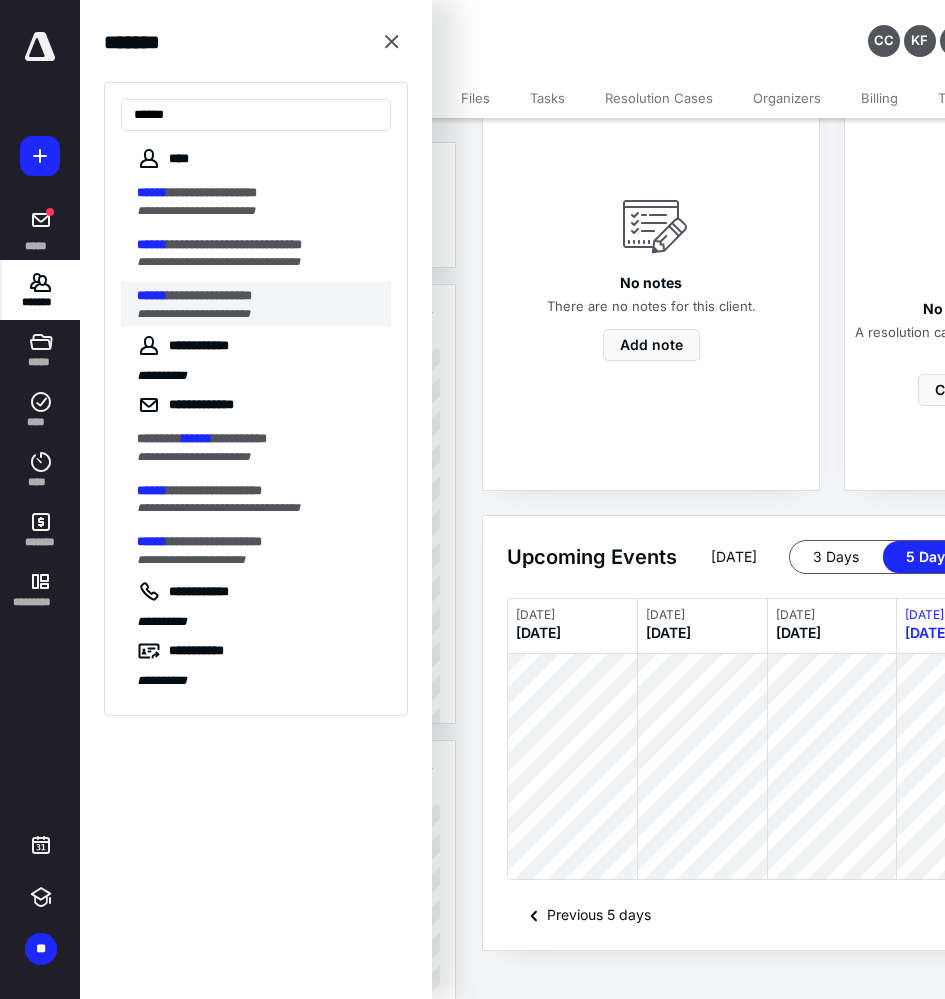 click on "**********" at bounding box center [209, 295] 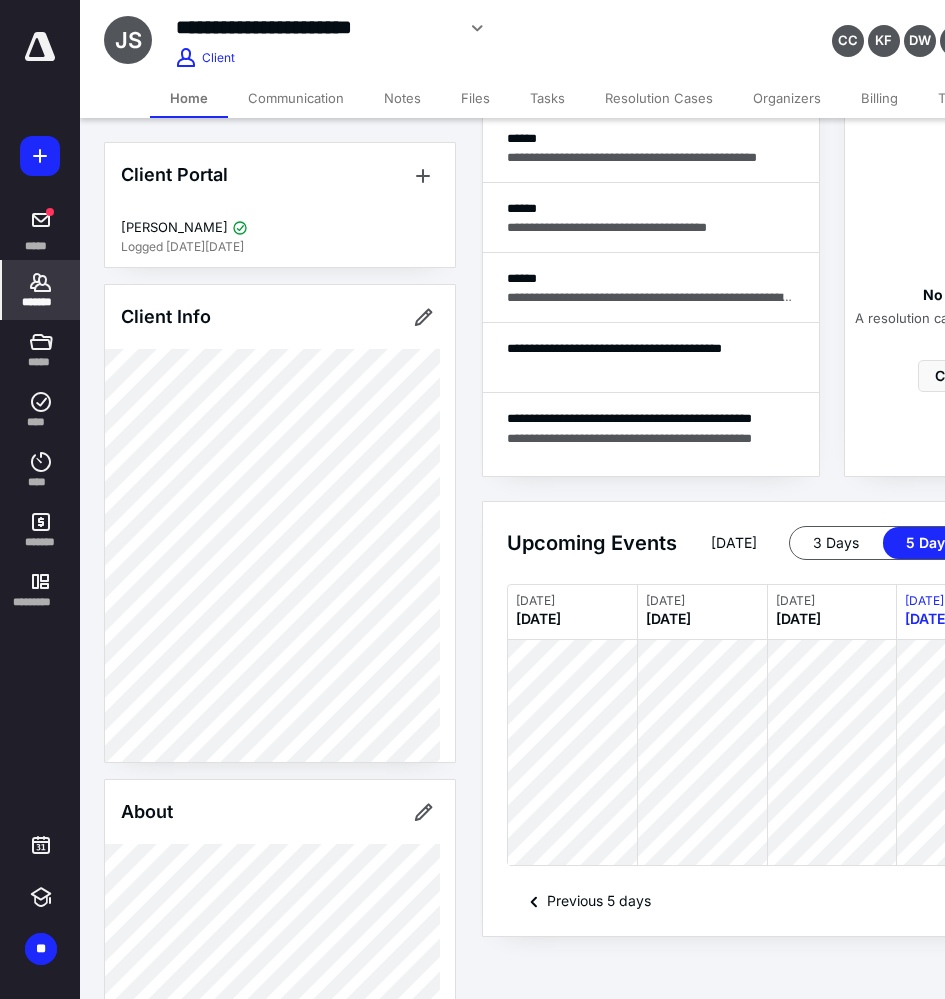 scroll, scrollTop: 690, scrollLeft: 0, axis: vertical 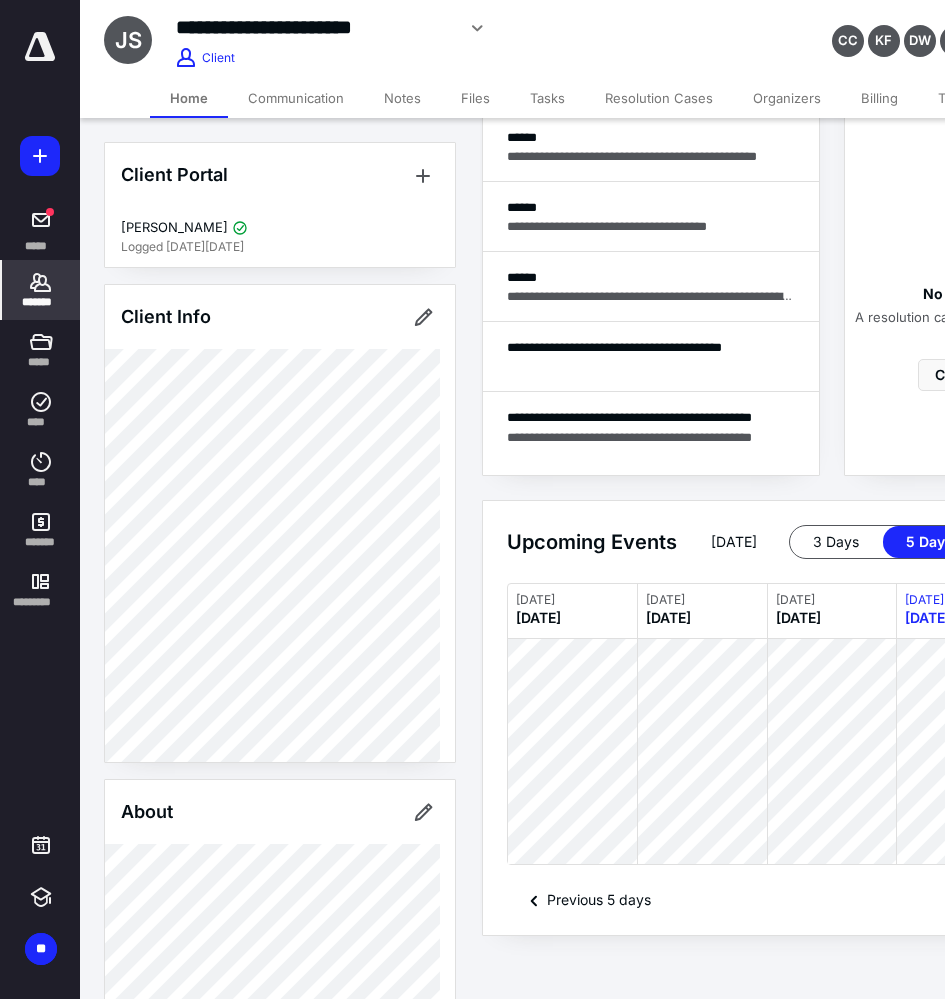 click on "Billing" at bounding box center (879, 98) 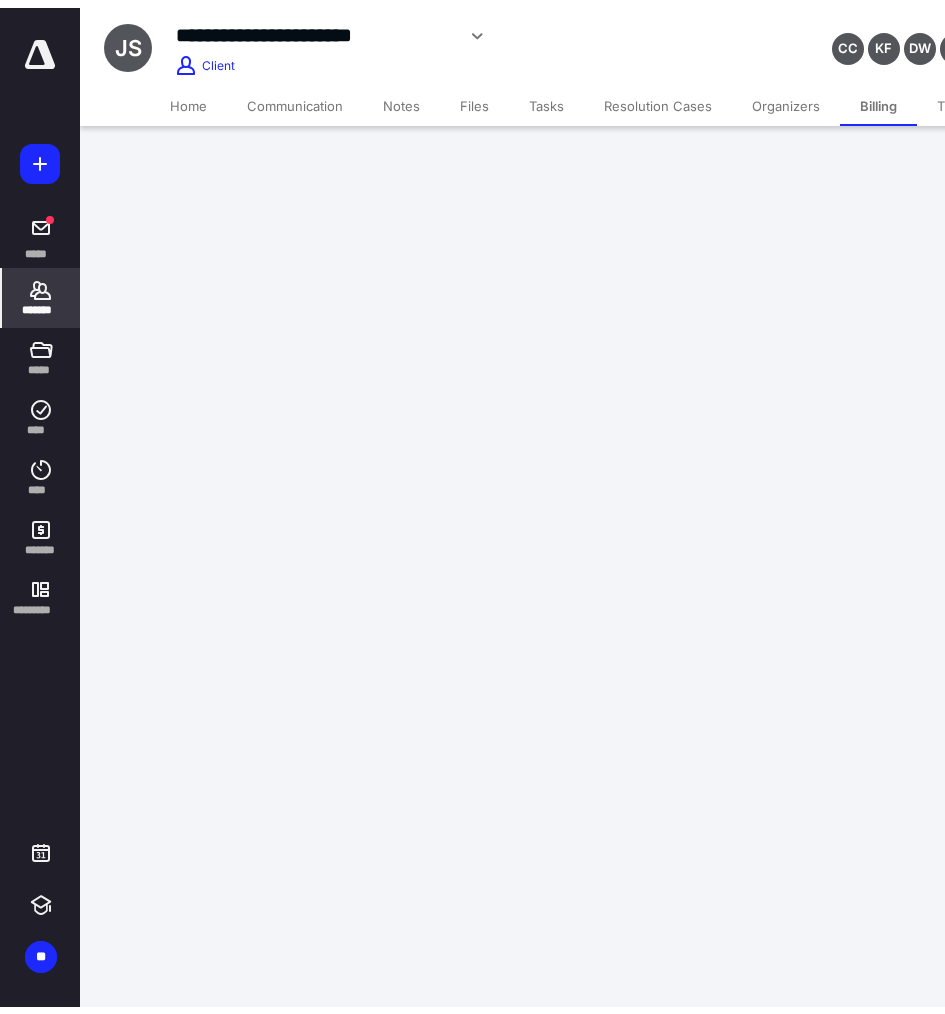 scroll, scrollTop: 0, scrollLeft: 0, axis: both 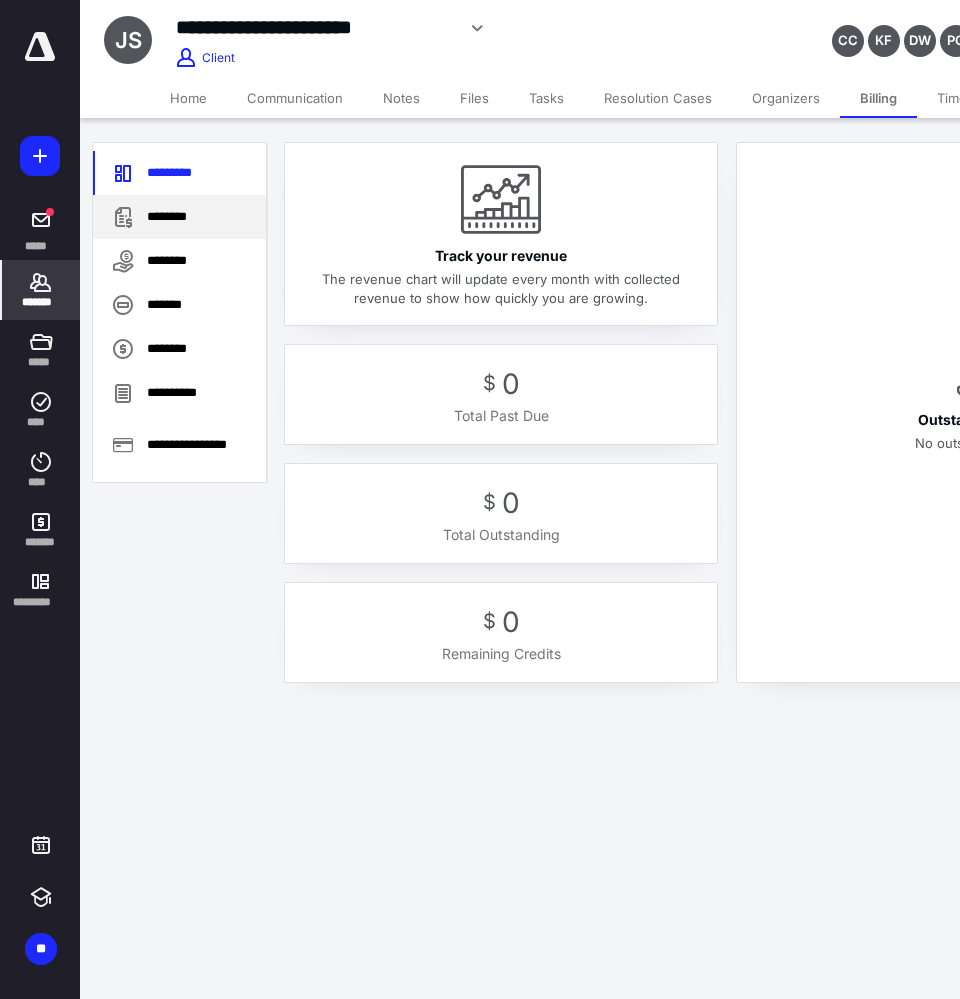 click on "********" at bounding box center [179, 217] 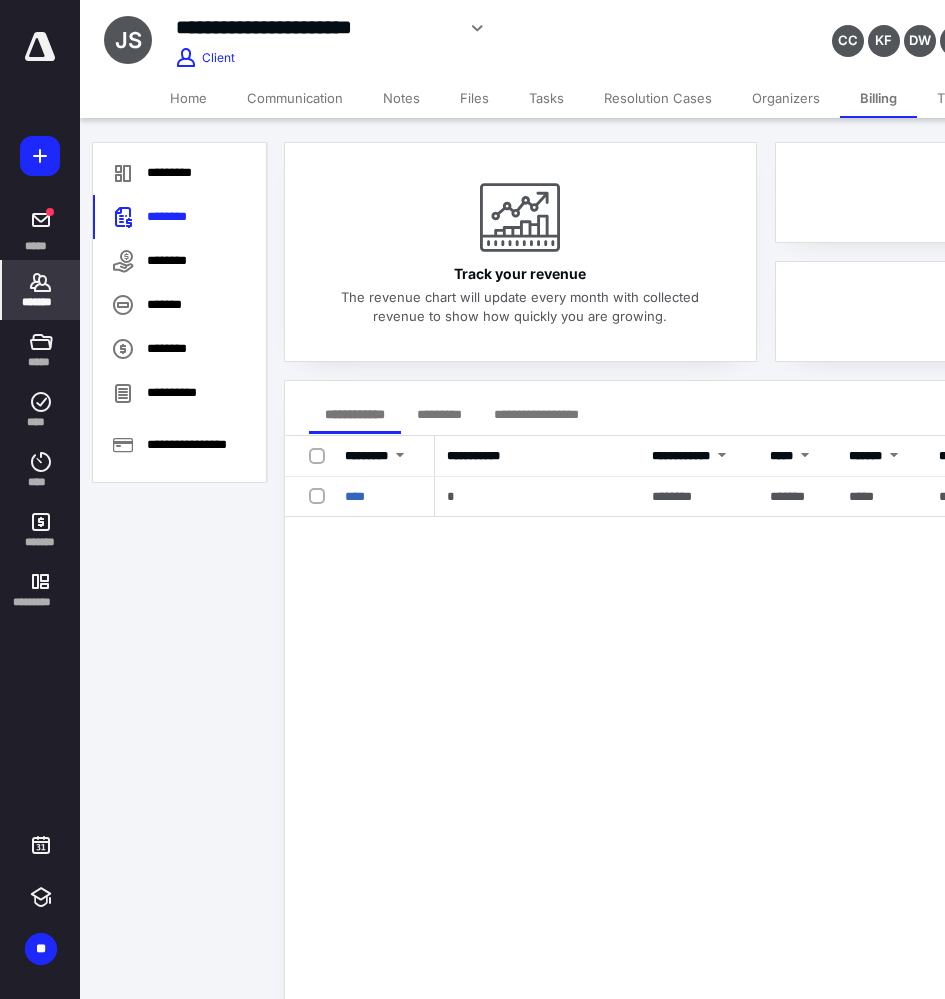 click on "Files" at bounding box center (474, 98) 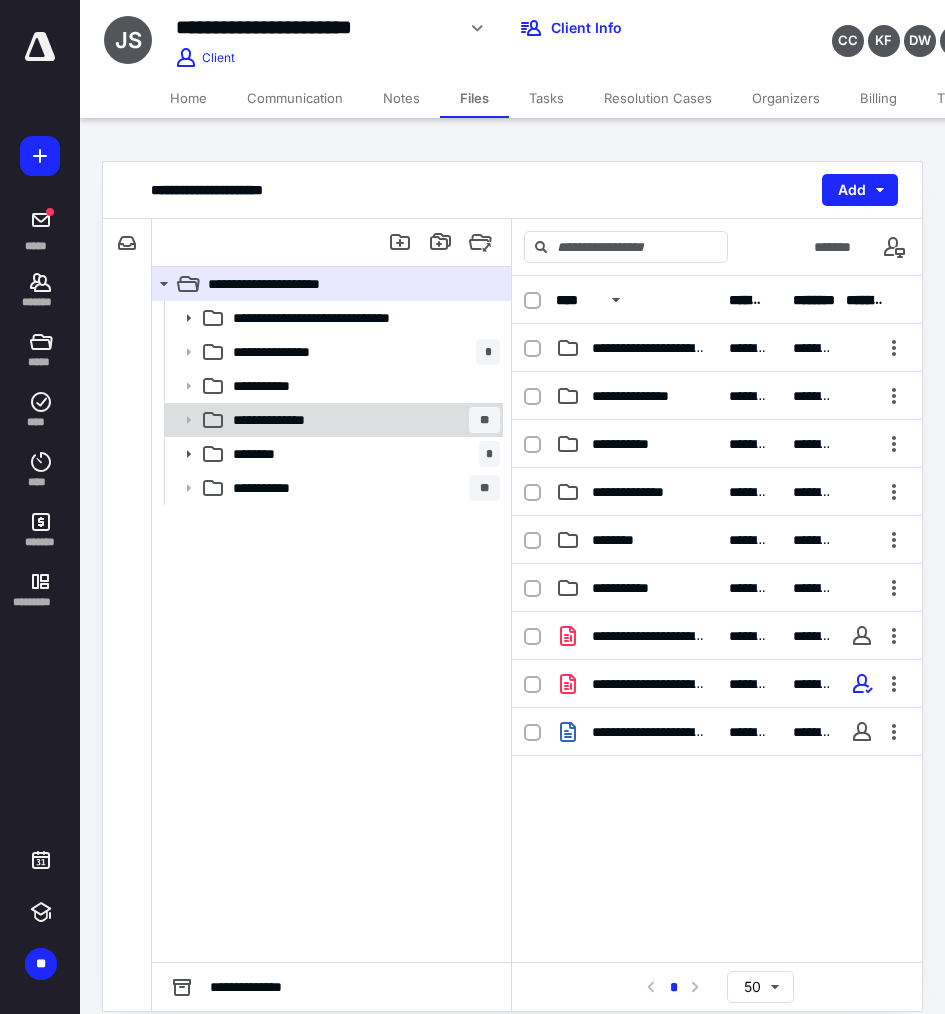 click on "**********" at bounding box center (283, 420) 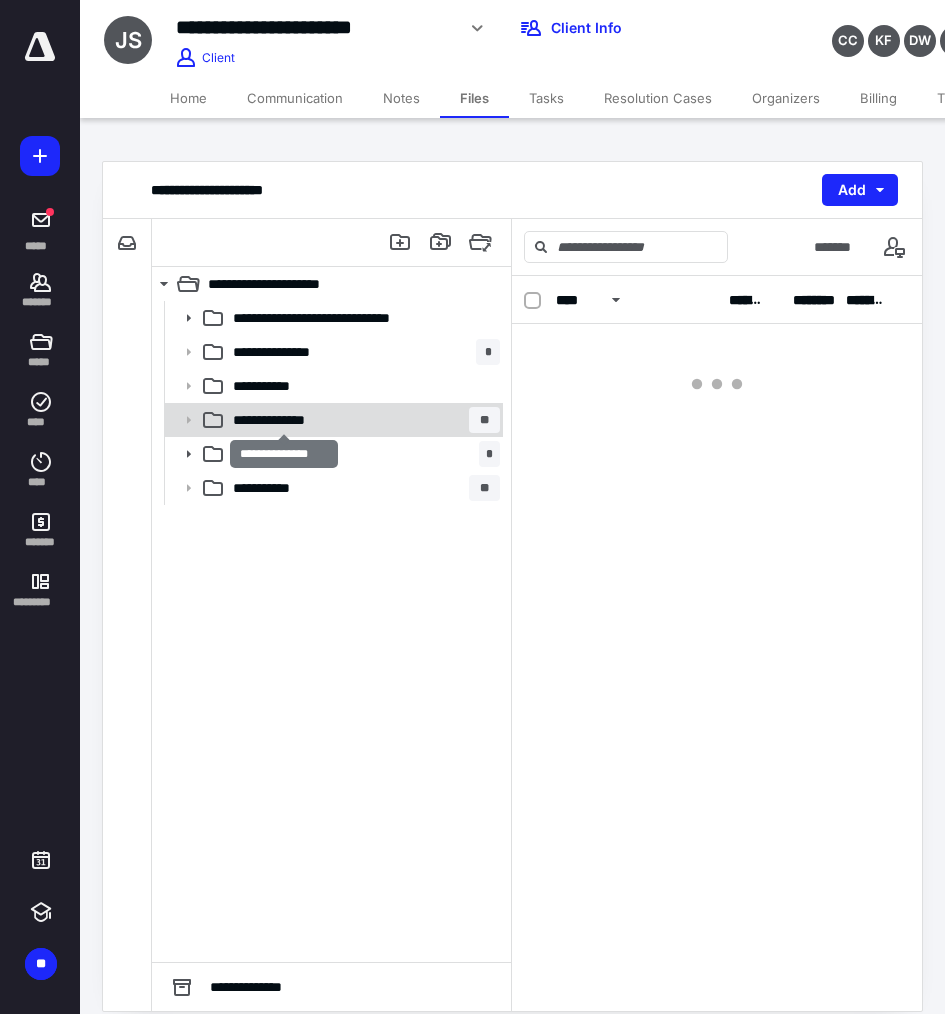 click on "**********" at bounding box center (362, 420) 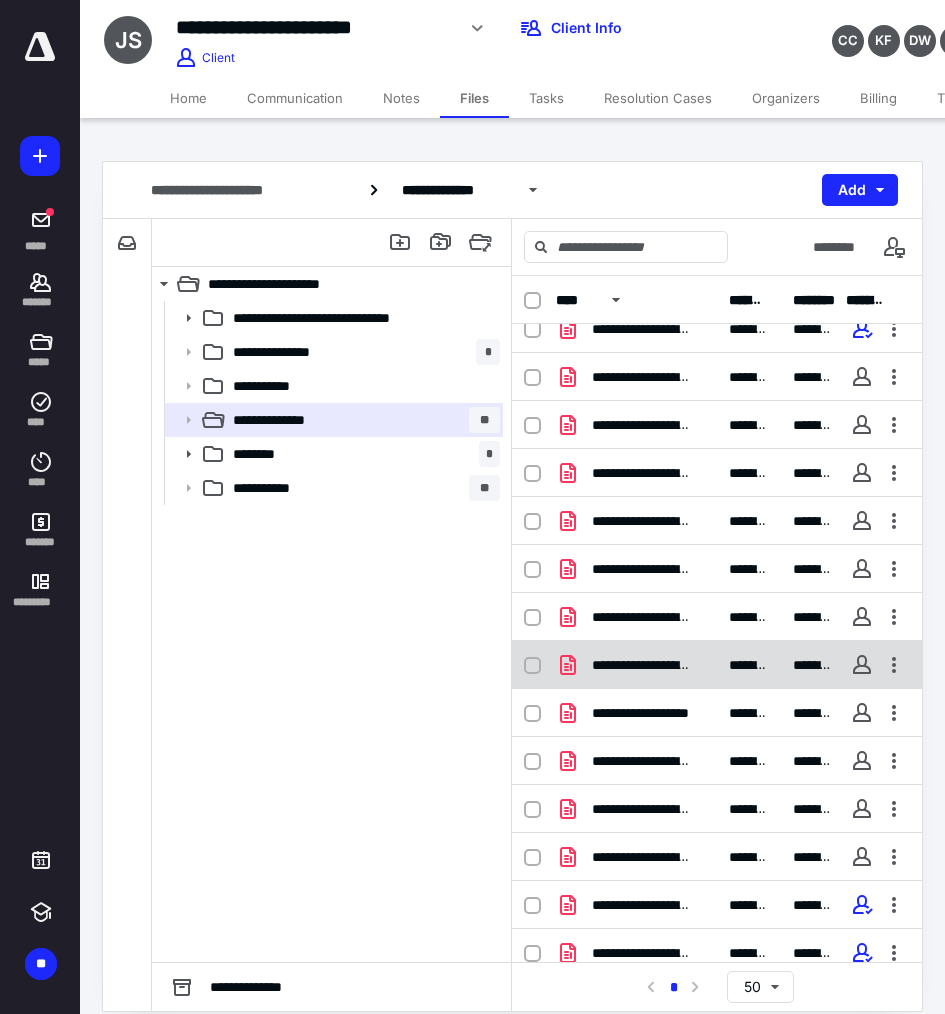 scroll, scrollTop: 754, scrollLeft: 0, axis: vertical 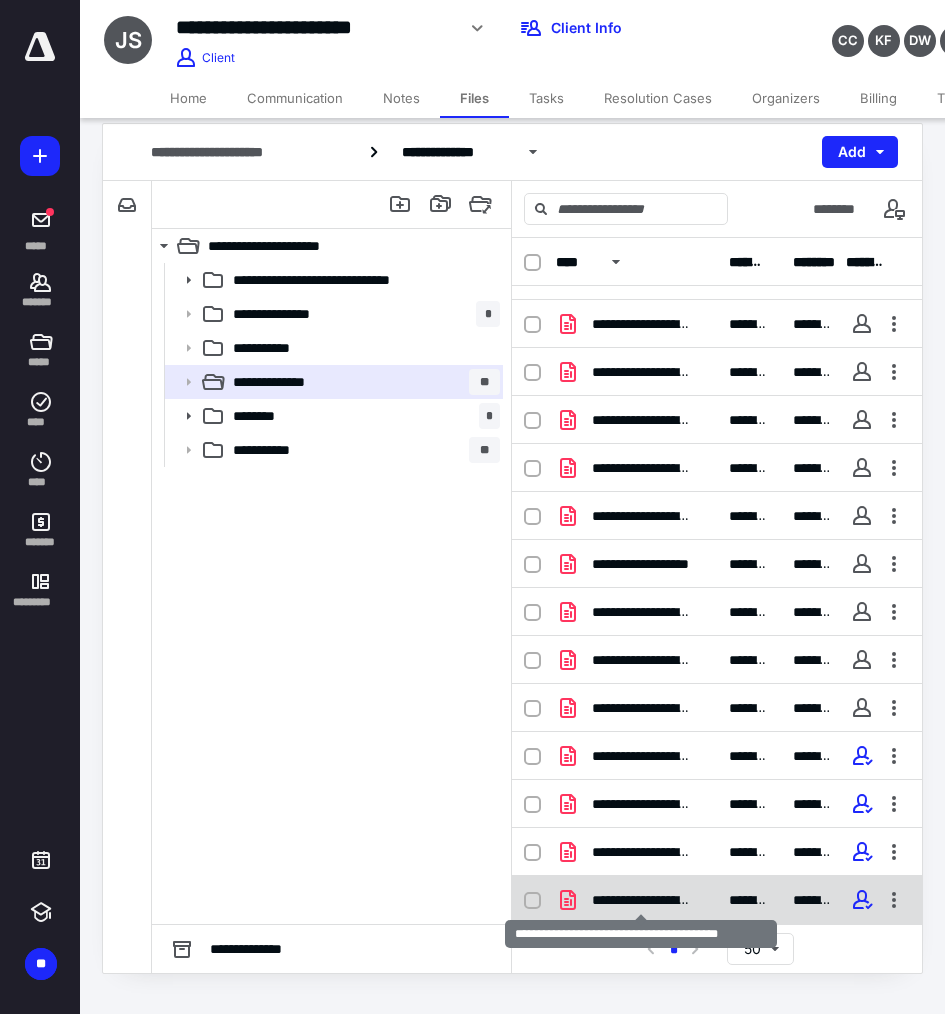 click on "**********" at bounding box center [641, 900] 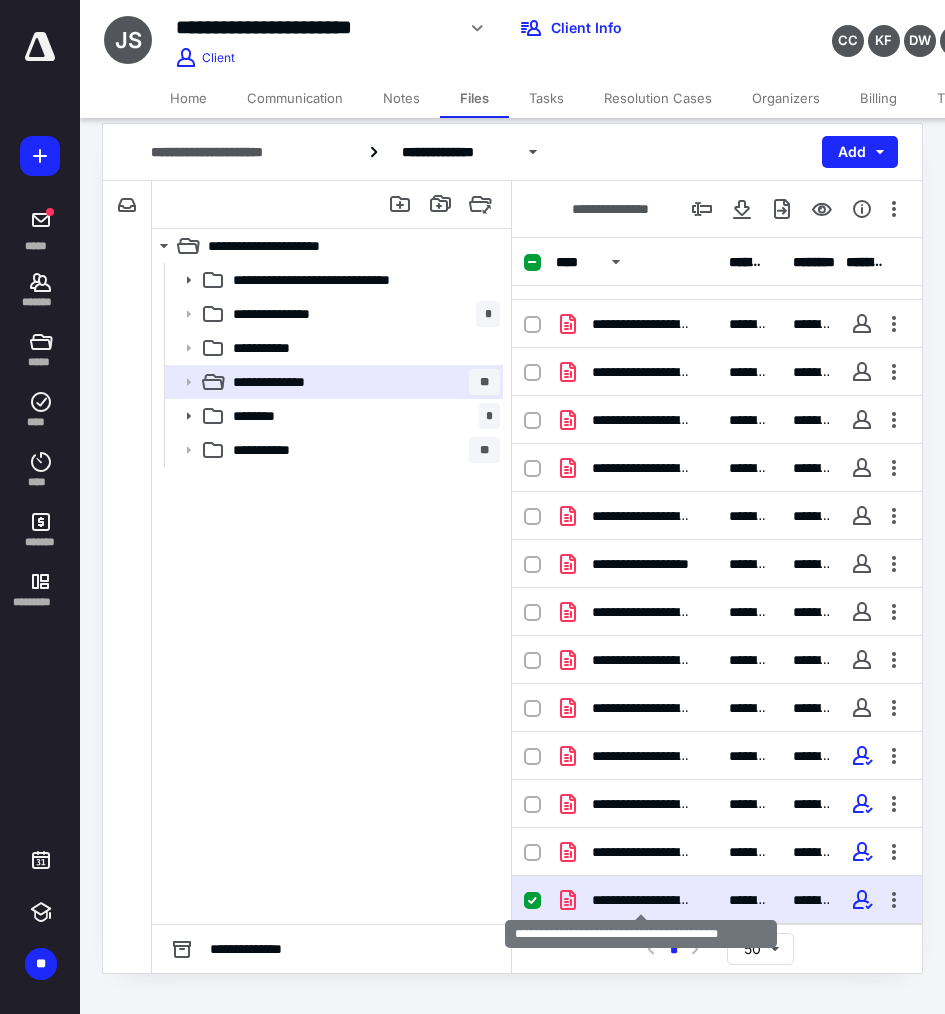 click on "**********" at bounding box center [641, 900] 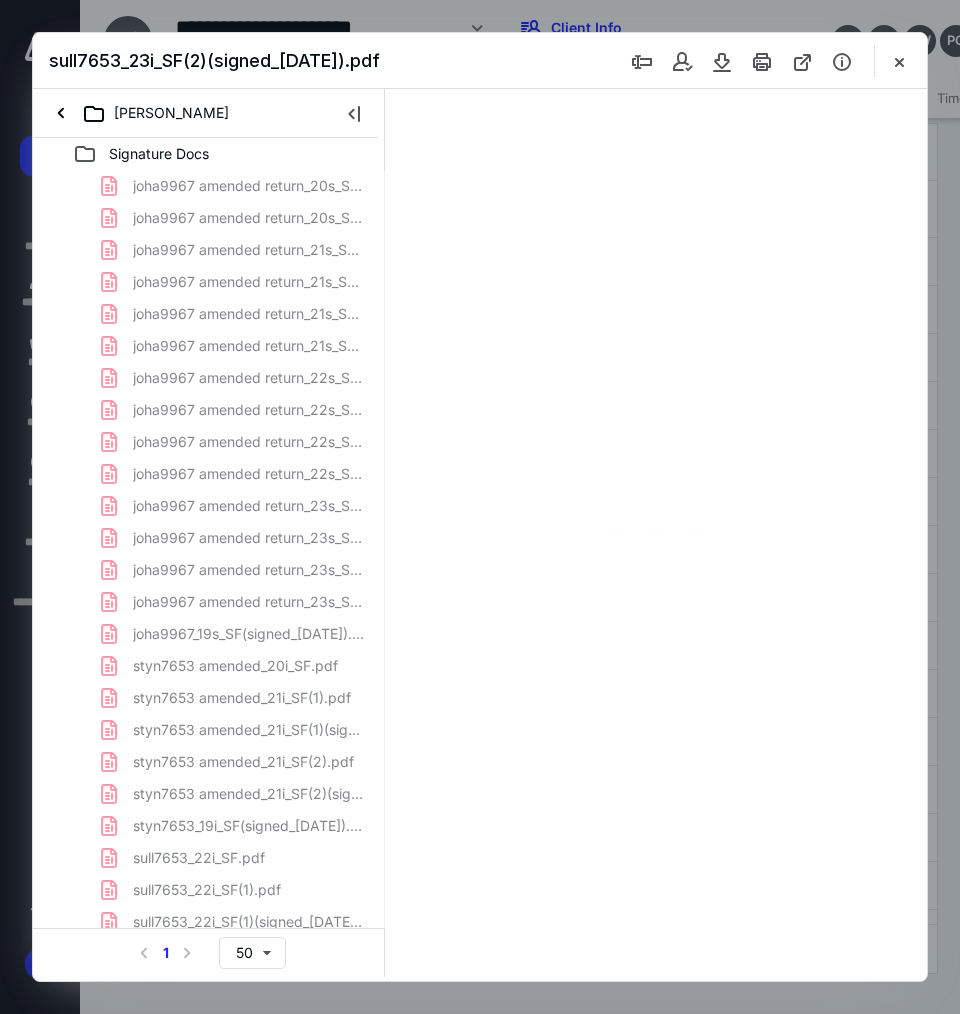 scroll, scrollTop: 754, scrollLeft: 0, axis: vertical 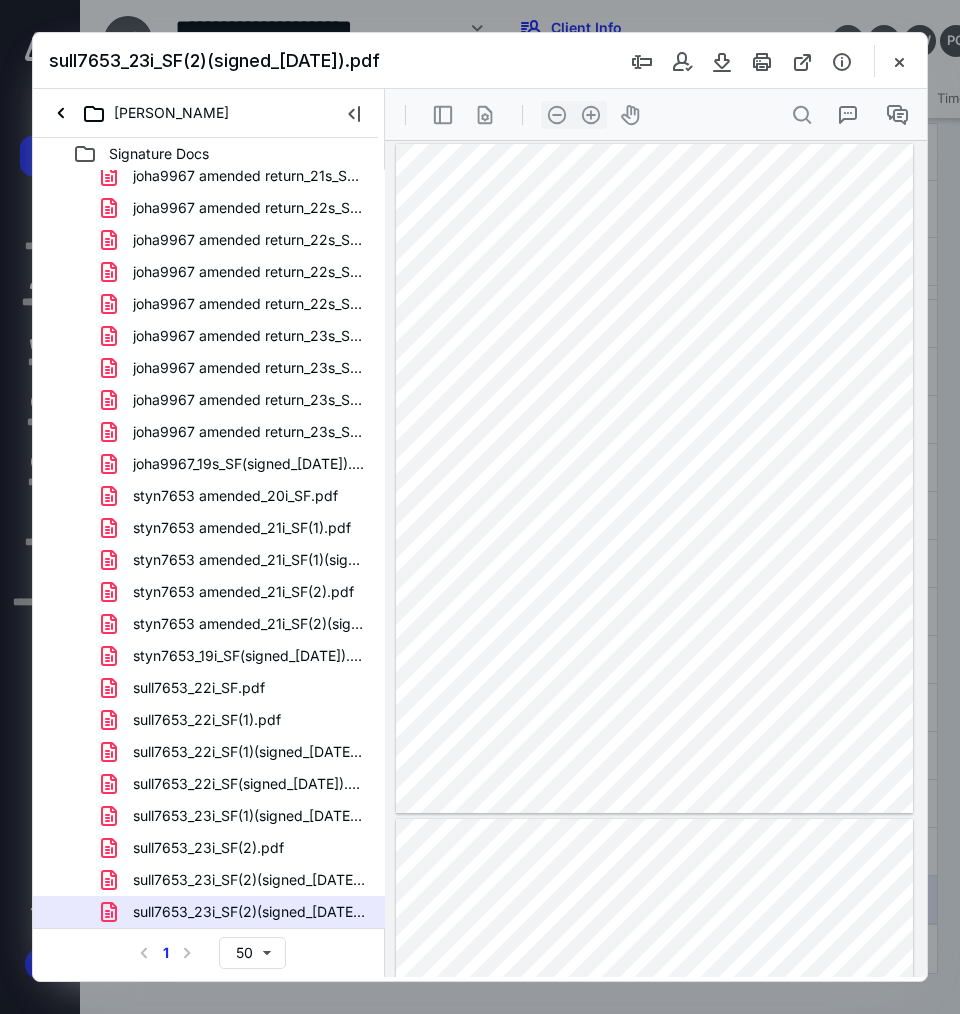 click on "sull7653_23i_SF(2)(signed_[DATE]).pdf" at bounding box center [249, 880] 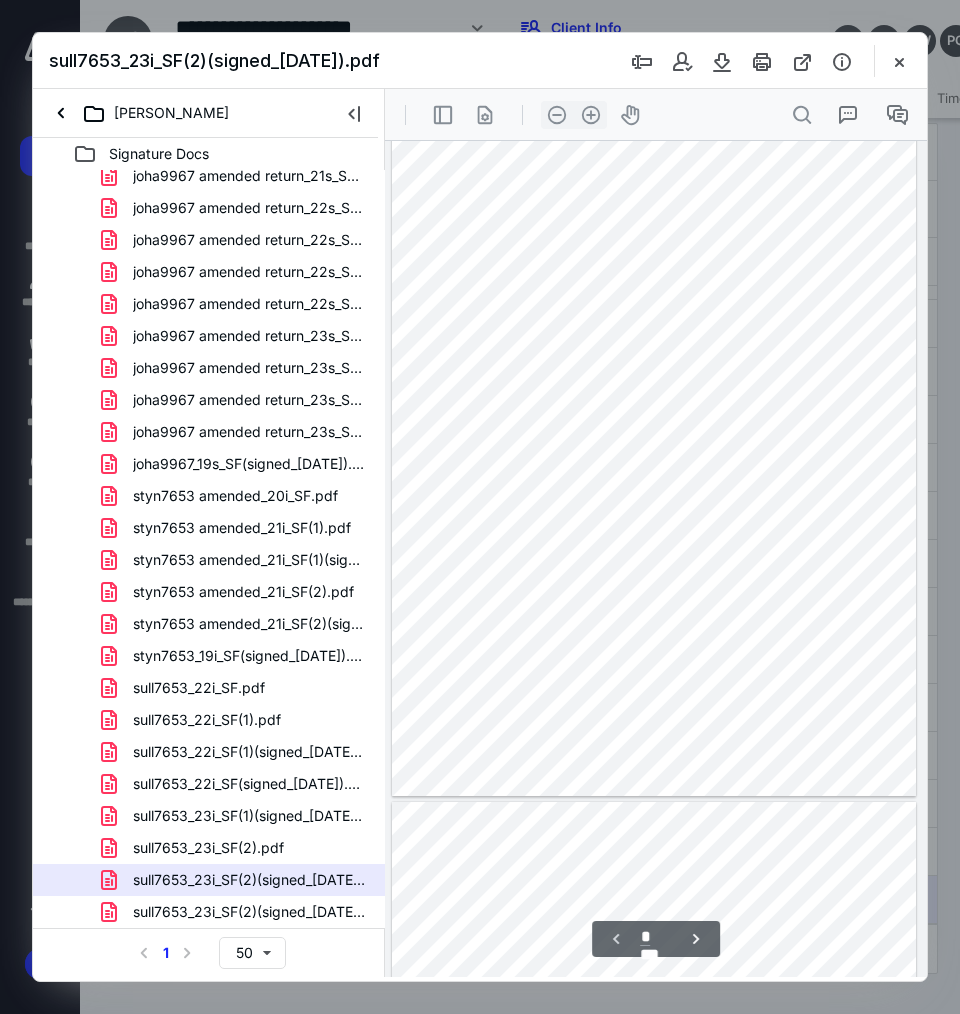 scroll, scrollTop: 0, scrollLeft: 0, axis: both 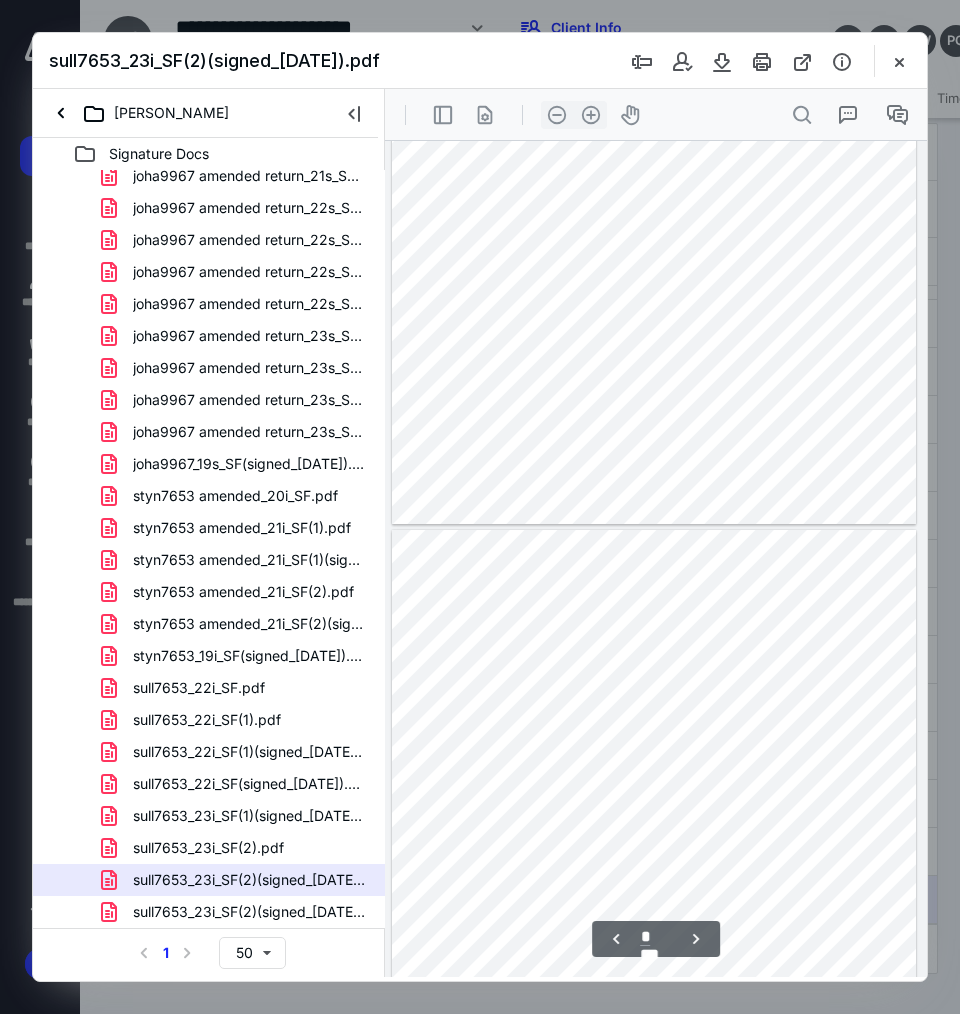 type on "*" 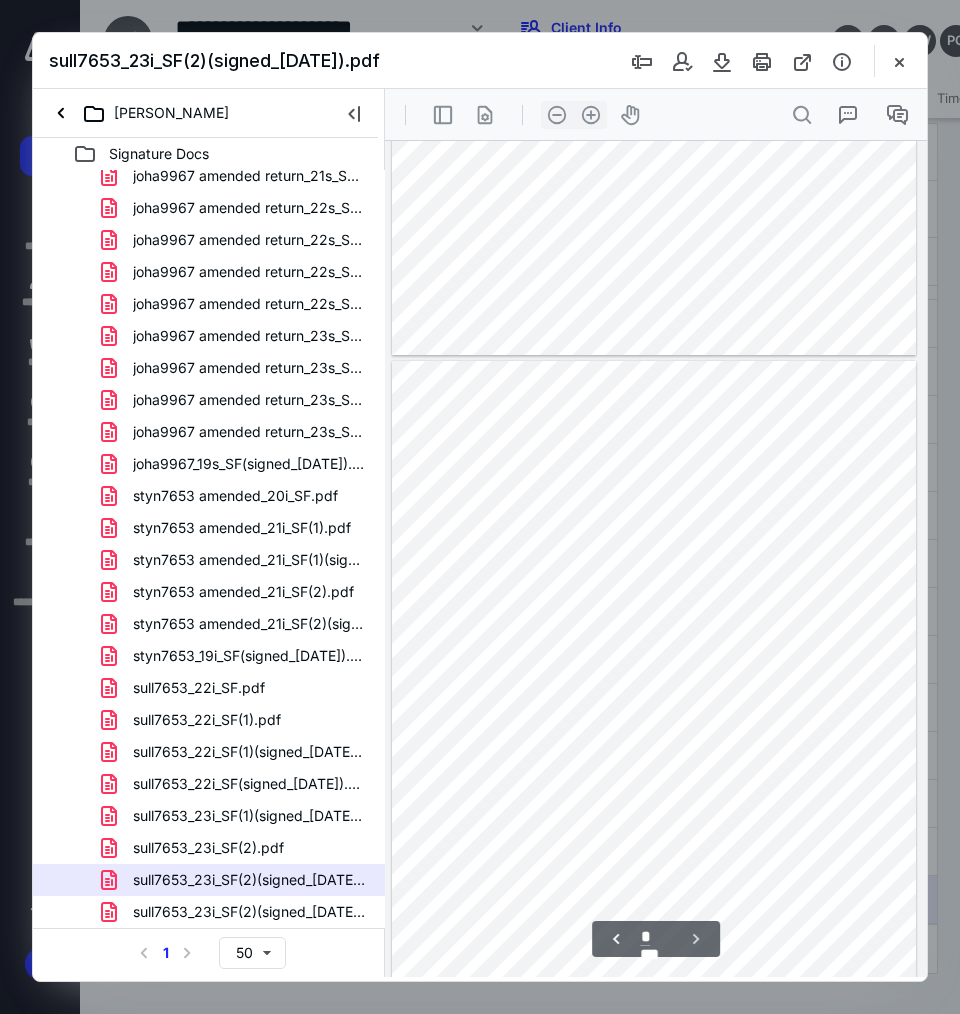 scroll, scrollTop: 1216, scrollLeft: 0, axis: vertical 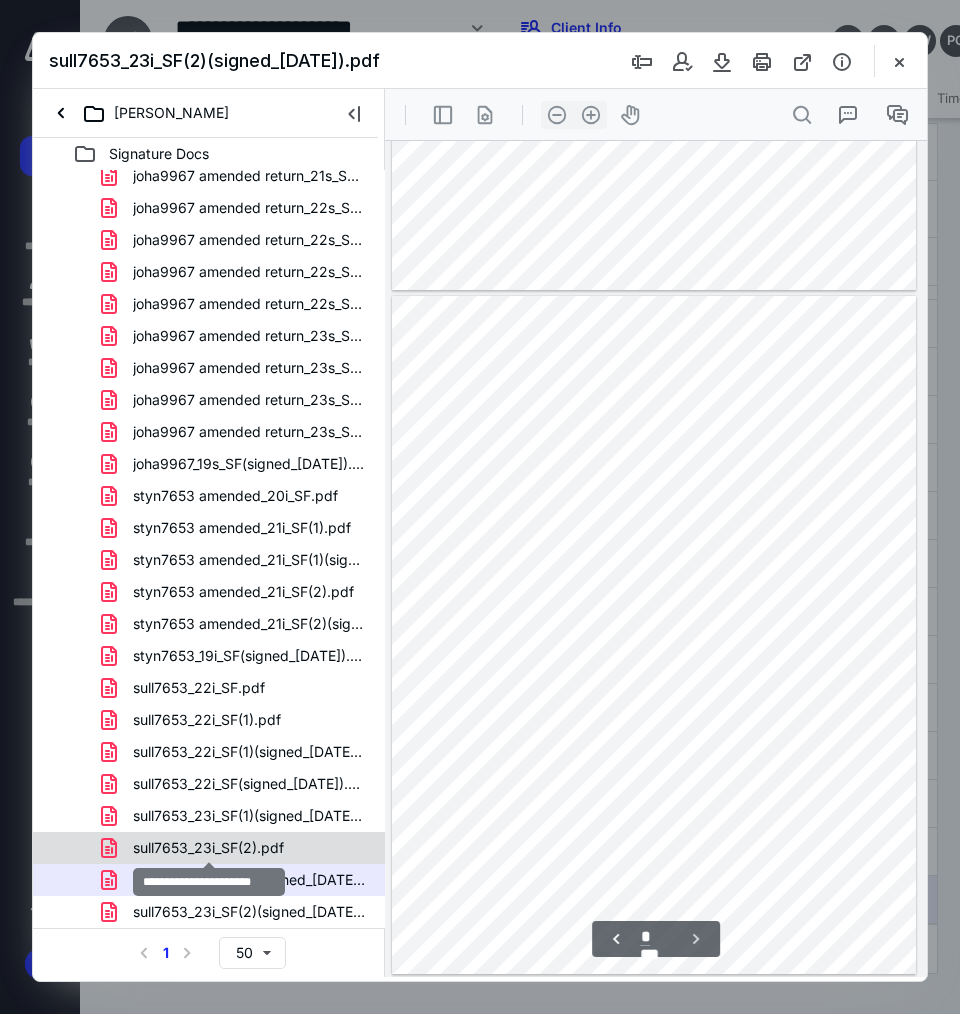 click on "sull7653_23i_SF(2).pdf" at bounding box center (208, 848) 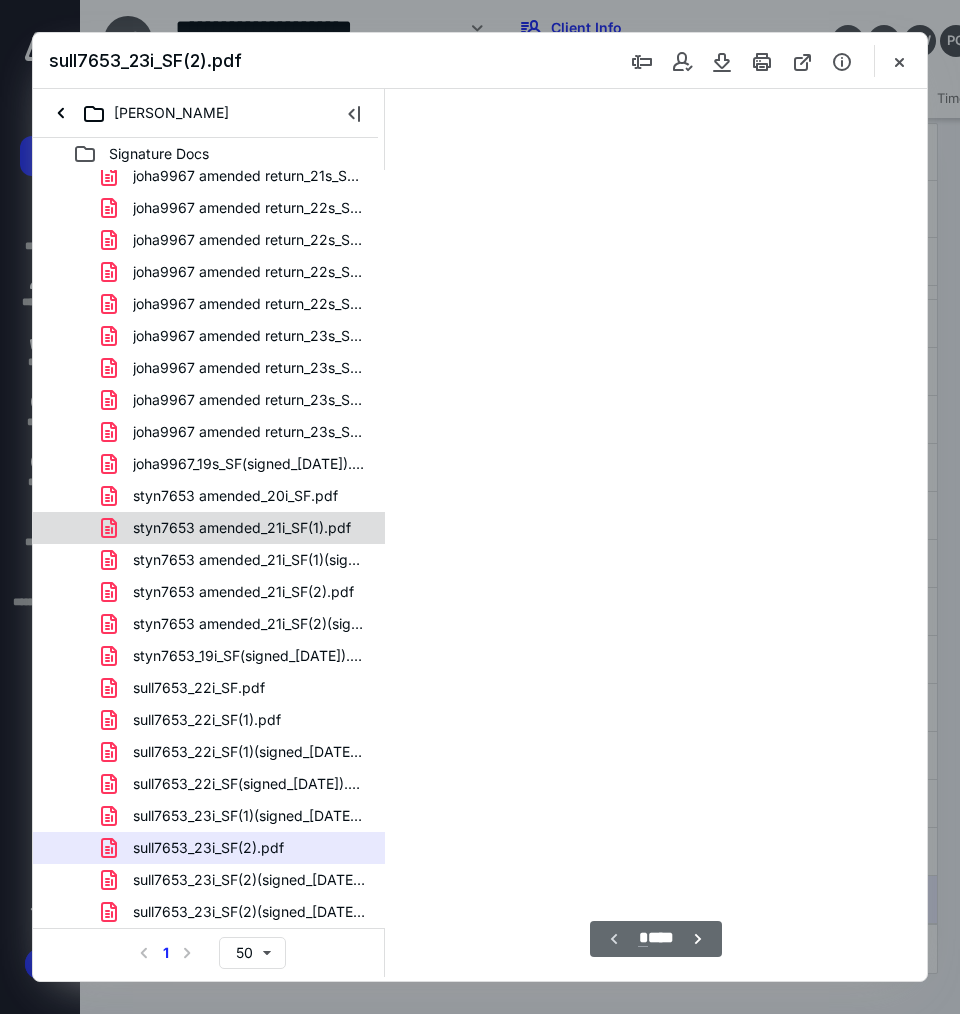 scroll, scrollTop: 55, scrollLeft: 0, axis: vertical 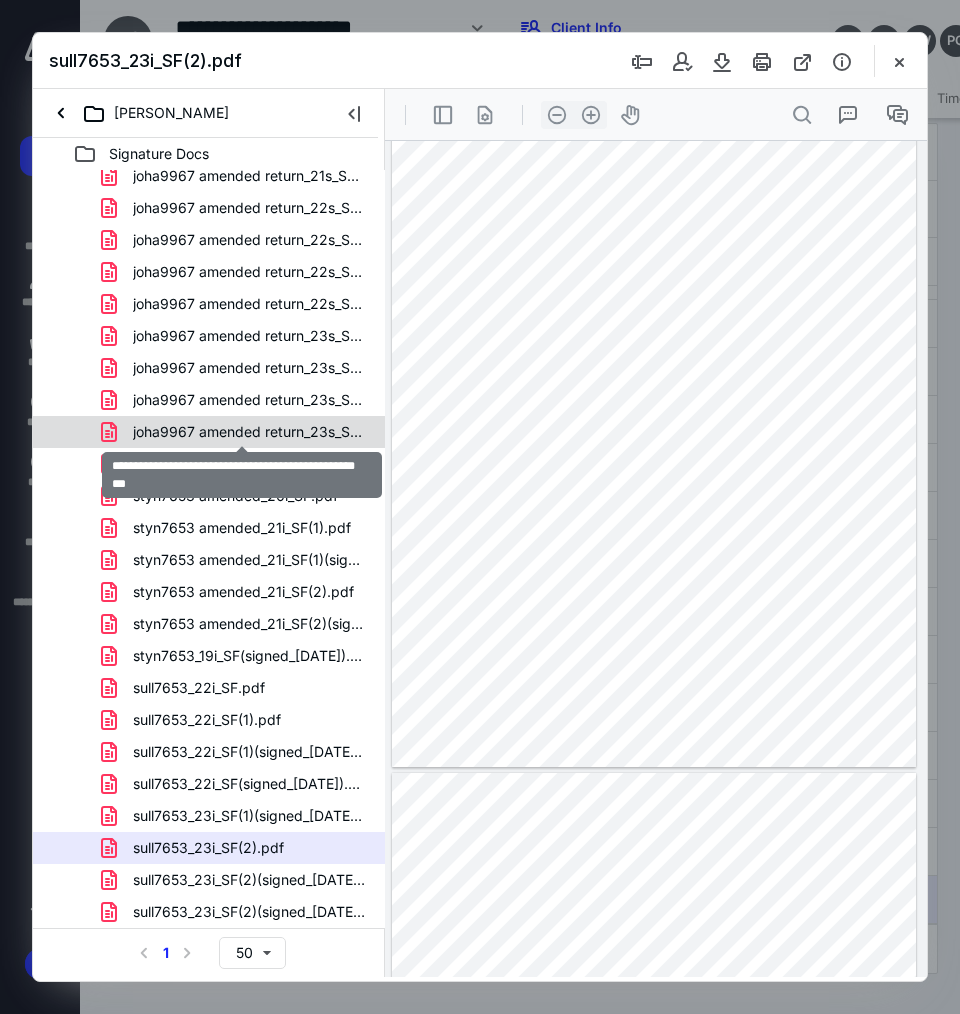 click on "joha9967 amended return_23s_SF(signed_[DATE]).pdf" at bounding box center [249, 432] 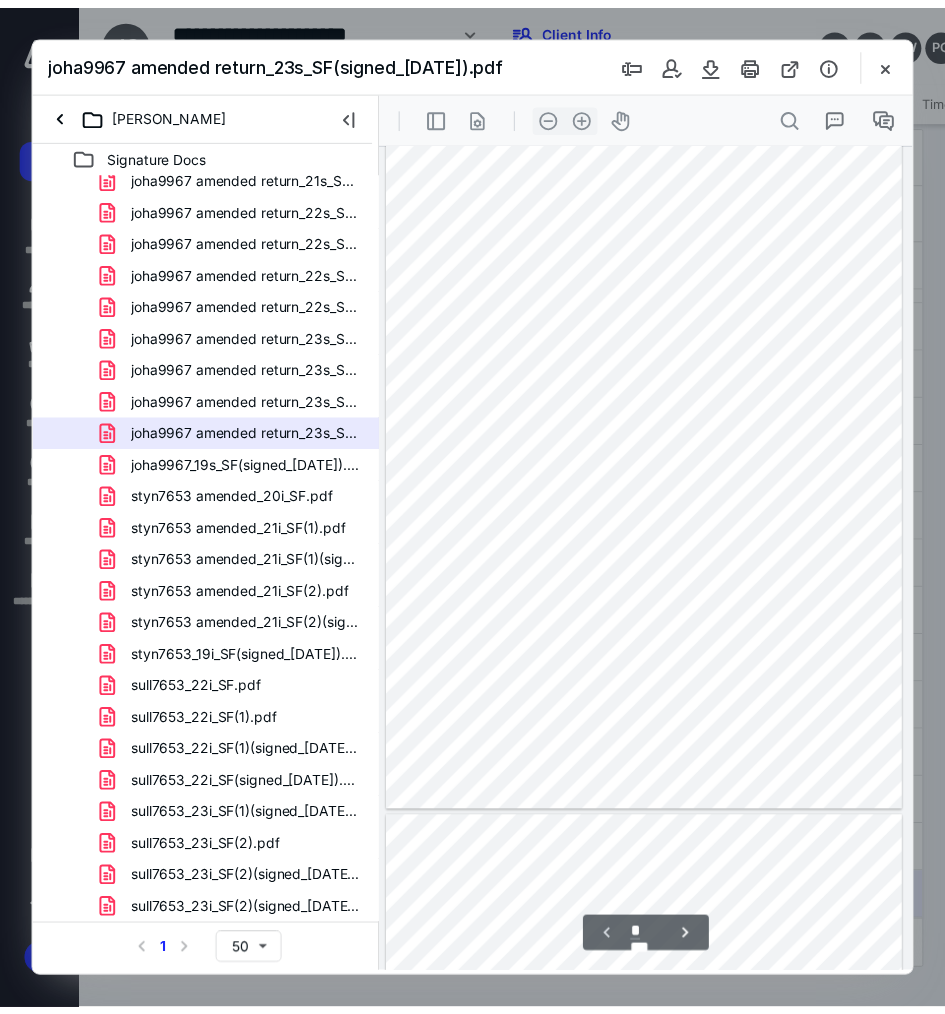 scroll, scrollTop: 0, scrollLeft: 0, axis: both 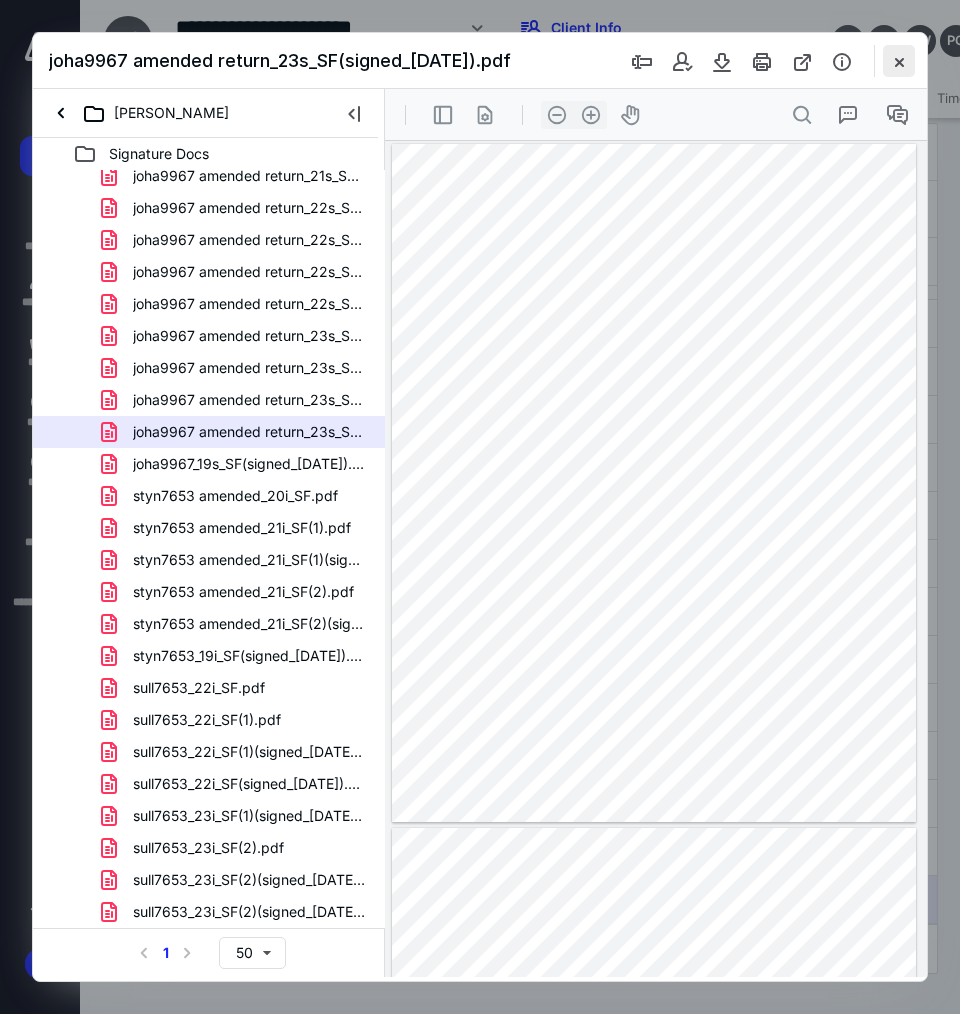 click at bounding box center (899, 61) 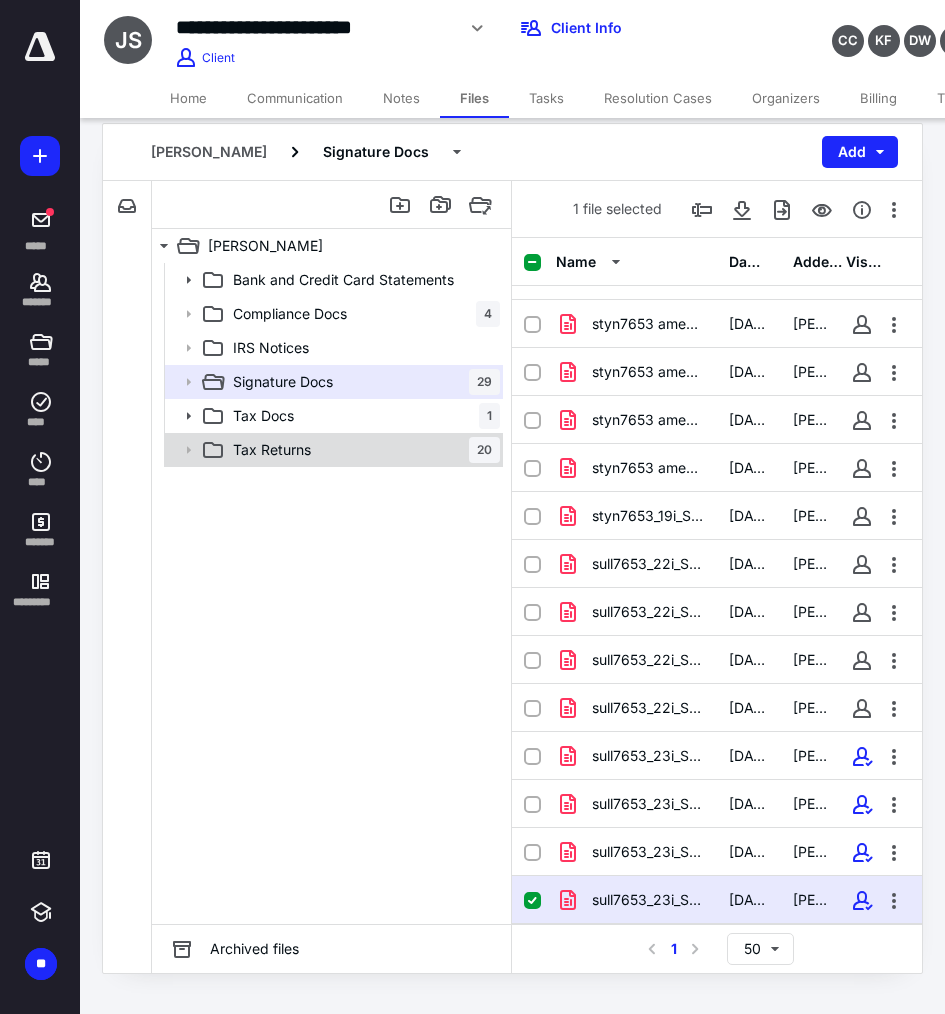 click on "Tax Returns 20" at bounding box center [362, 450] 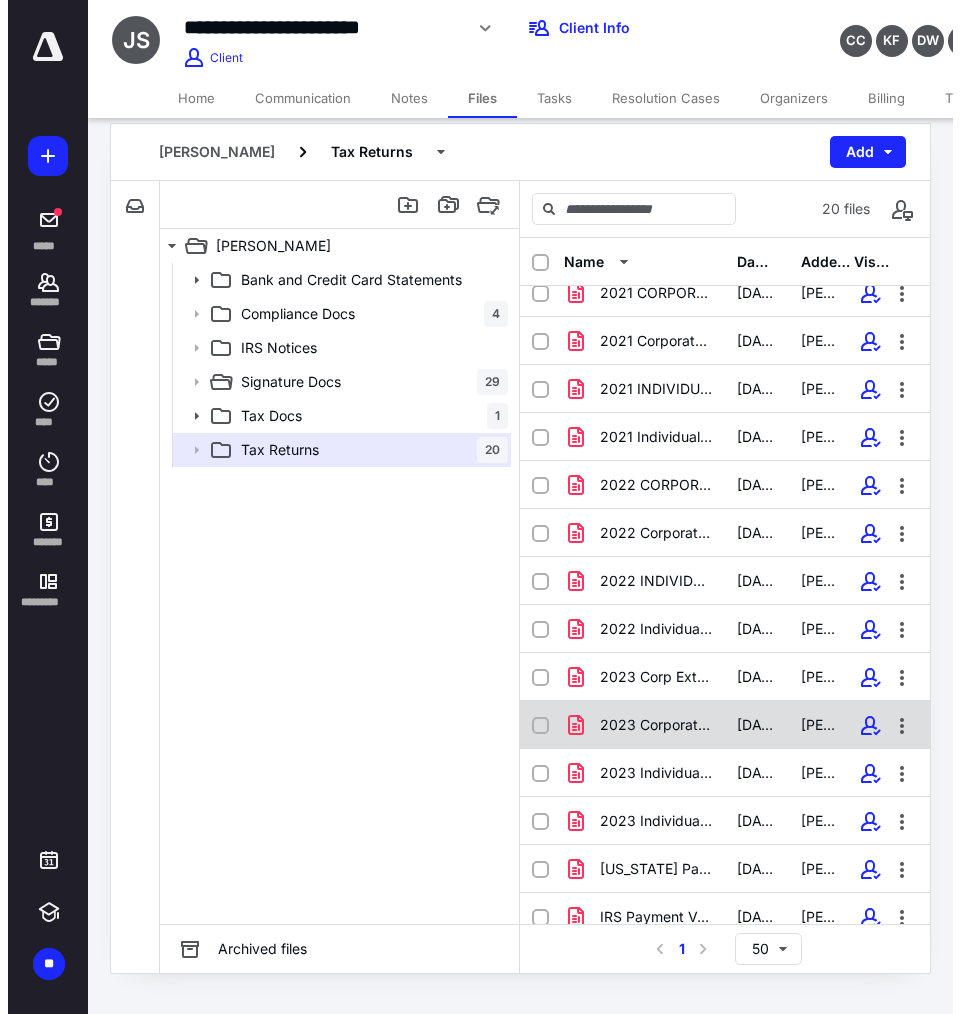 scroll, scrollTop: 322, scrollLeft: 0, axis: vertical 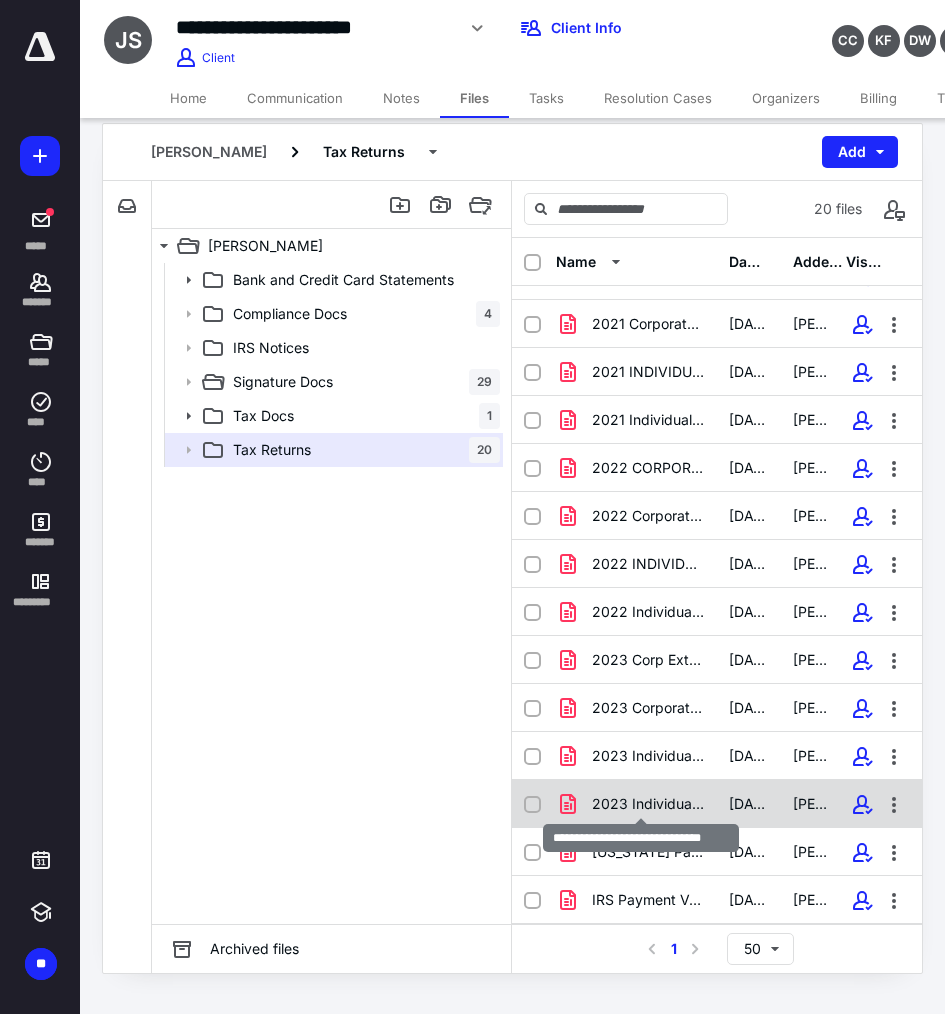 click on "2023 Individual Tax Return.pdf" at bounding box center (648, 804) 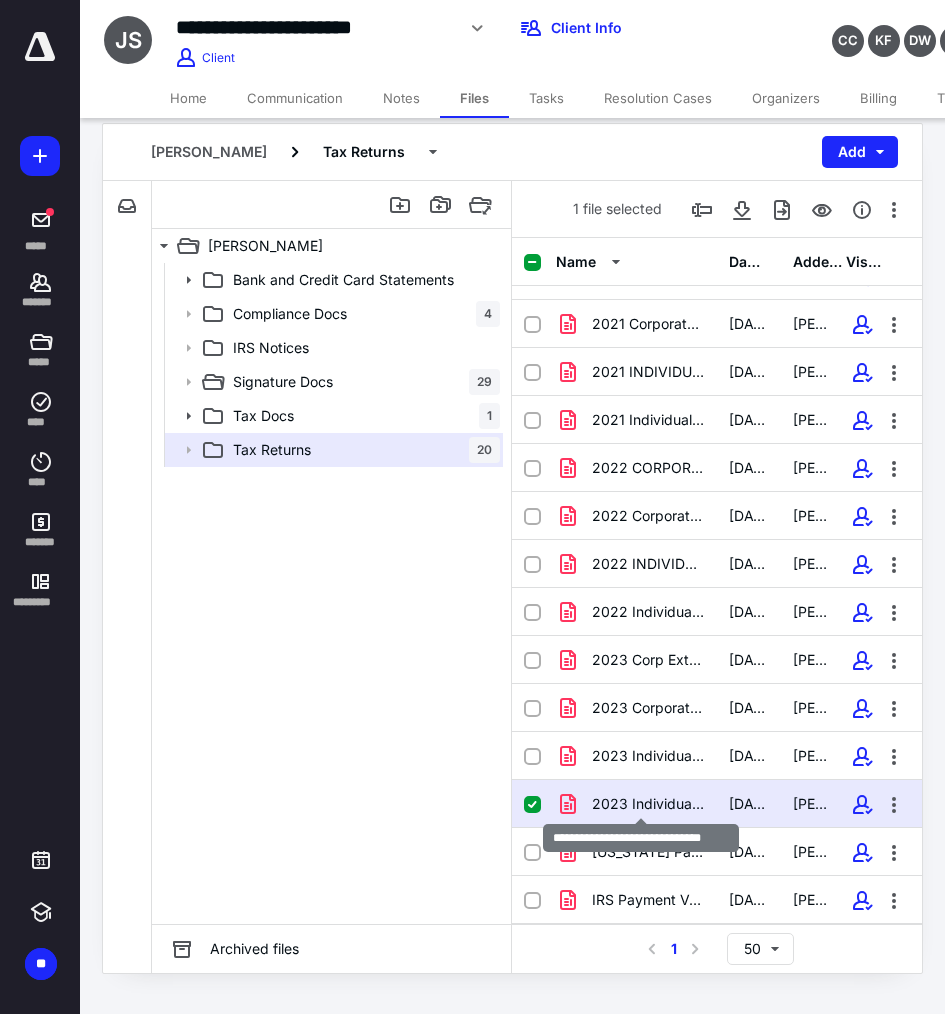 click on "2023 Individual Tax Return.pdf" at bounding box center [648, 804] 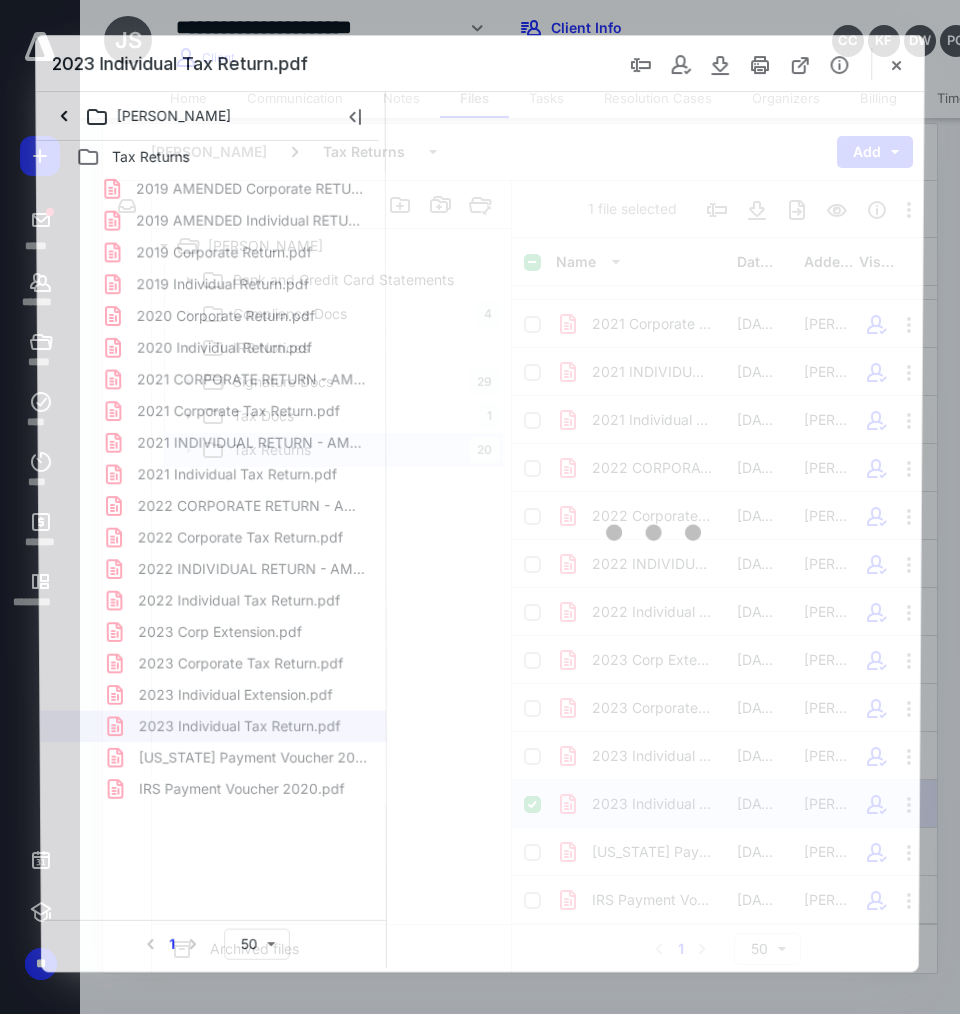 scroll, scrollTop: 0, scrollLeft: 0, axis: both 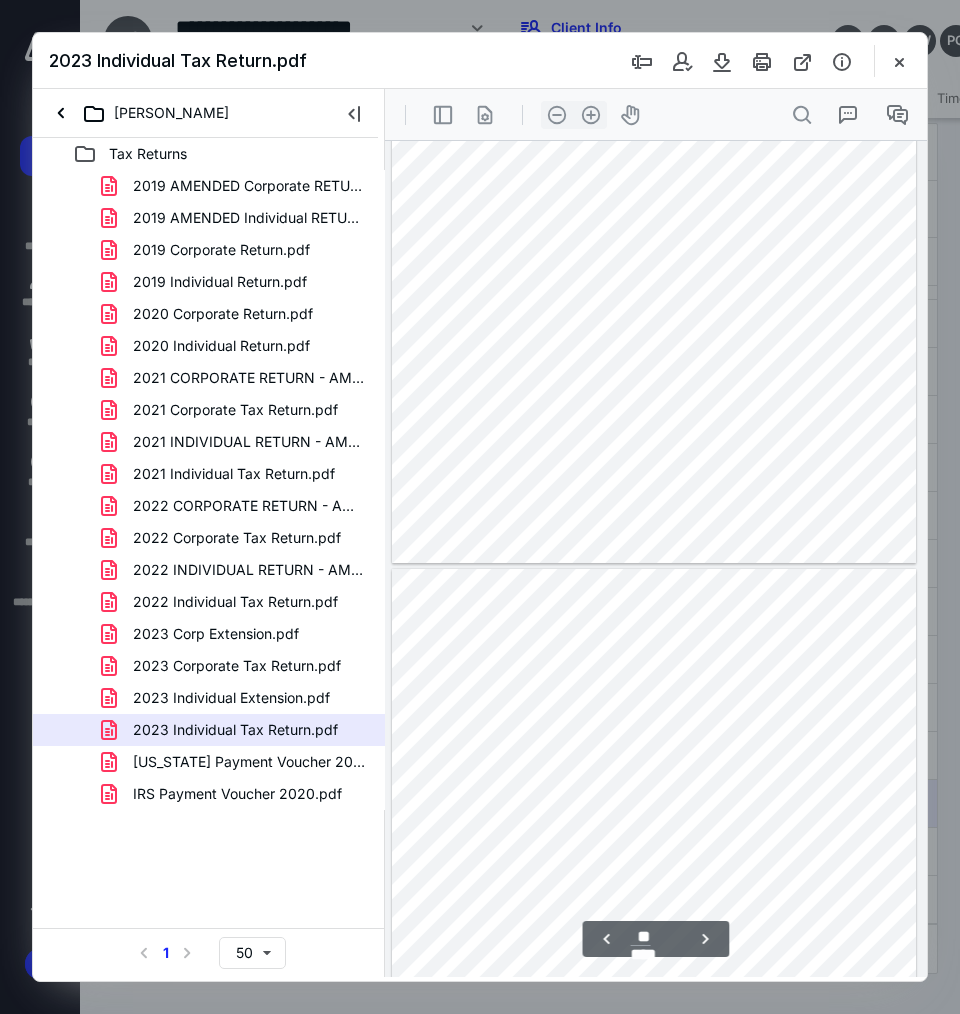 type on "**" 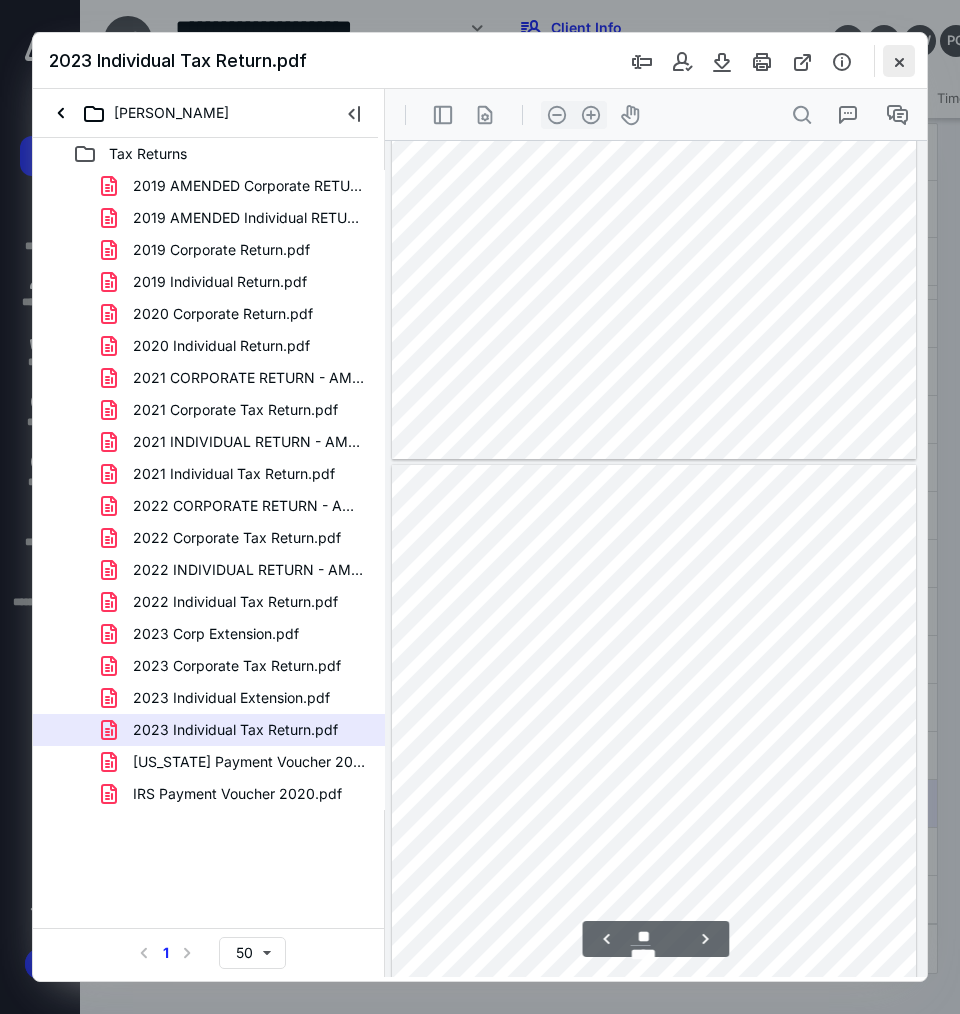 drag, startPoint x: 892, startPoint y: 68, endPoint x: 693, endPoint y: 114, distance: 204.2474 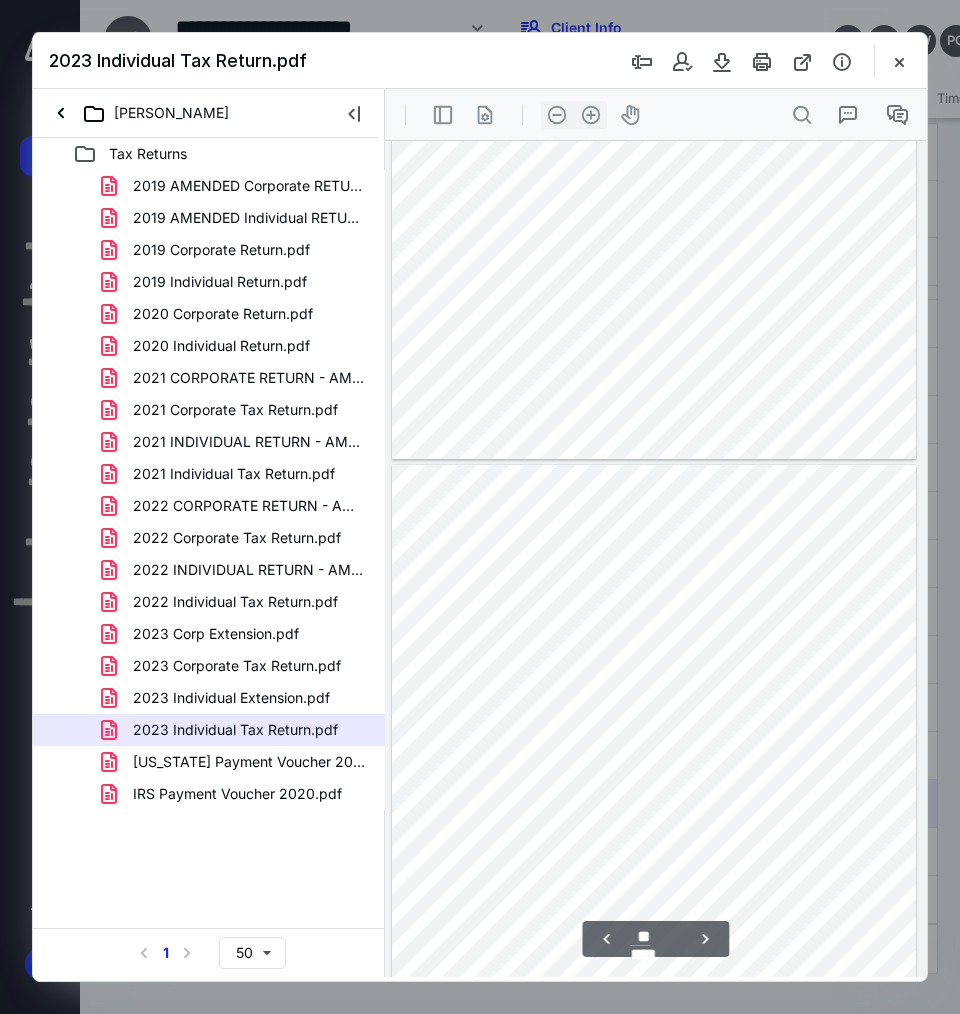 click at bounding box center [899, 61] 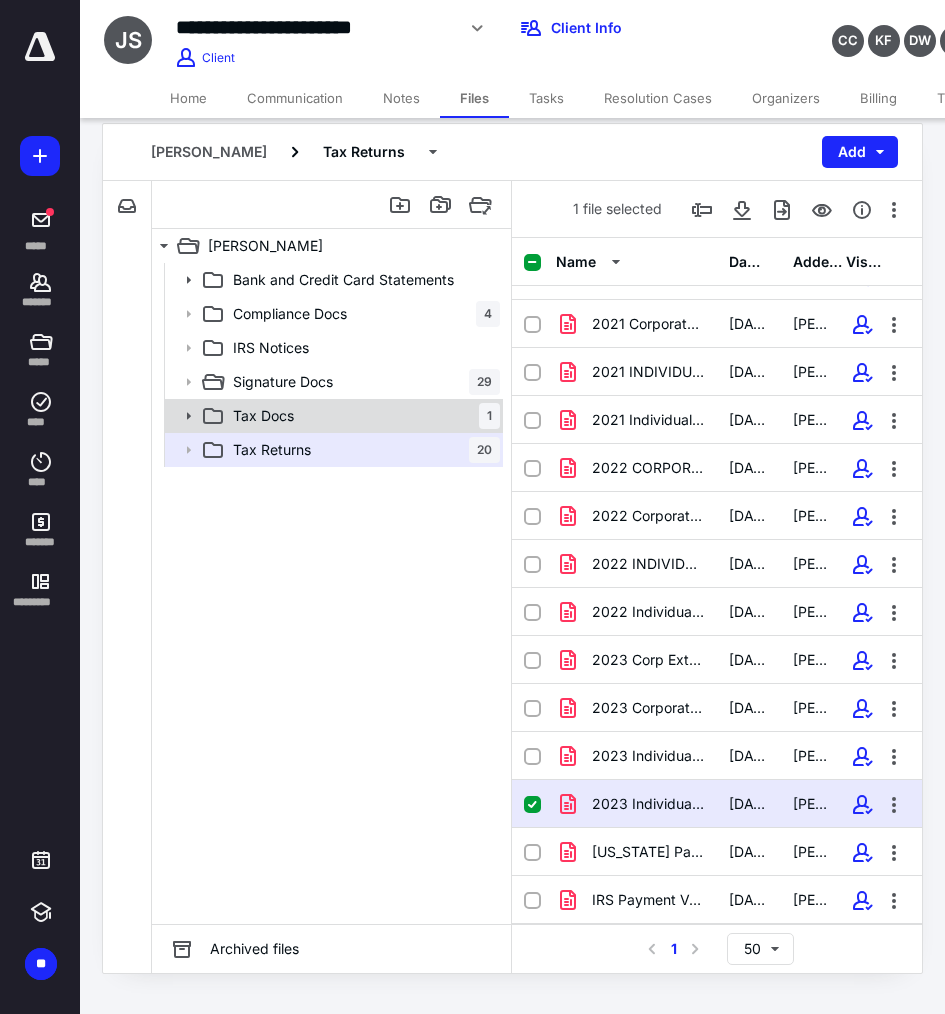 click on "Tax Docs 1" at bounding box center [362, 416] 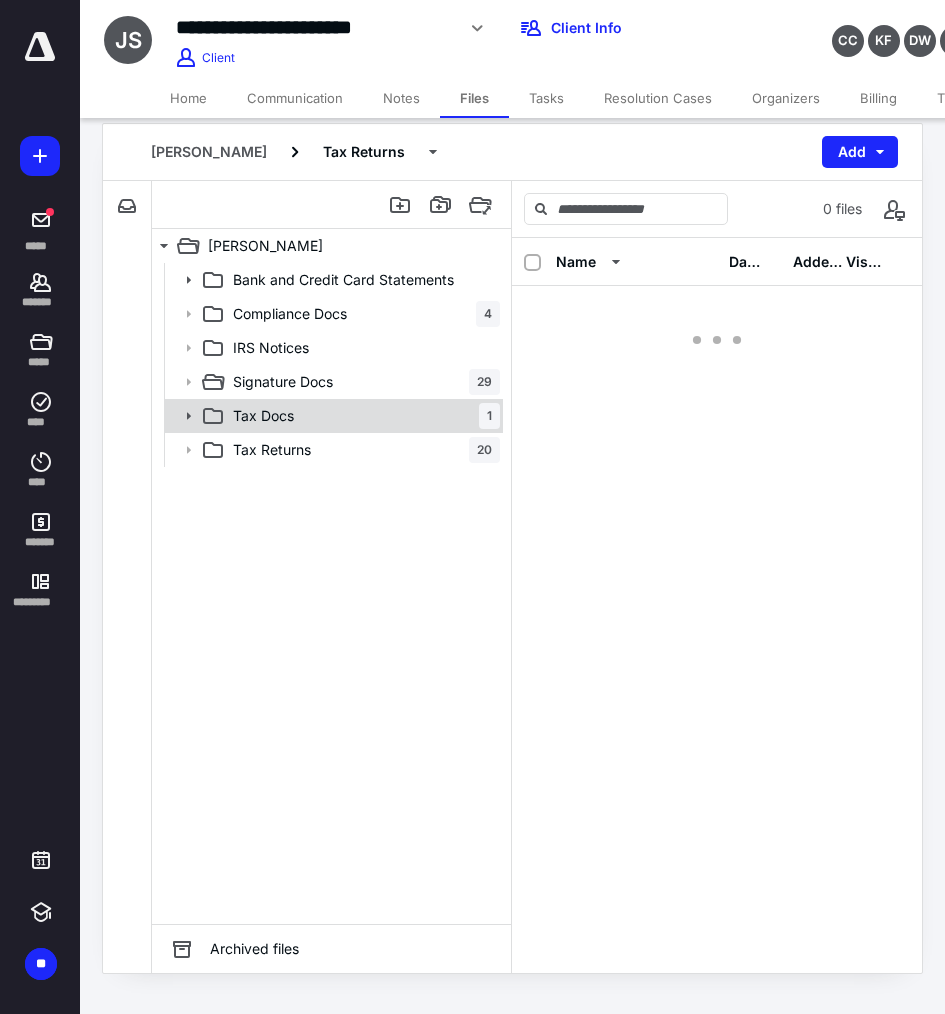 scroll, scrollTop: 0, scrollLeft: 0, axis: both 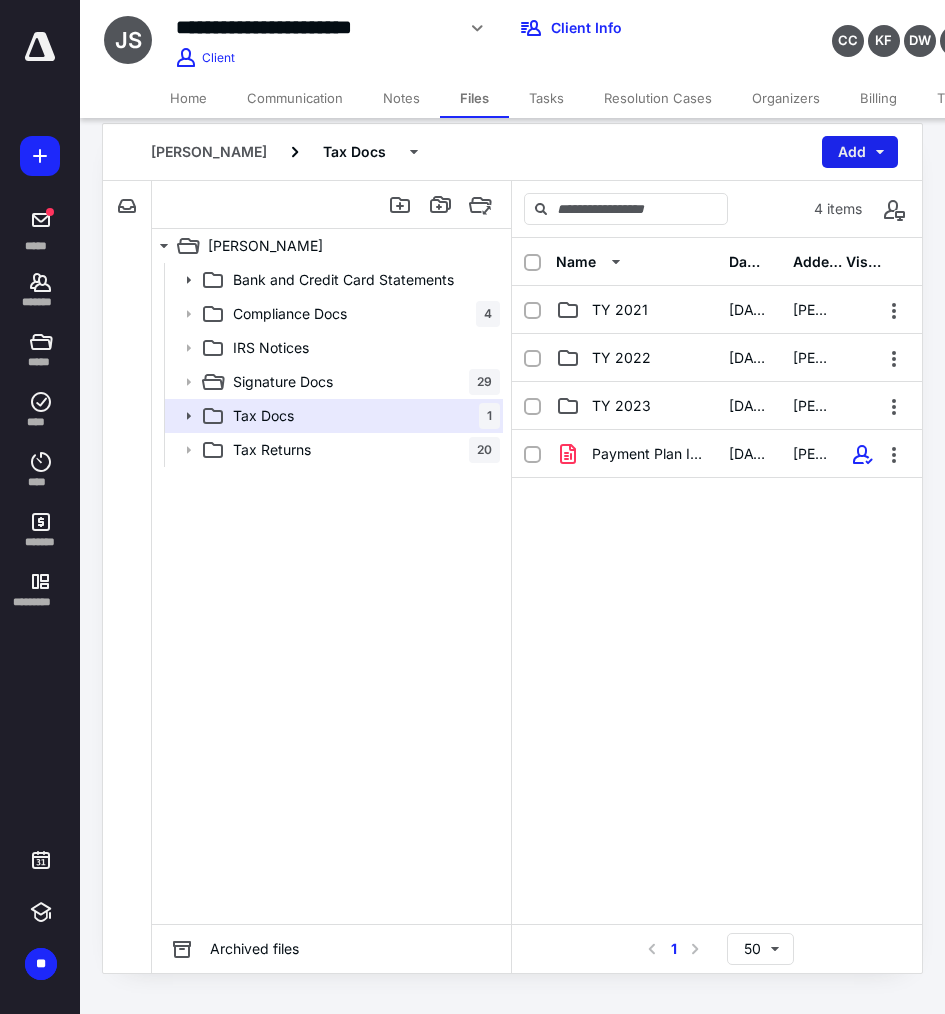 click on "Add" at bounding box center (860, 152) 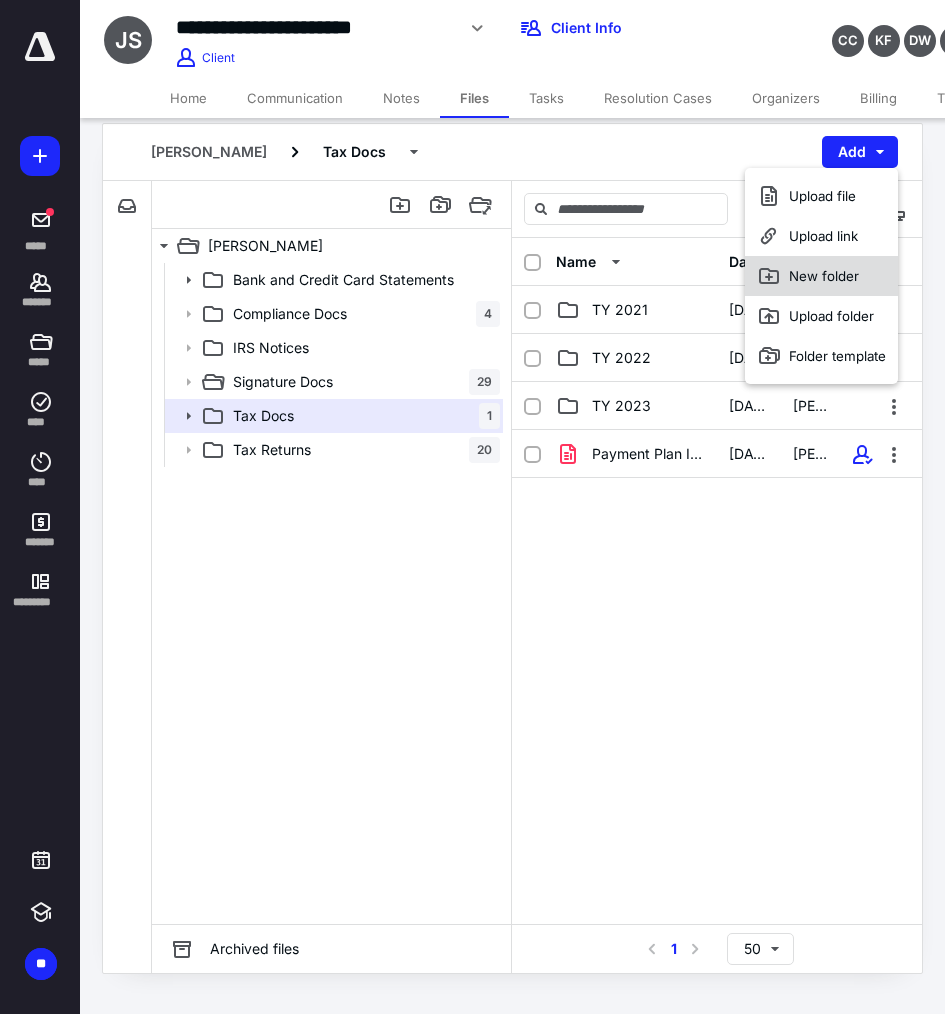 click on "New folder" at bounding box center [821, 276] 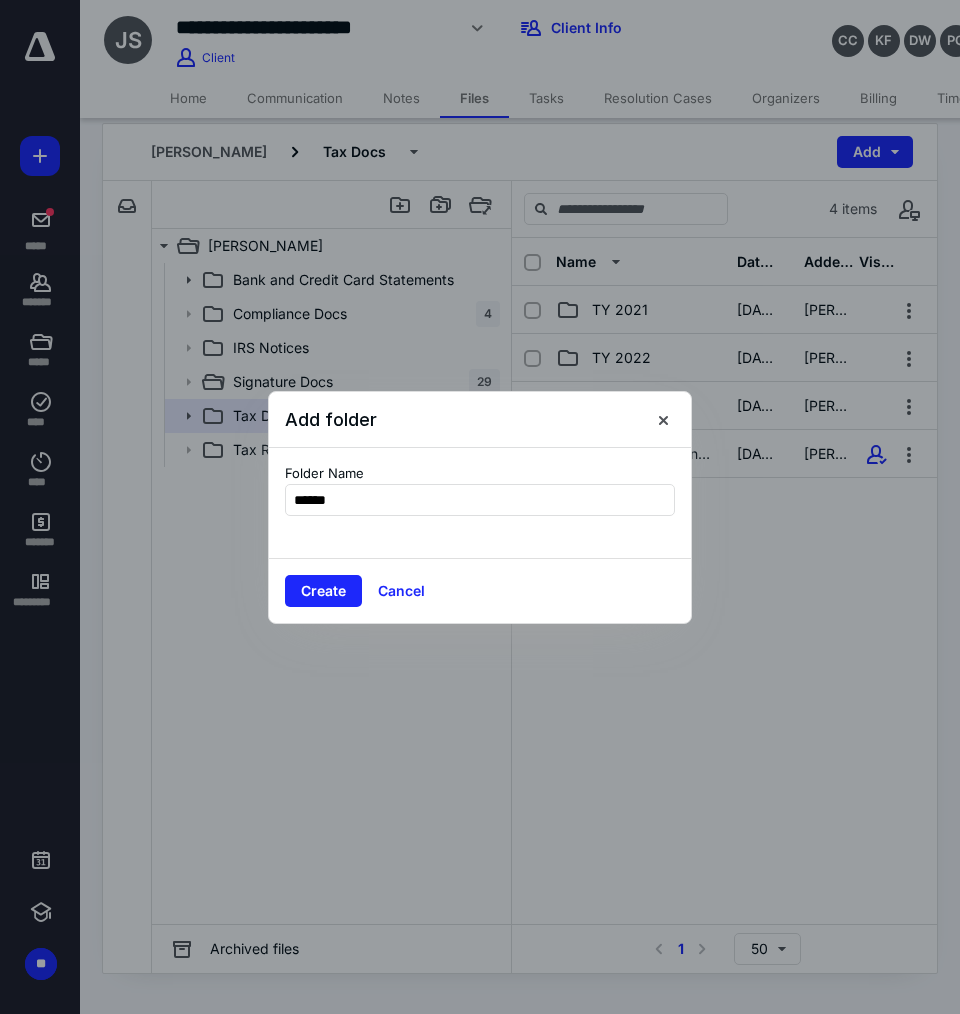 type on "*******" 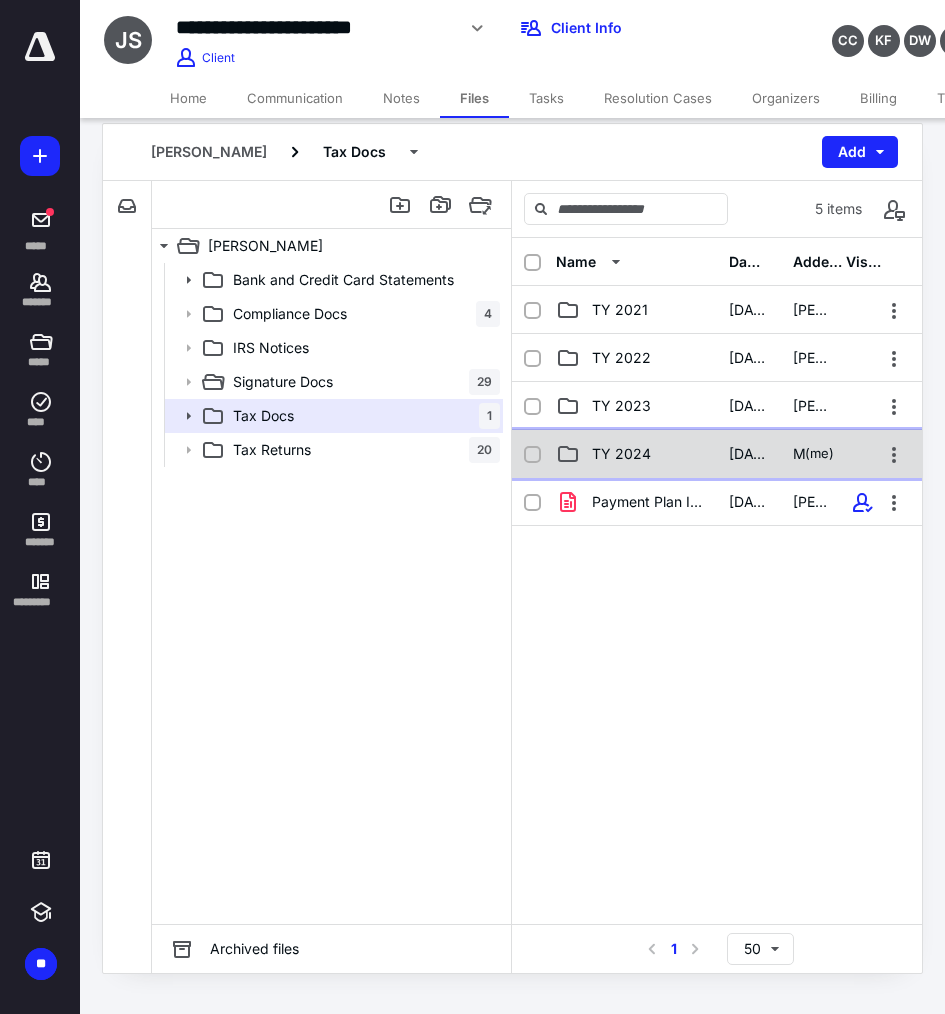 click on "TY 2024" at bounding box center [636, 454] 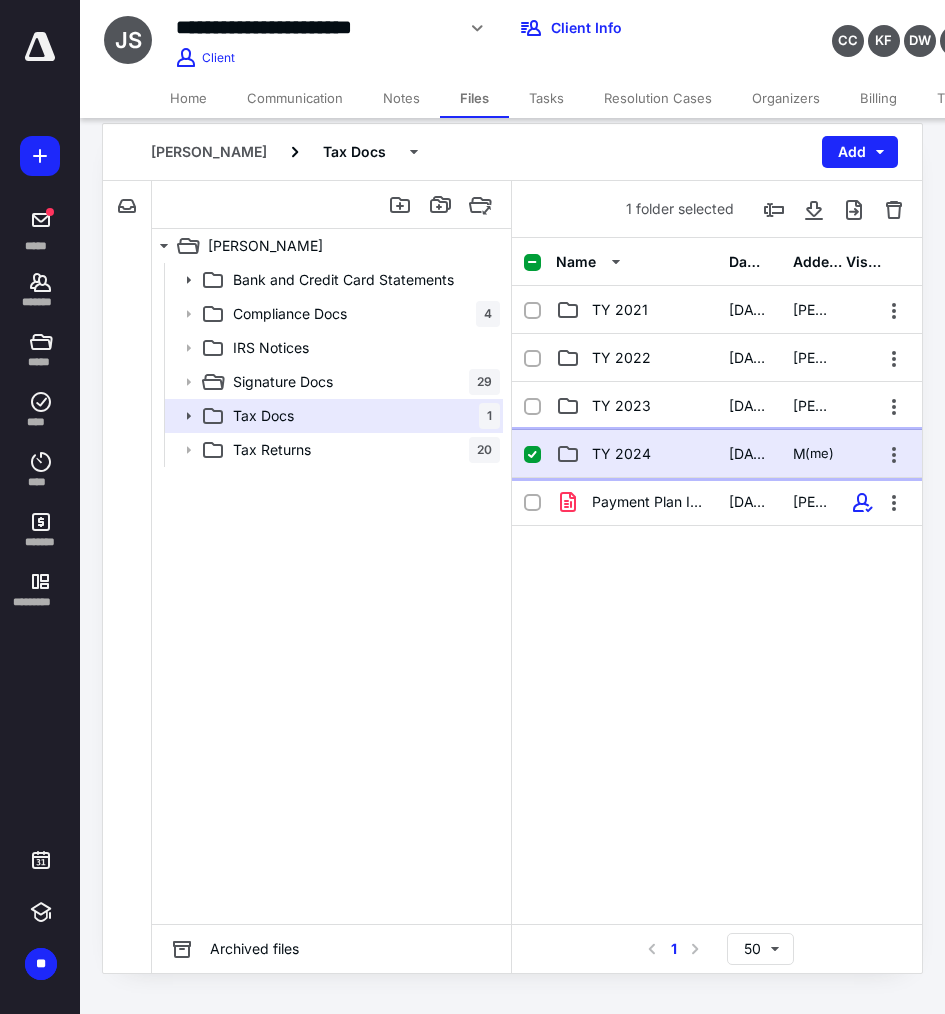 click on "TY 2024" at bounding box center (636, 454) 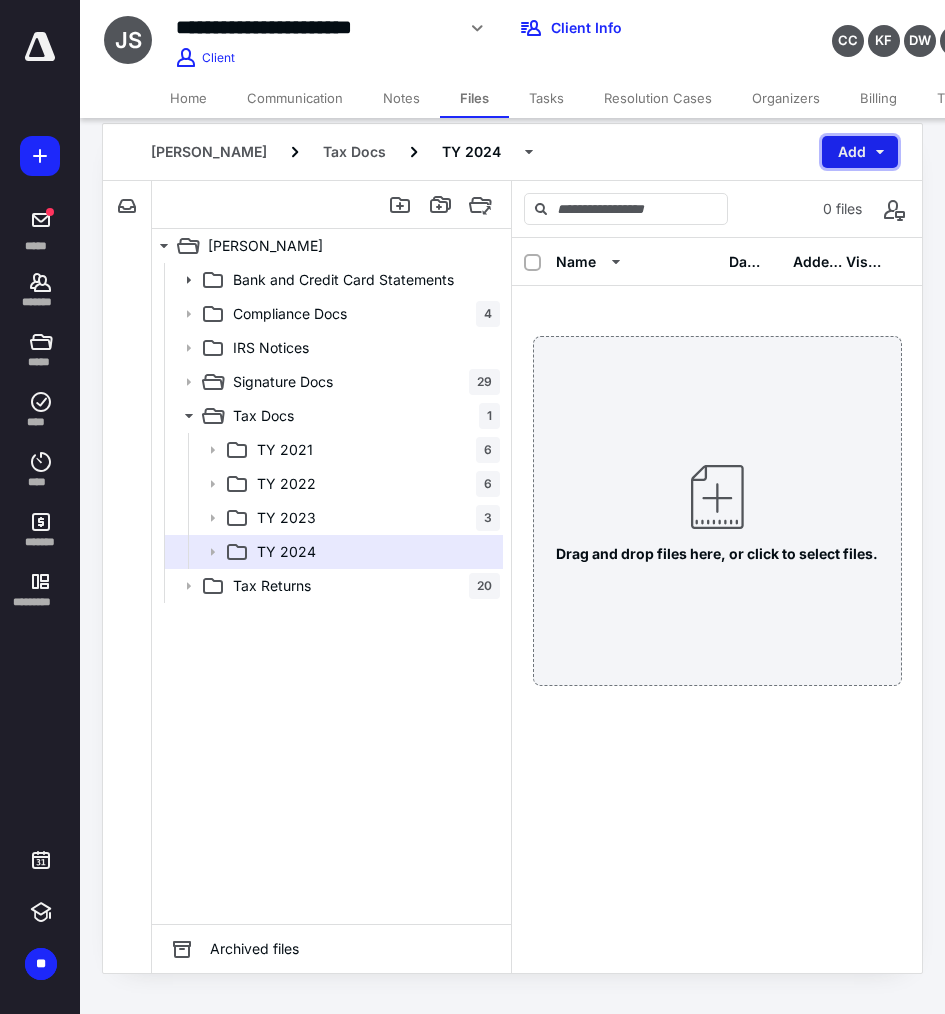 click on "Add" at bounding box center (860, 152) 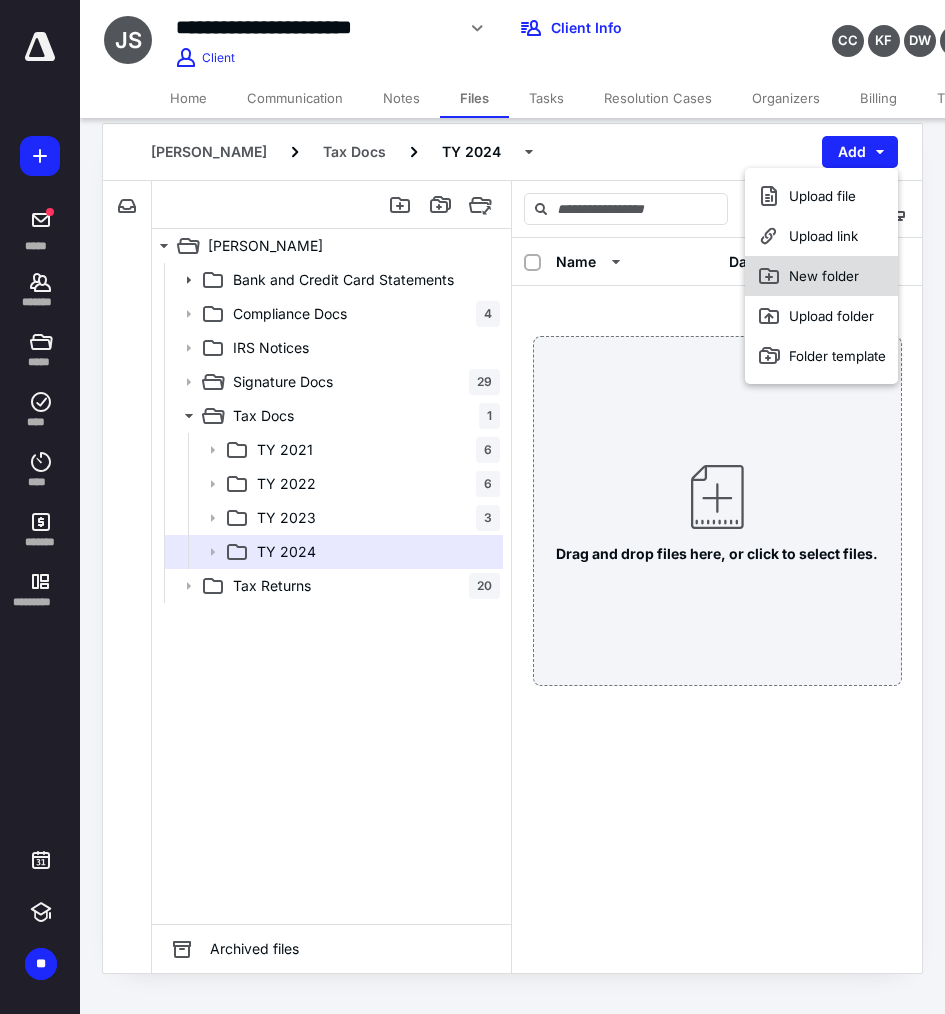 click on "New folder" at bounding box center [821, 276] 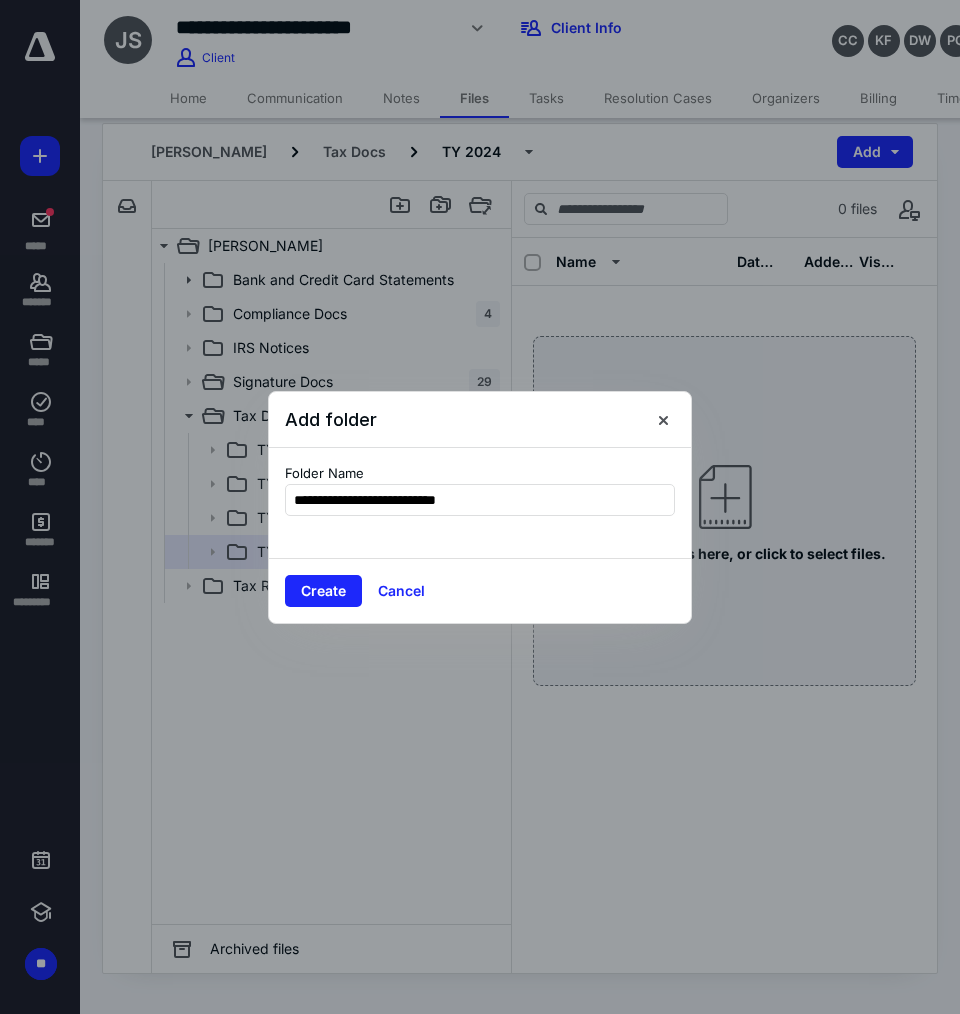 type on "**********" 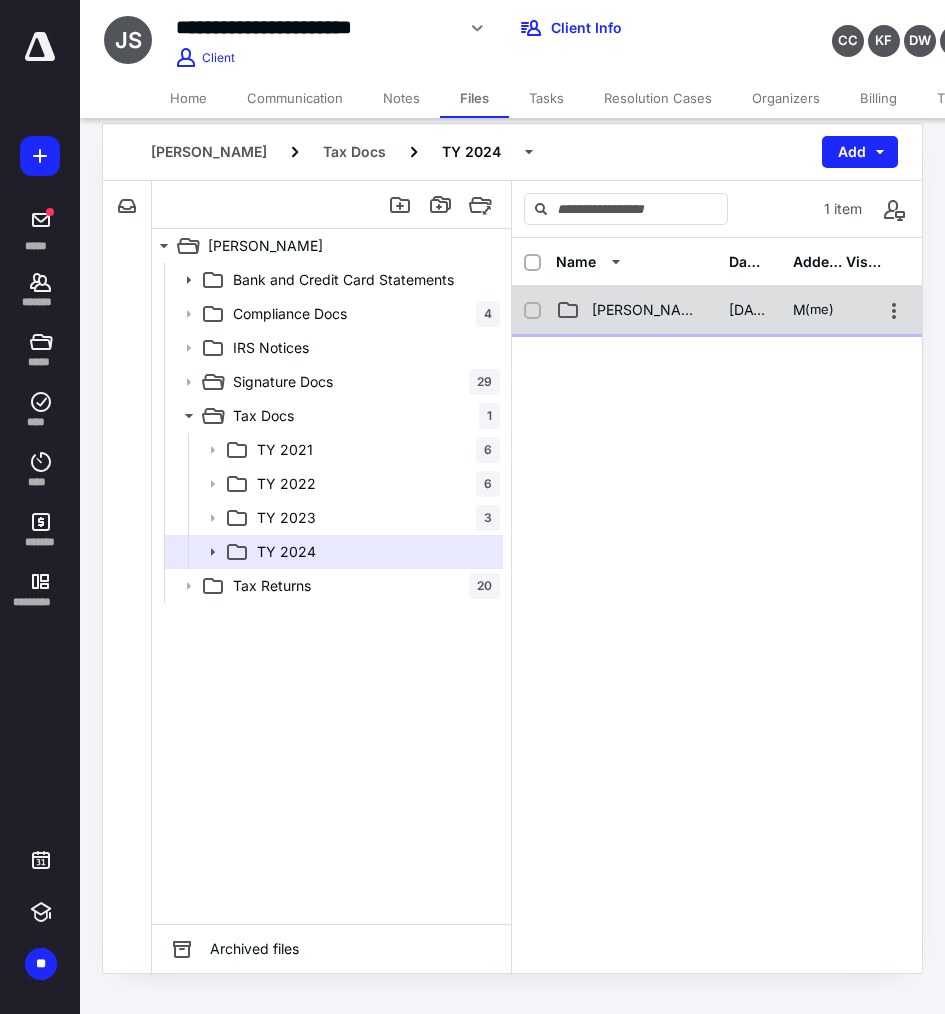 click on "[PERSON_NAME] Real Estate LLC" at bounding box center (648, 310) 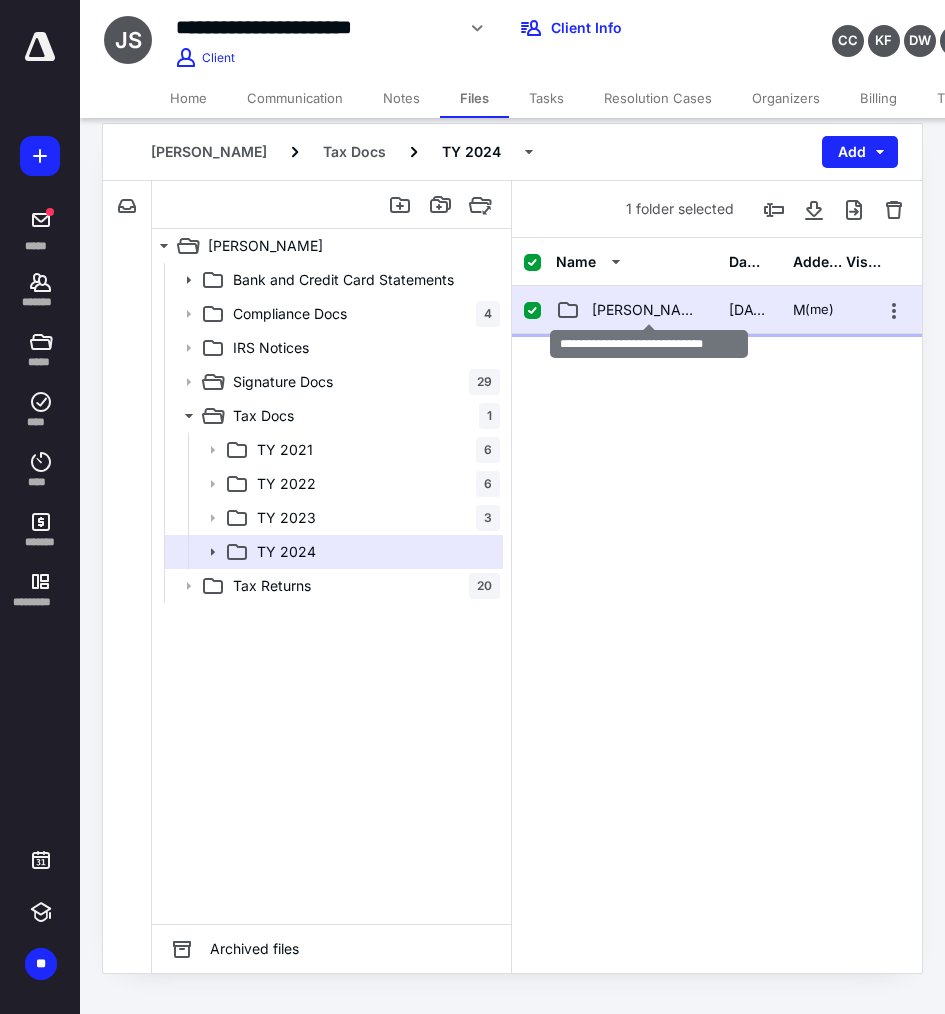 click on "[PERSON_NAME] Real Estate LLC" at bounding box center [648, 310] 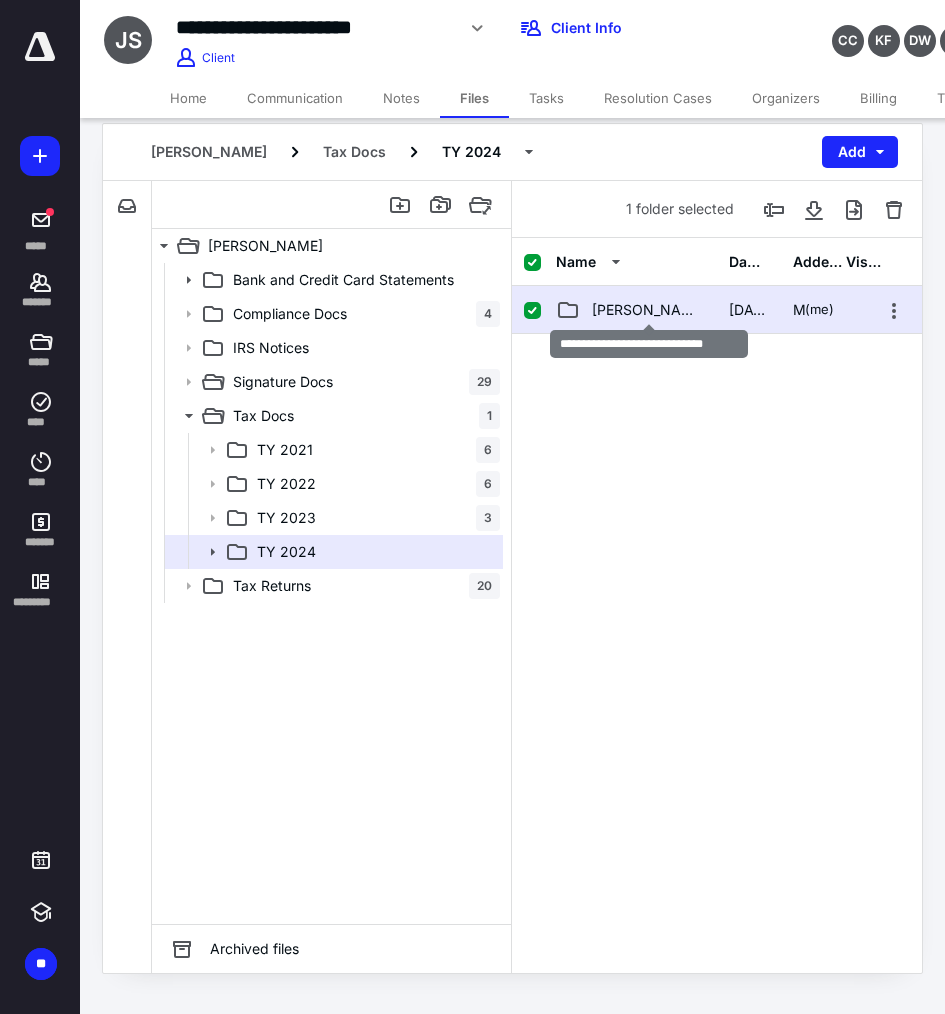 checkbox on "false" 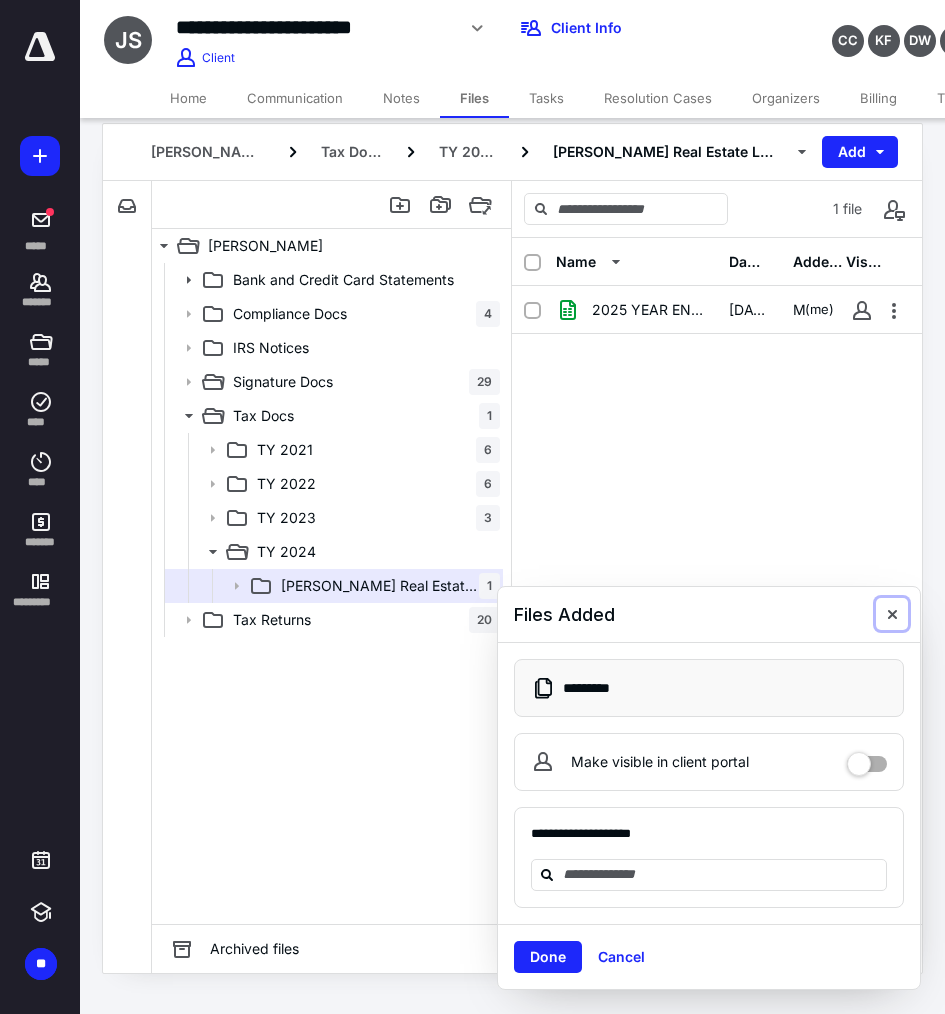 drag, startPoint x: 892, startPoint y: 625, endPoint x: 879, endPoint y: 619, distance: 14.3178215 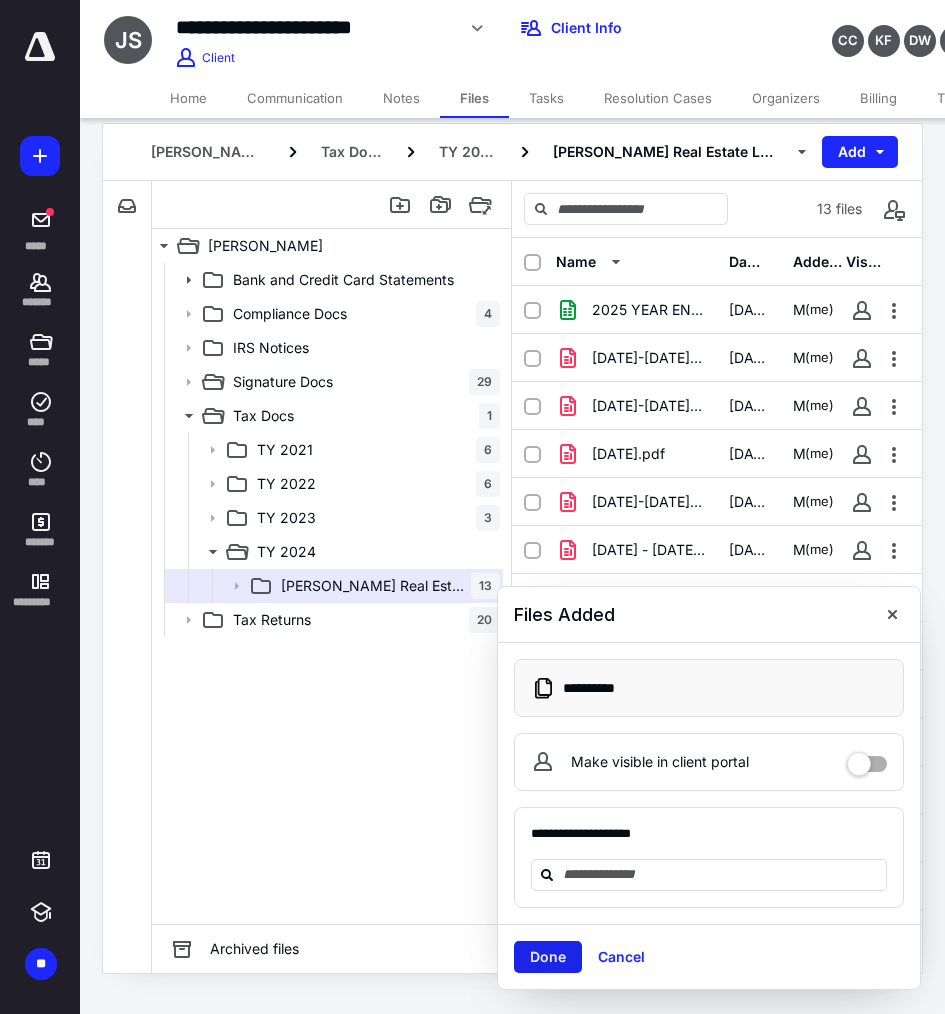 click on "Done" at bounding box center (548, 957) 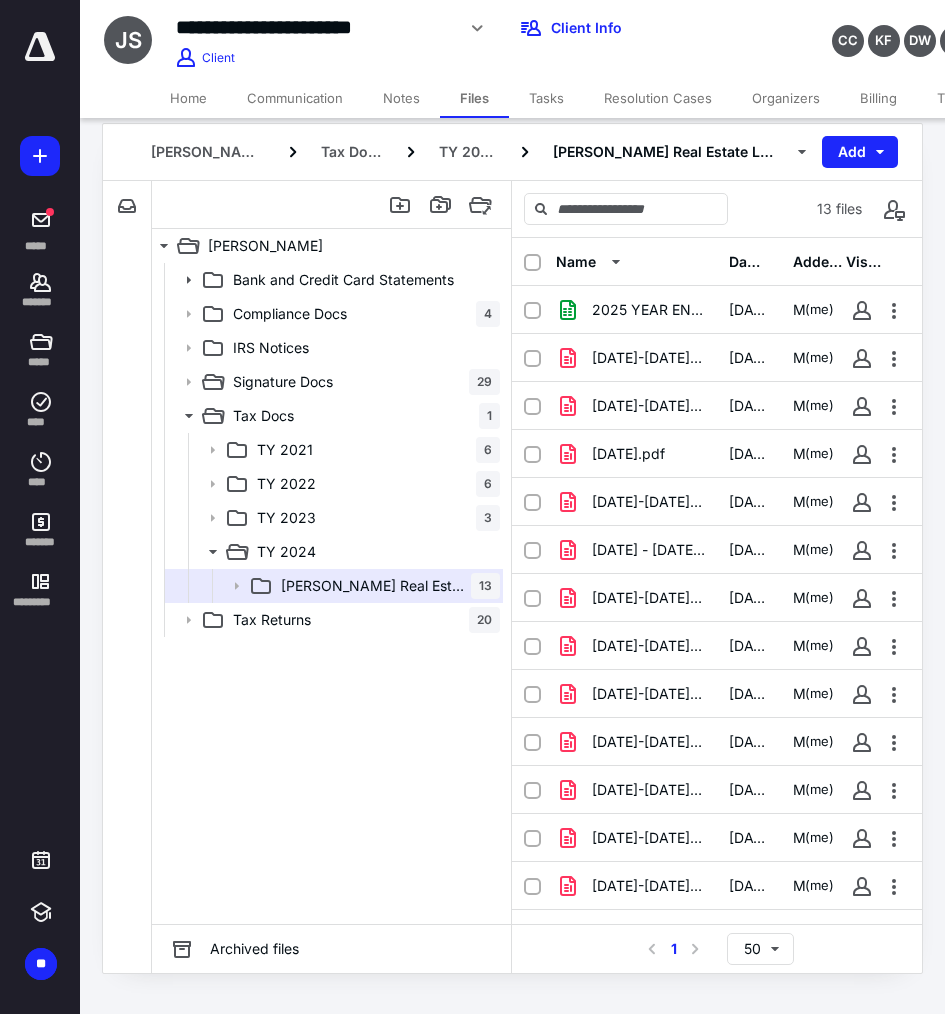 click on "Bank and Credit Card Statements Compliance Docs 4 IRS Notices Signature Docs 29 Tax Docs 1 TY 2021 6 TY 2022 6 TY 2023 3 TY 2024 [PERSON_NAME] Real Estate LLC 13 Tax Returns 20" at bounding box center [331, 593] 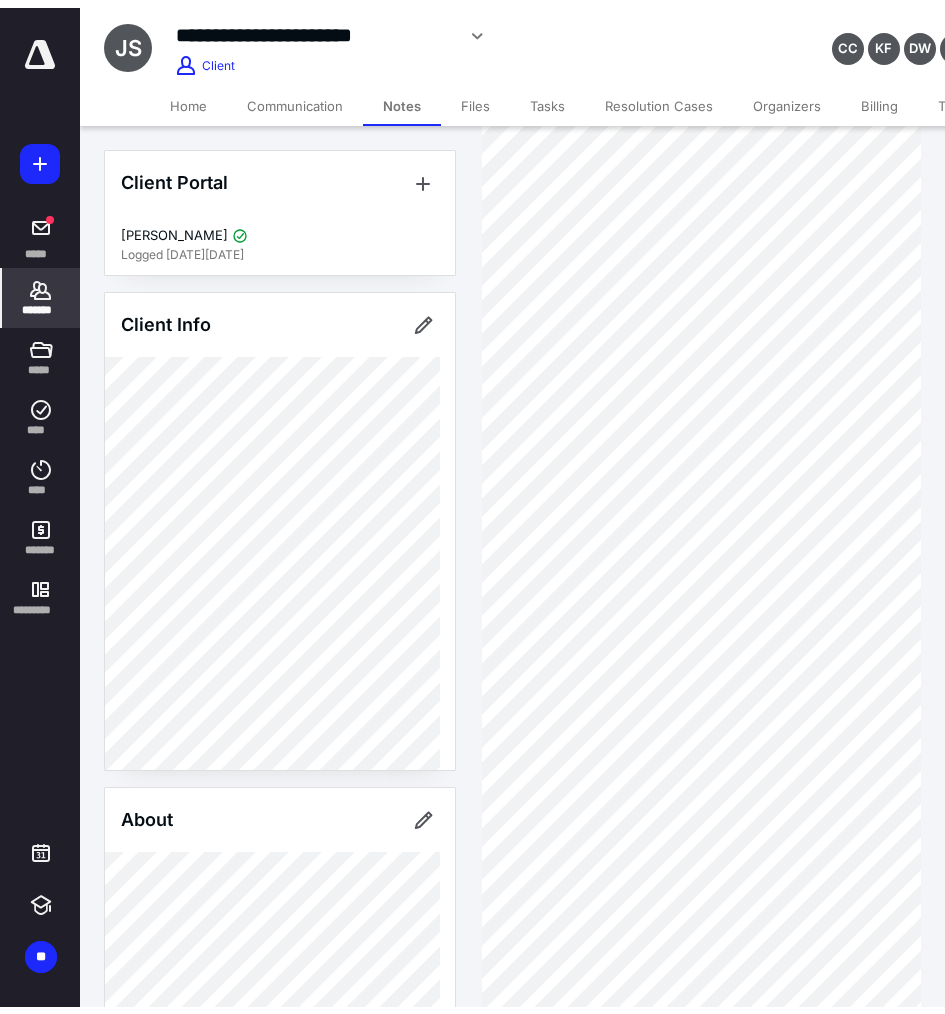 scroll, scrollTop: 0, scrollLeft: 0, axis: both 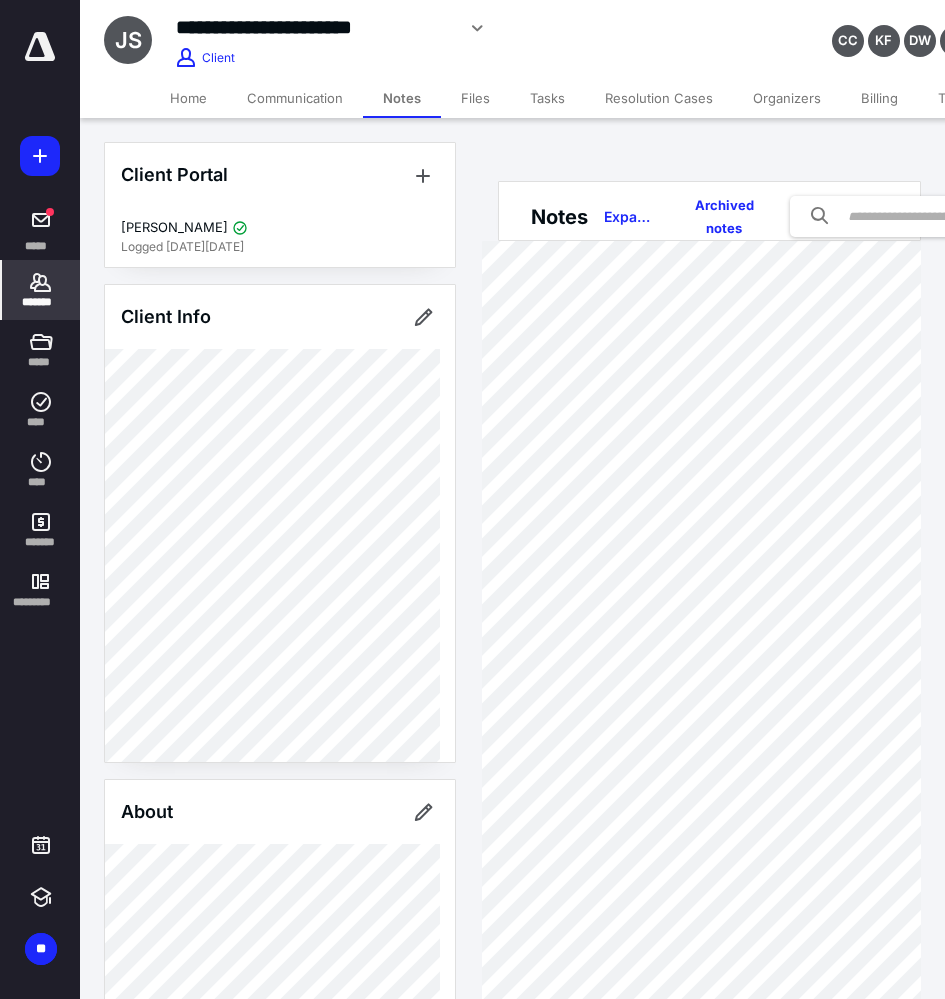 click on "Billing" at bounding box center (879, 98) 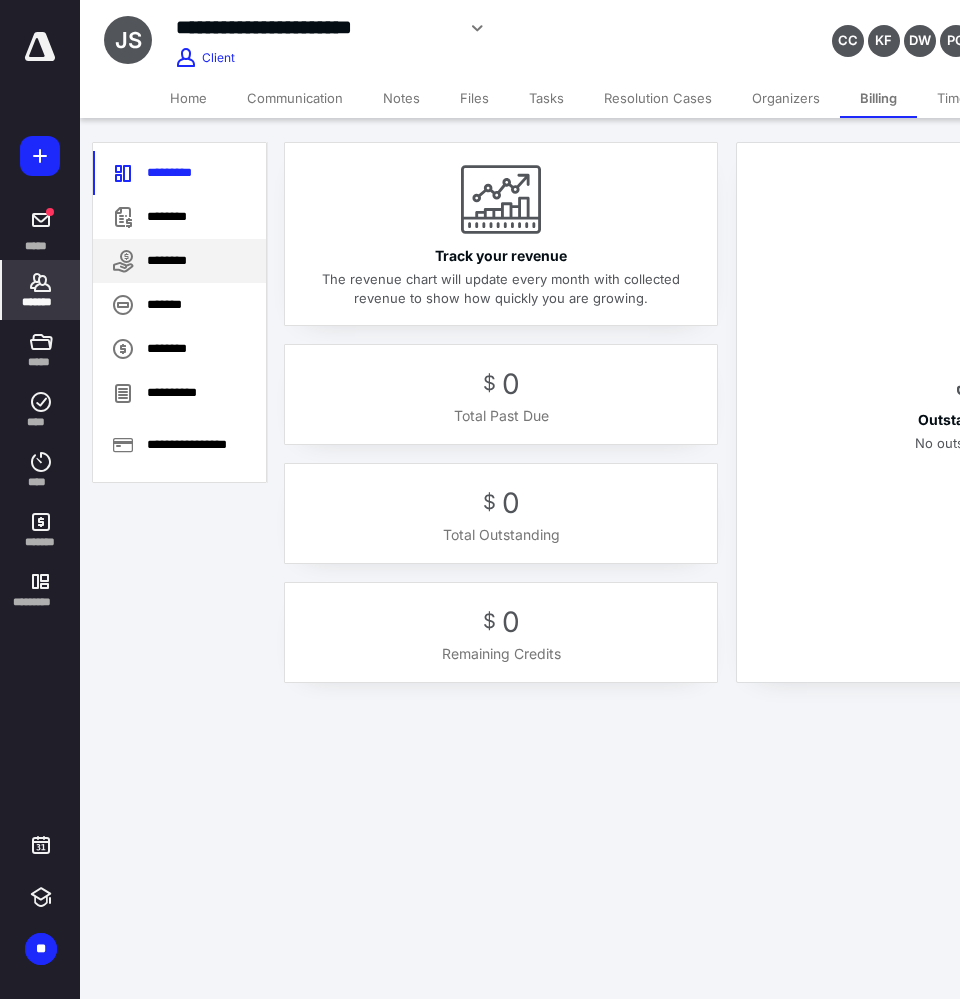 click on "********" at bounding box center (179, 261) 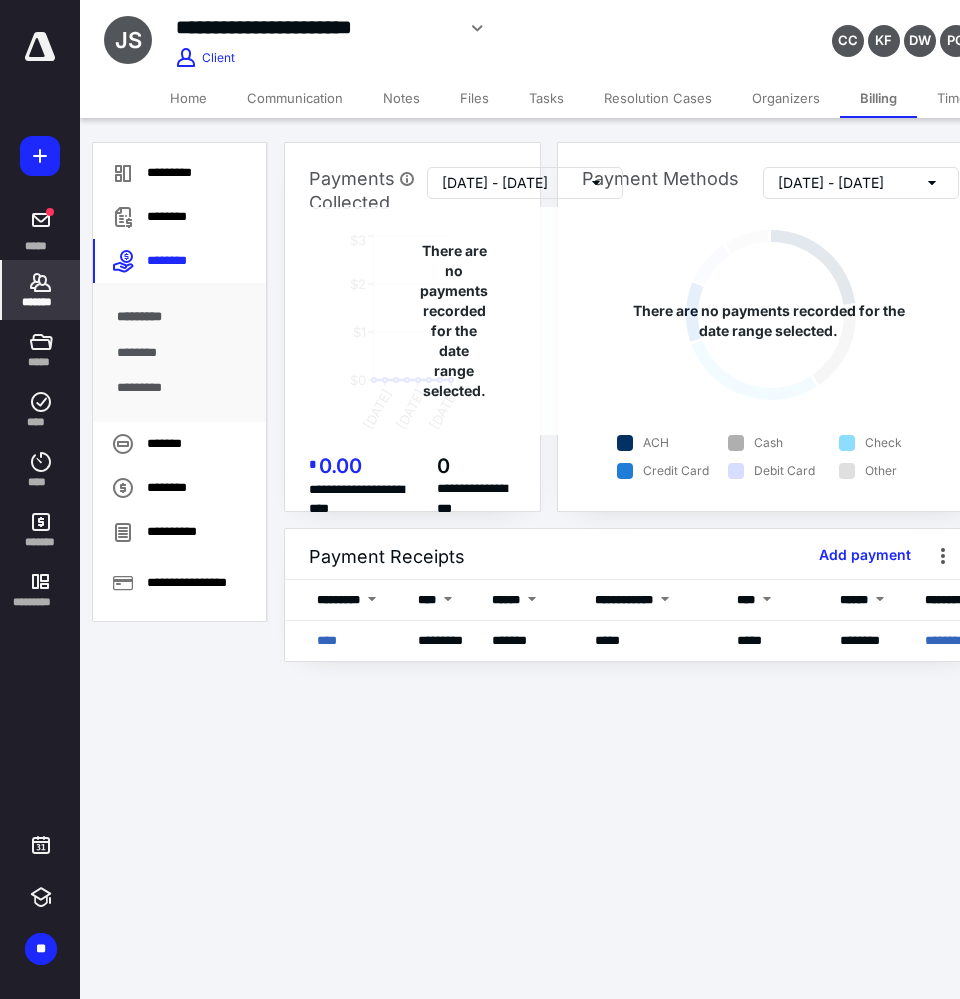 click on "Files" at bounding box center [474, 98] 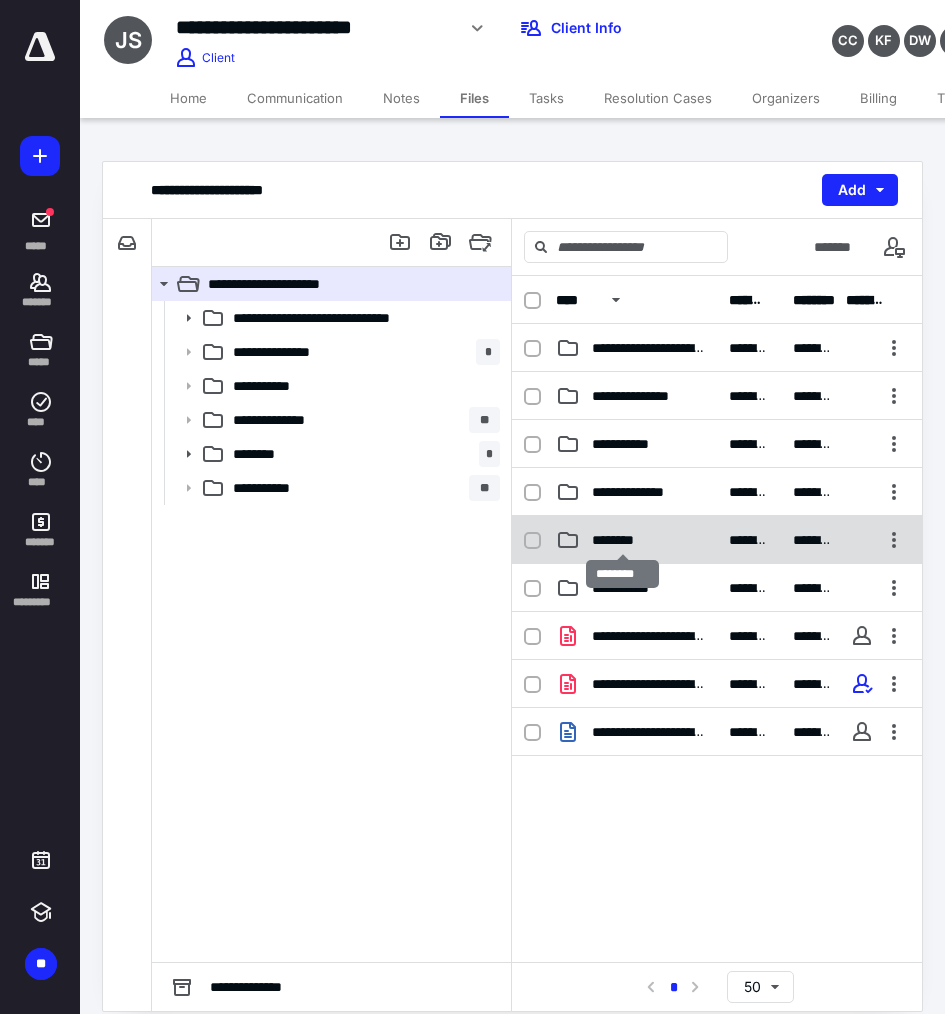 click on "********" at bounding box center (622, 540) 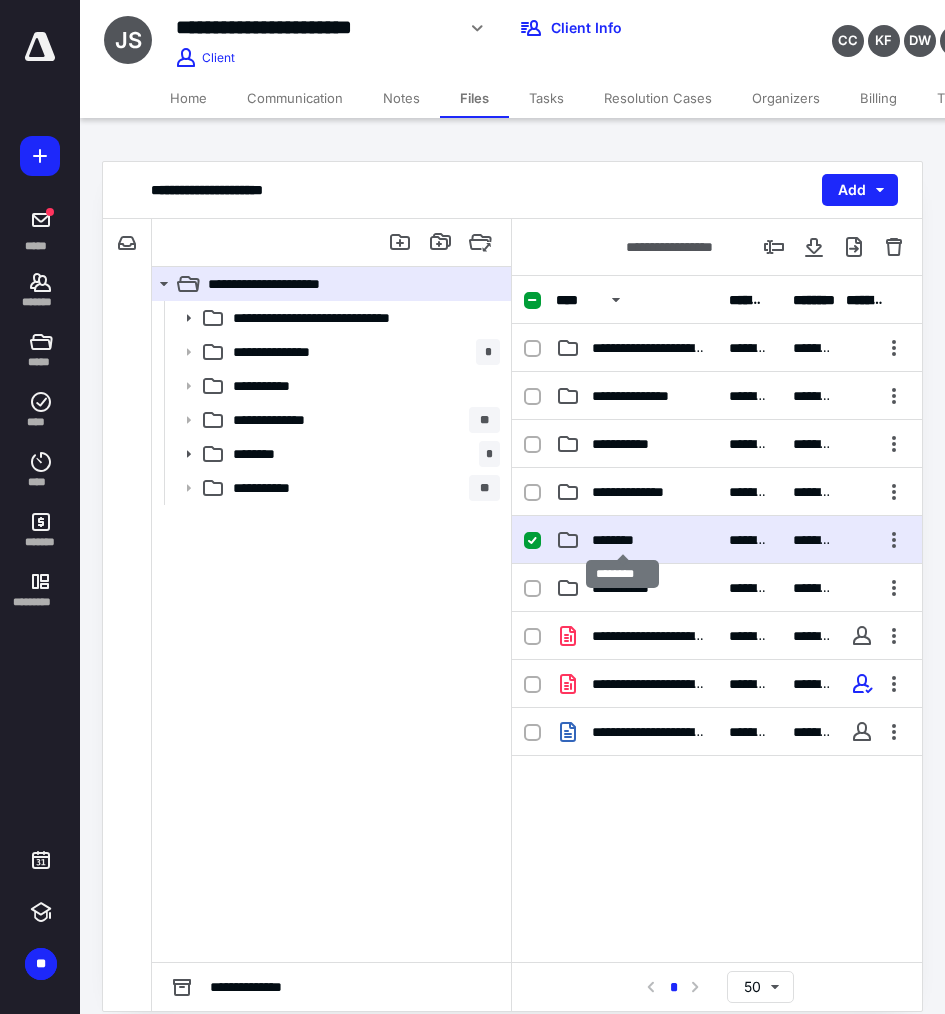 click on "********" at bounding box center (622, 540) 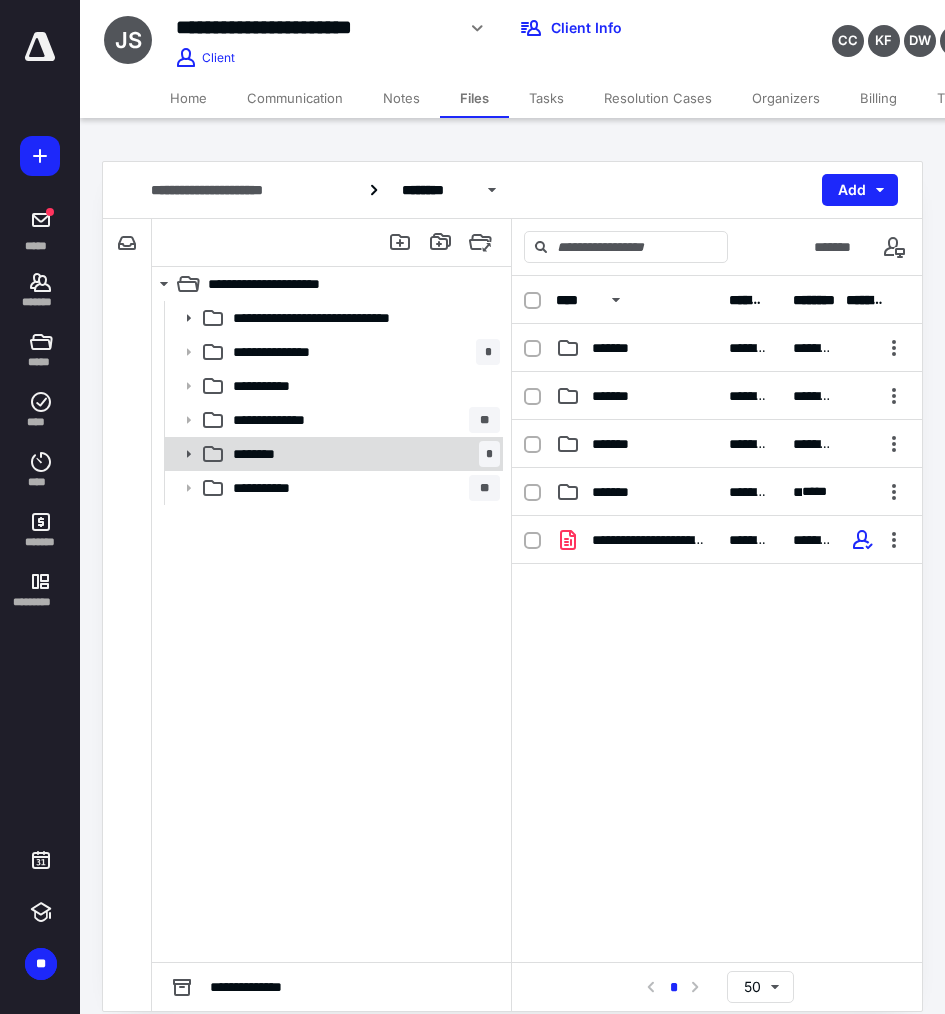 click on "******** *" at bounding box center [362, 454] 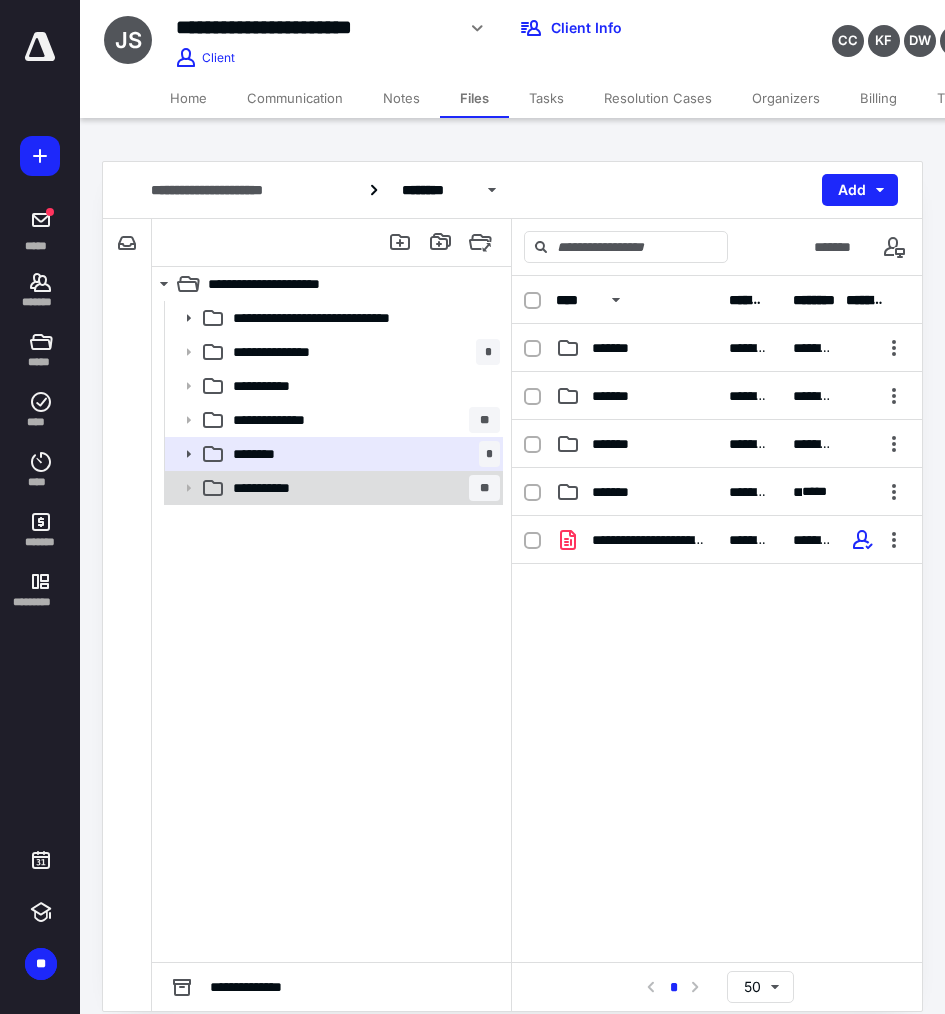 click on "**********" at bounding box center (362, 488) 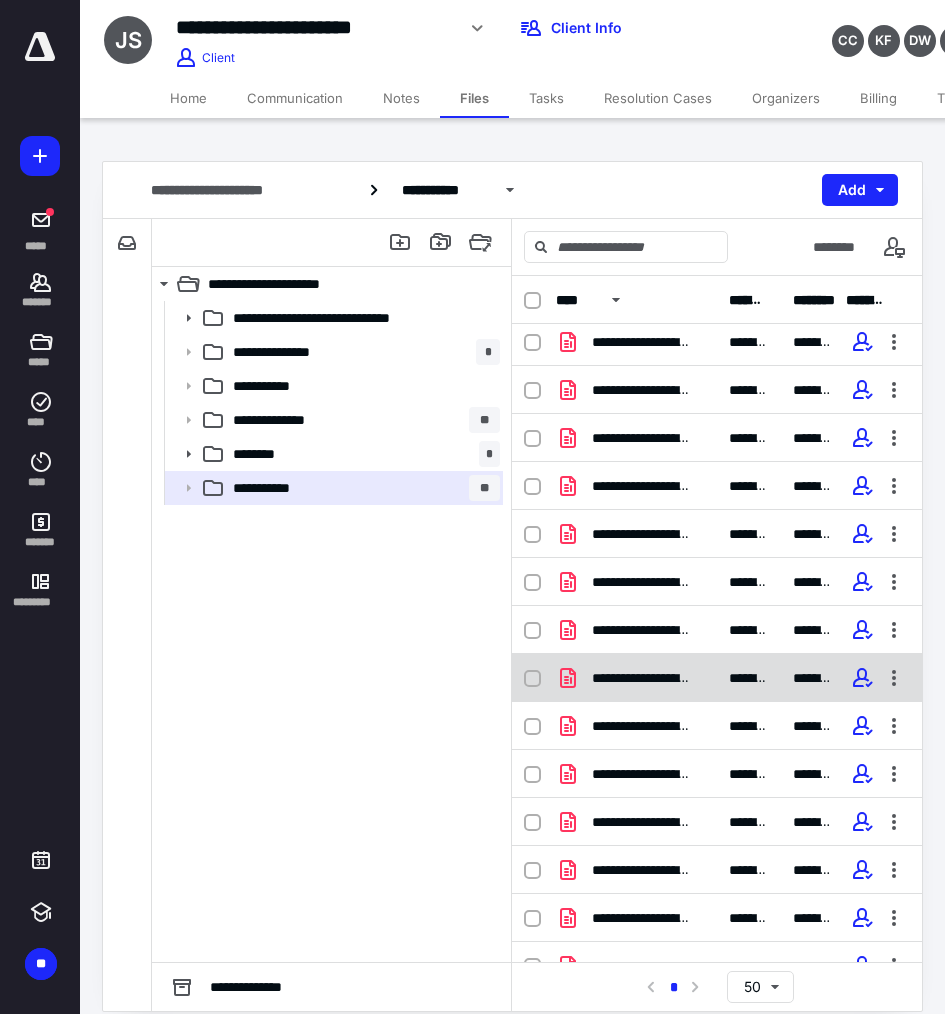 scroll, scrollTop: 322, scrollLeft: 0, axis: vertical 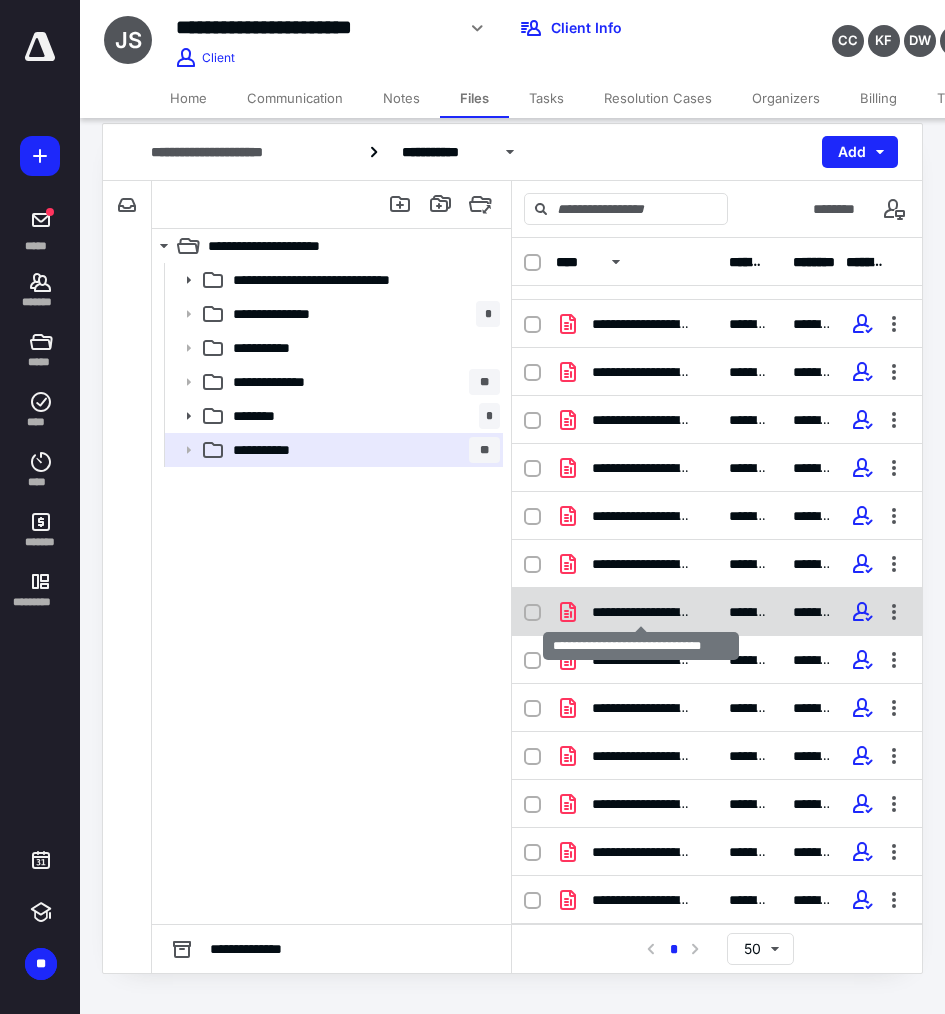 click on "**********" at bounding box center (641, 612) 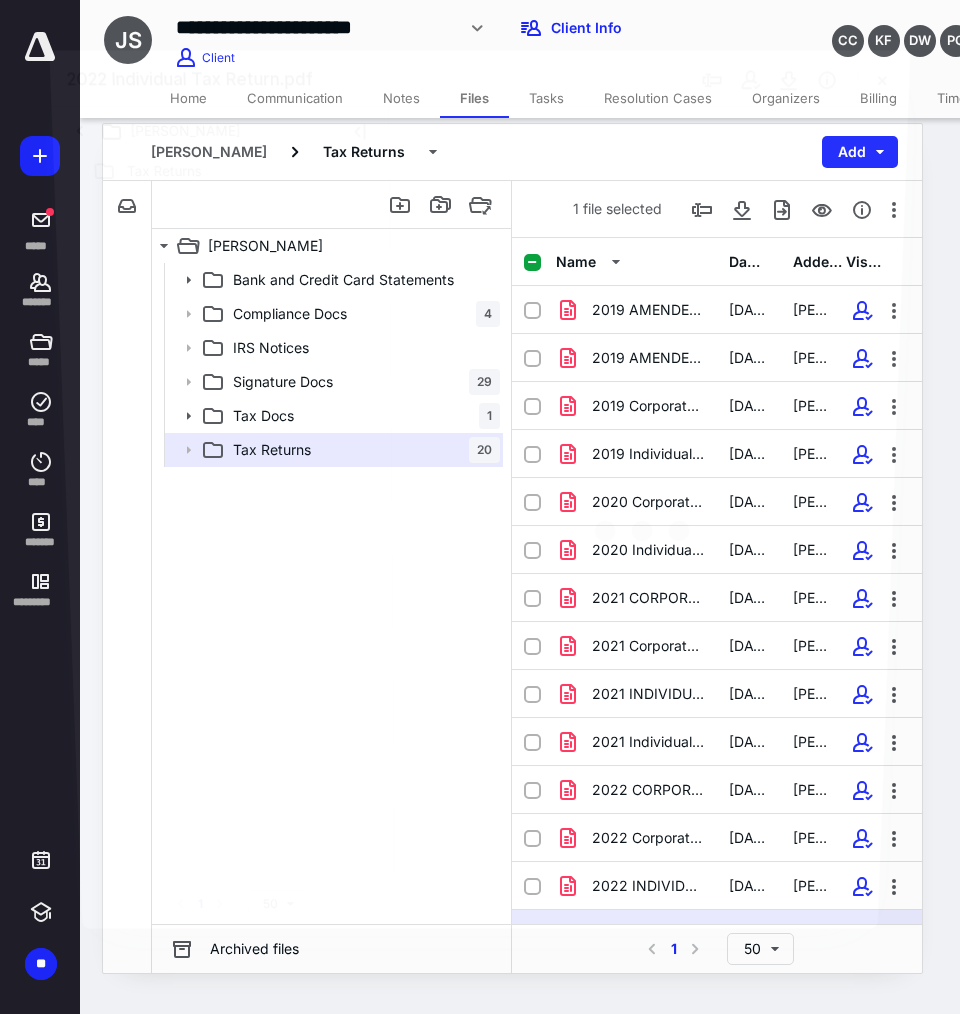 scroll, scrollTop: 322, scrollLeft: 0, axis: vertical 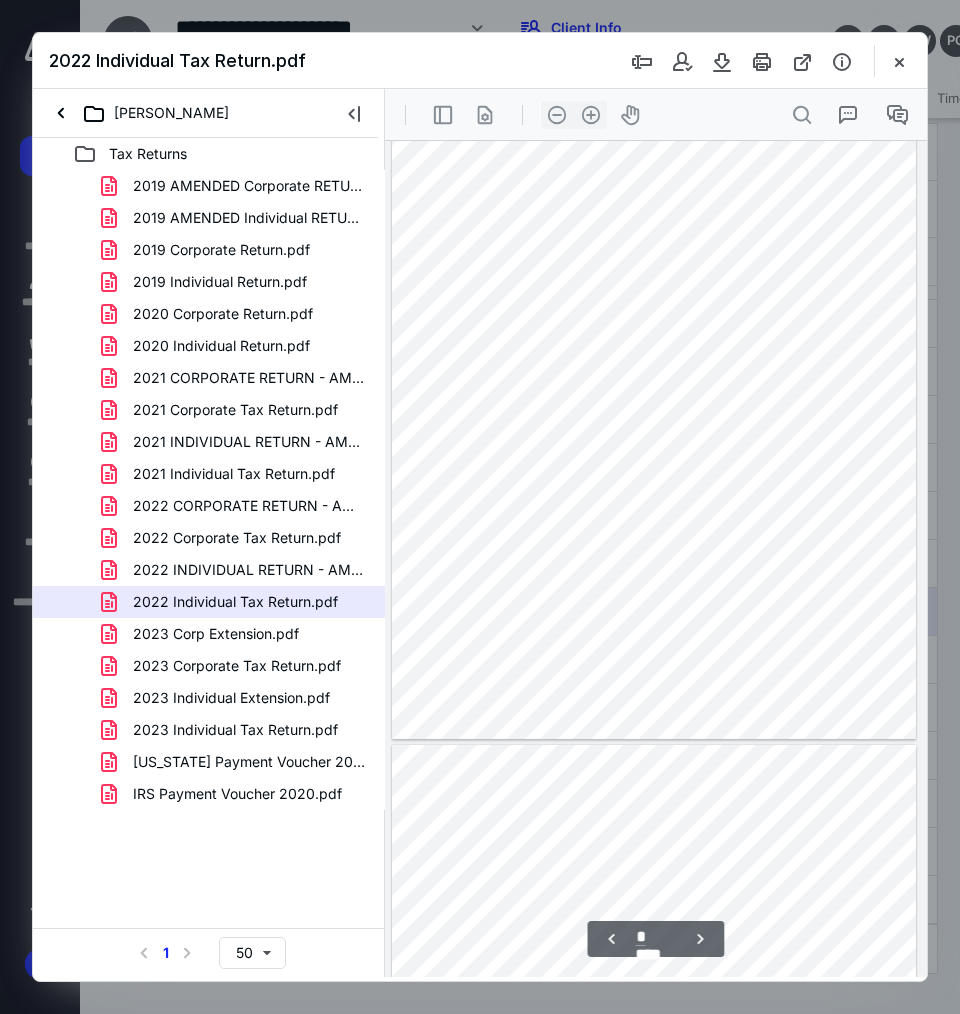 type on "**" 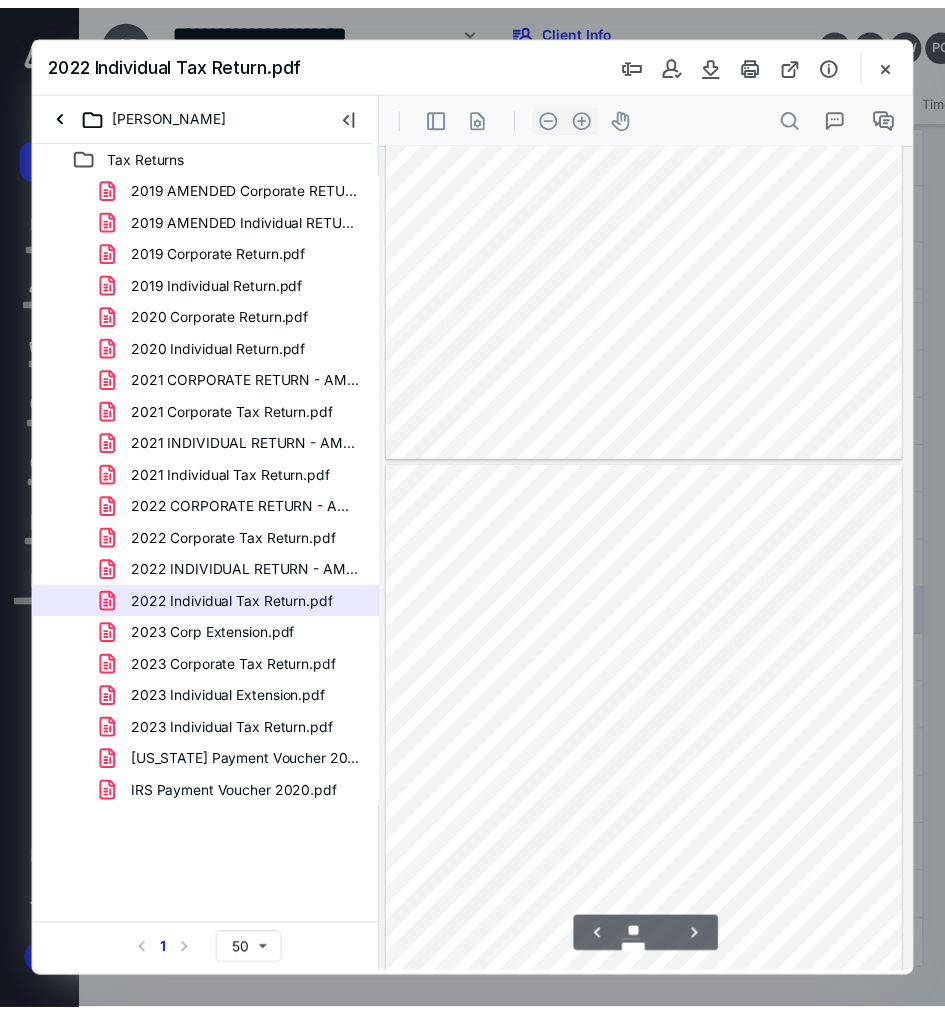 scroll, scrollTop: 6055, scrollLeft: 0, axis: vertical 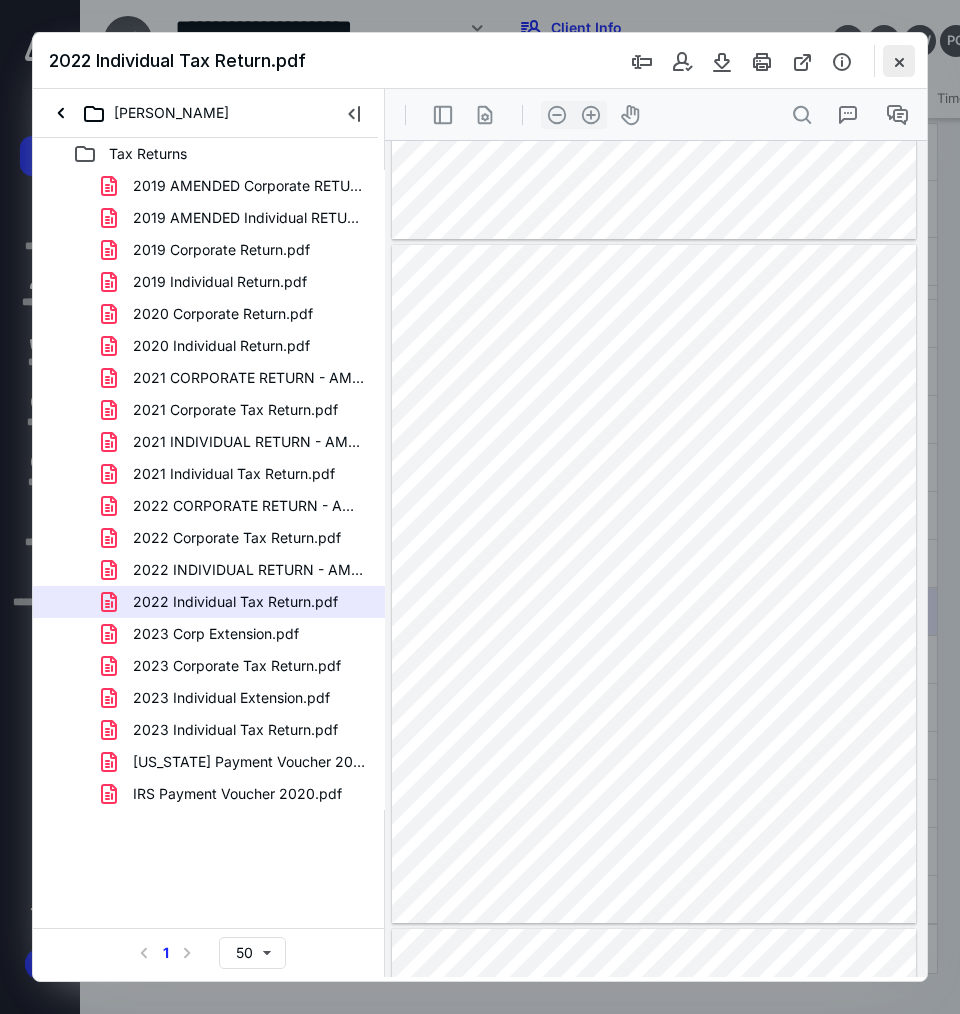 click at bounding box center (899, 61) 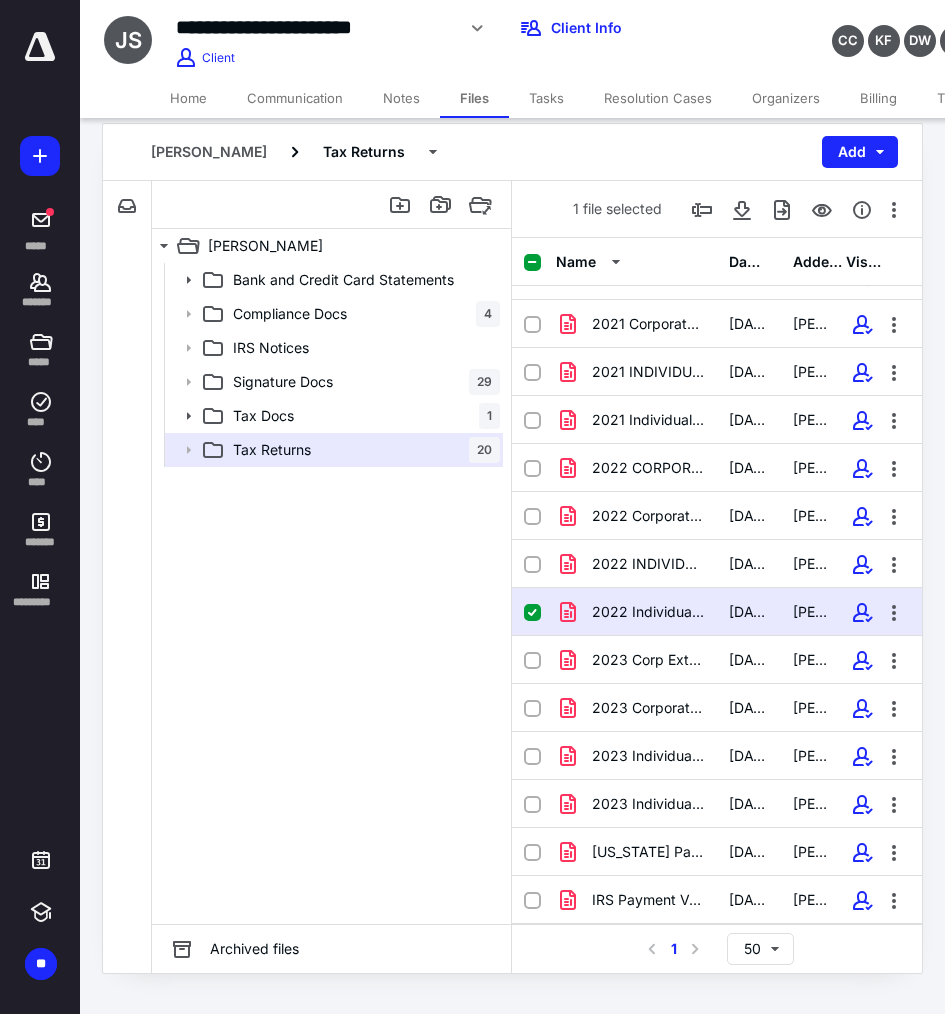 click on "Home" at bounding box center (188, 98) 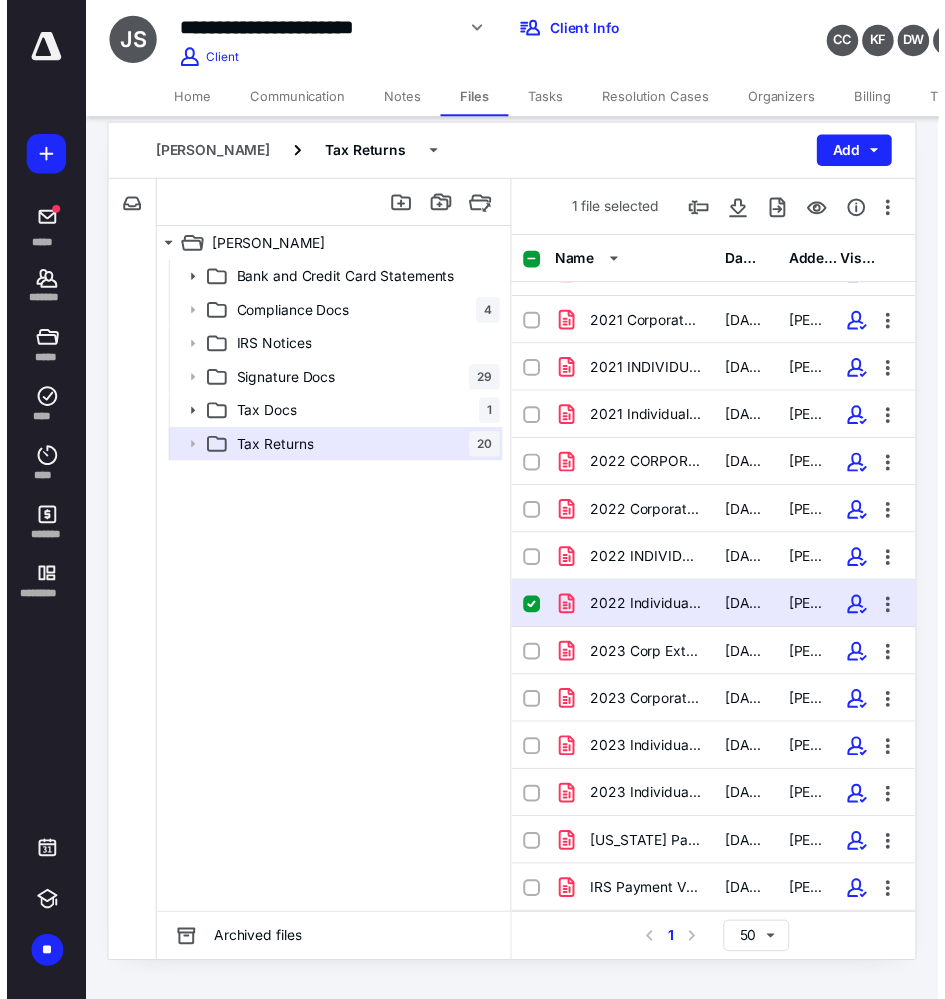 scroll, scrollTop: 0, scrollLeft: 0, axis: both 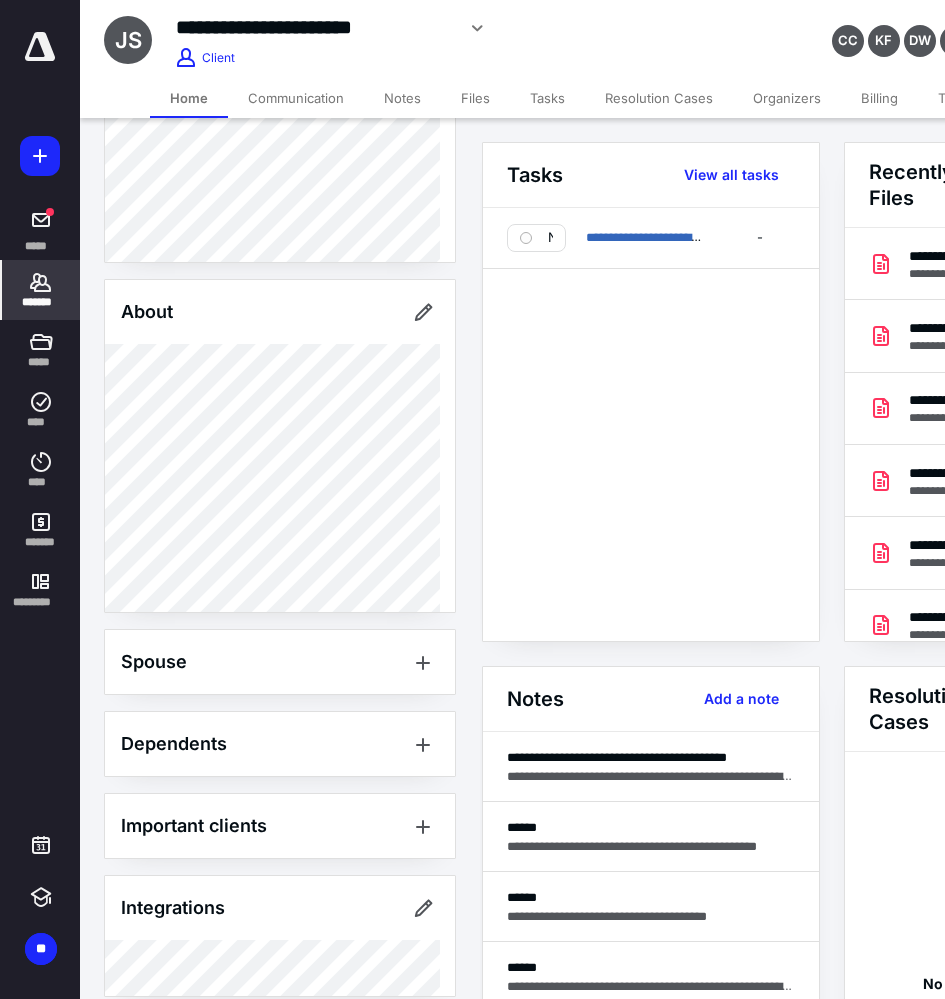 drag, startPoint x: 19, startPoint y: 295, endPoint x: 51, endPoint y: 274, distance: 38.27532 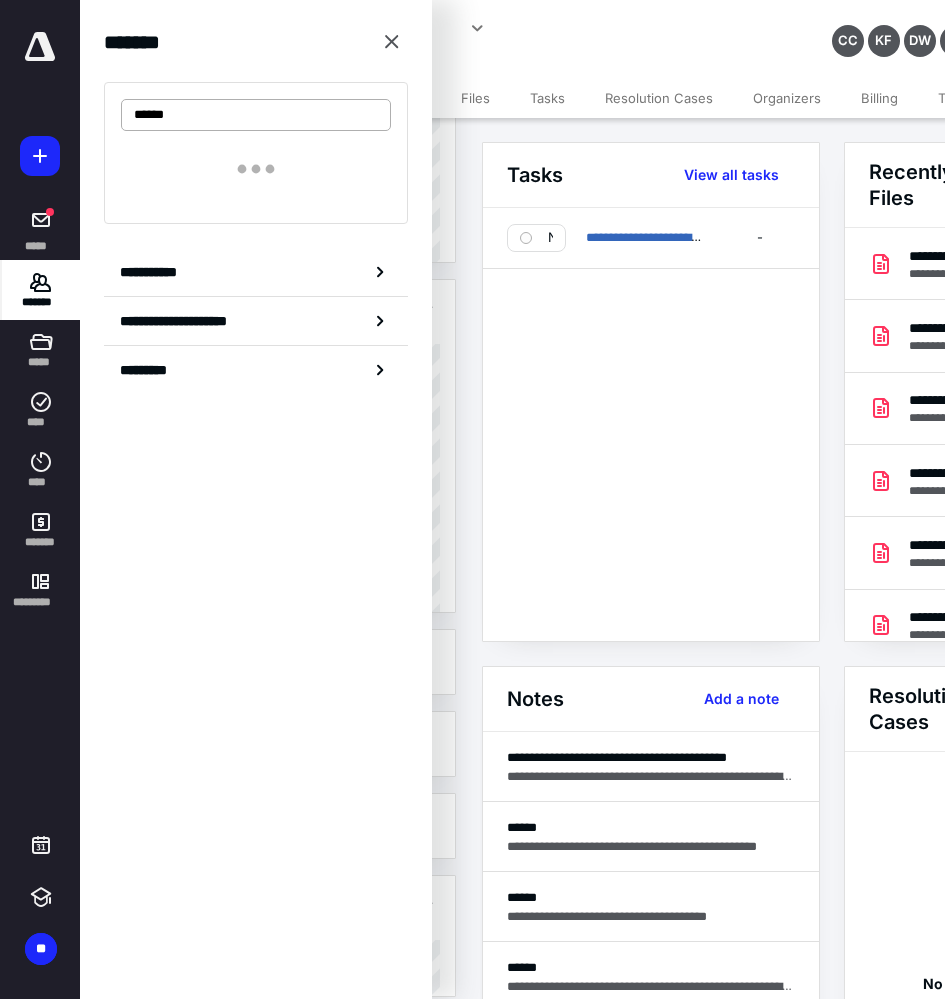 type on "*******" 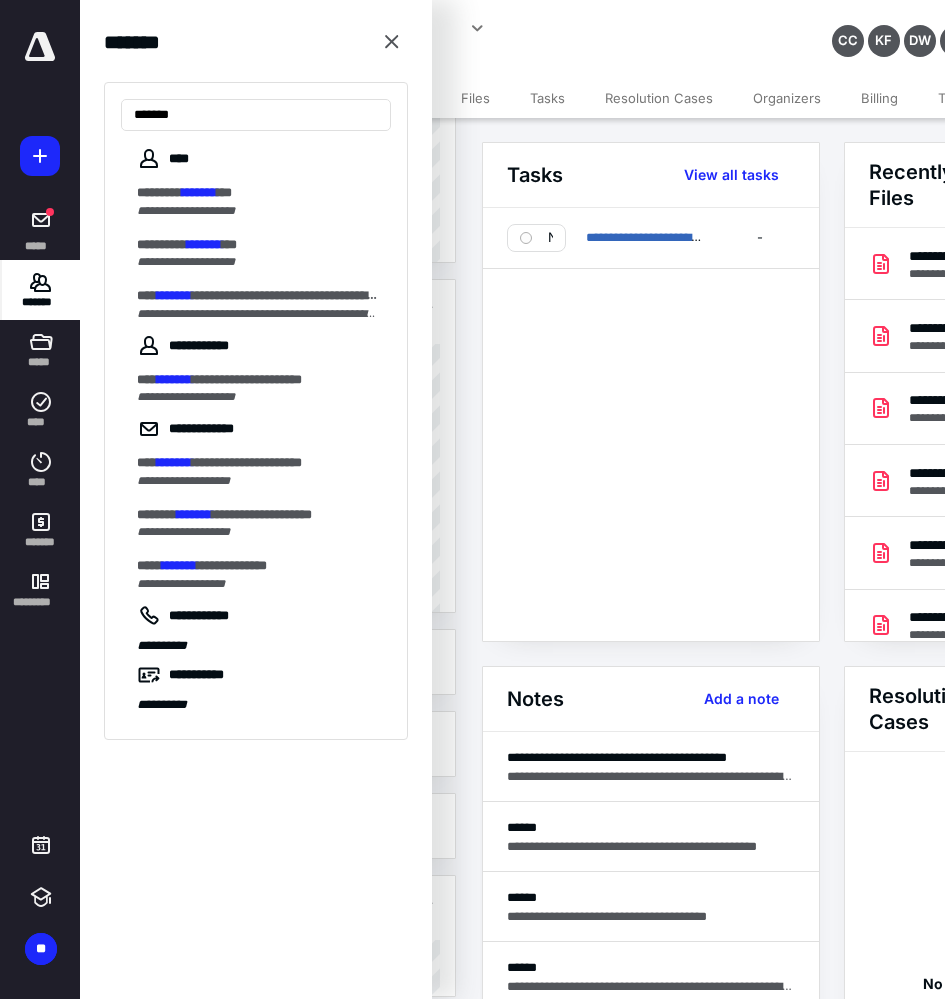 drag, startPoint x: 259, startPoint y: 111, endPoint x: -7, endPoint y: 114, distance: 266.0169 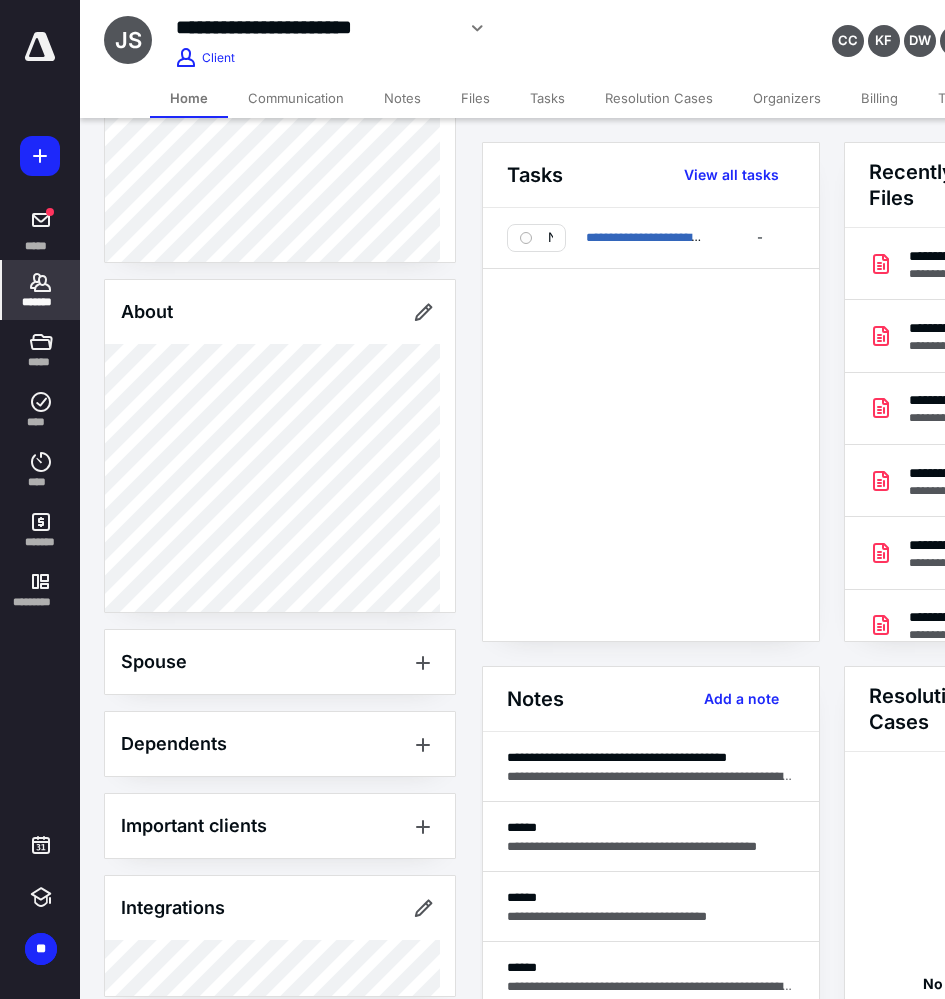 click on "*******" at bounding box center (41, 290) 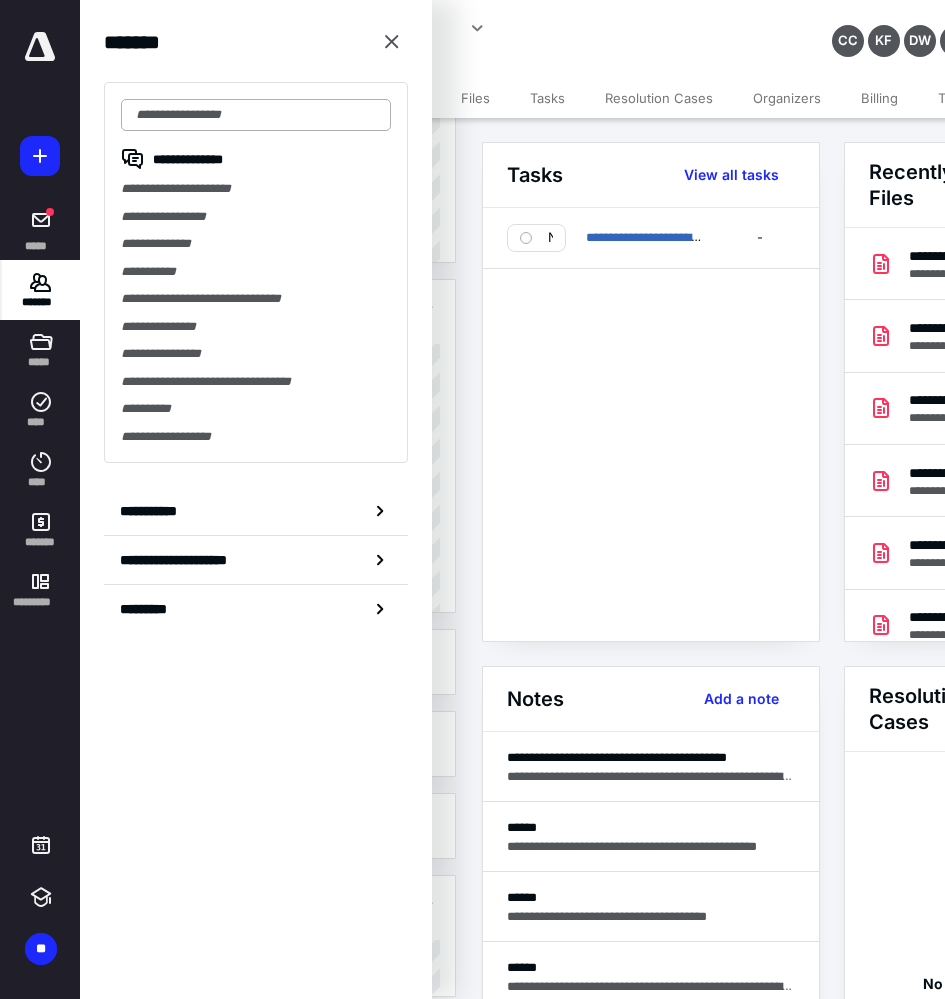 click at bounding box center (256, 115) 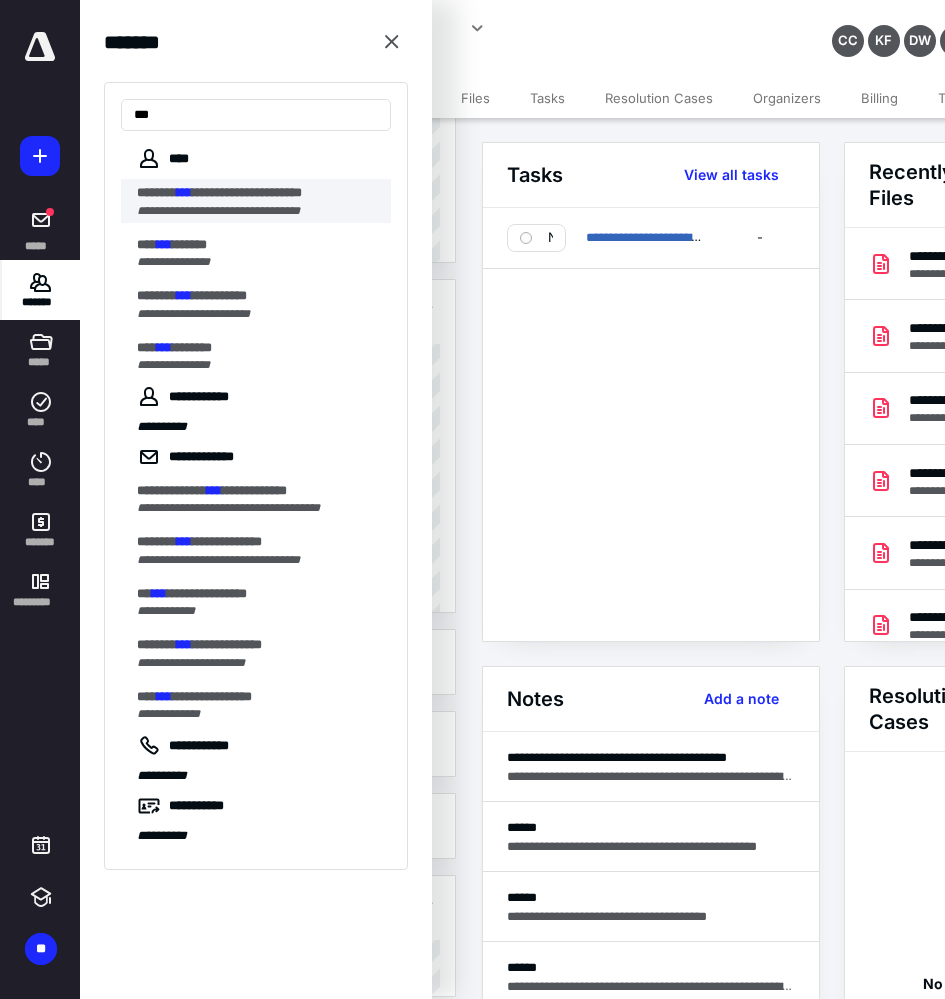 type on "***" 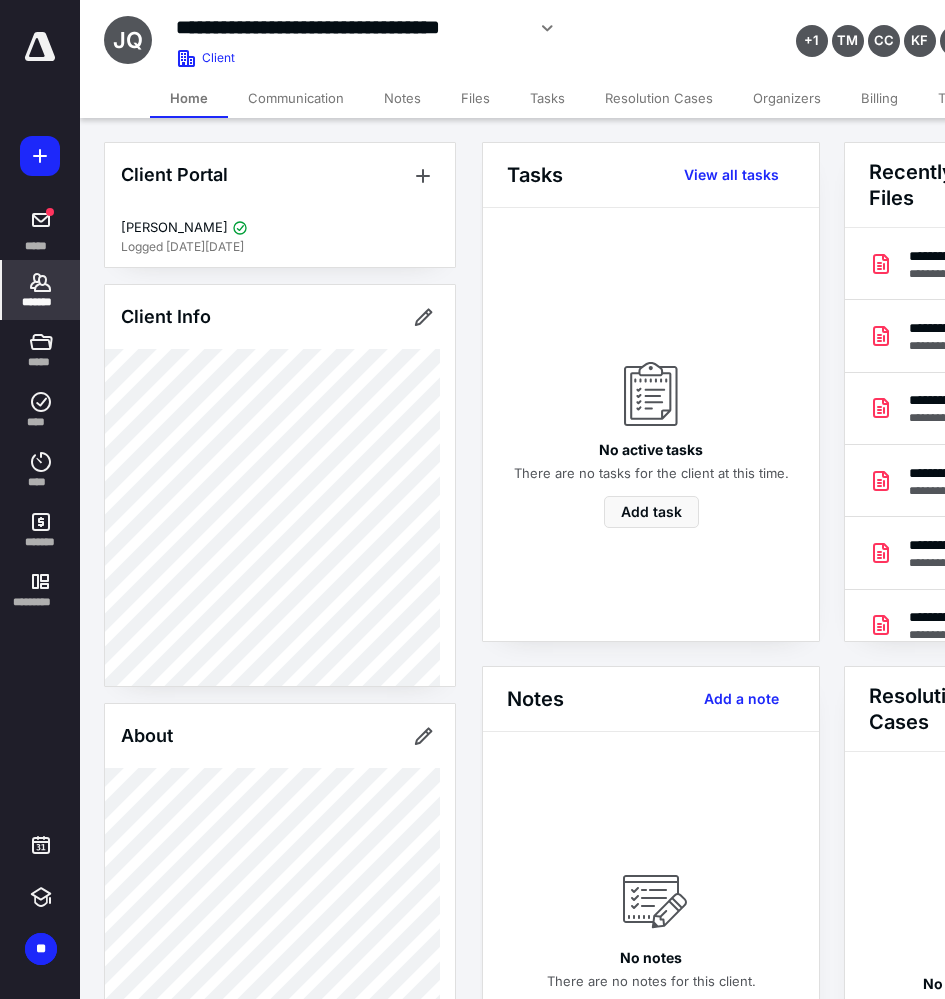 click on "Billing" at bounding box center [879, 98] 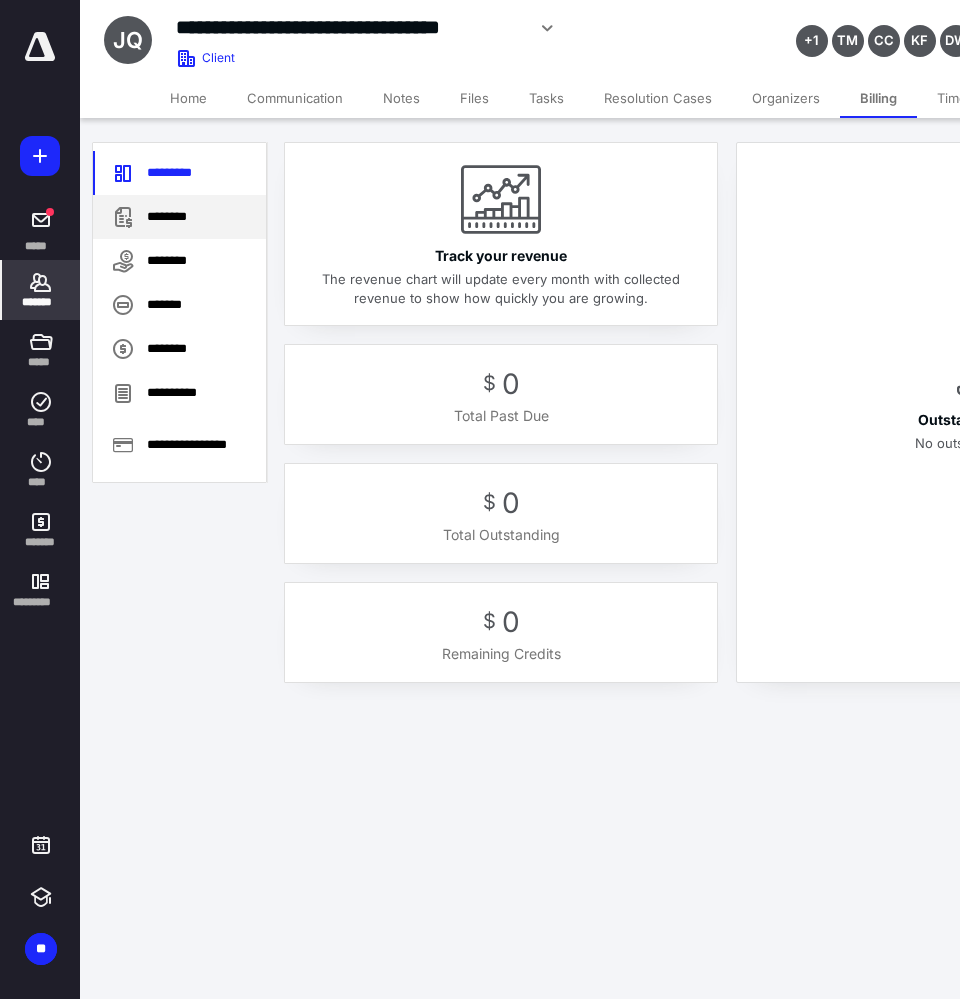 click on "********" at bounding box center [179, 217] 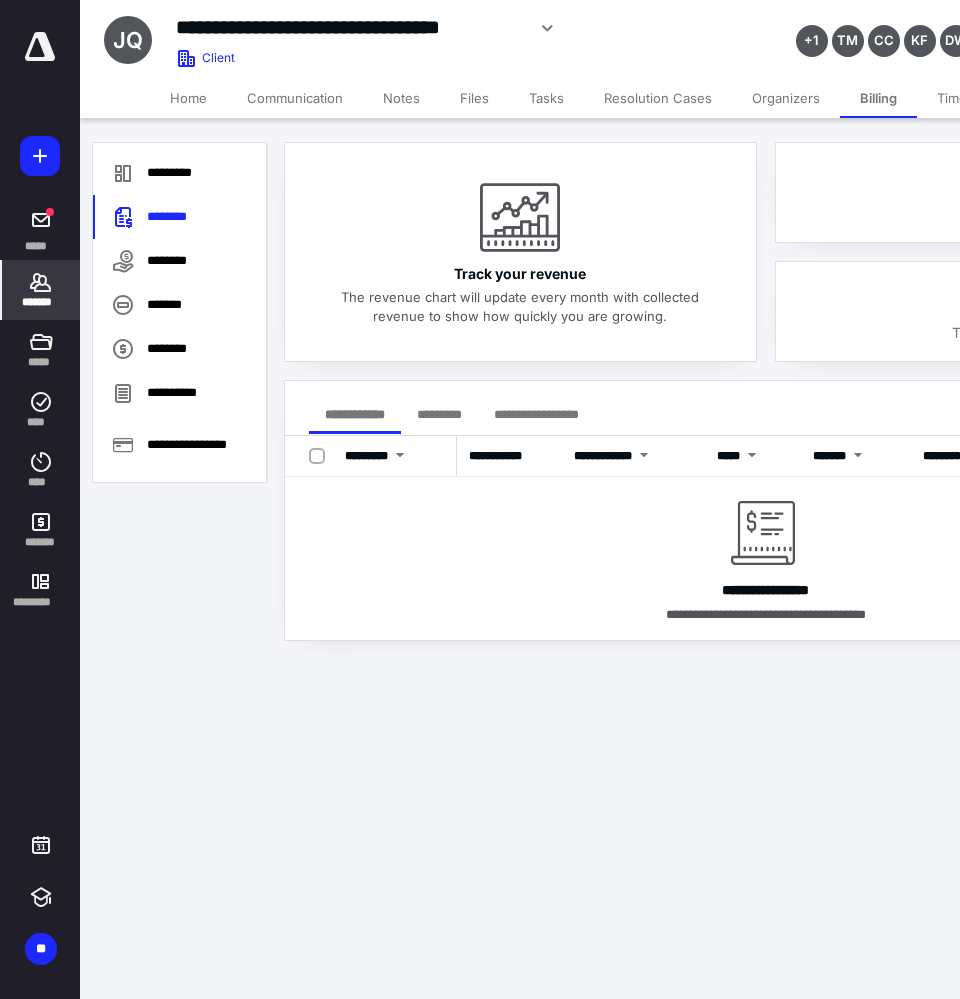 click on "Files" at bounding box center [474, 98] 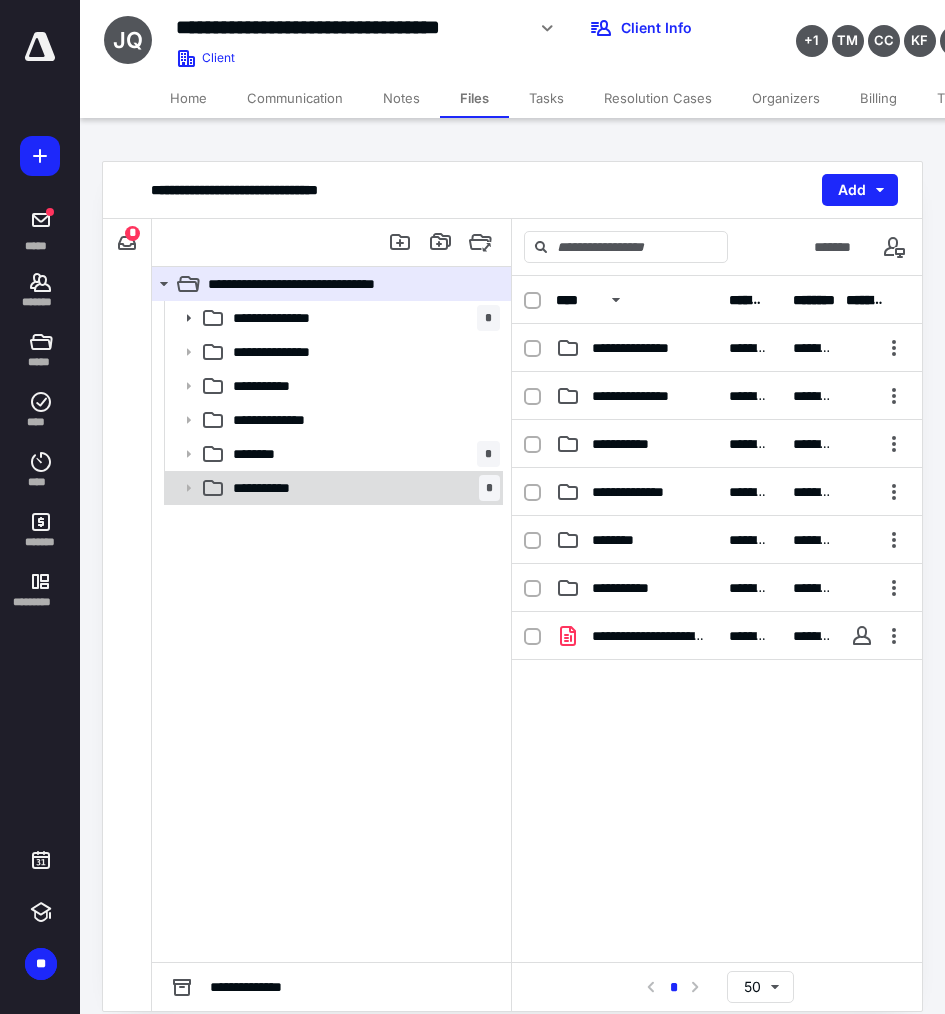 click on "******** *" at bounding box center (332, 454) 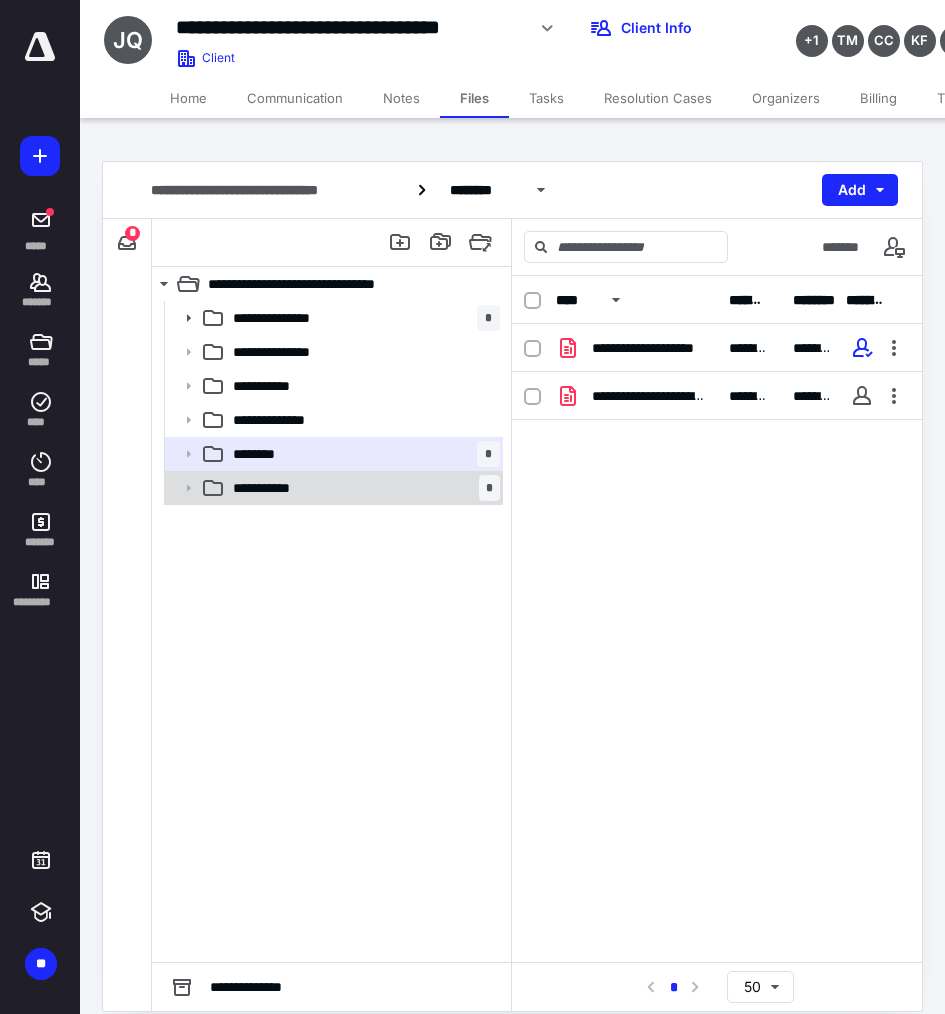 click on "**********" at bounding box center (362, 488) 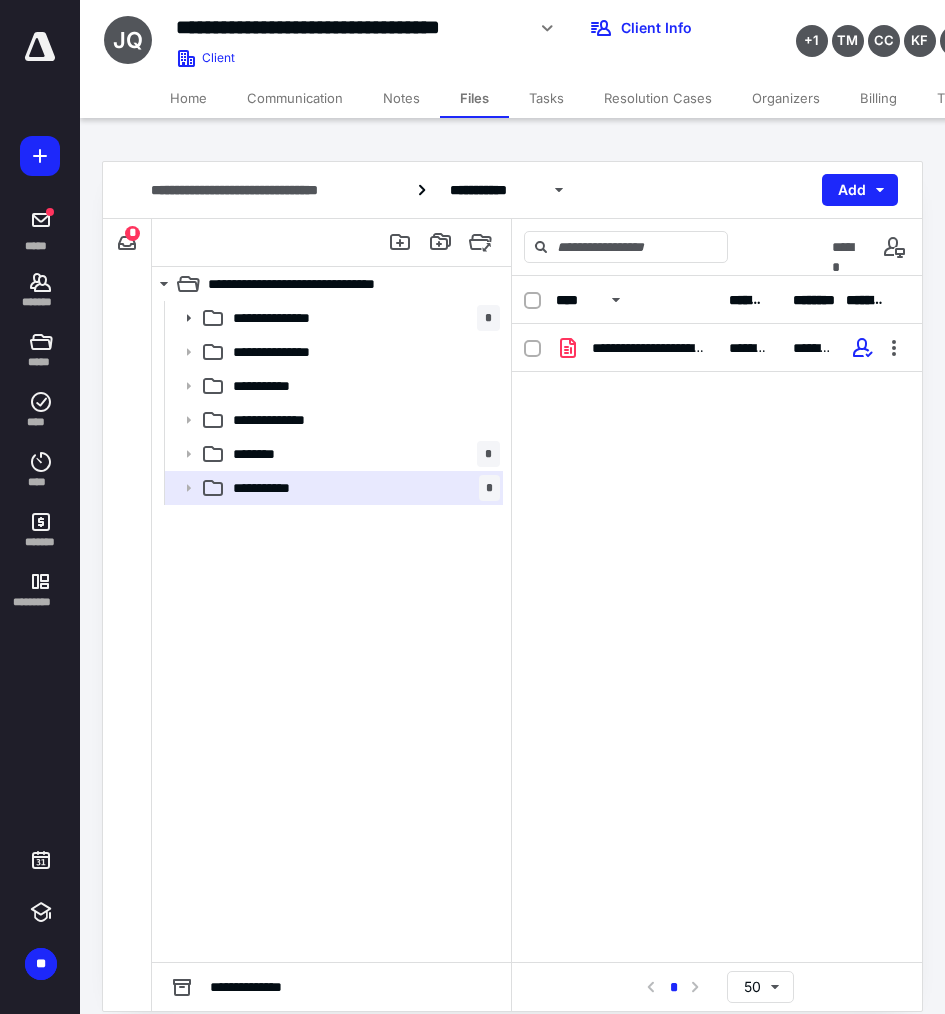 click on "Home" at bounding box center [188, 98] 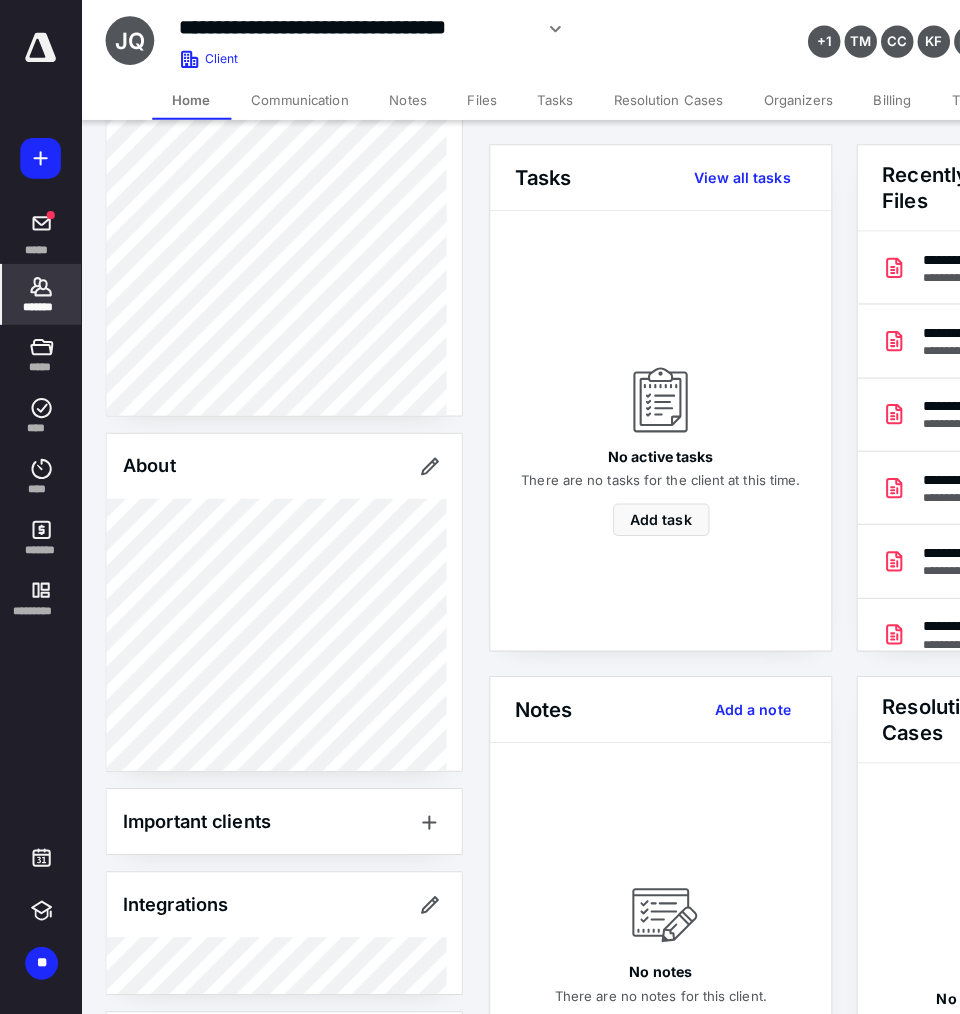 scroll, scrollTop: 364, scrollLeft: 0, axis: vertical 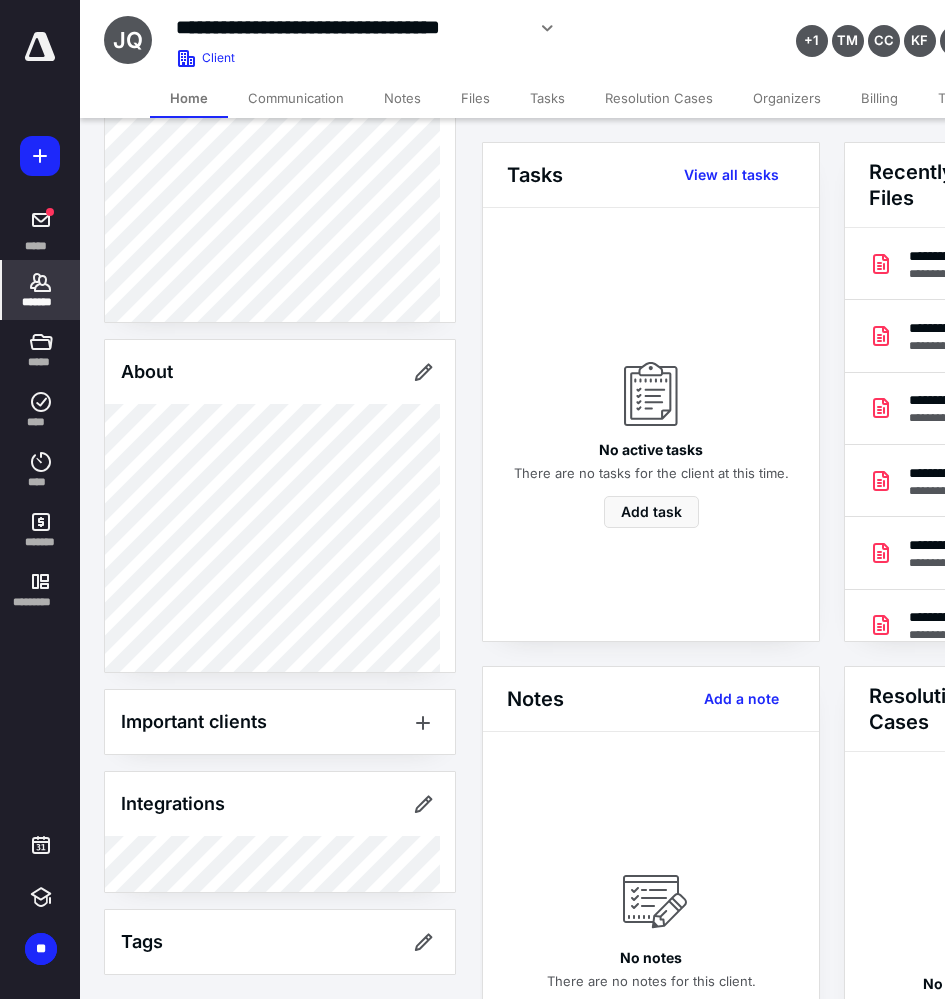 click 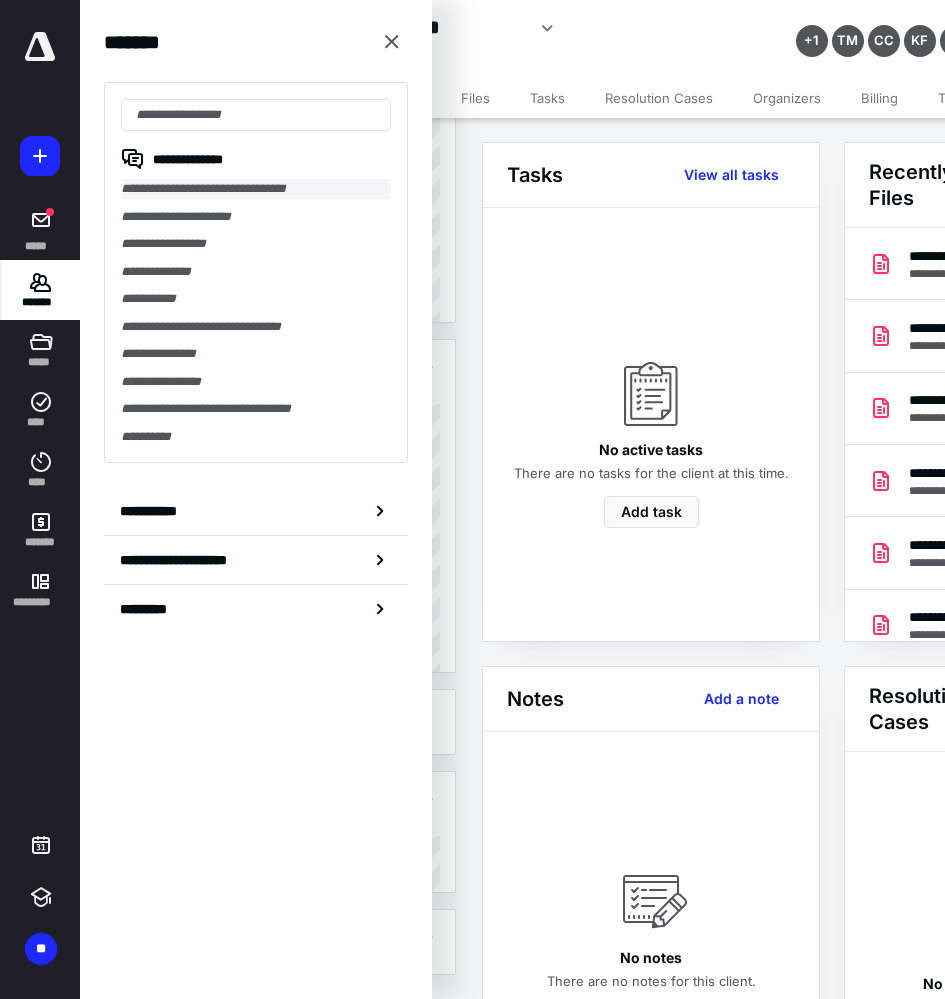 click on "**********" at bounding box center (256, 189) 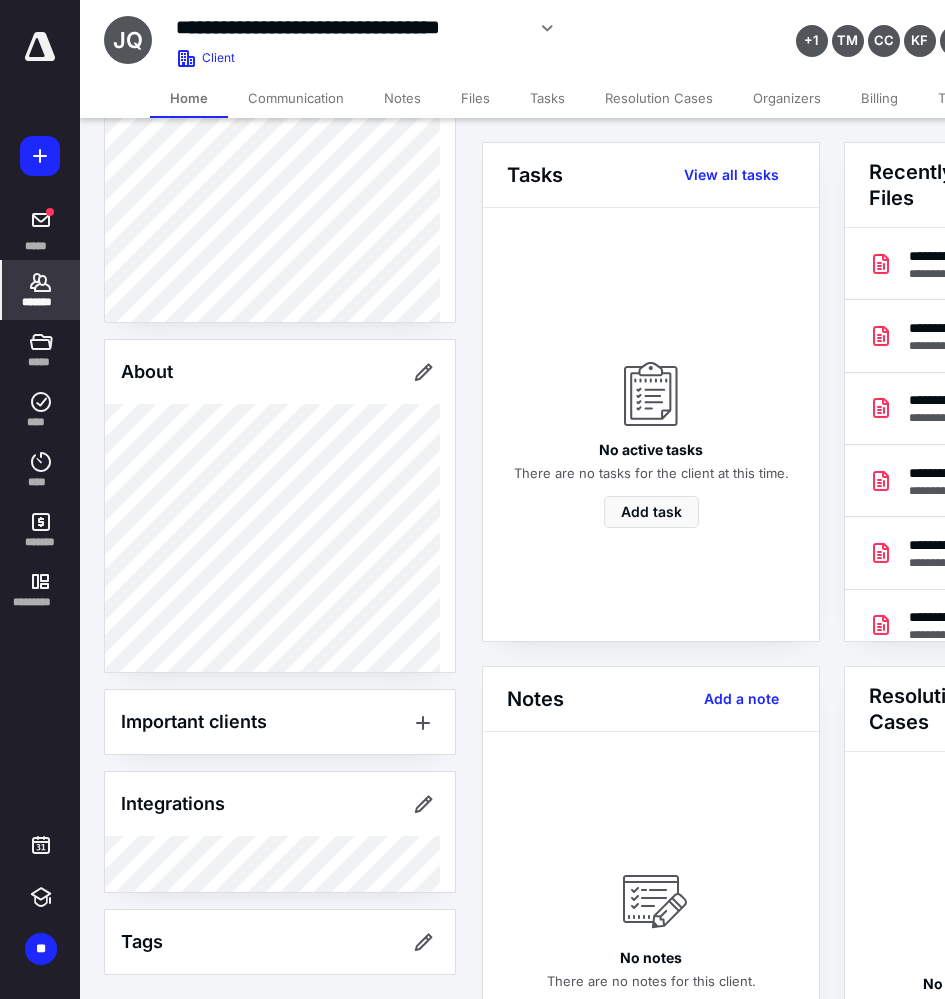 click on "*******" at bounding box center (41, 290) 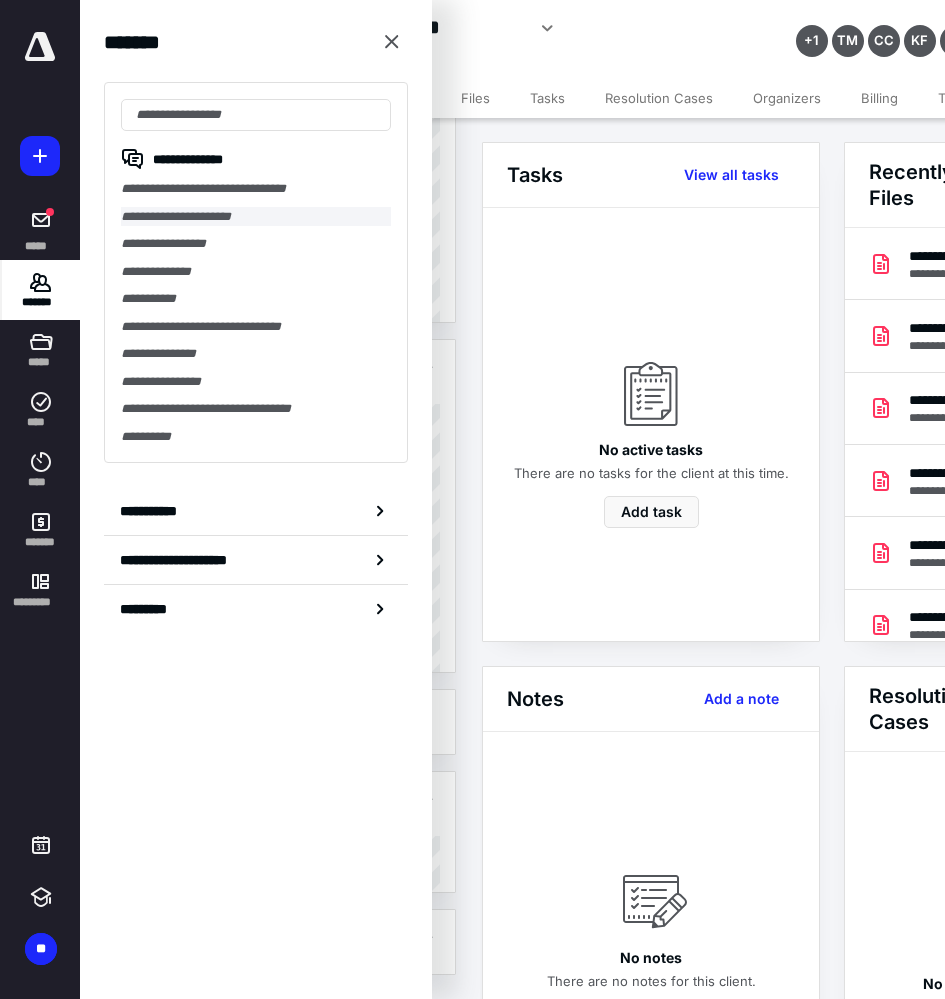 click on "**********" at bounding box center (256, 217) 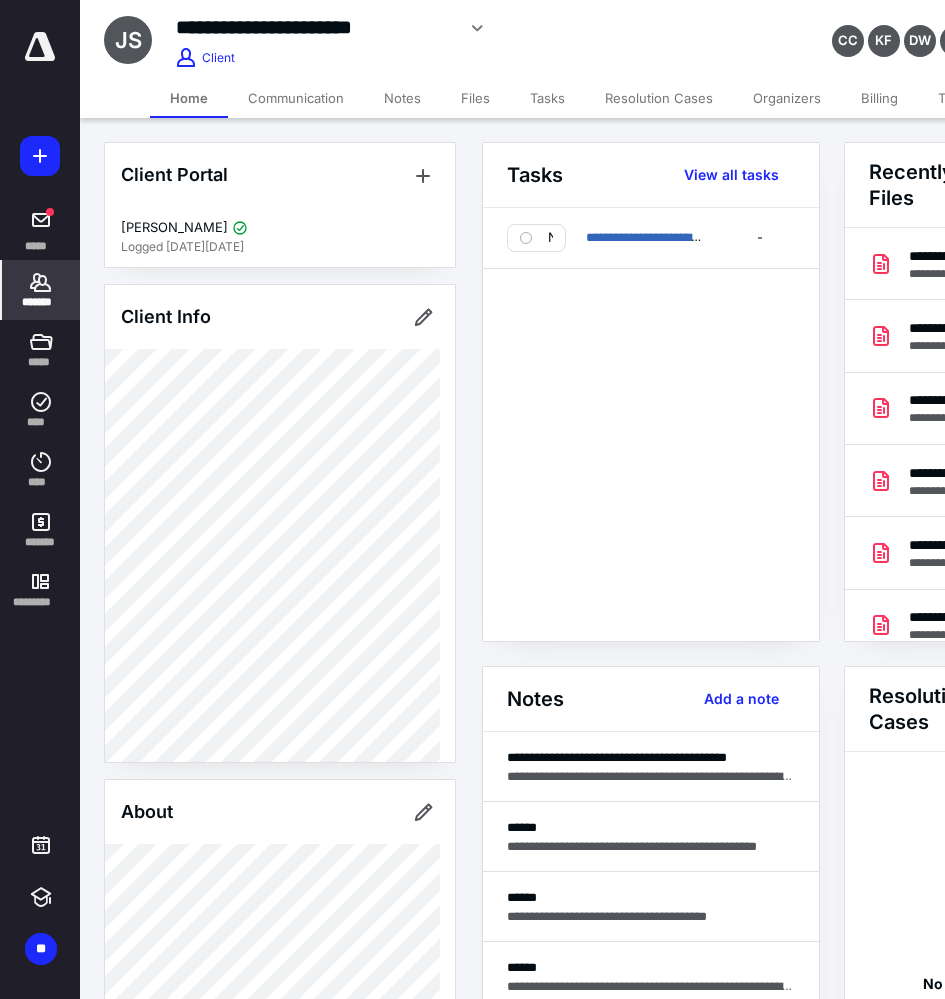 click on "Billing" at bounding box center [879, 98] 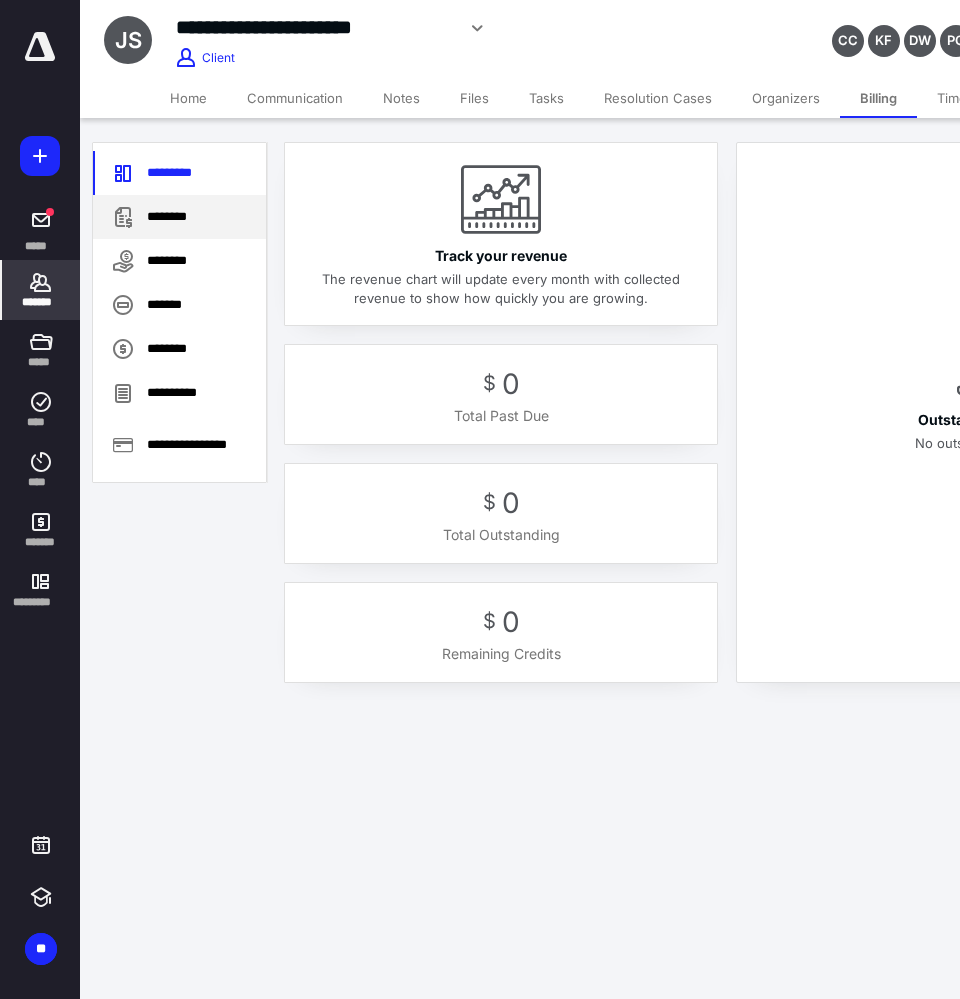 click on "********" at bounding box center [179, 217] 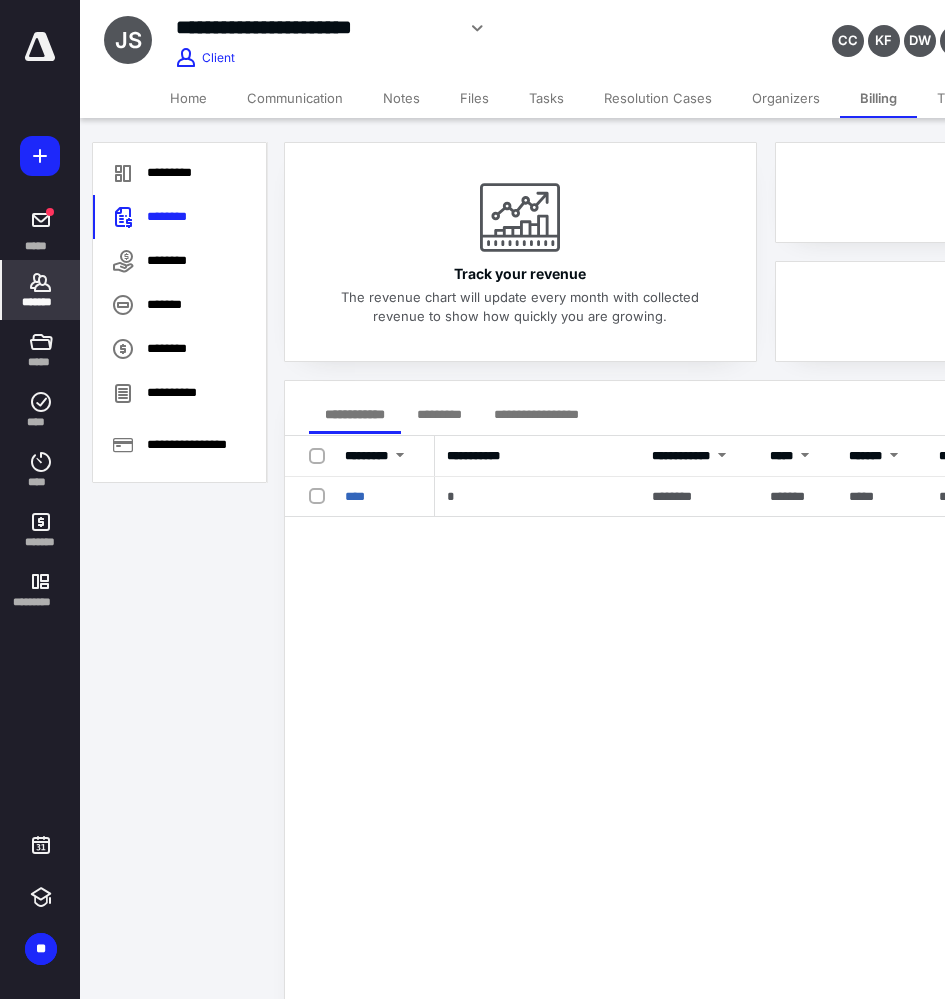 click on "**********" at bounding box center (536, 414) 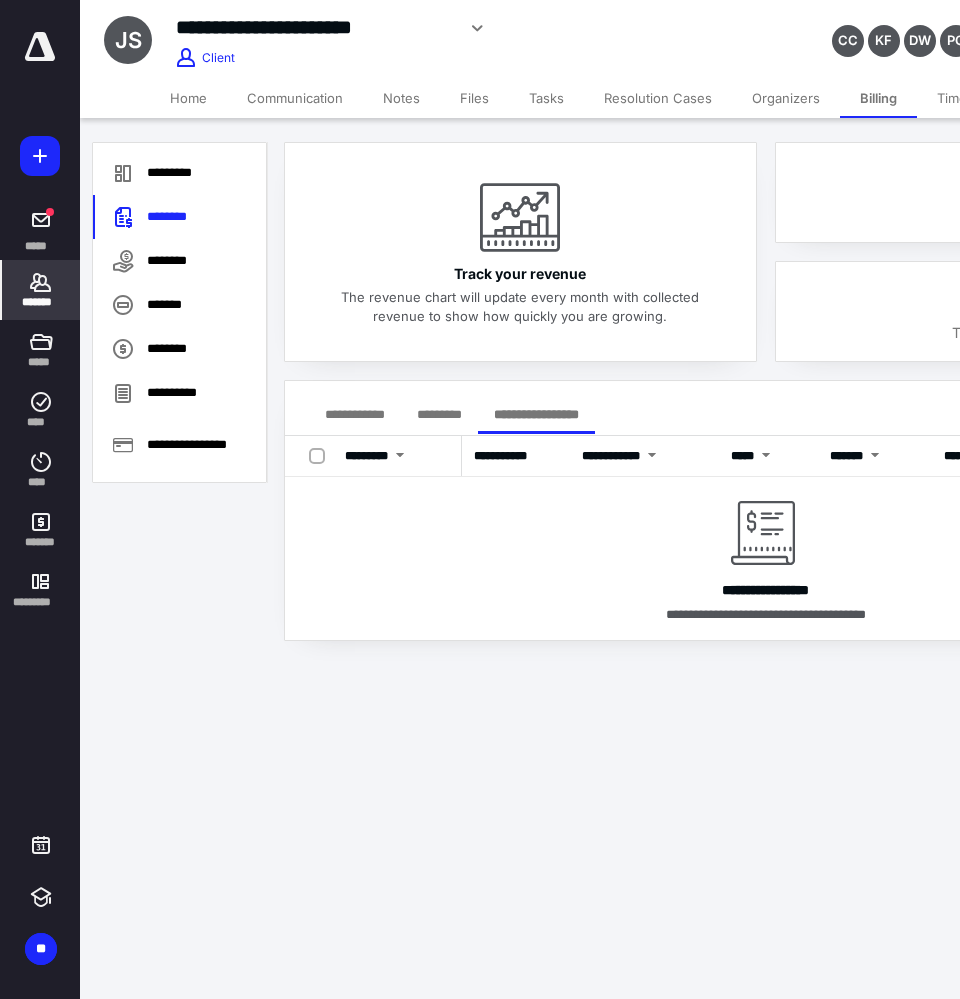 click on "*********" at bounding box center [439, 414] 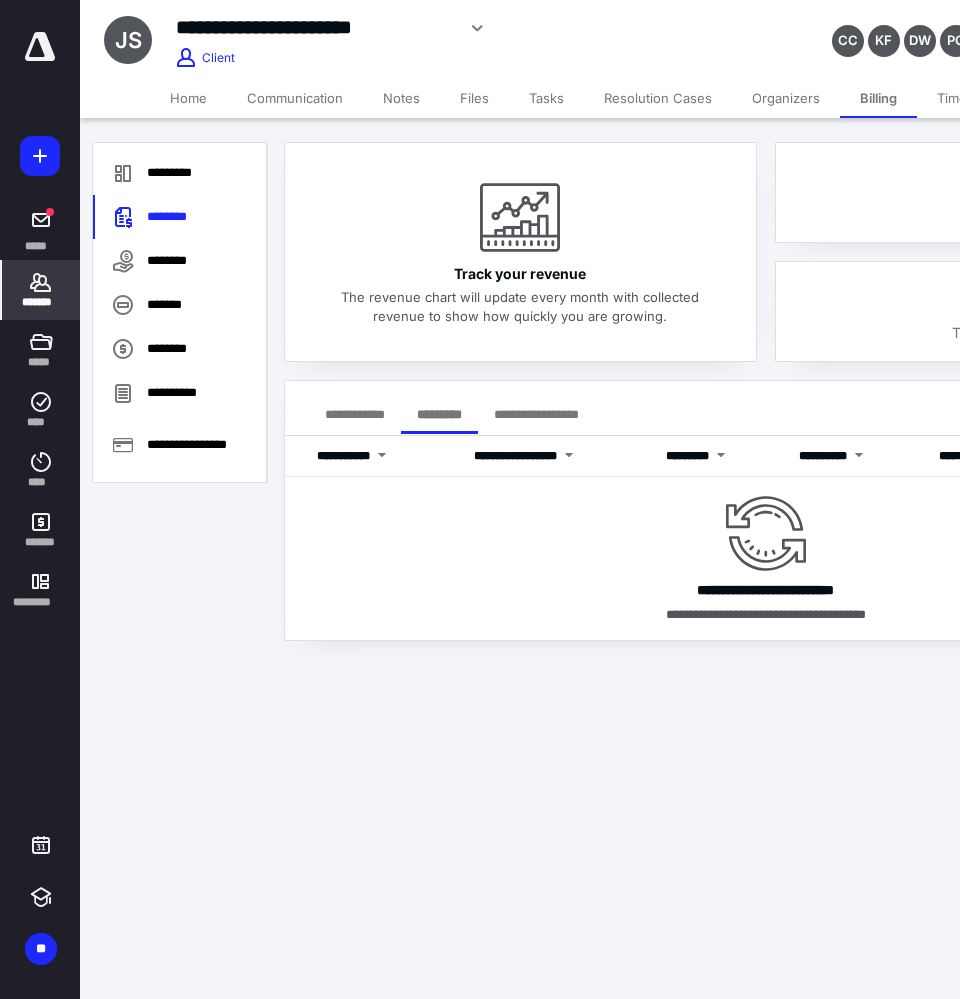 click on "**********" at bounding box center [355, 414] 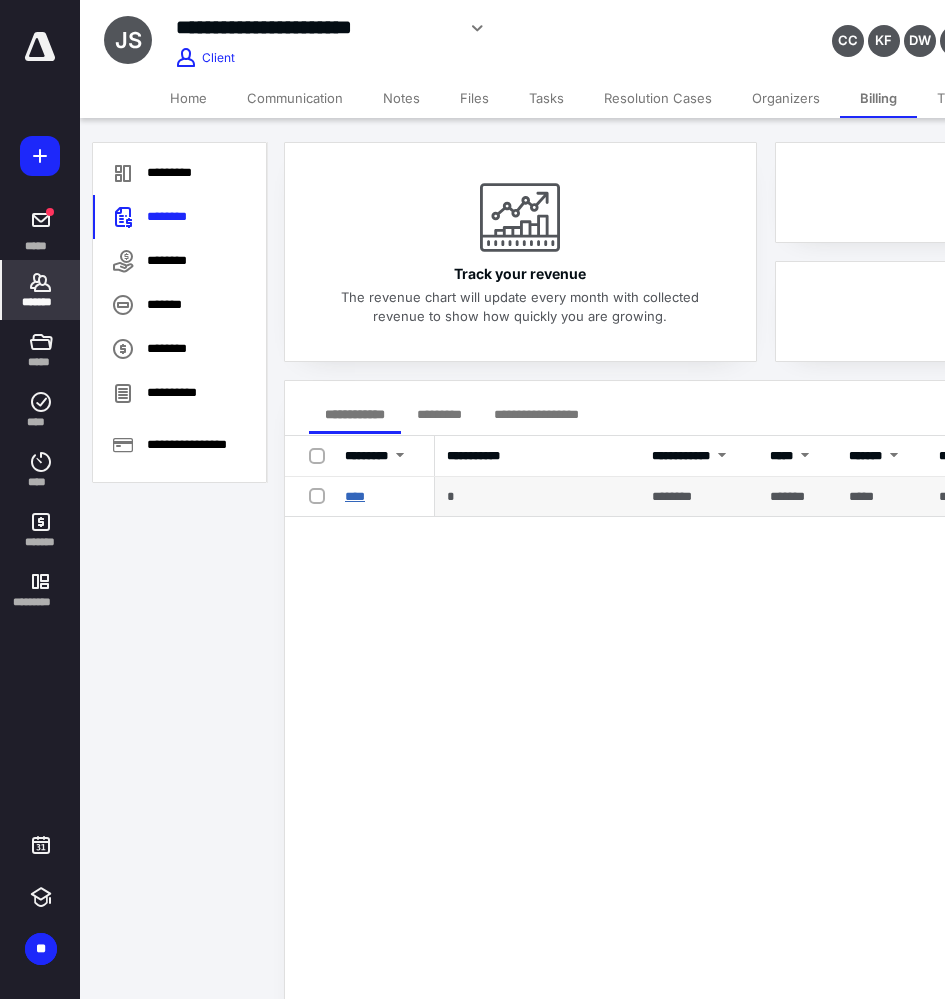 click on "****" at bounding box center (355, 496) 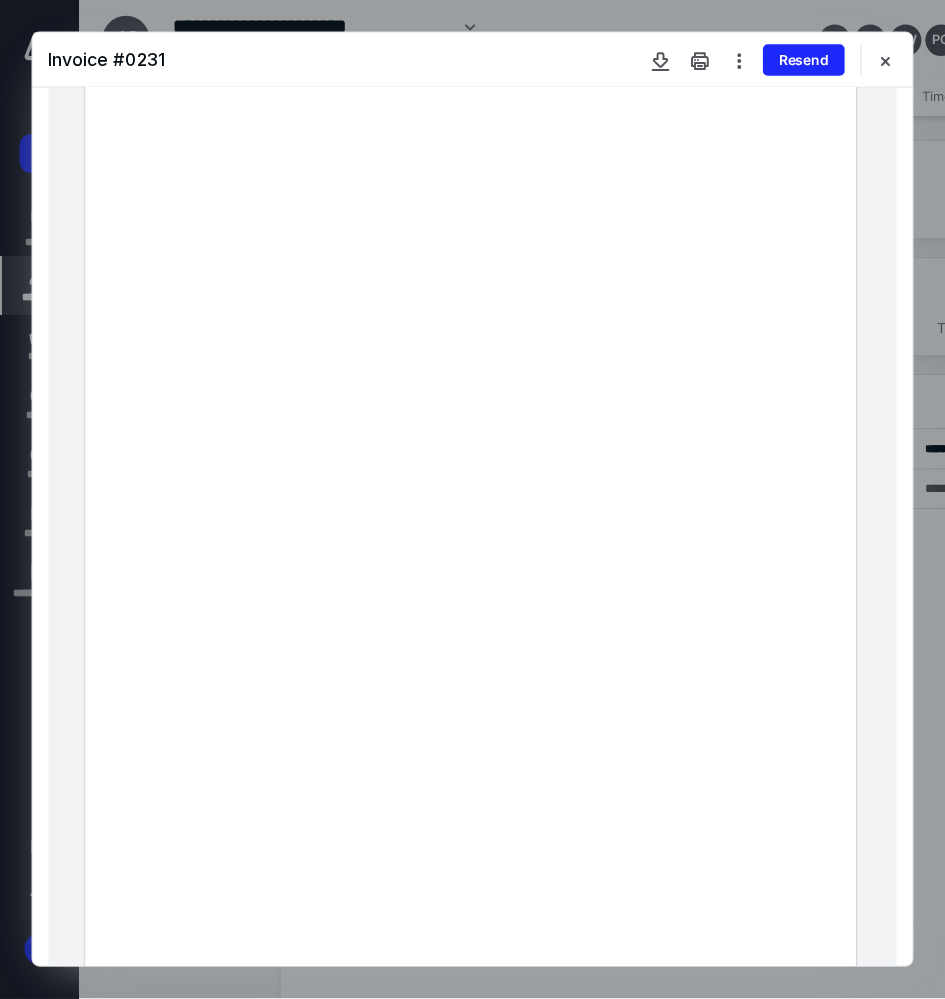 scroll, scrollTop: 0, scrollLeft: 0, axis: both 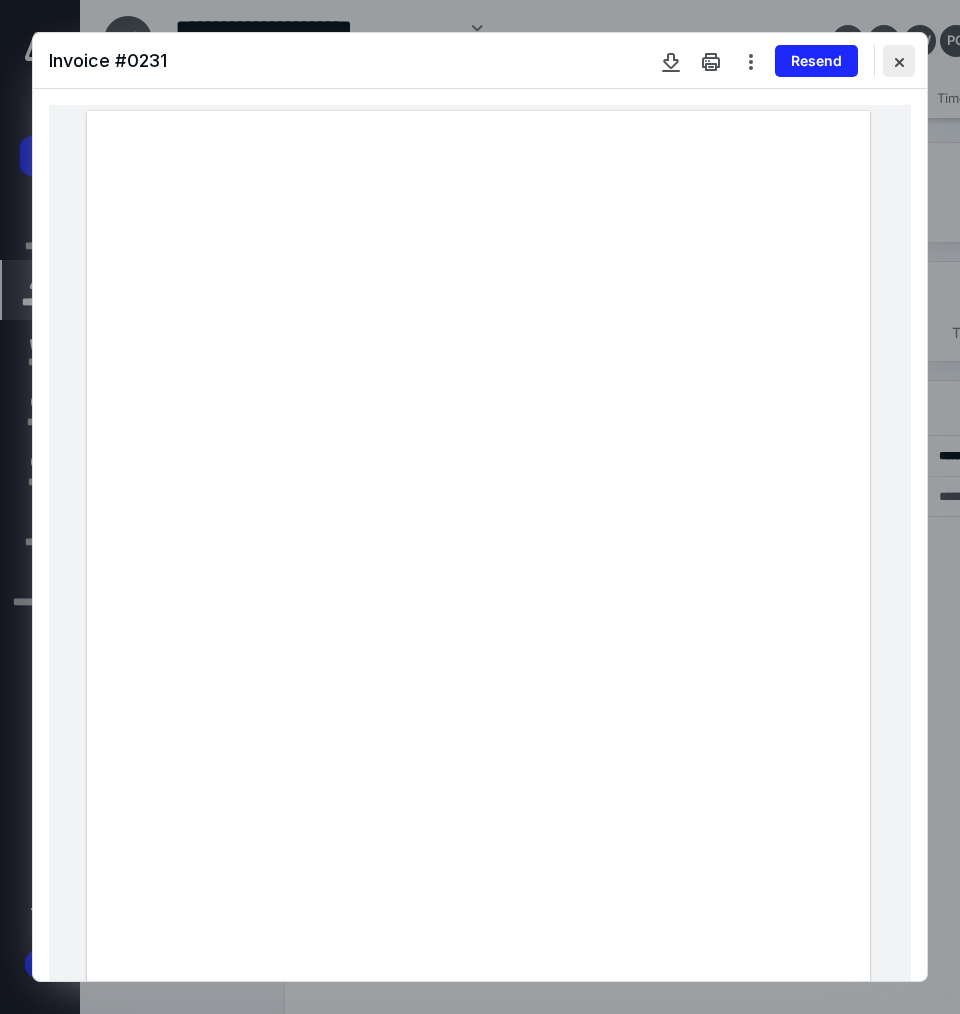 click at bounding box center [899, 61] 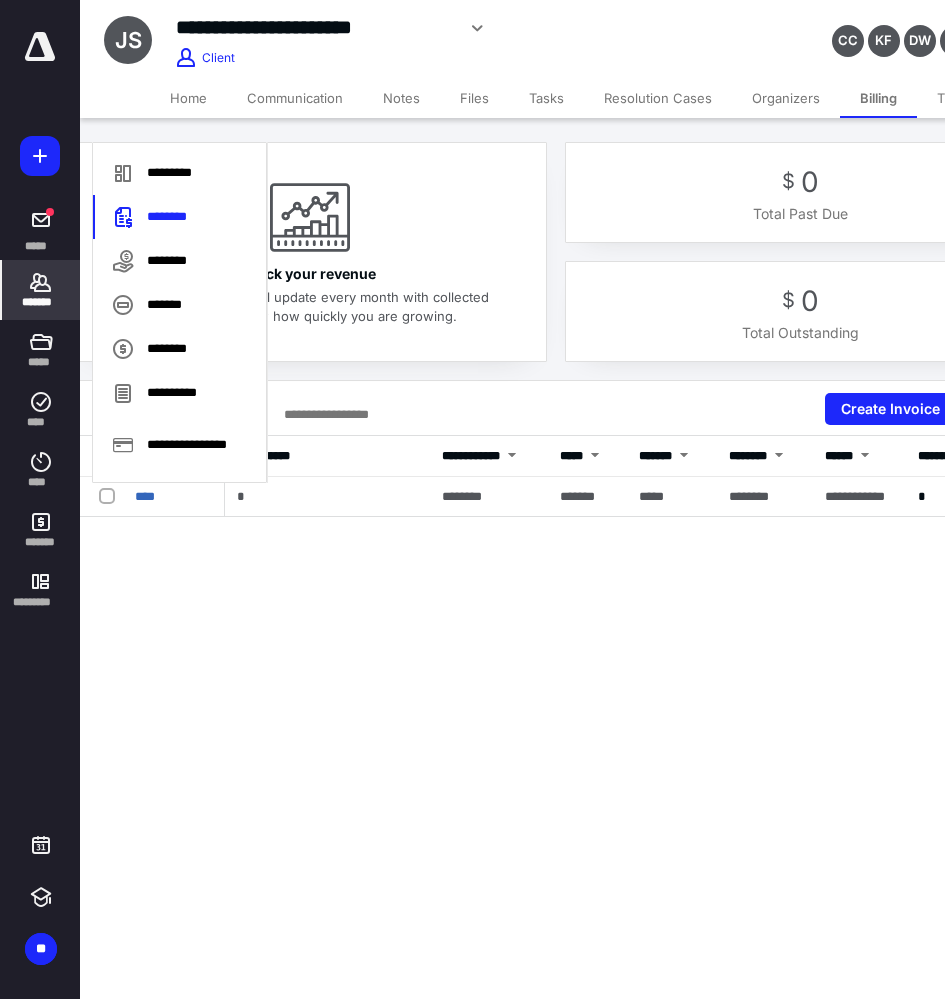 scroll, scrollTop: 0, scrollLeft: 302, axis: horizontal 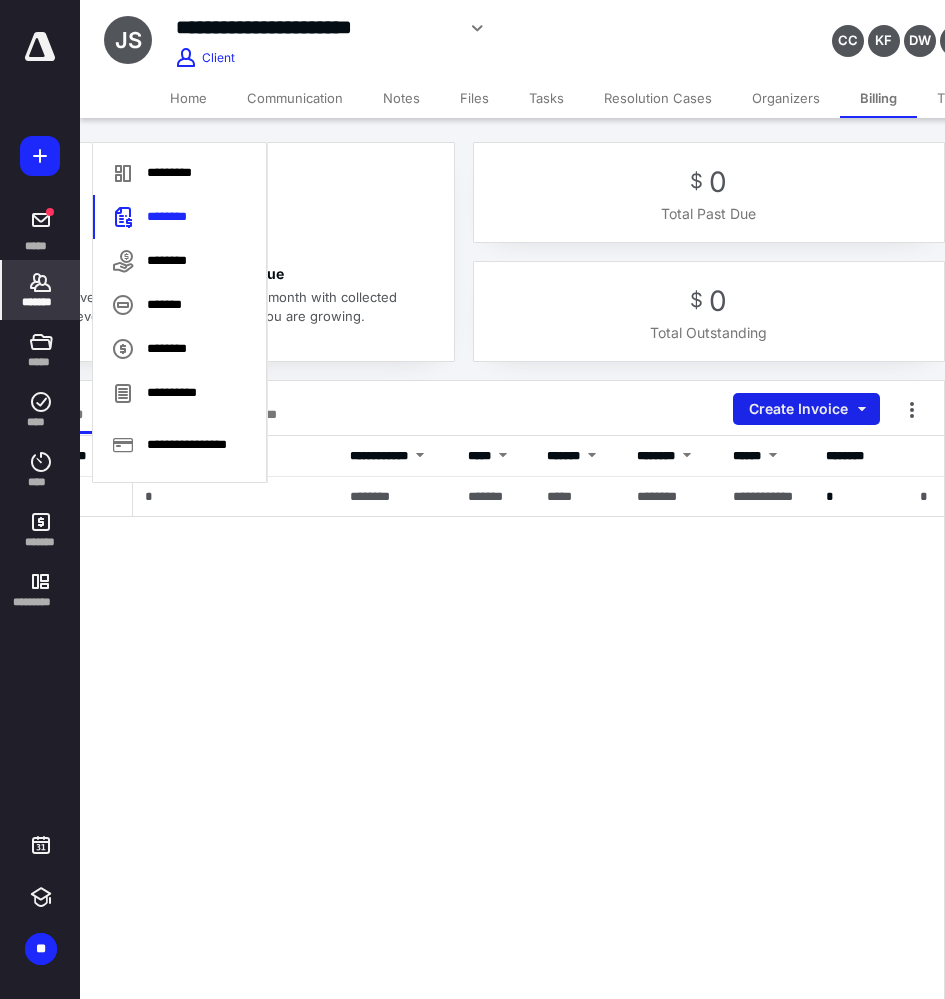 click on "Create Invoice" at bounding box center [806, 409] 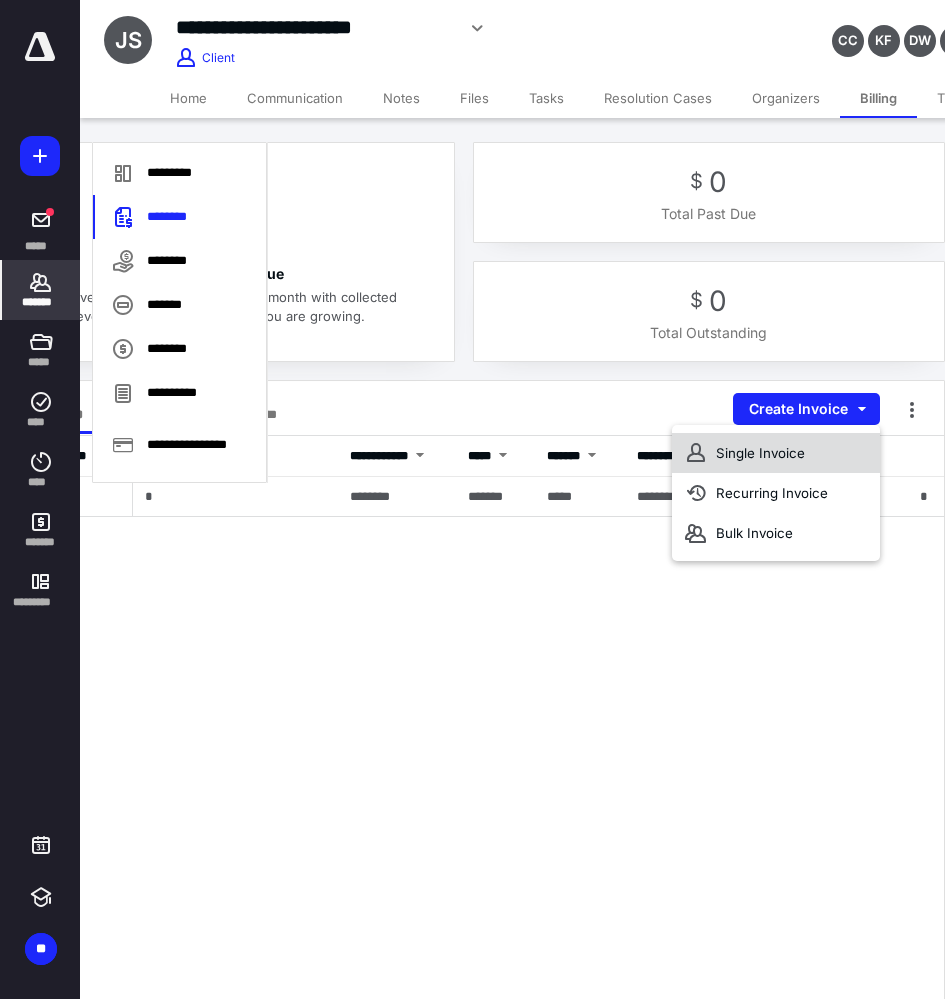 click on "Single Invoice" at bounding box center (776, 453) 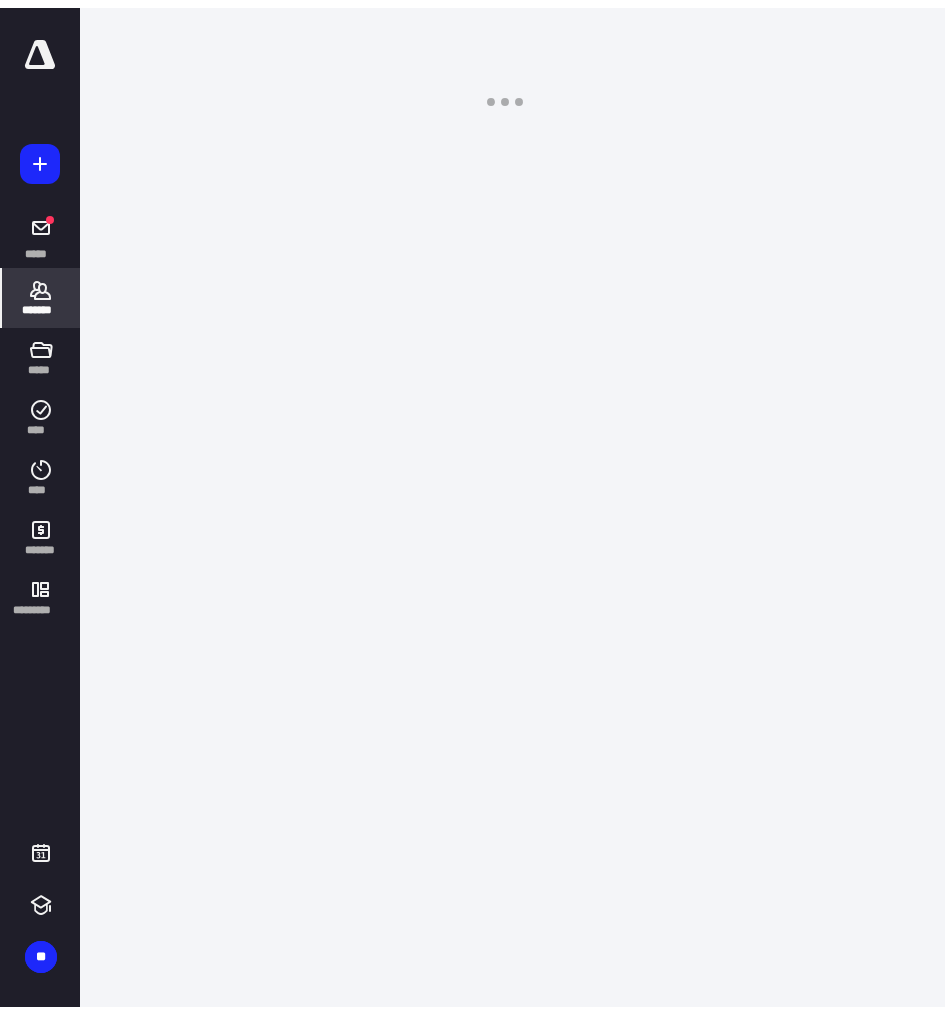 scroll, scrollTop: 0, scrollLeft: 0, axis: both 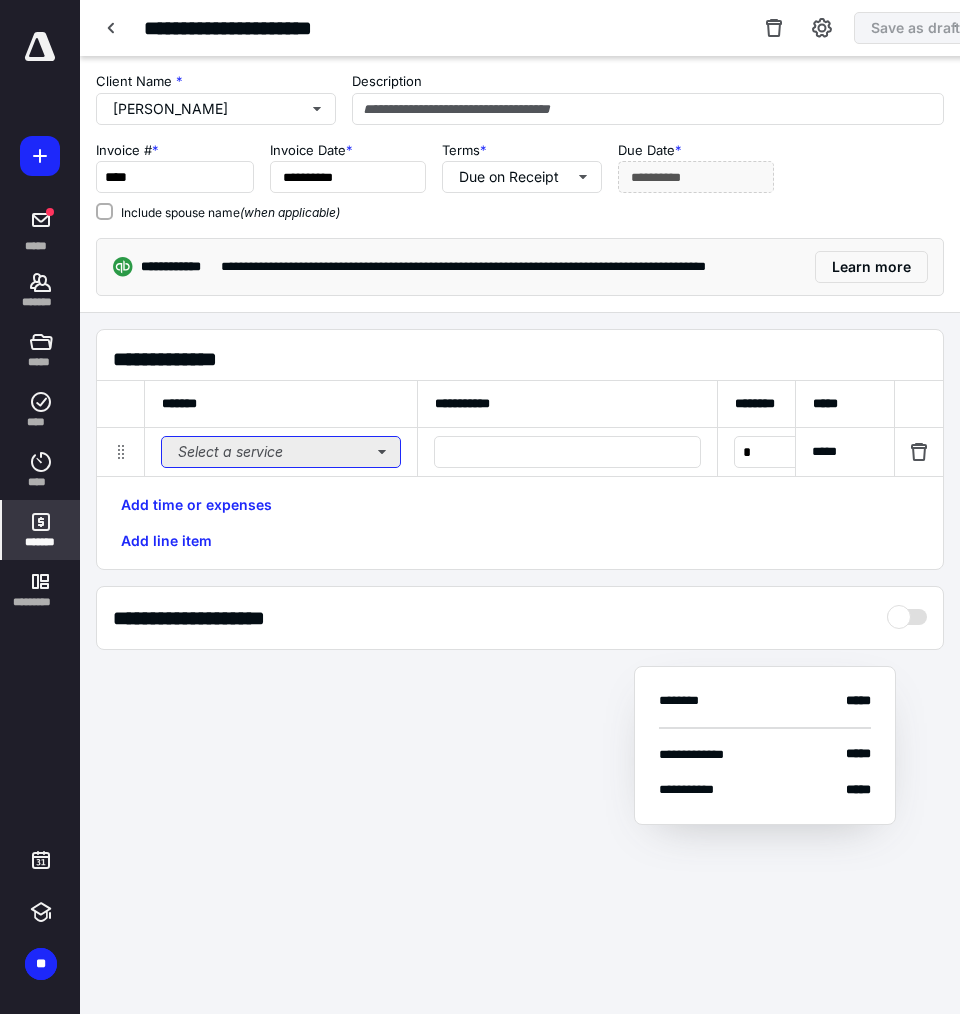 click on "Select a service" at bounding box center [281, 452] 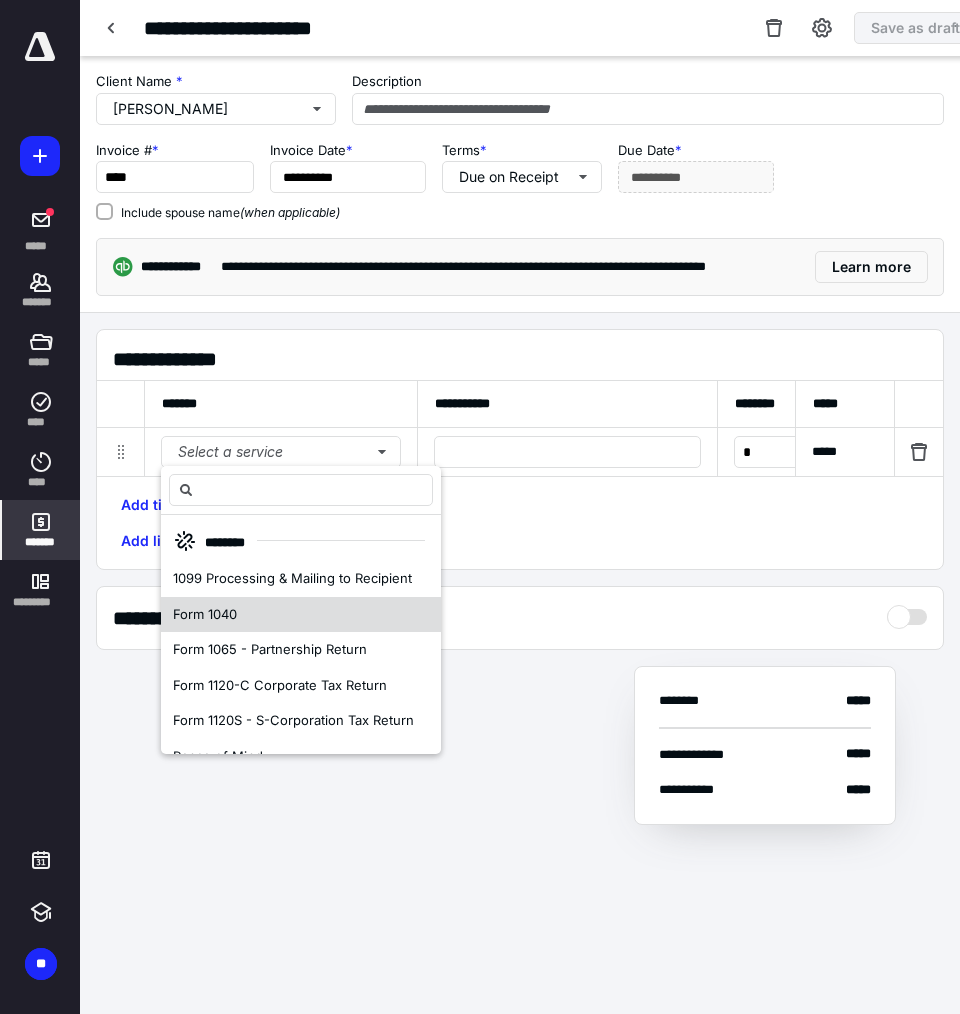 click on "Form 1040" at bounding box center [301, 615] 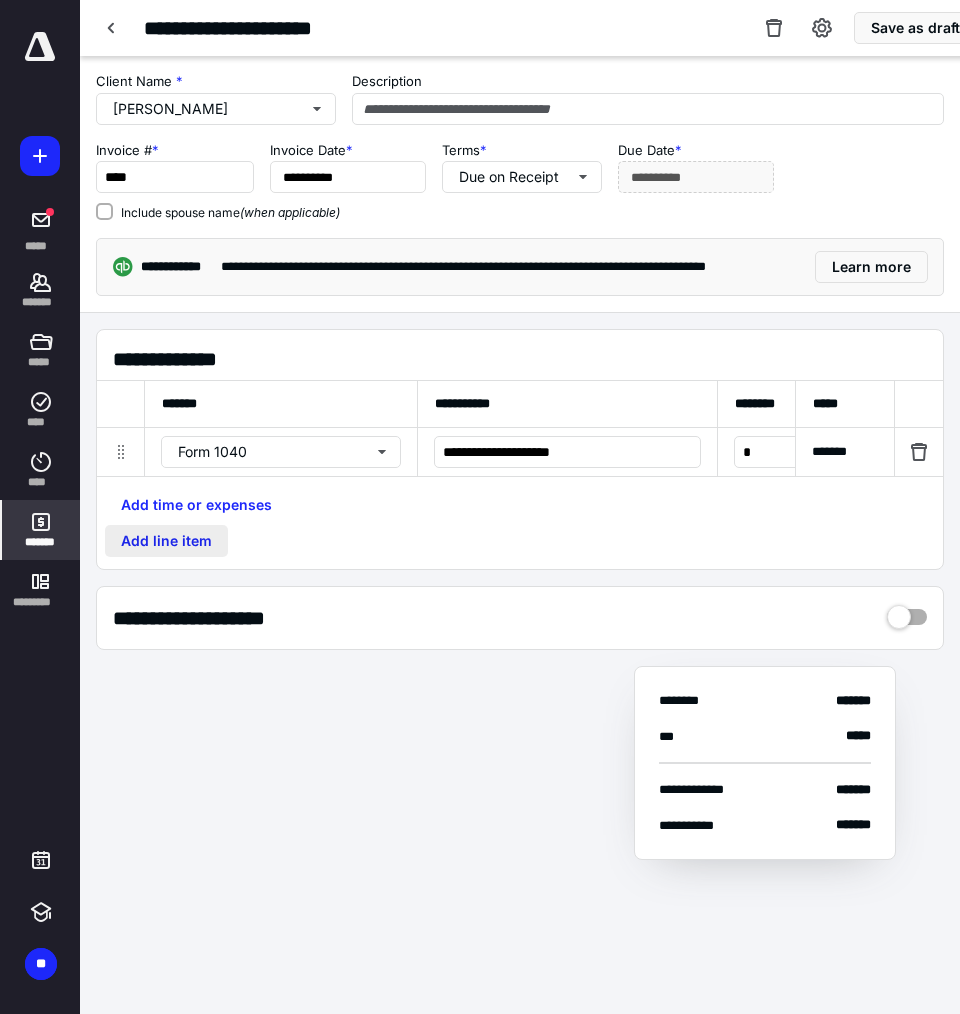 click on "Add line item" at bounding box center [166, 541] 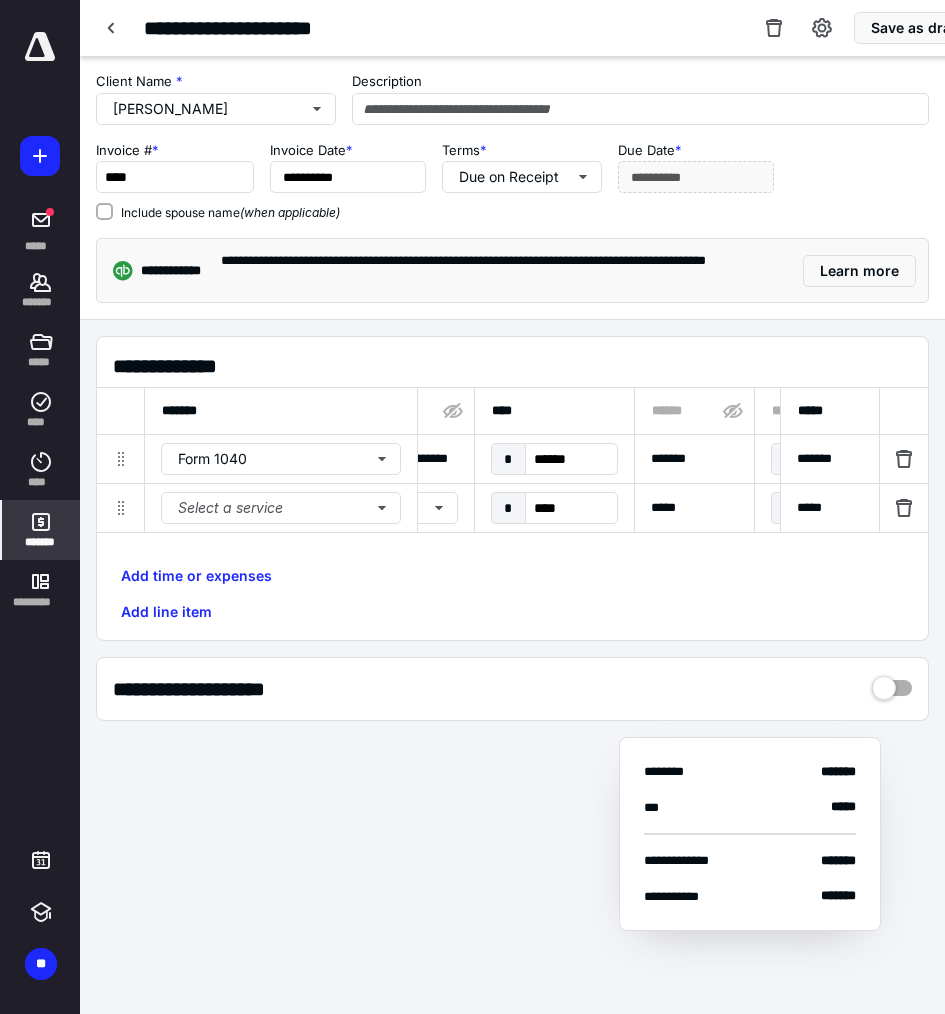scroll, scrollTop: 0, scrollLeft: 563, axis: horizontal 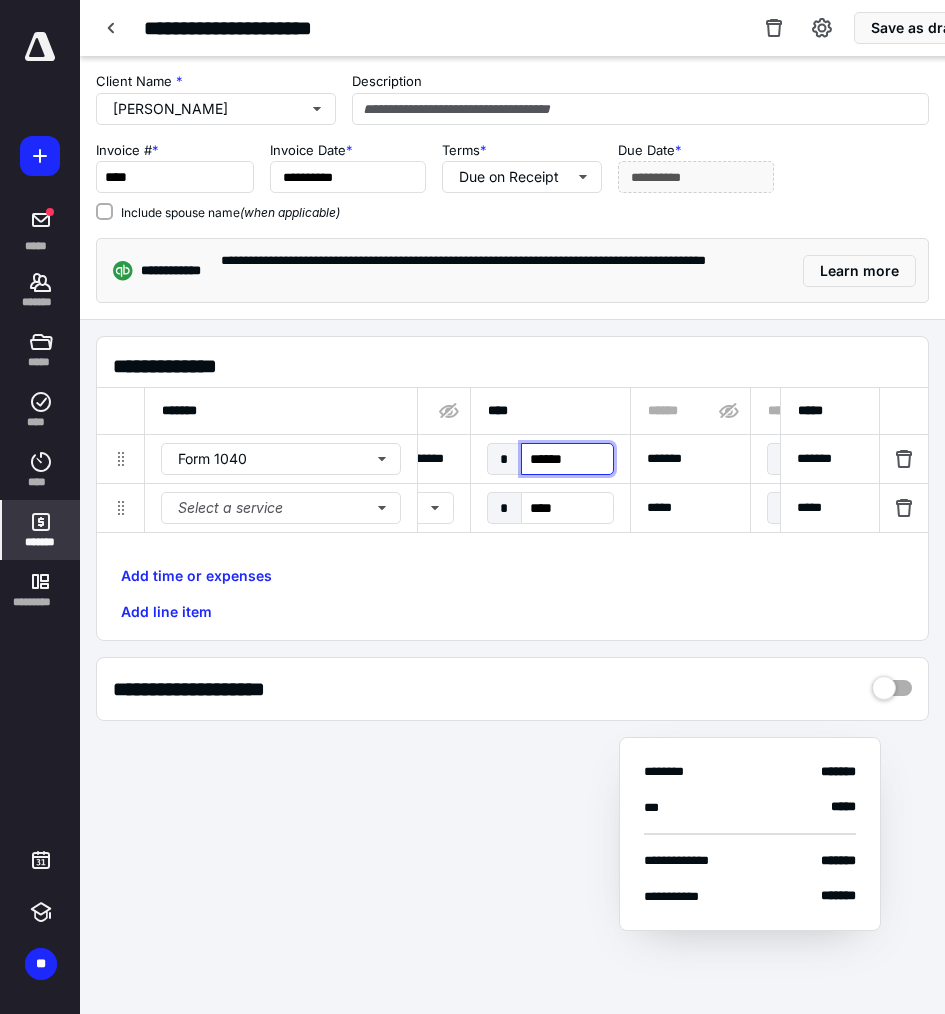click on "******" at bounding box center [567, 459] 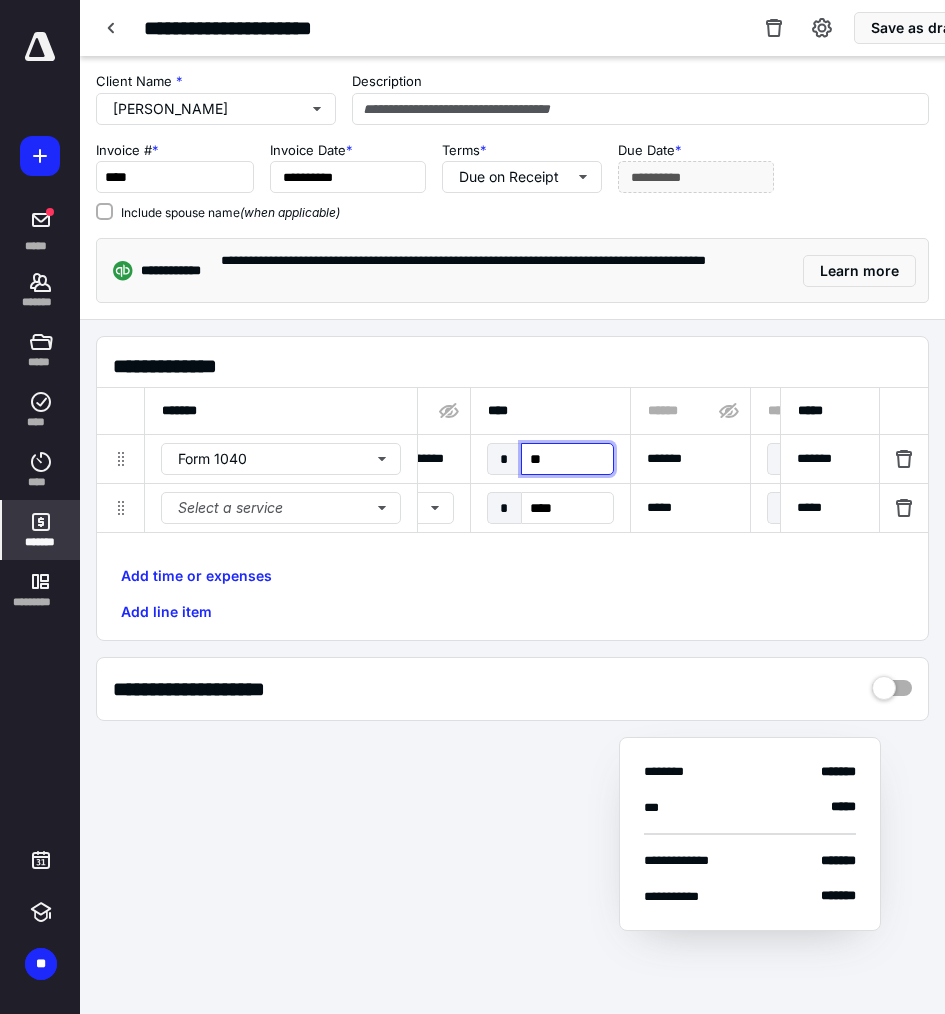type on "***" 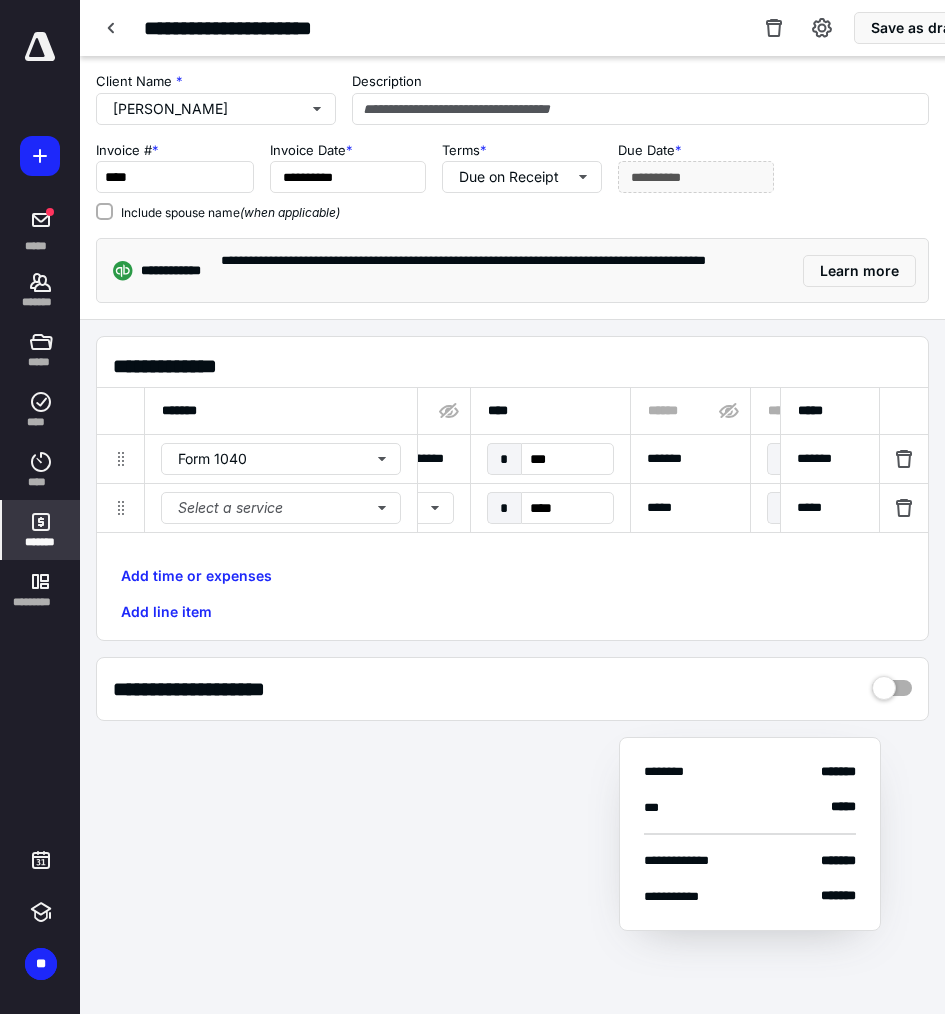 click on "**********" at bounding box center (512, 493) 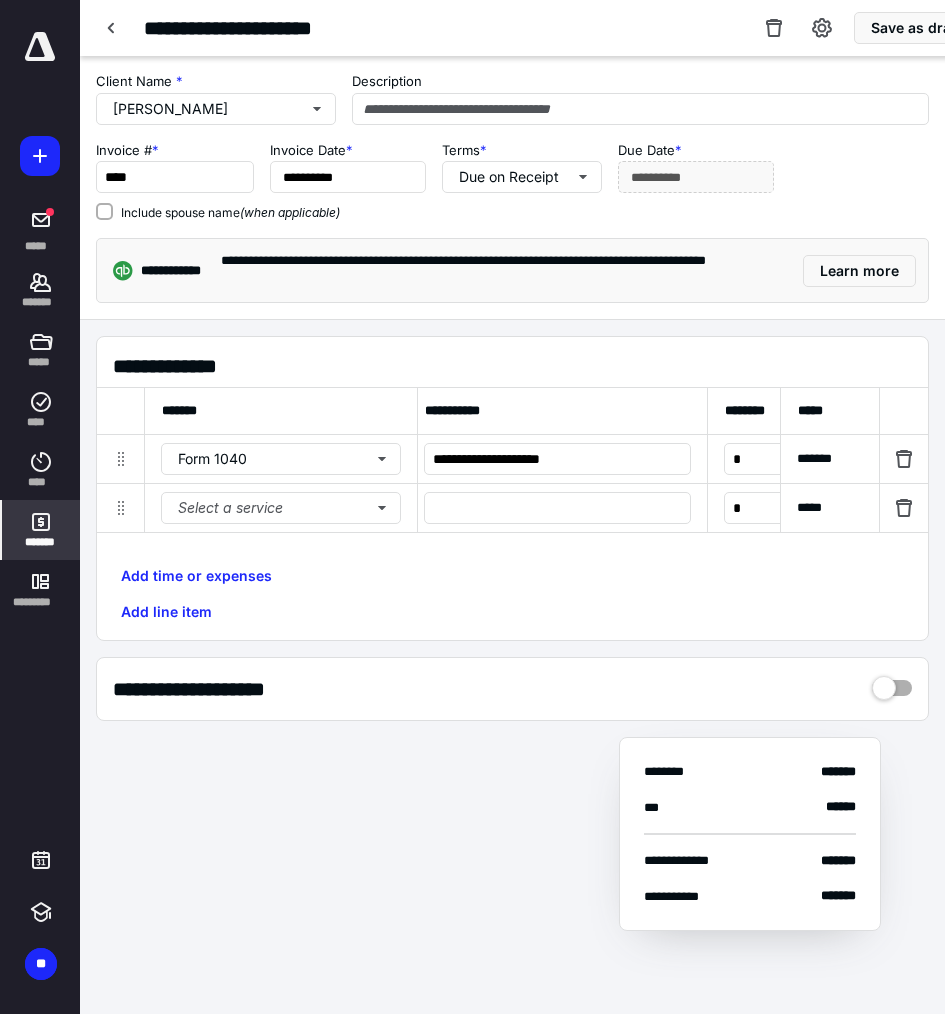 scroll, scrollTop: 0, scrollLeft: 0, axis: both 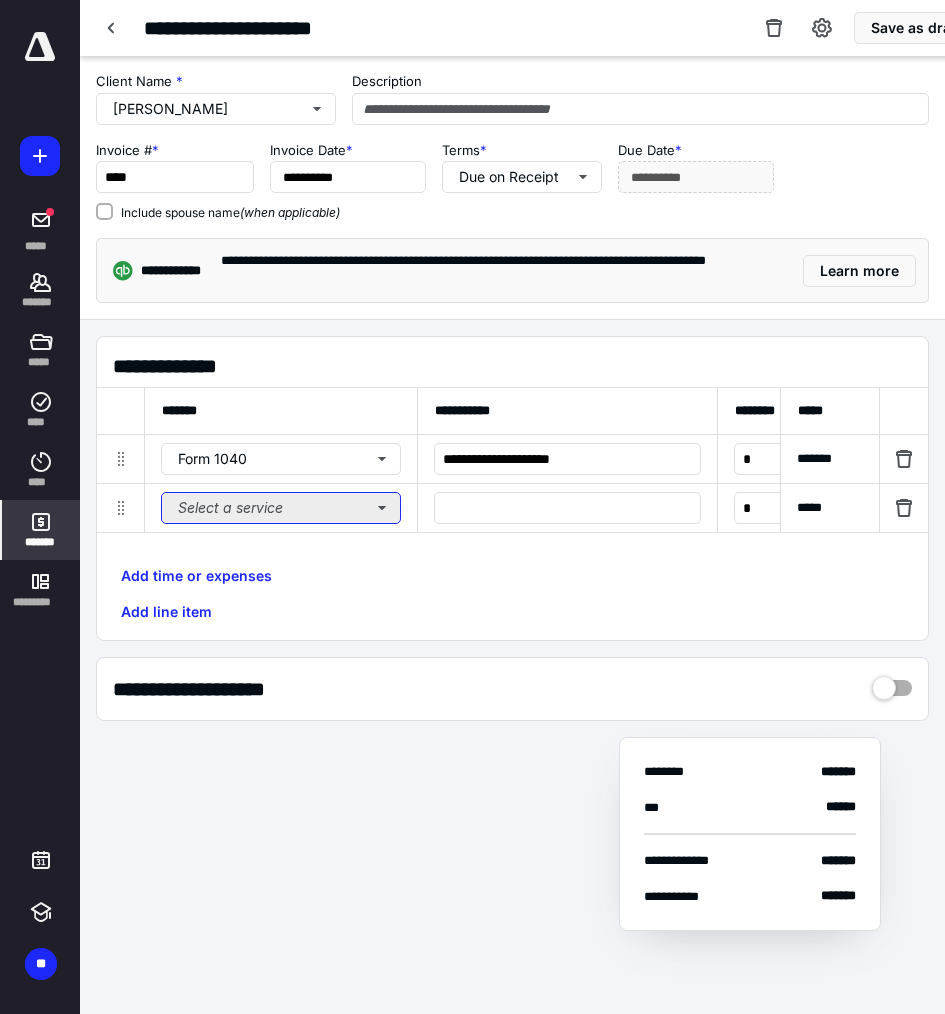 click on "Select a service" at bounding box center (281, 508) 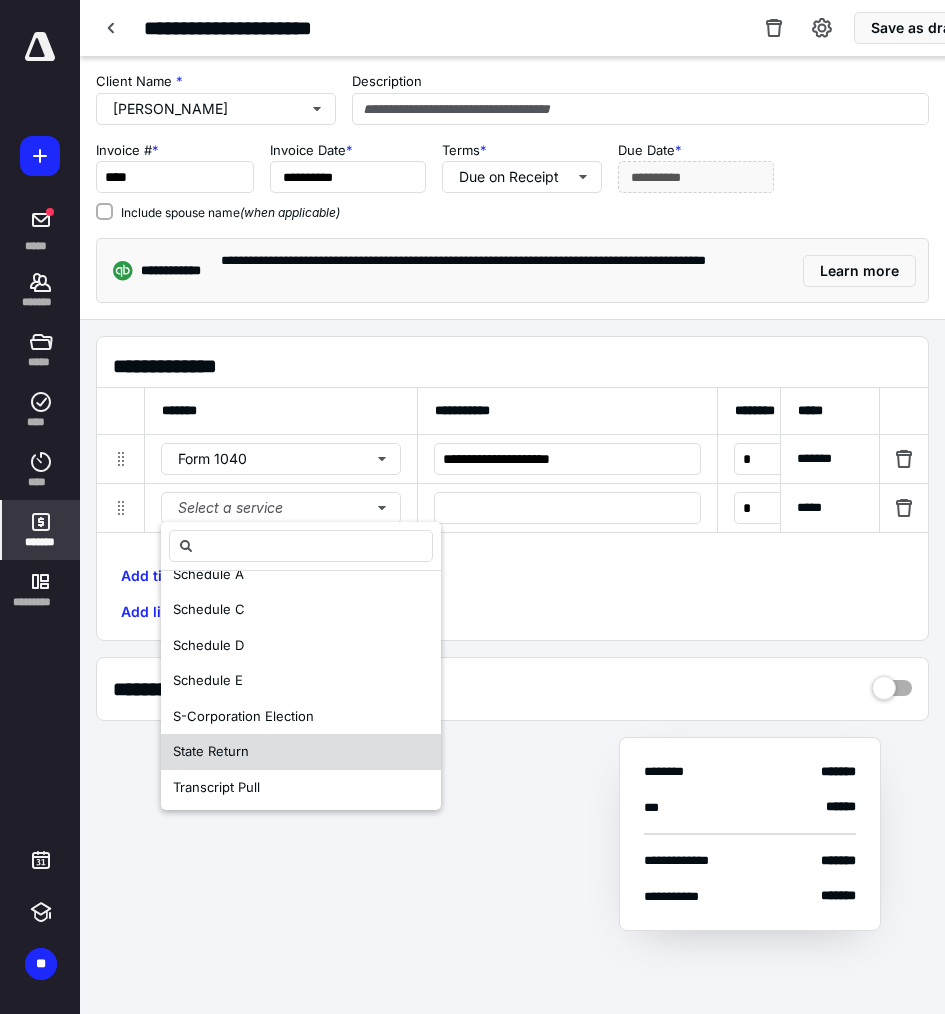 scroll, scrollTop: 312, scrollLeft: 0, axis: vertical 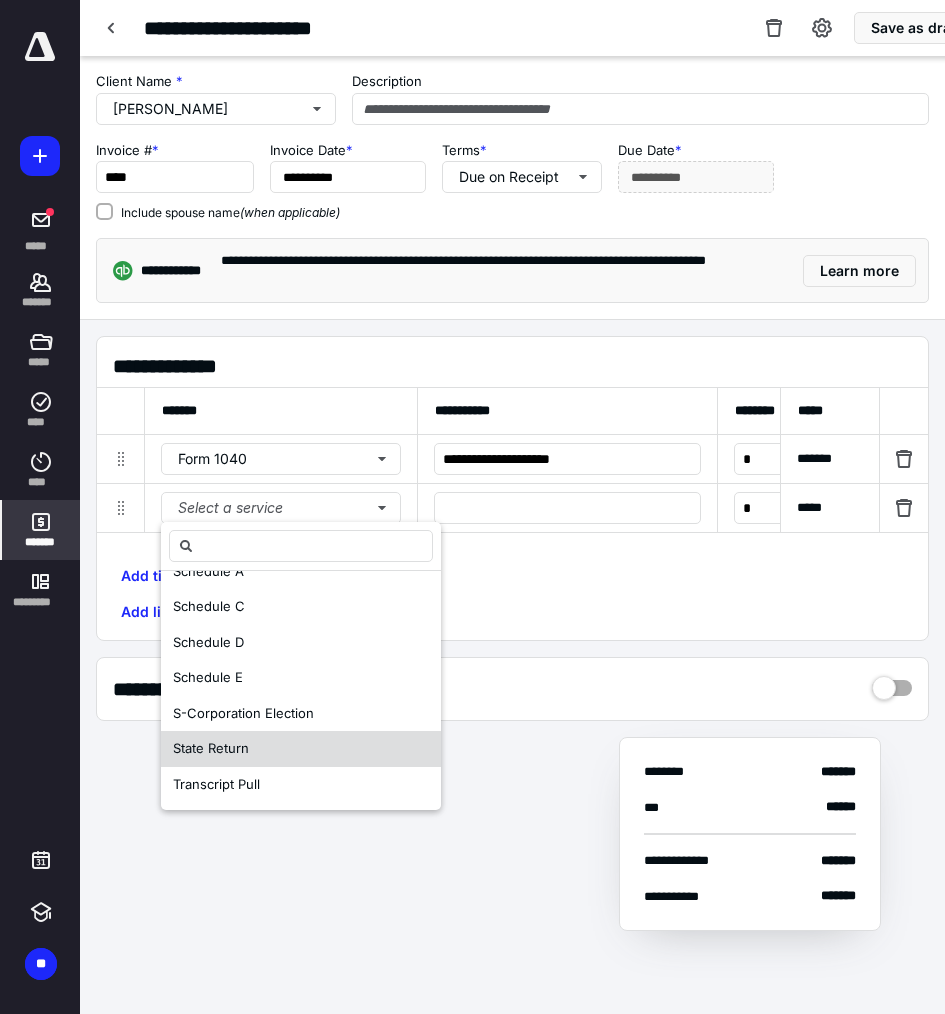 drag, startPoint x: 246, startPoint y: 734, endPoint x: 321, endPoint y: 640, distance: 120.2539 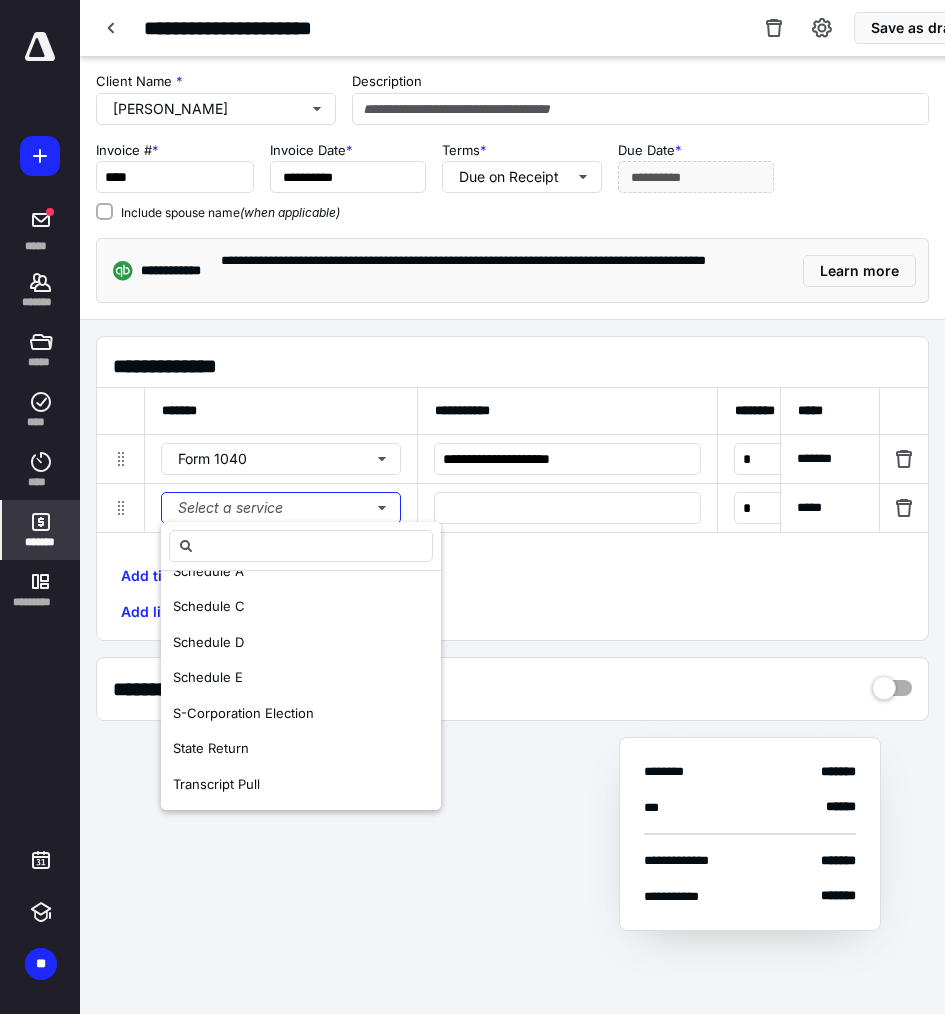 scroll, scrollTop: 0, scrollLeft: 0, axis: both 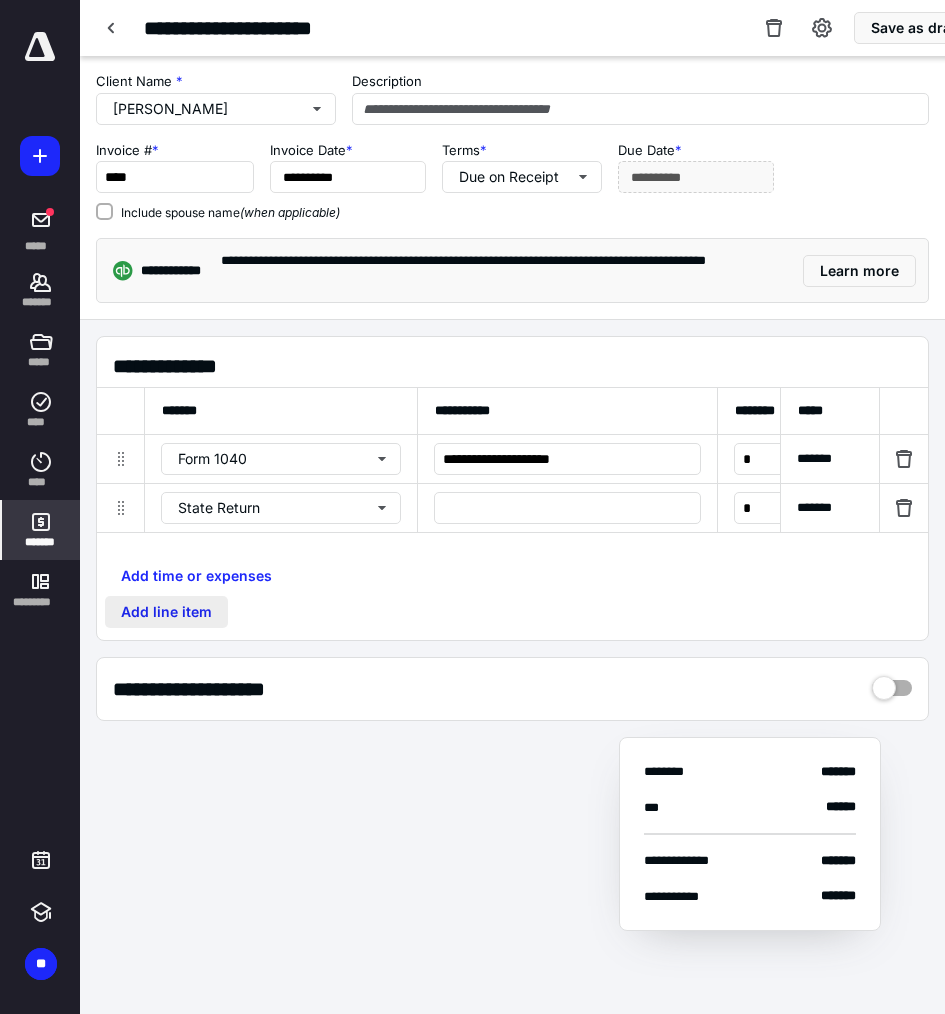 click on "Add line item" at bounding box center [166, 612] 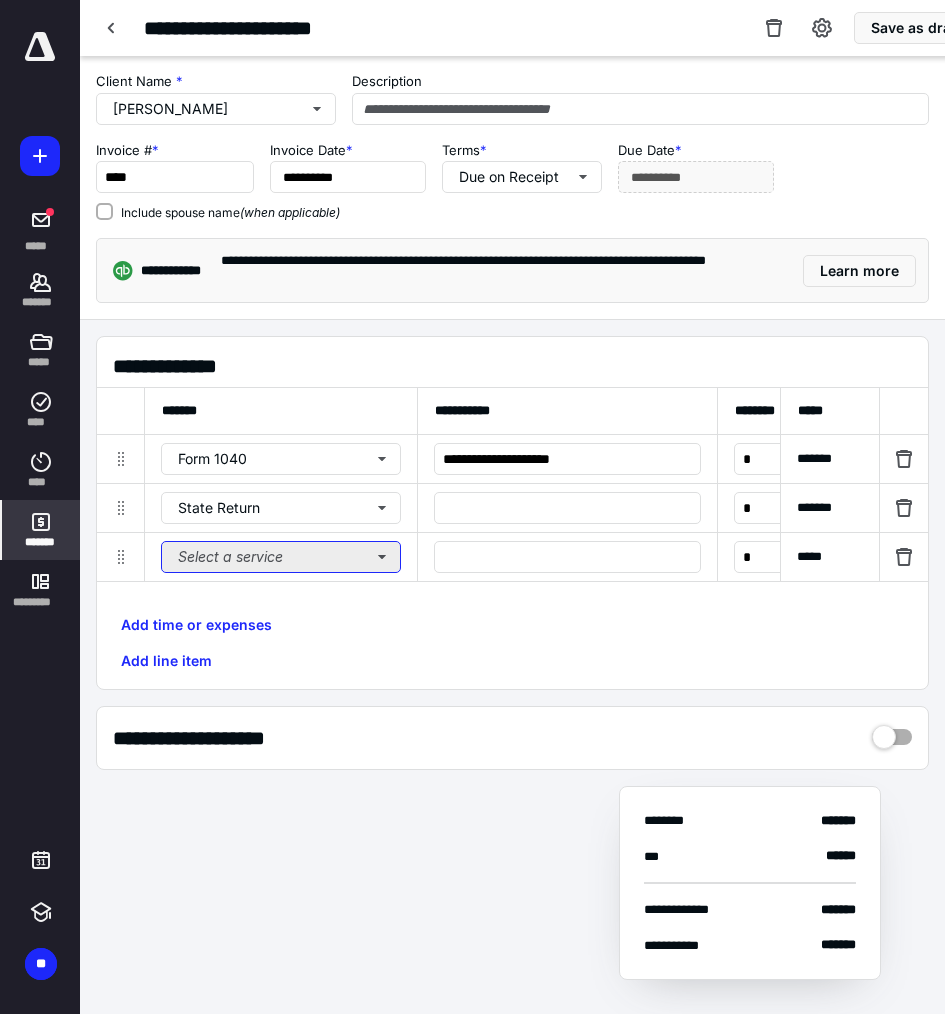 click on "Select a service" at bounding box center [281, 557] 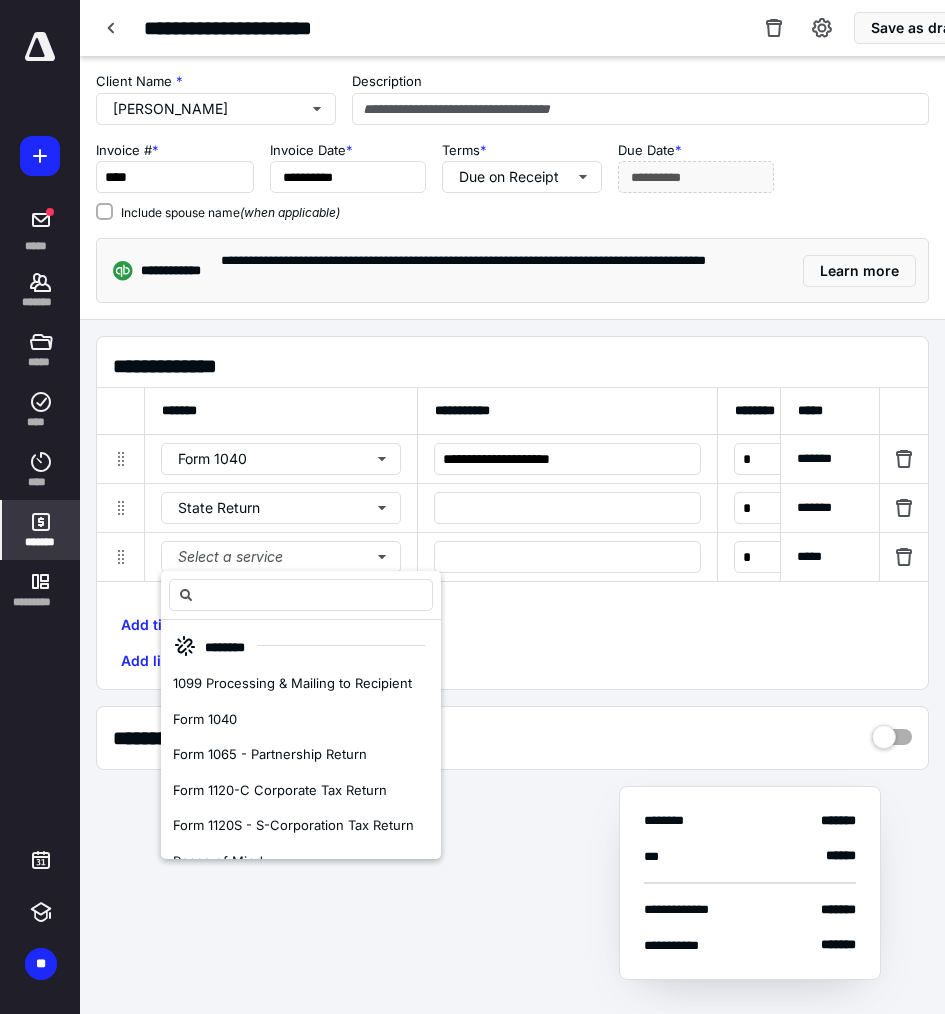 click on "Add time or expenses Add line item" at bounding box center (512, 643) 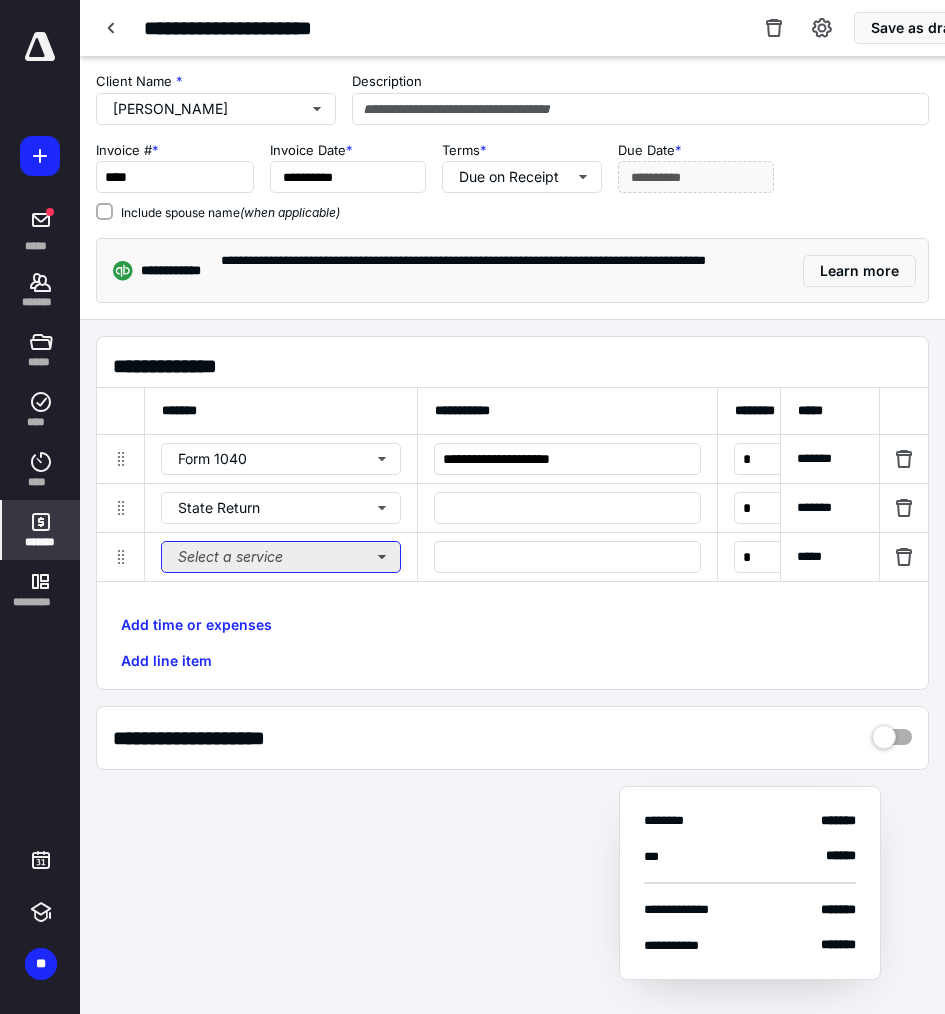 click on "Select a service" at bounding box center [281, 557] 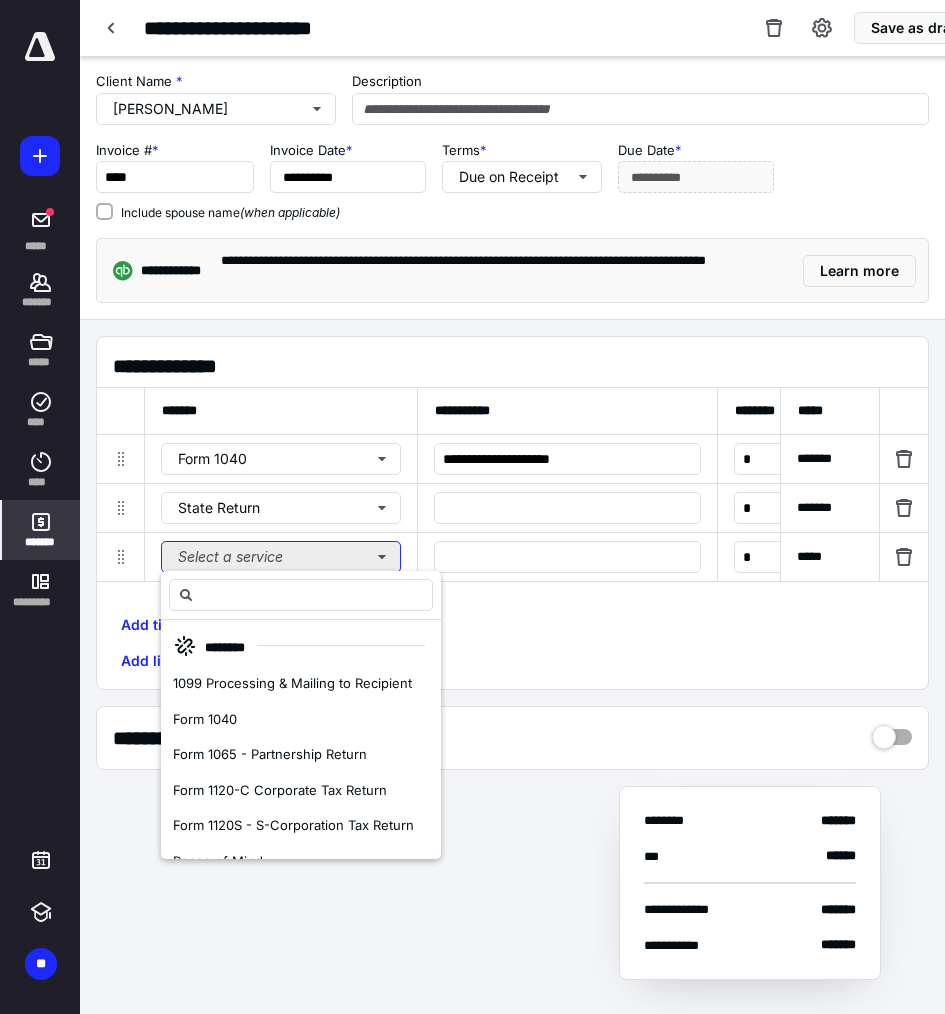 click on "Select a service" at bounding box center [281, 557] 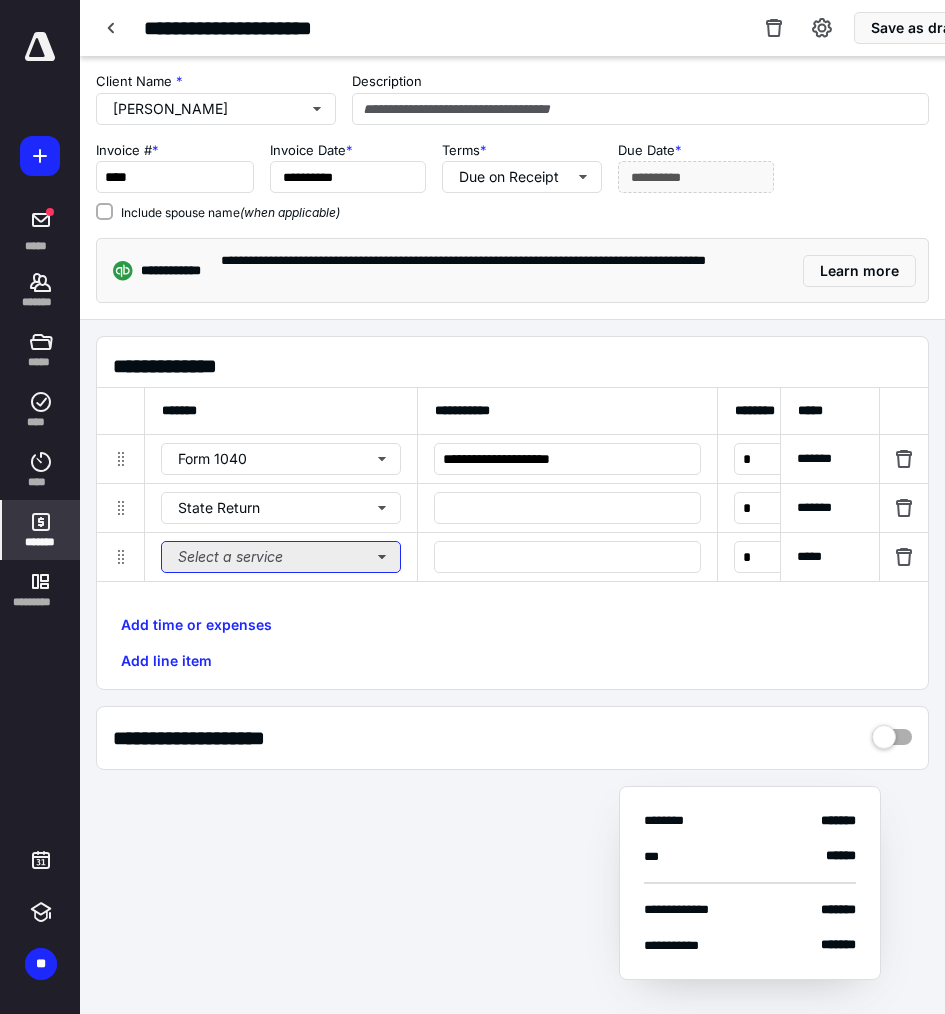 click on "Select a service" at bounding box center [281, 557] 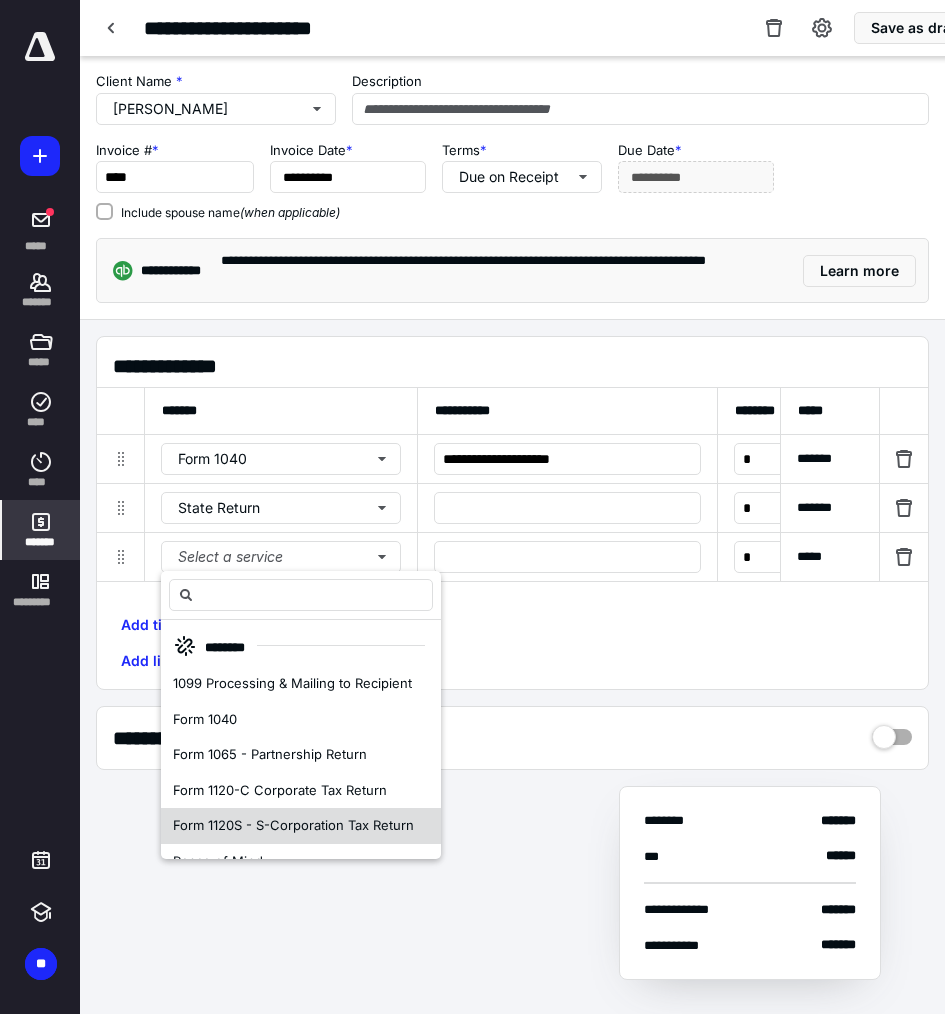 click on "Form 1120S - S-Corporation Tax Return" at bounding box center (293, 825) 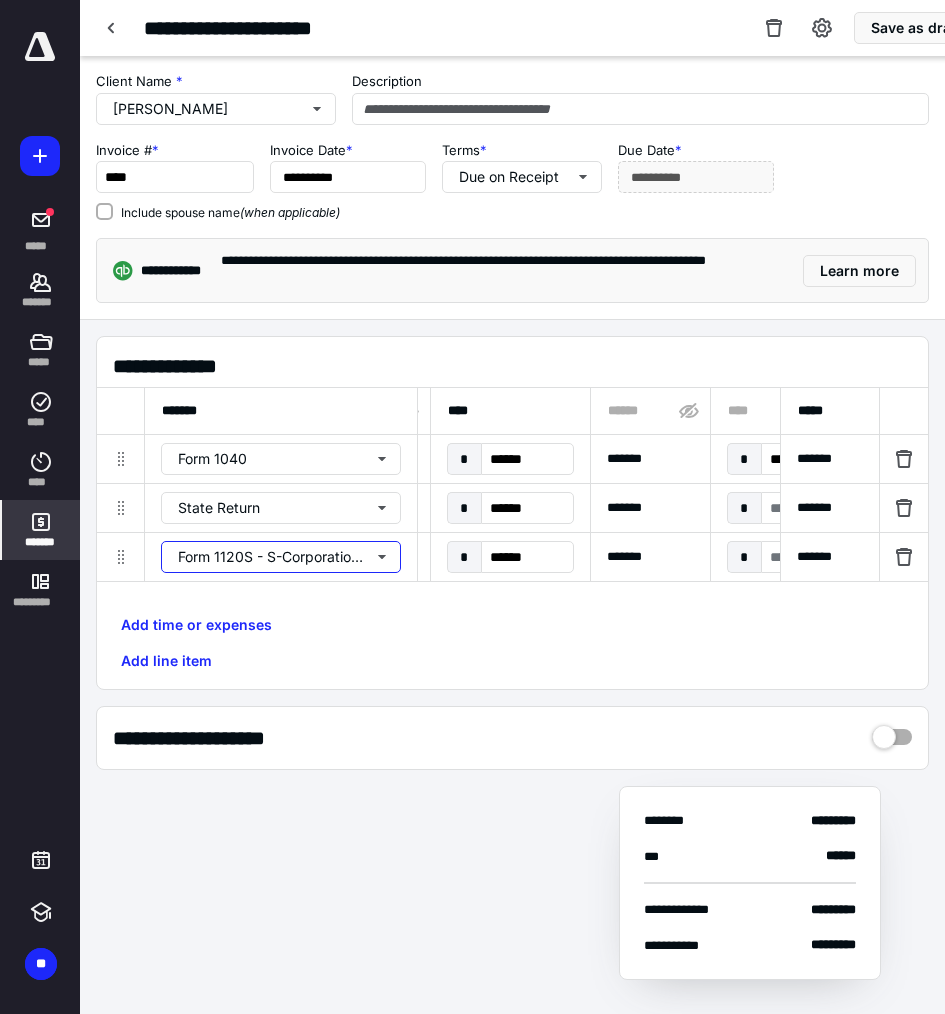 scroll, scrollTop: 0, scrollLeft: 600, axis: horizontal 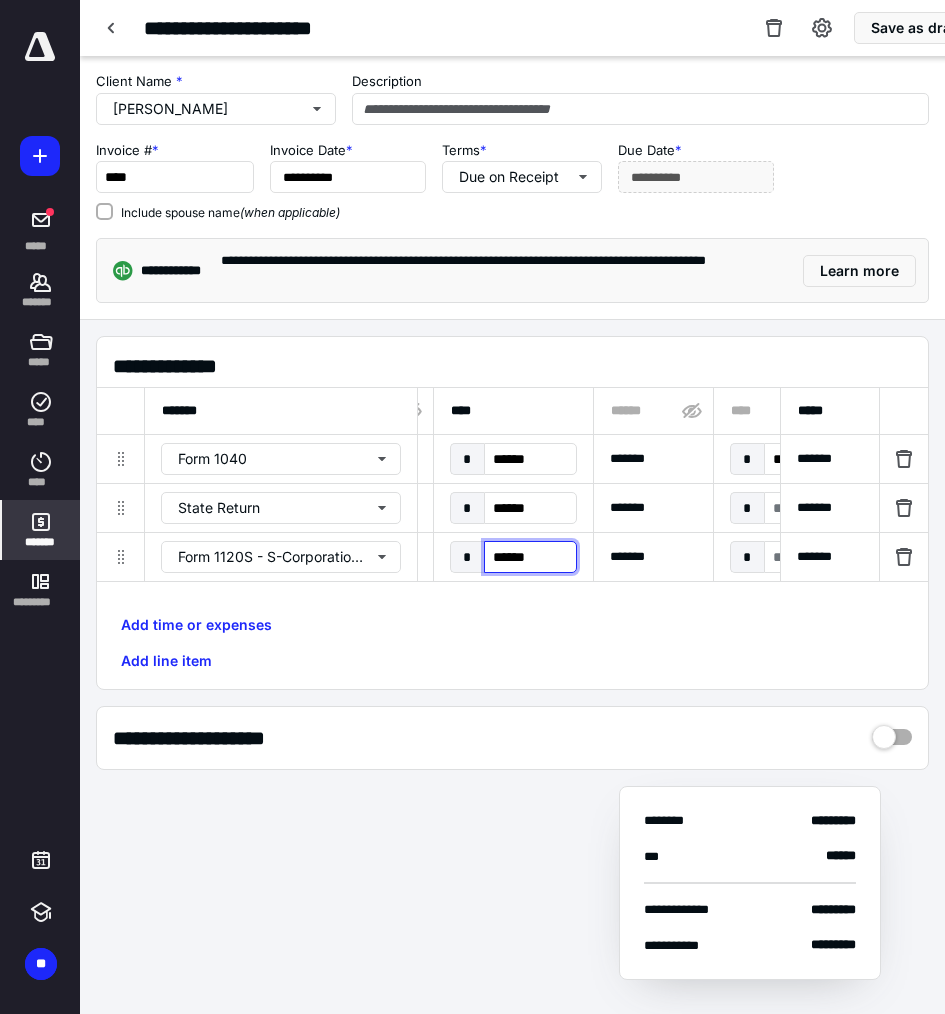 click on "******" at bounding box center [530, 557] 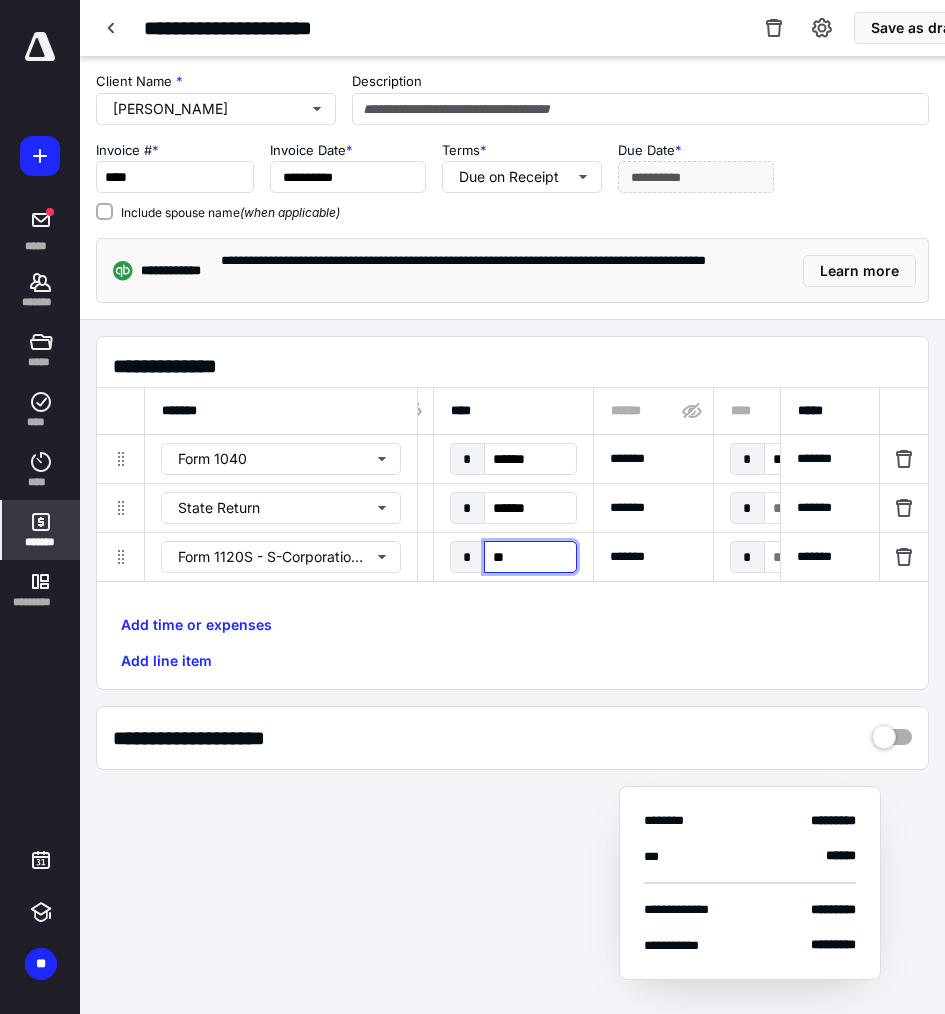 type on "***" 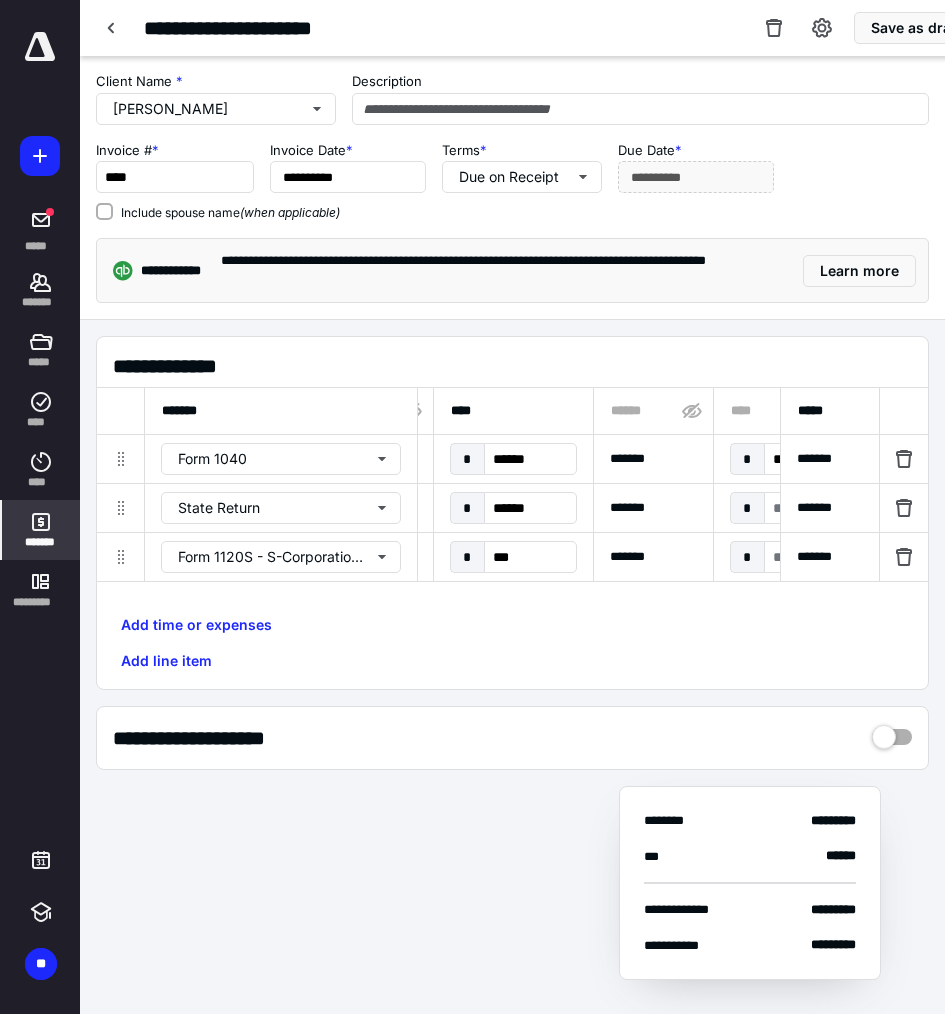 click on "Add time or expenses Add line item" at bounding box center (512, 643) 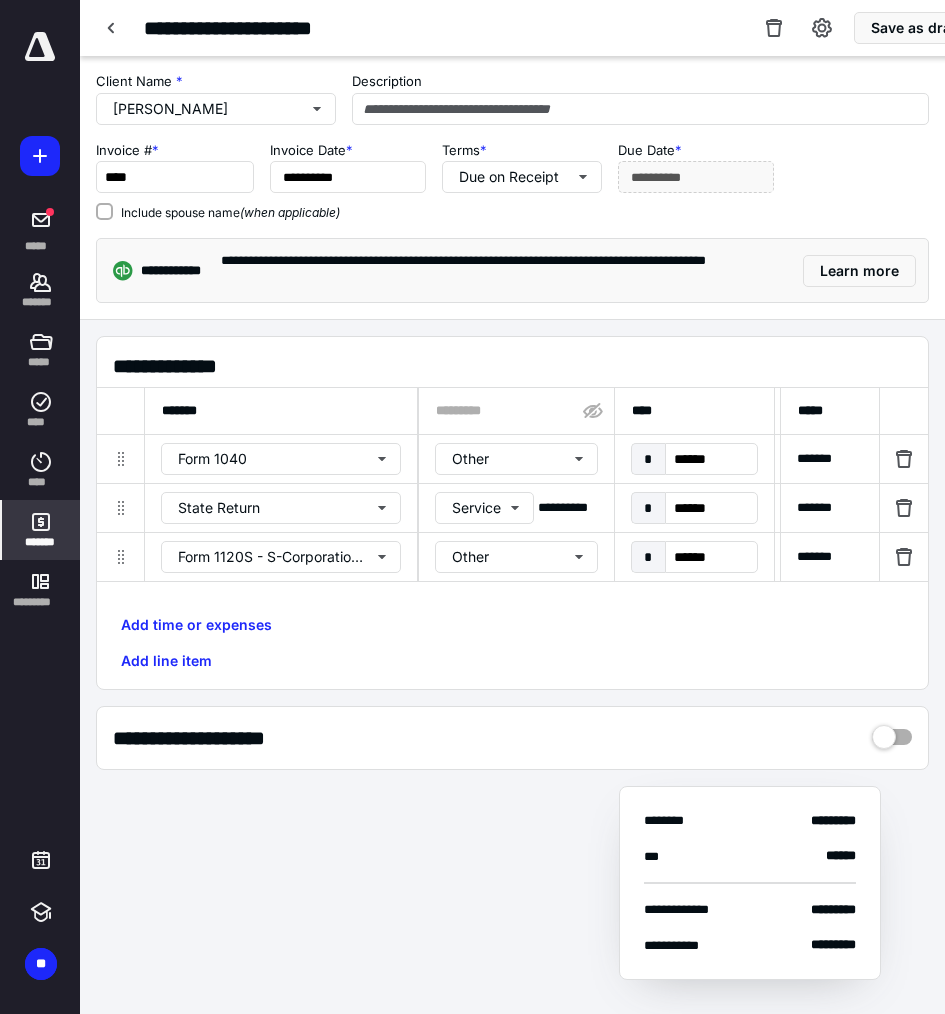 scroll, scrollTop: 0, scrollLeft: 0, axis: both 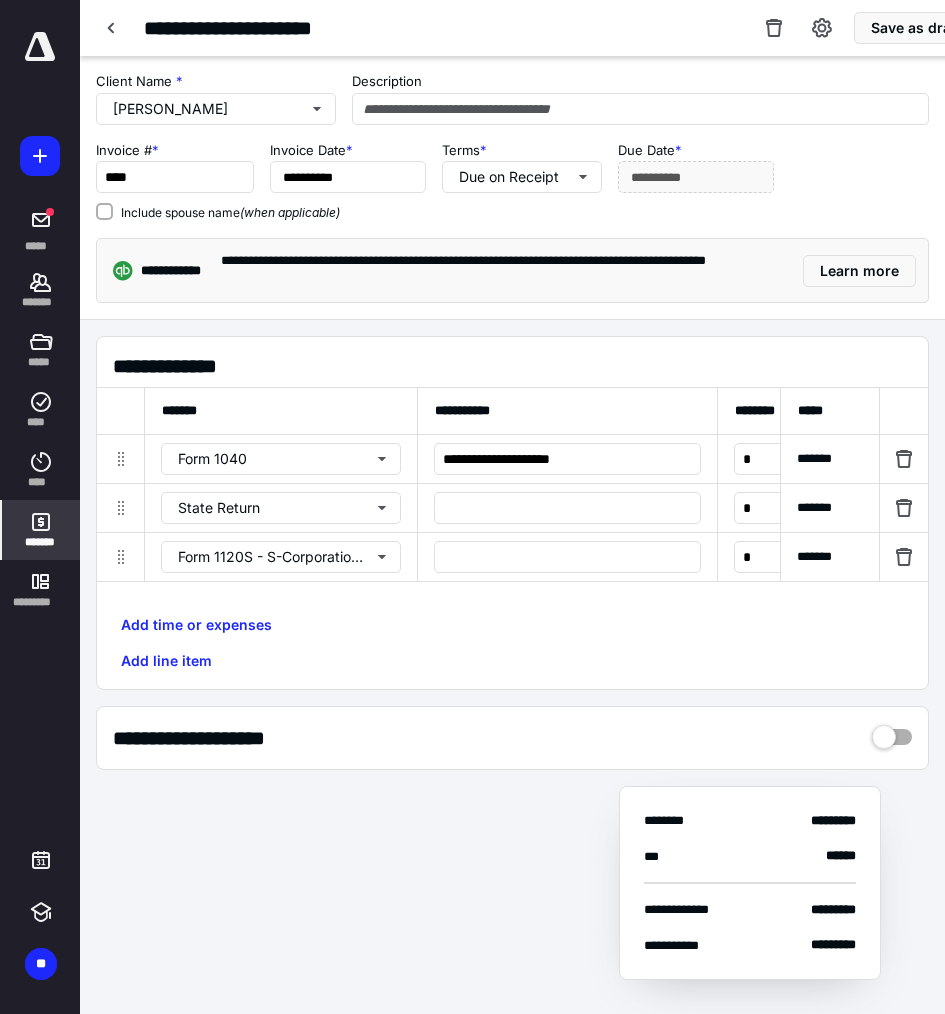 drag, startPoint x: 157, startPoint y: 662, endPoint x: 159, endPoint y: 645, distance: 17.117243 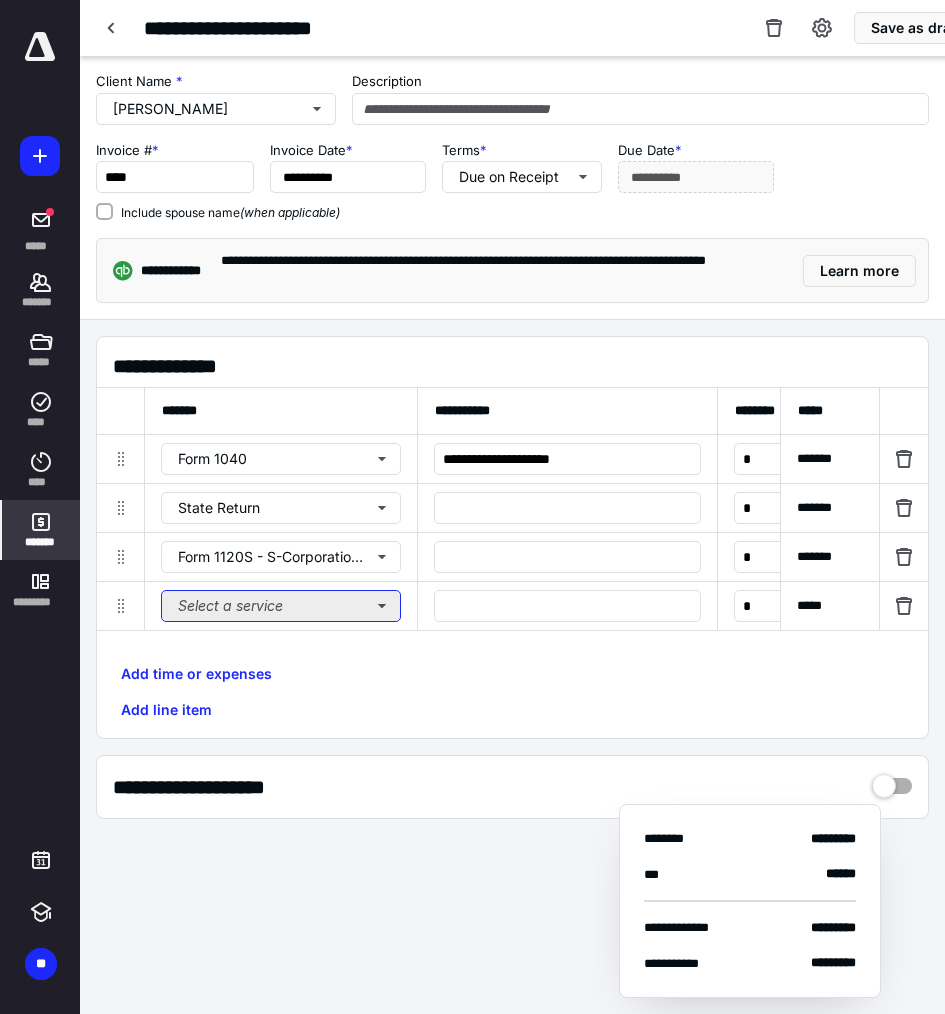 click on "Select a service" at bounding box center [281, 606] 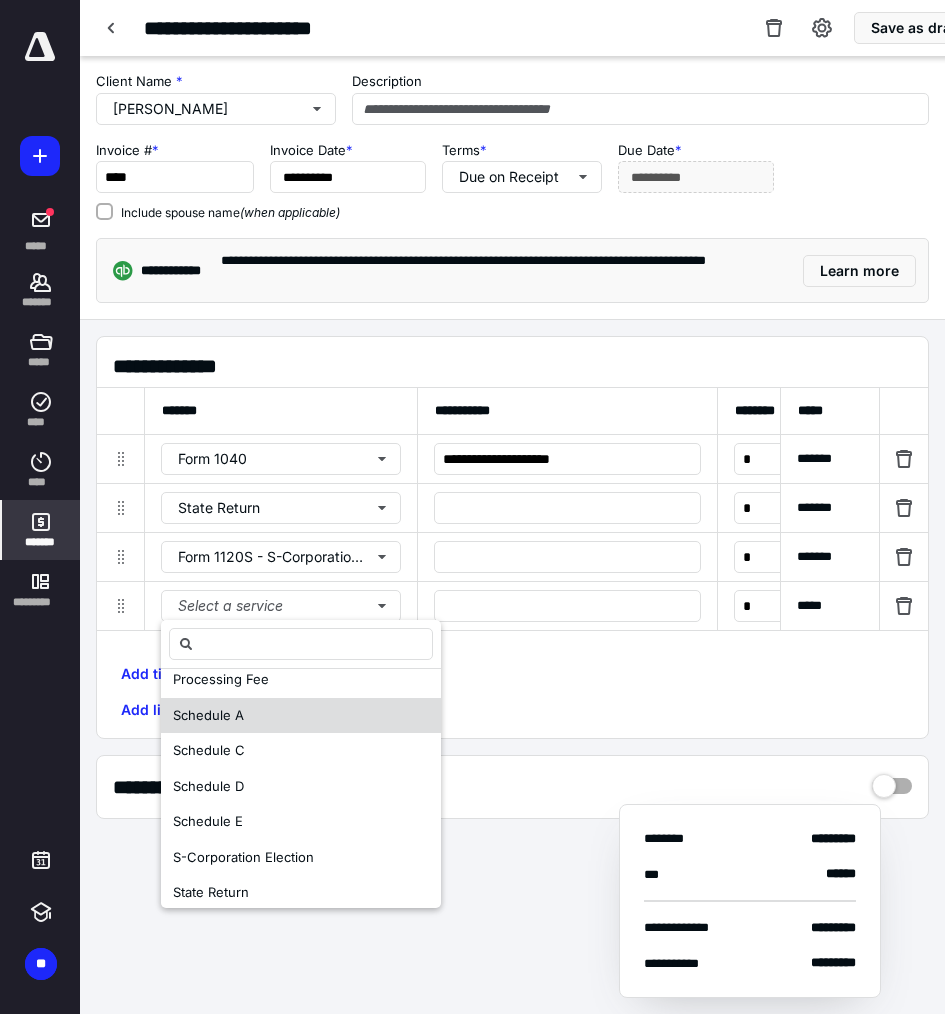 scroll, scrollTop: 212, scrollLeft: 0, axis: vertical 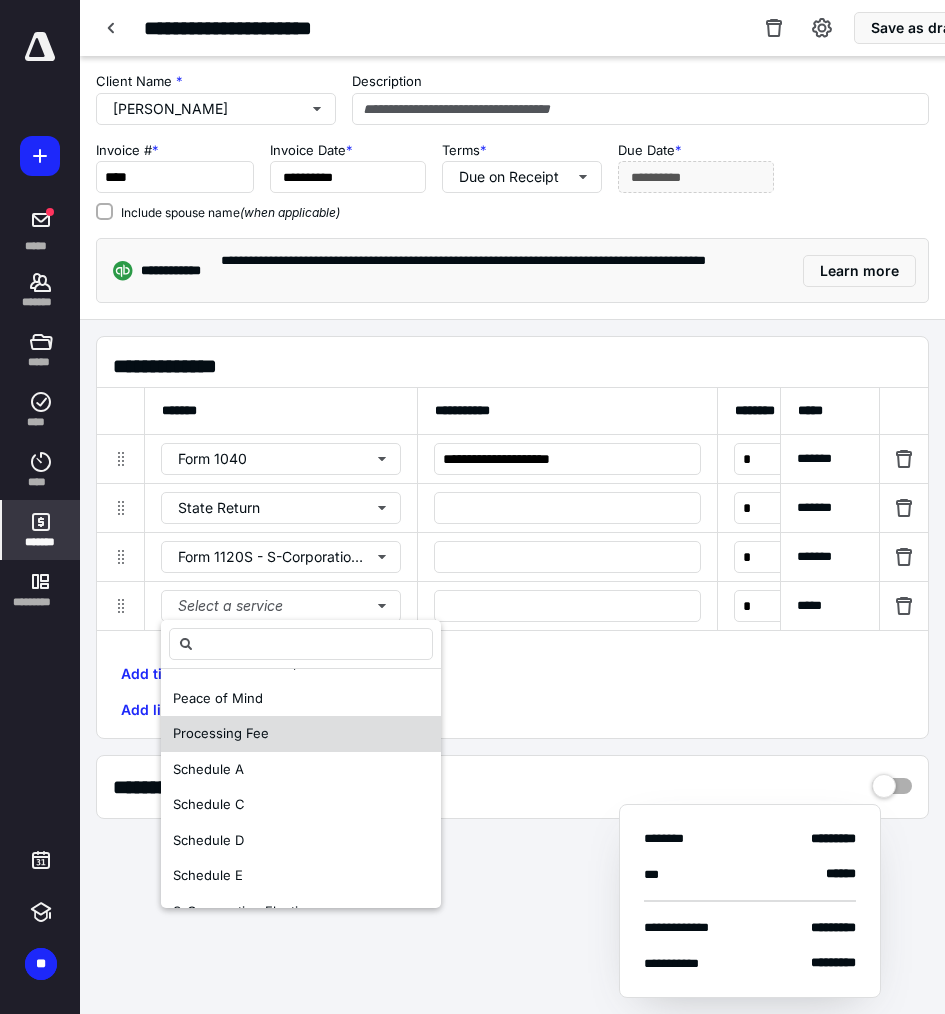 click on "Processing Fee" at bounding box center (221, 733) 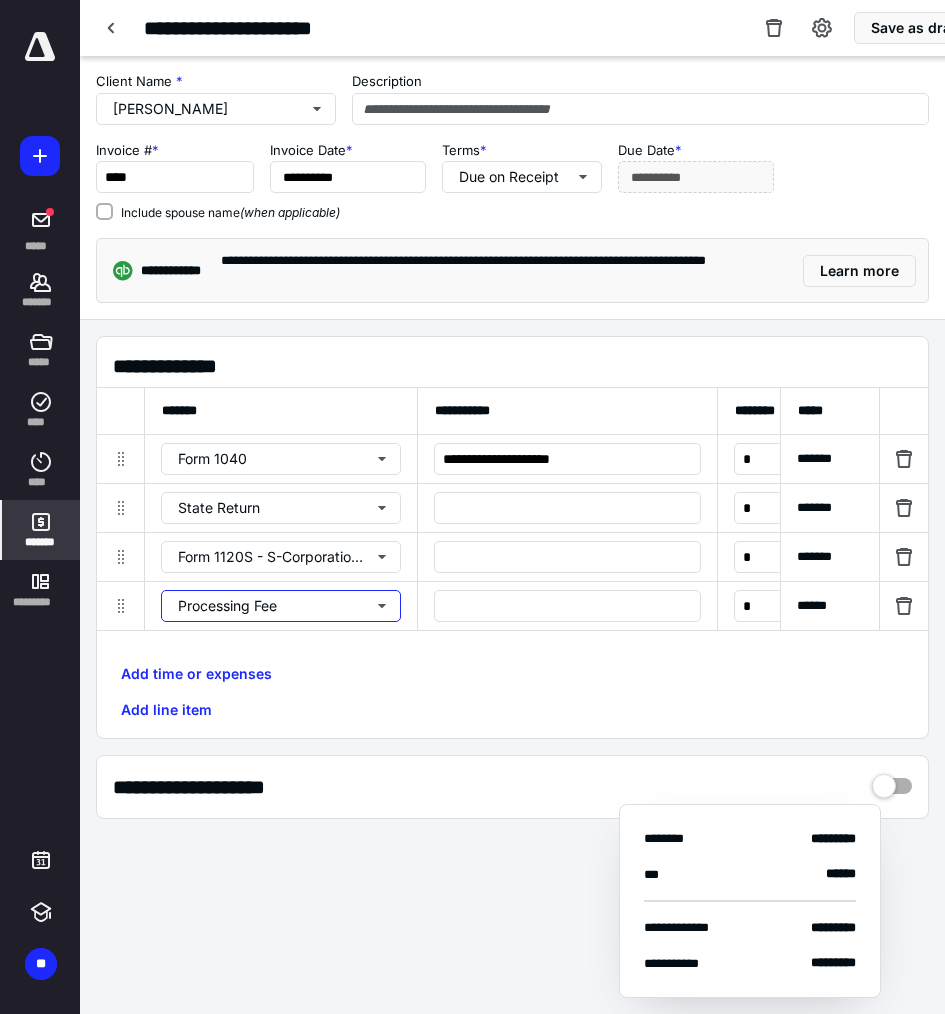 scroll, scrollTop: 0, scrollLeft: 0, axis: both 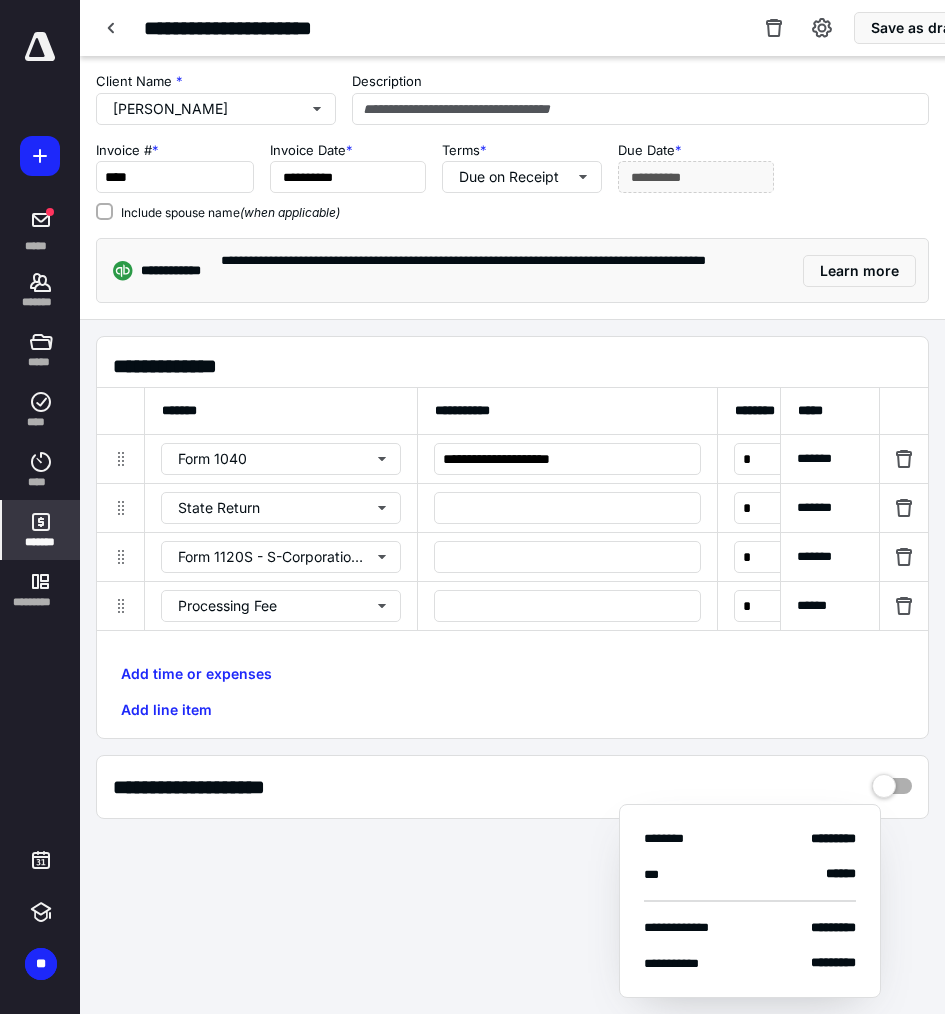 click on "Add line item" at bounding box center (166, 710) 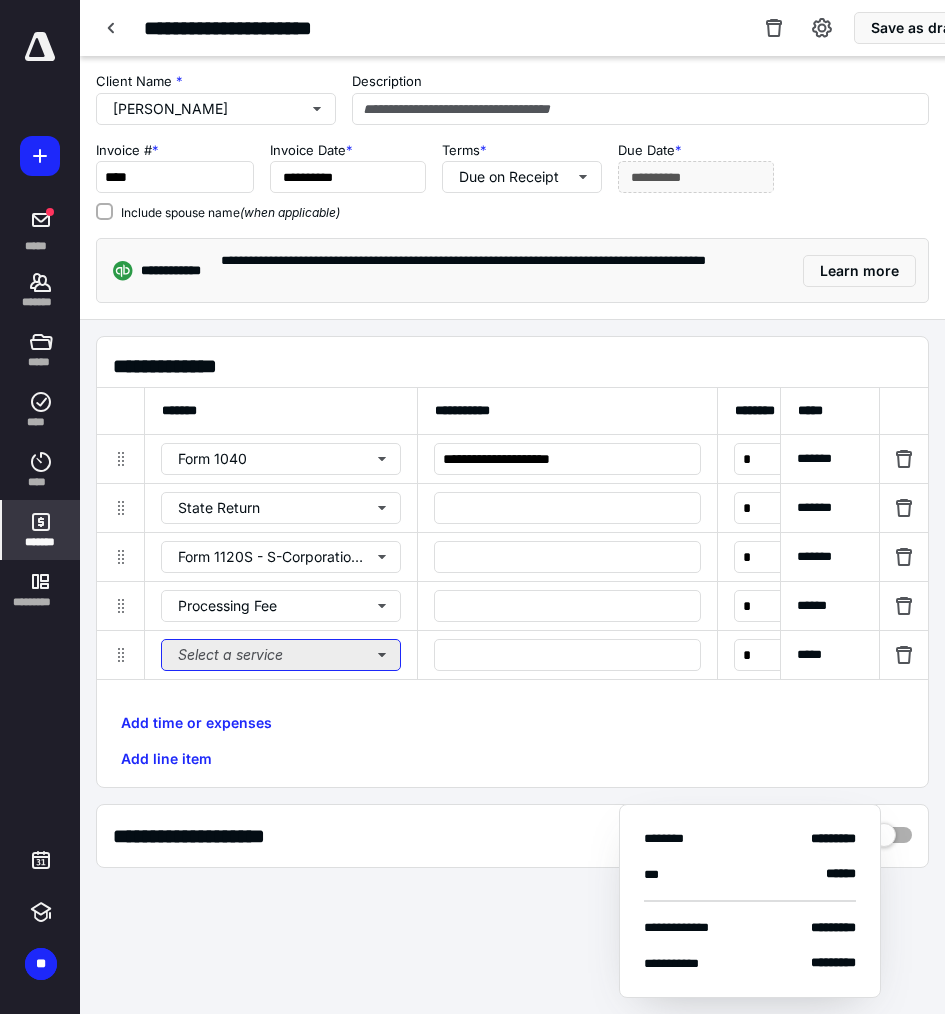 click on "Select a service" at bounding box center (281, 655) 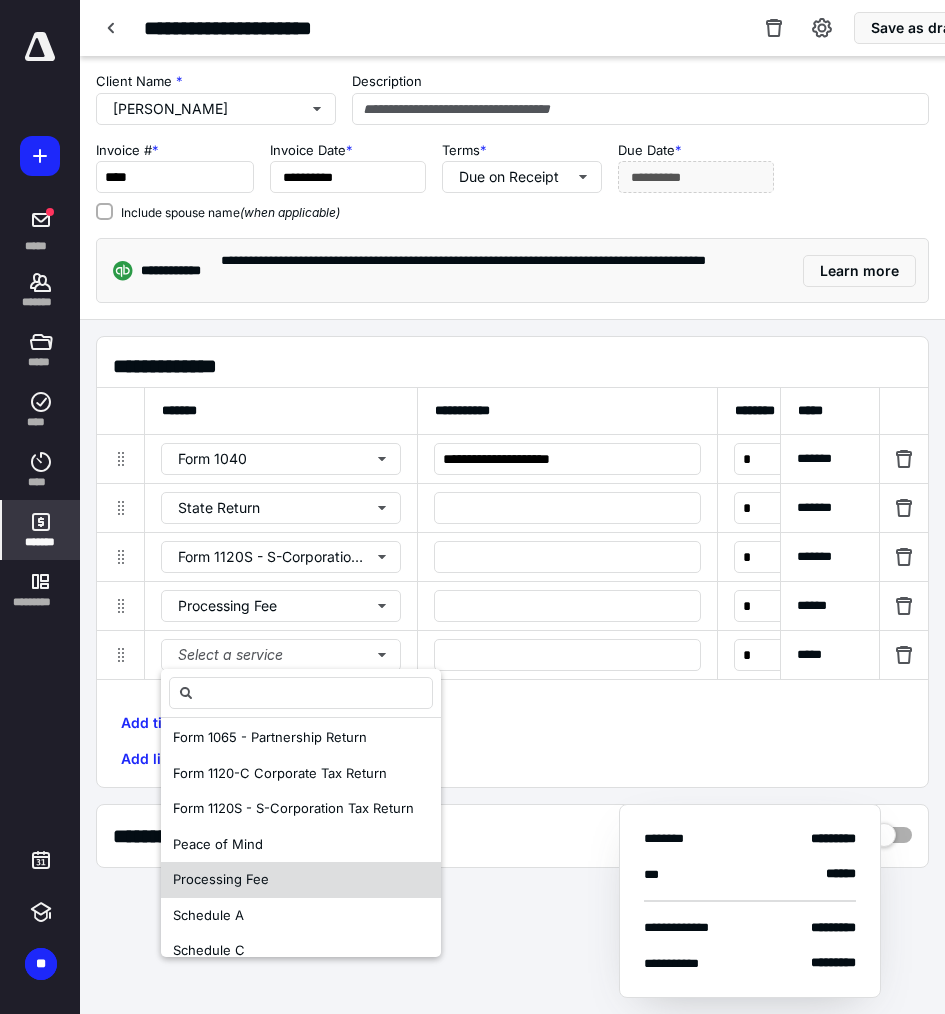 scroll, scrollTop: 112, scrollLeft: 0, axis: vertical 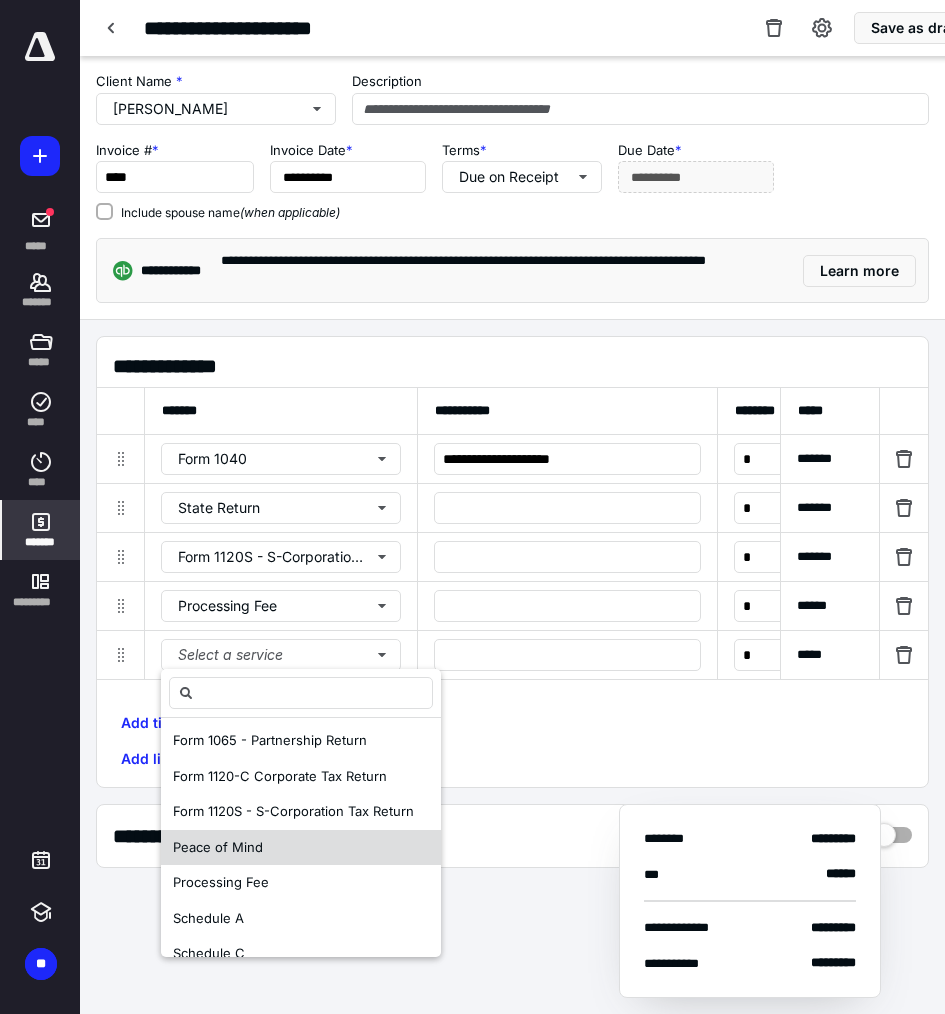 click on "Peace of Mind" at bounding box center (301, 848) 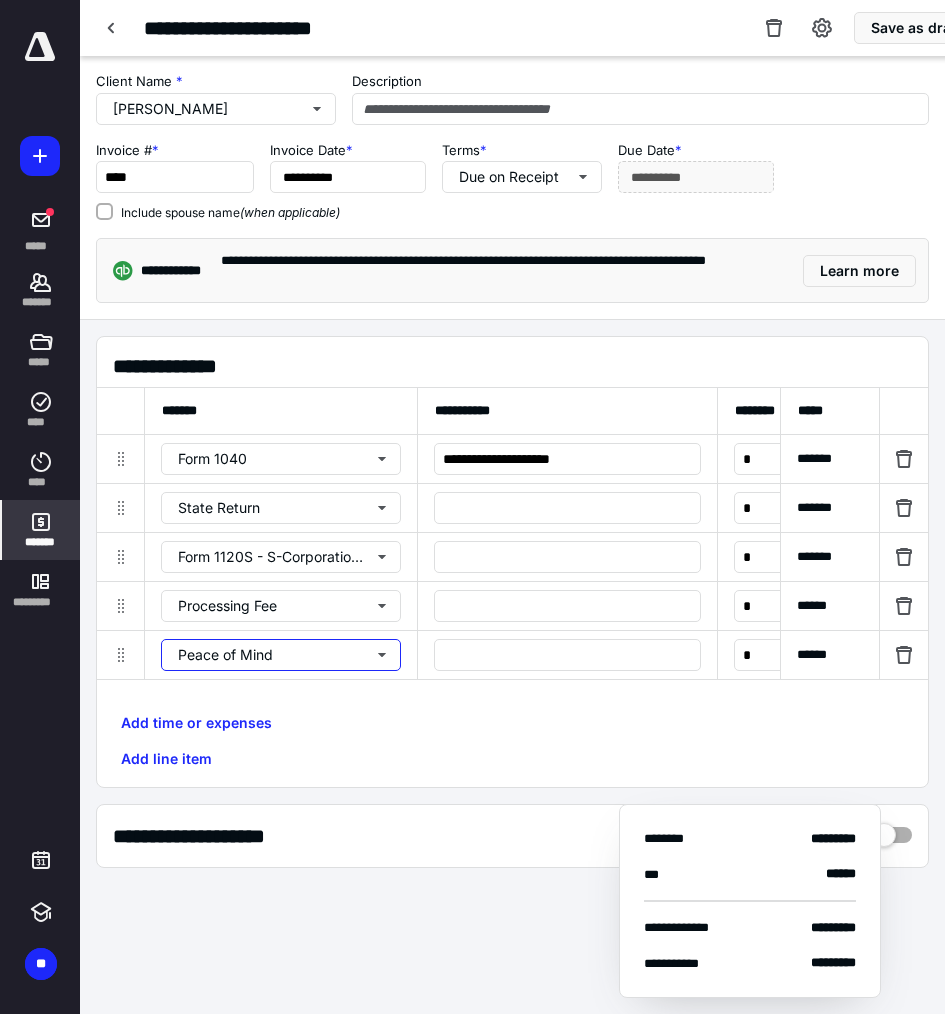 scroll, scrollTop: 0, scrollLeft: 0, axis: both 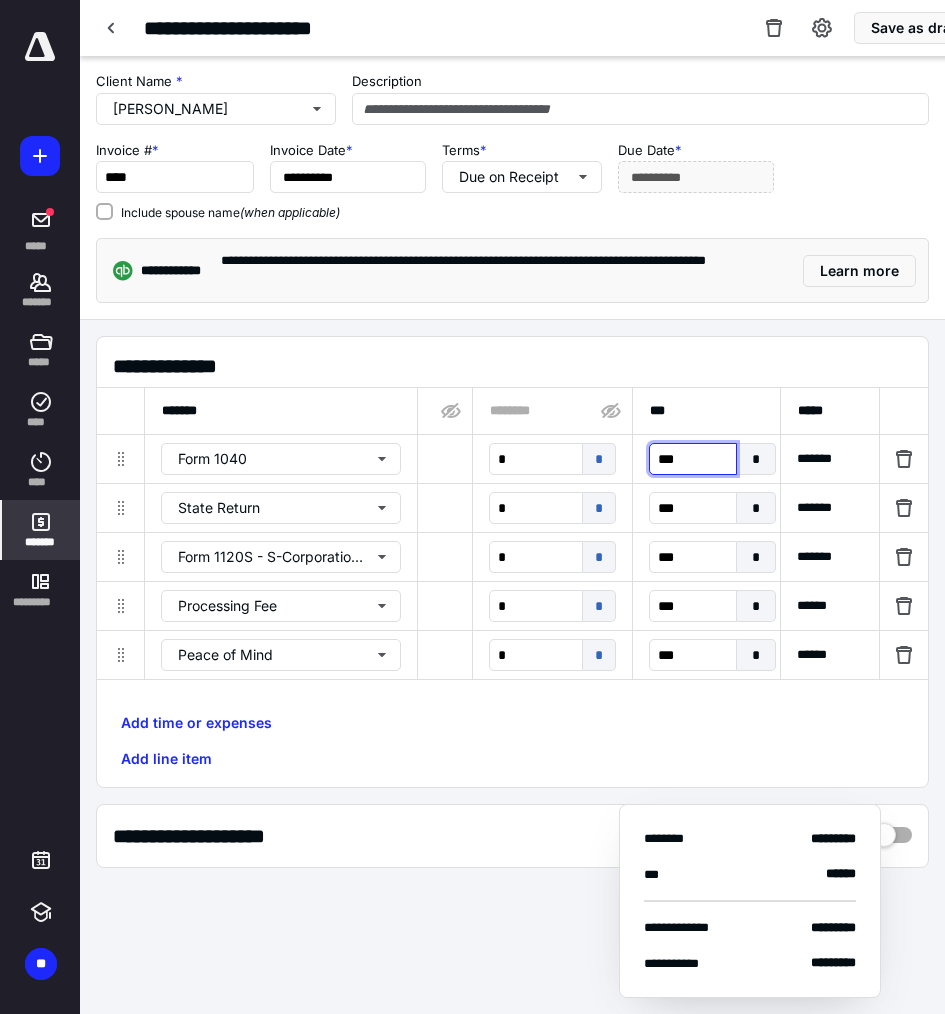 click on "***" at bounding box center [693, 459] 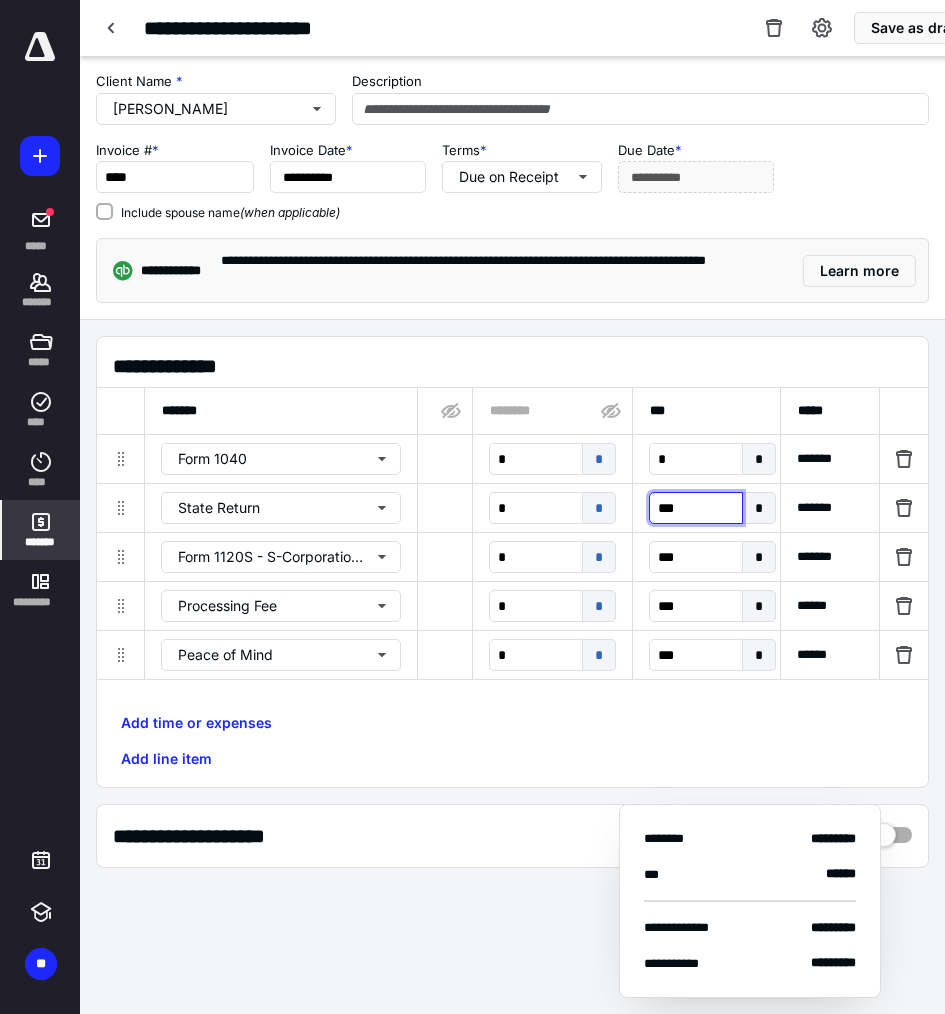 click on "***" at bounding box center (696, 508) 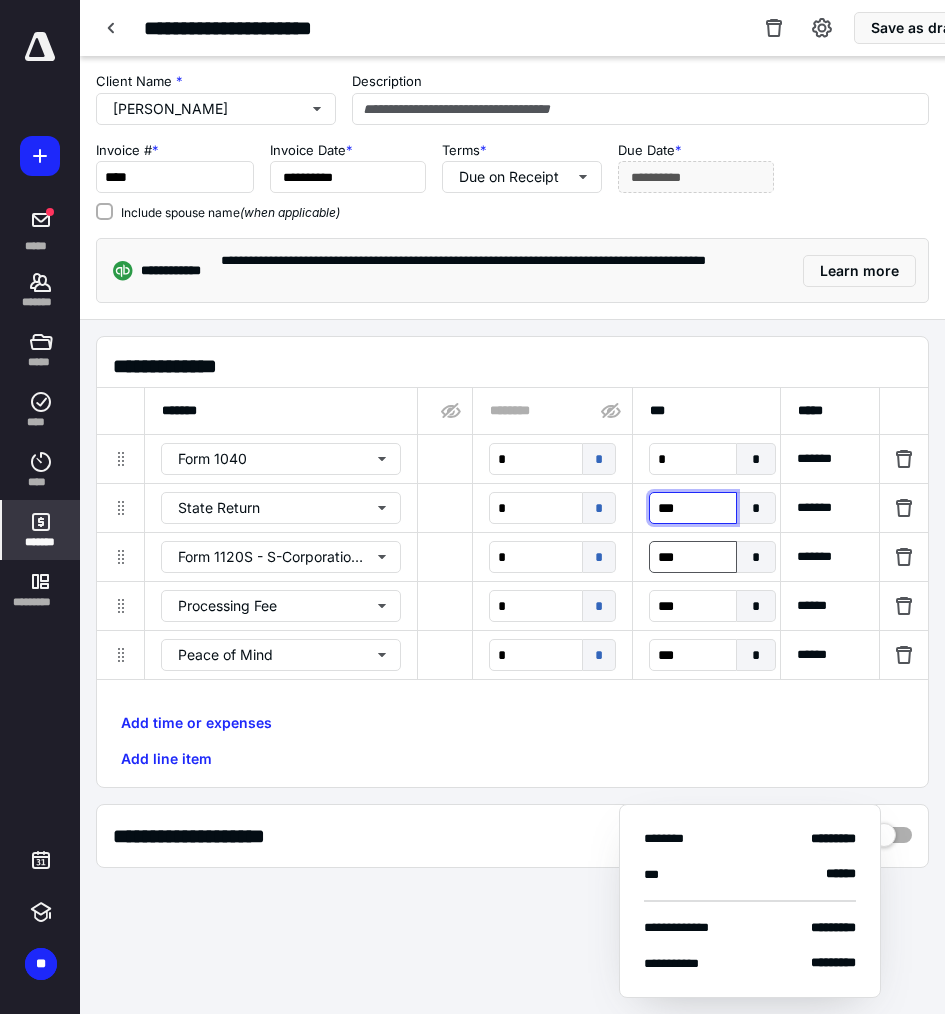 type 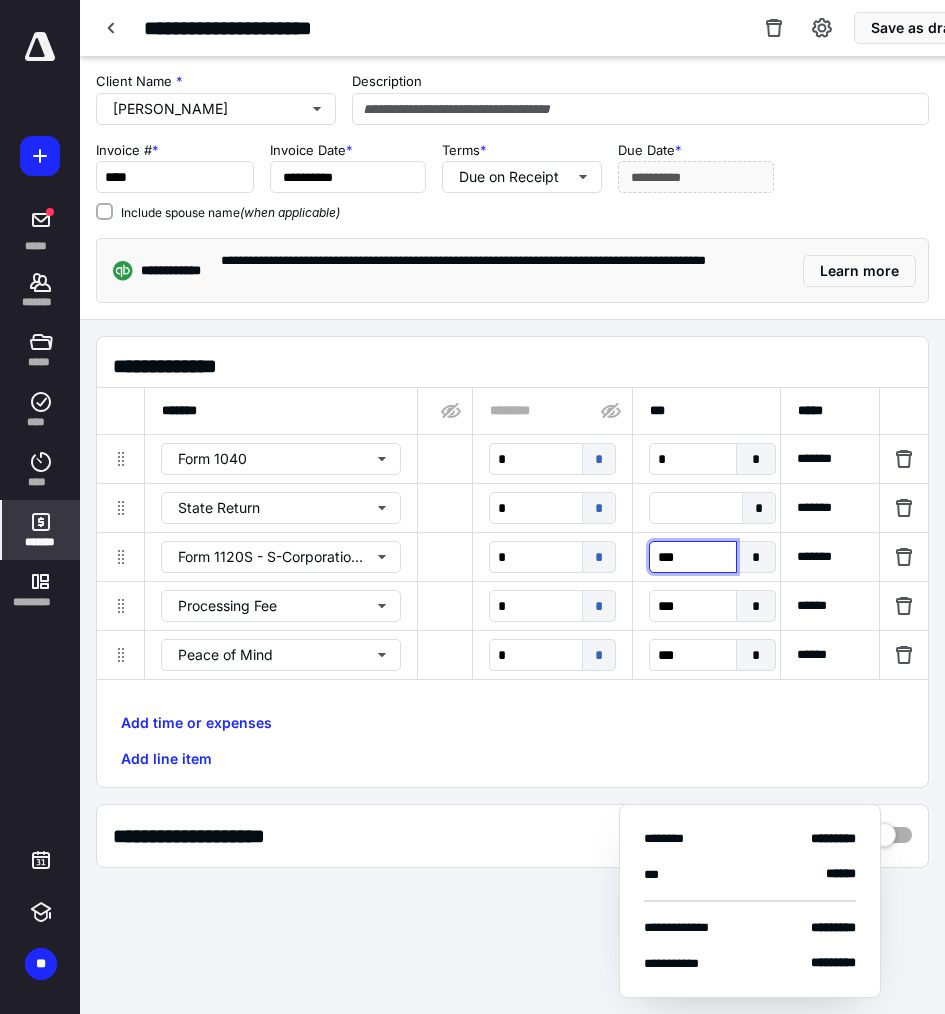 type 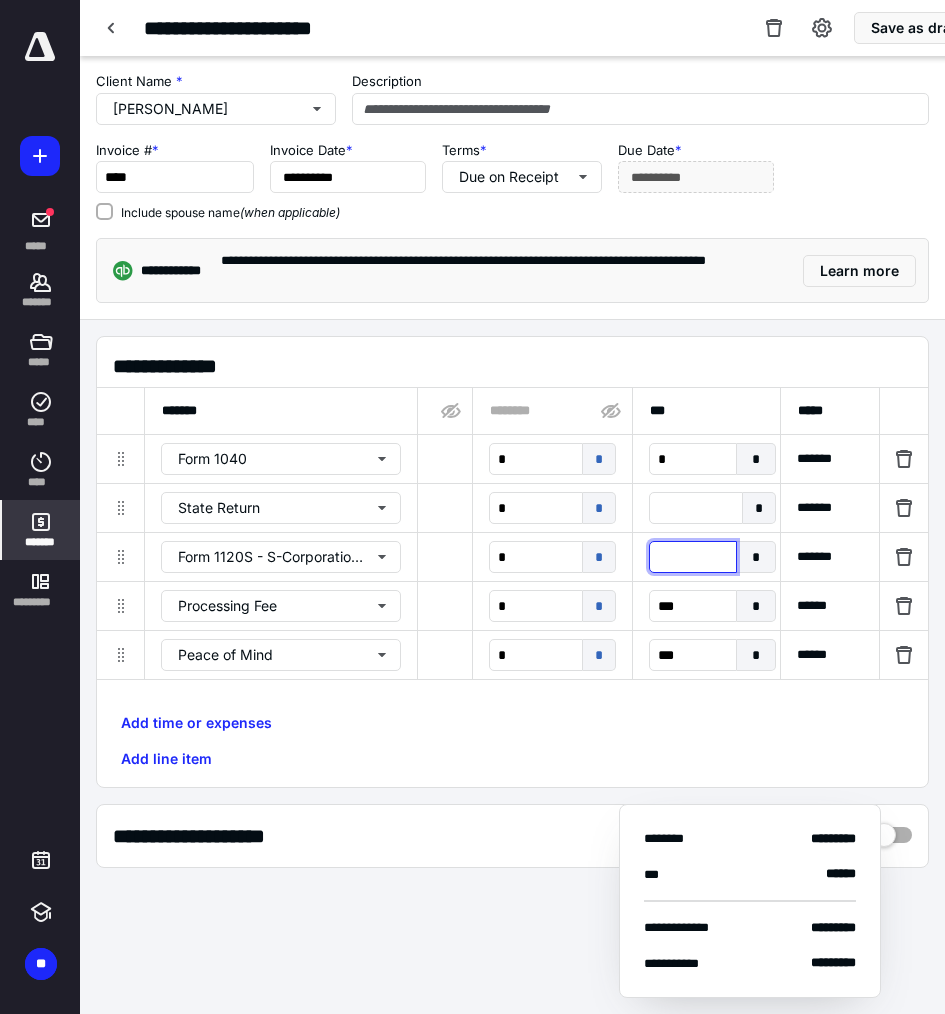 drag, startPoint x: 705, startPoint y: 547, endPoint x: 705, endPoint y: 571, distance: 24 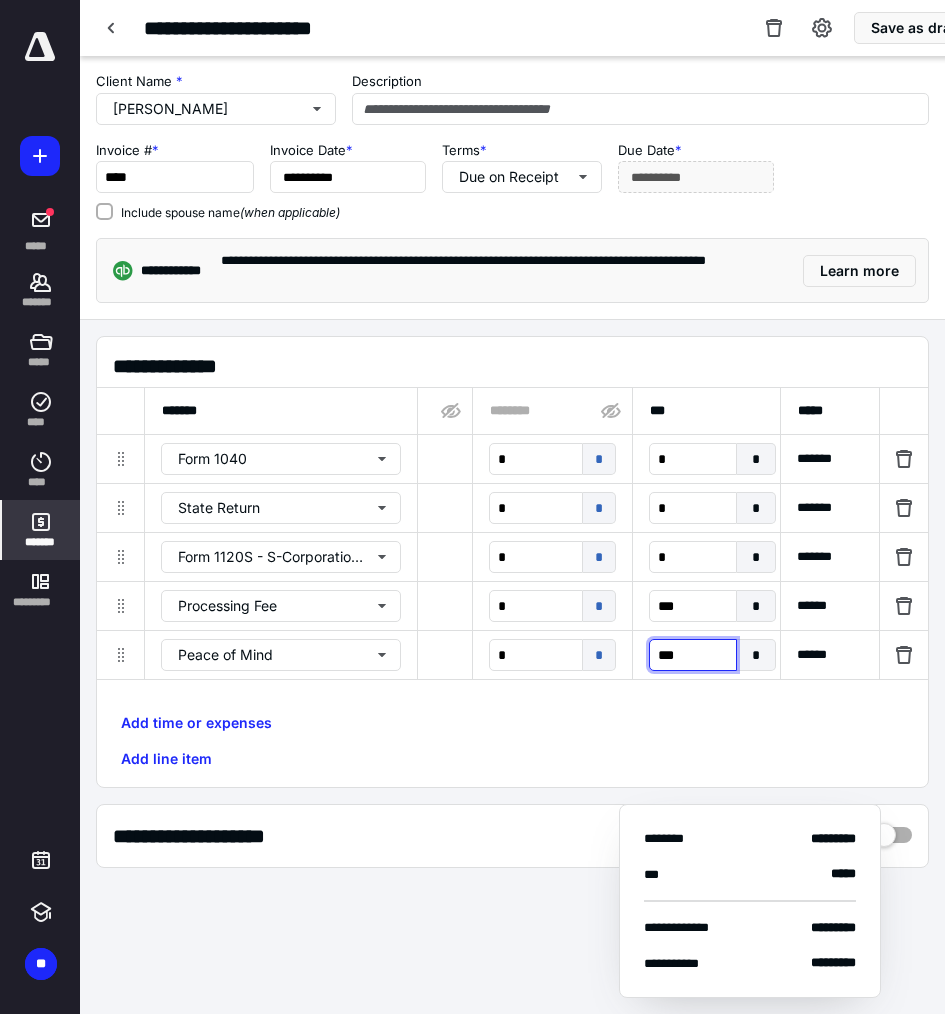 type 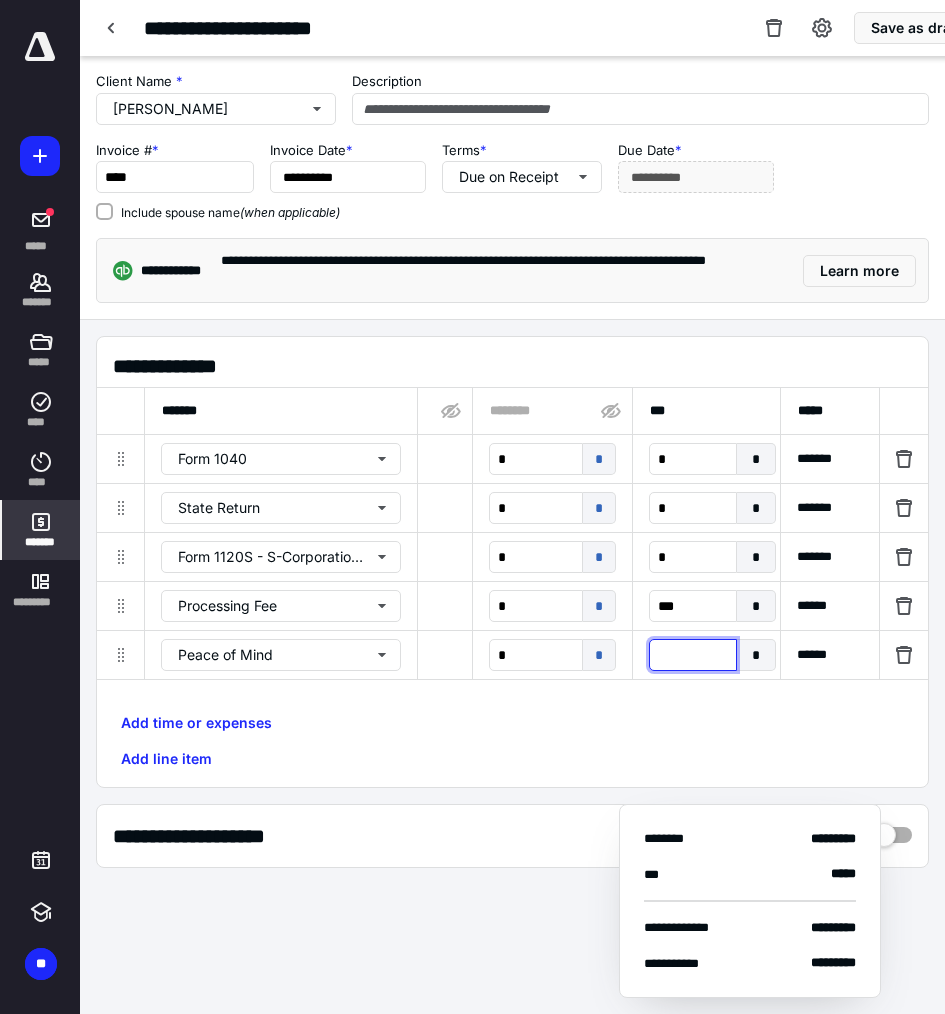 drag, startPoint x: 709, startPoint y: 660, endPoint x: 956, endPoint y: 645, distance: 247.45505 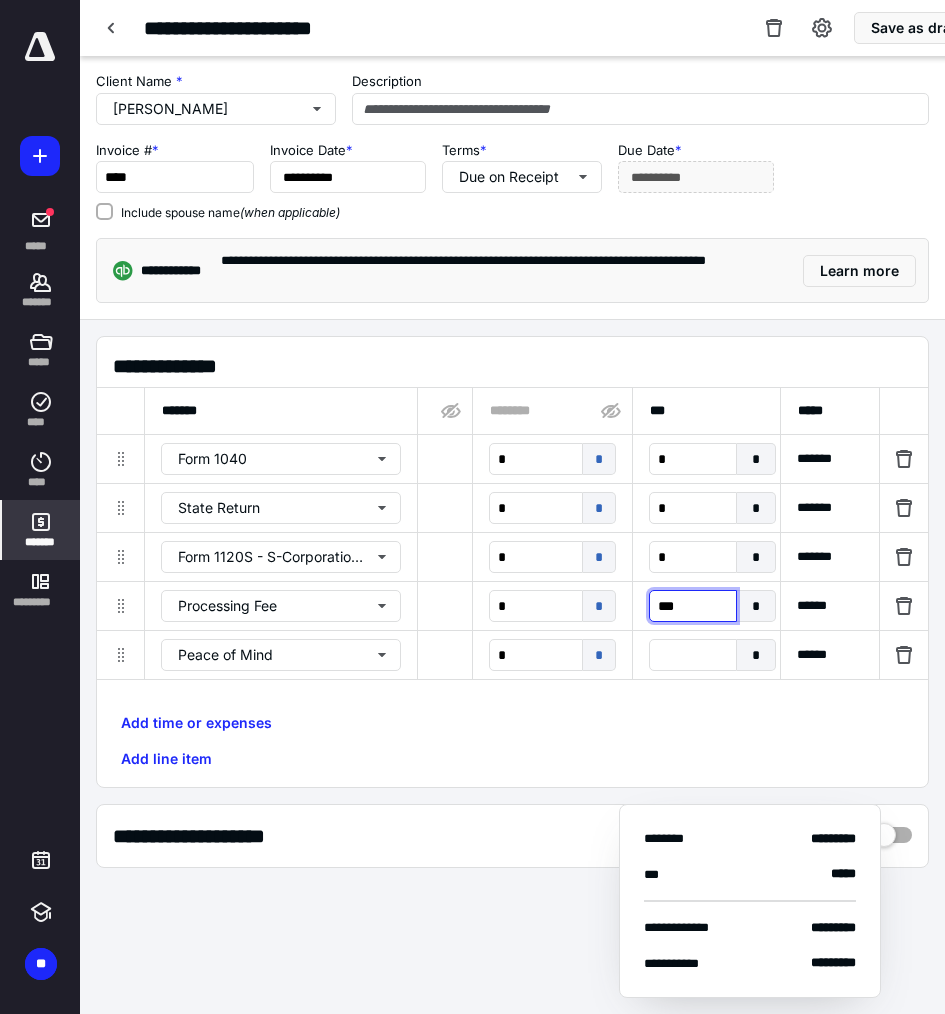 click on "***" at bounding box center [693, 606] 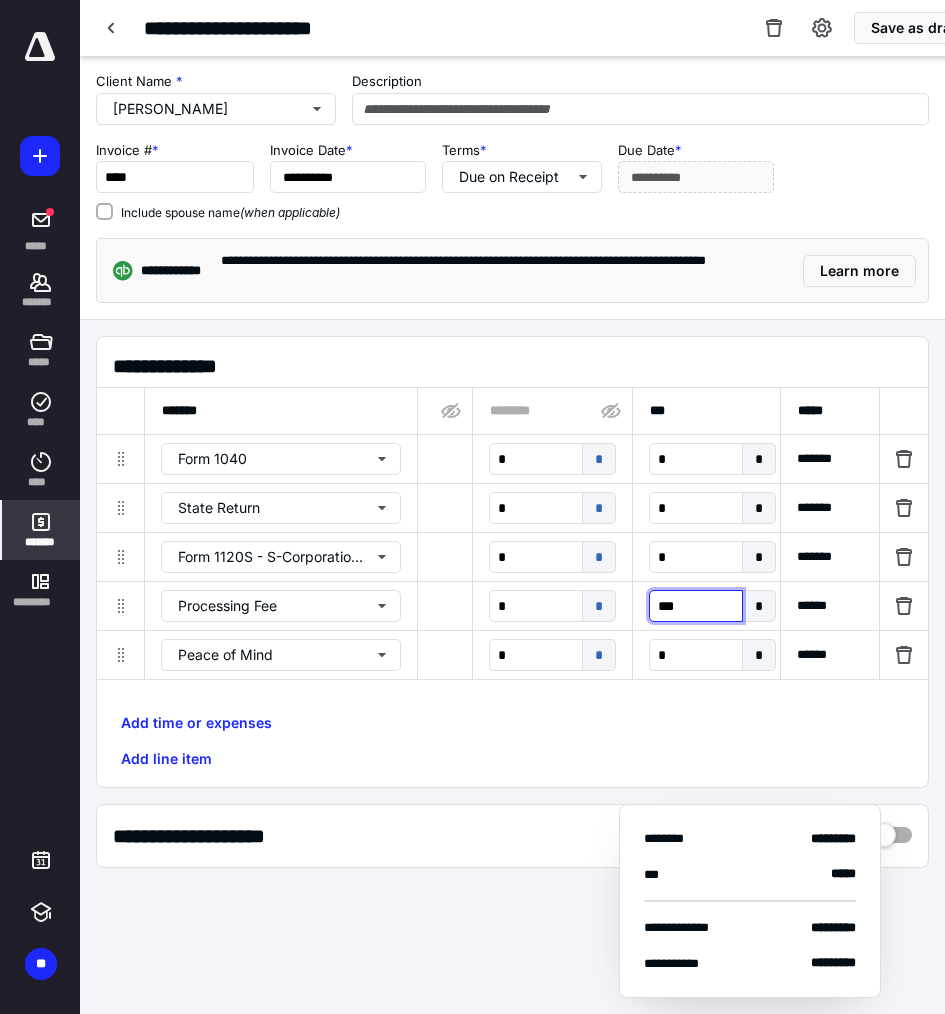 type 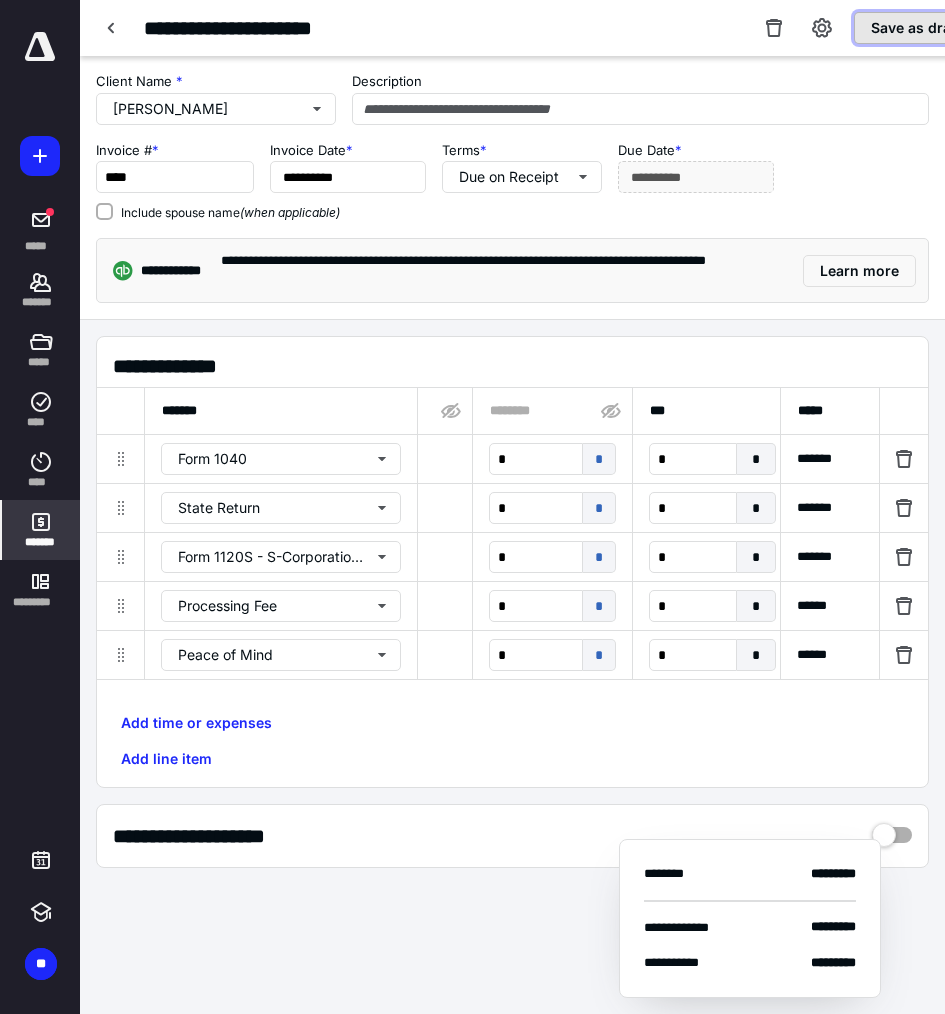click on "Save as draft" at bounding box center [915, 28] 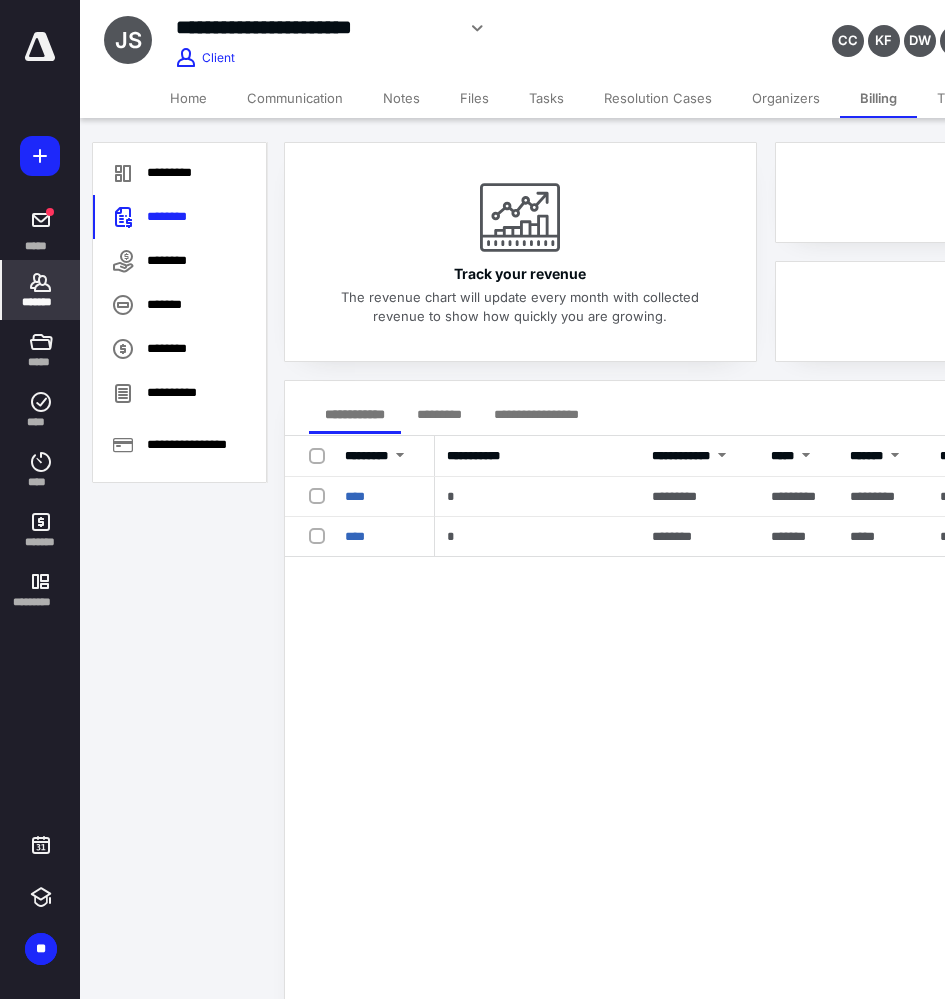 click on "Home" at bounding box center [188, 98] 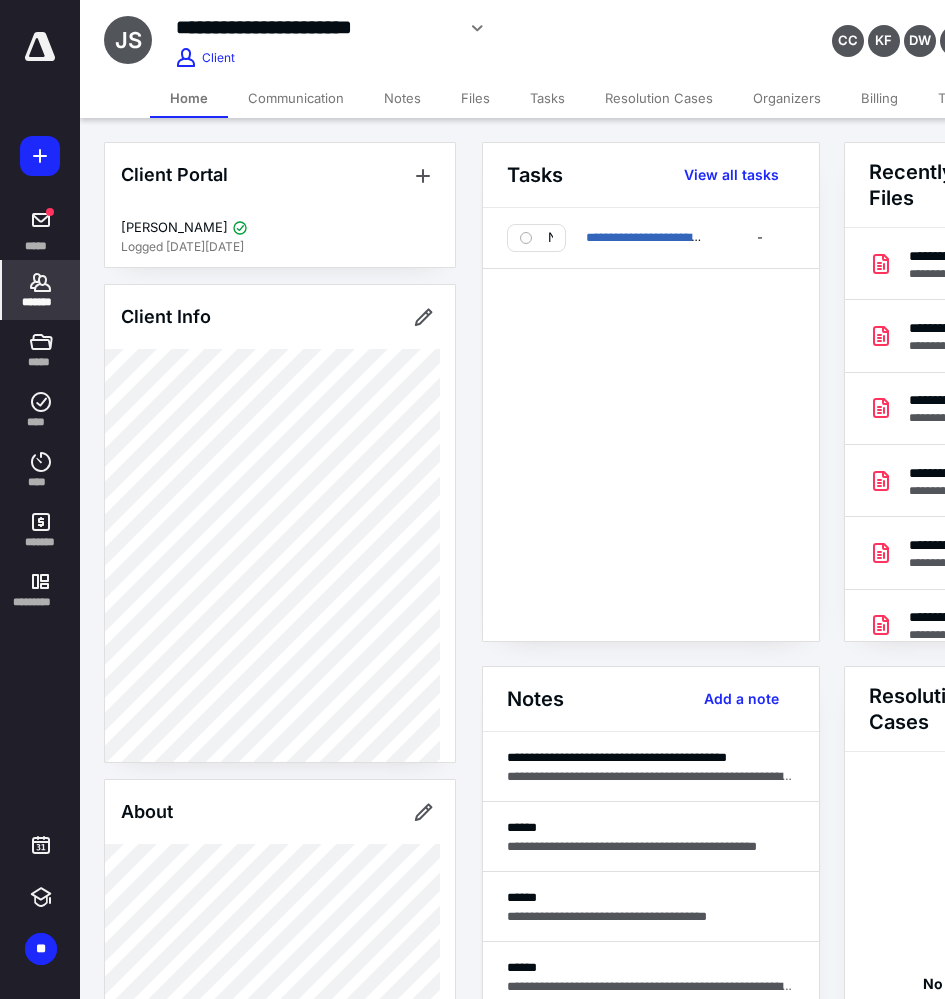 click on "Notes" at bounding box center [402, 98] 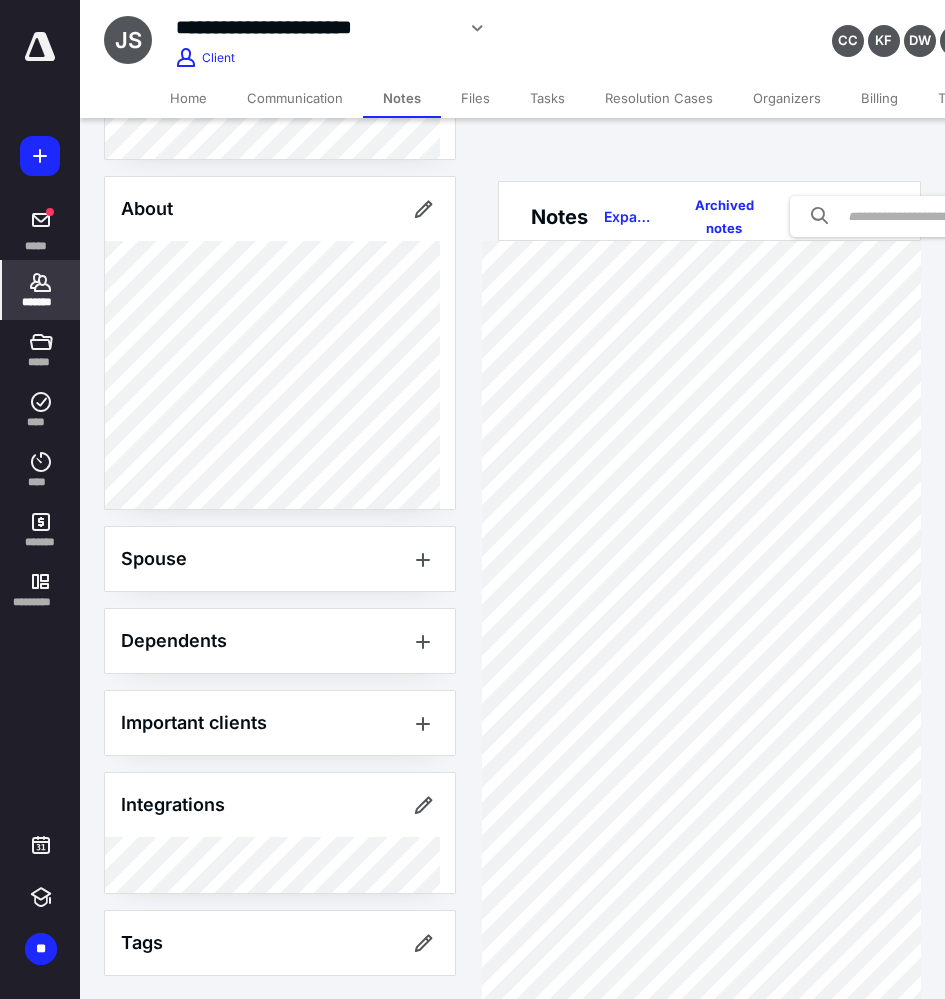 scroll, scrollTop: 604, scrollLeft: 0, axis: vertical 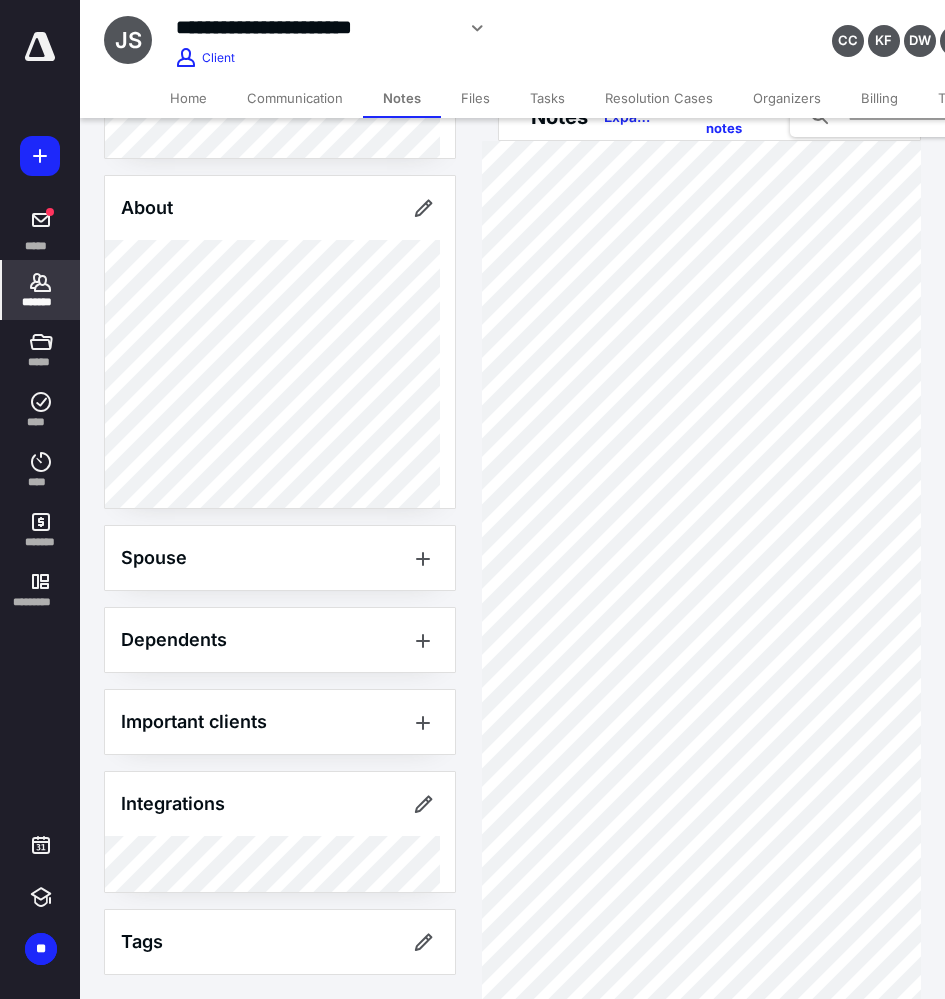 click on "Files" at bounding box center [475, 98] 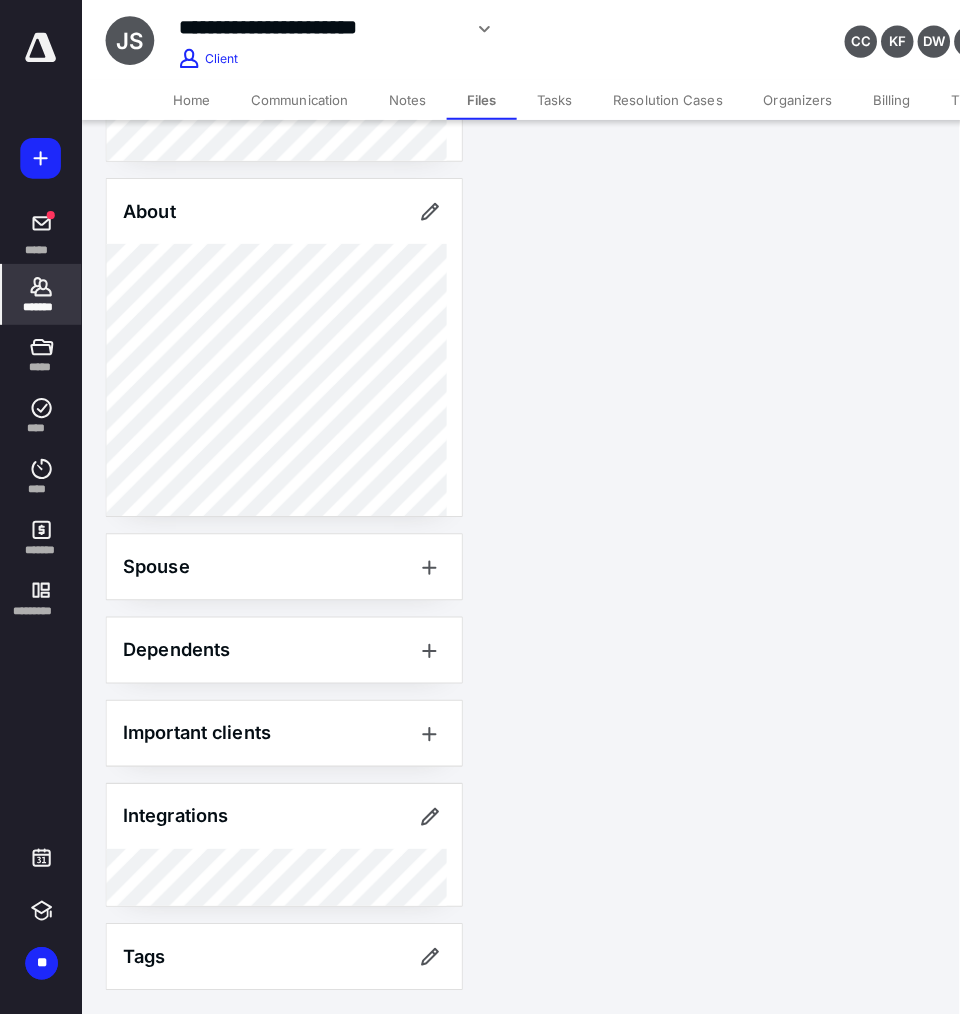 scroll, scrollTop: 0, scrollLeft: 0, axis: both 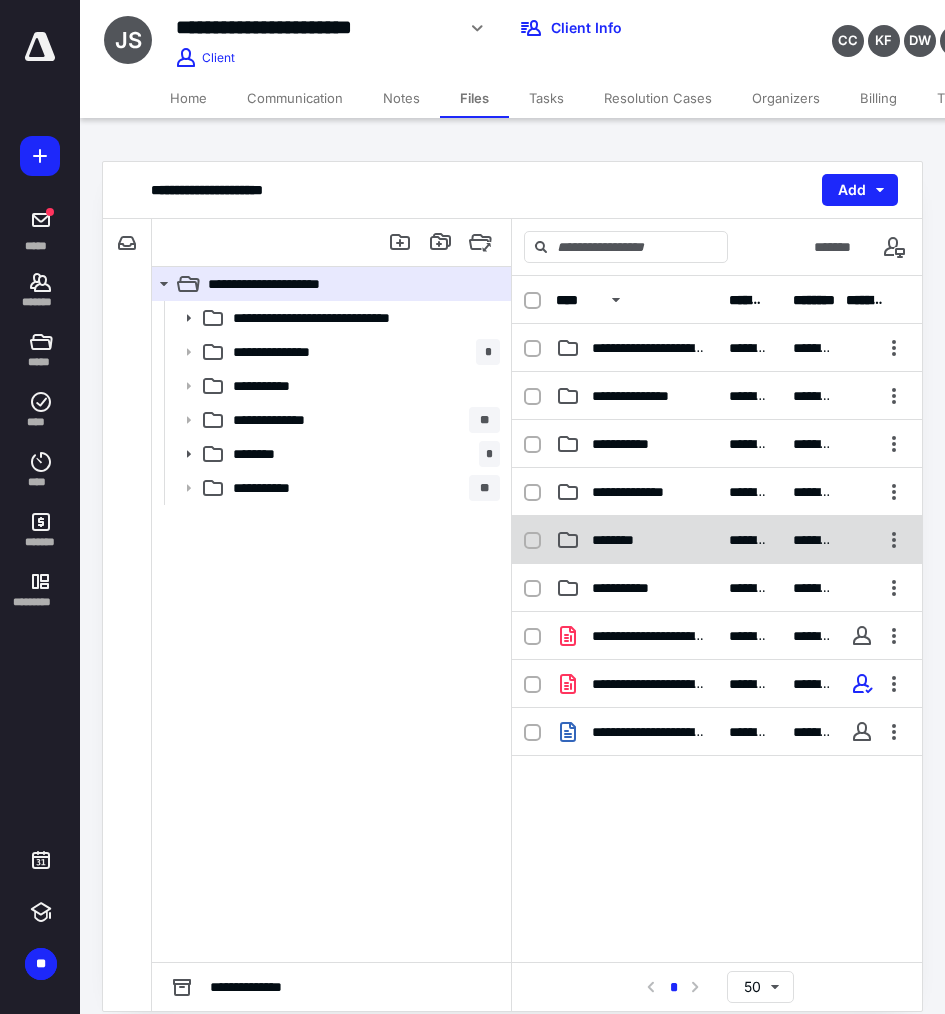 click on "********" at bounding box center [622, 540] 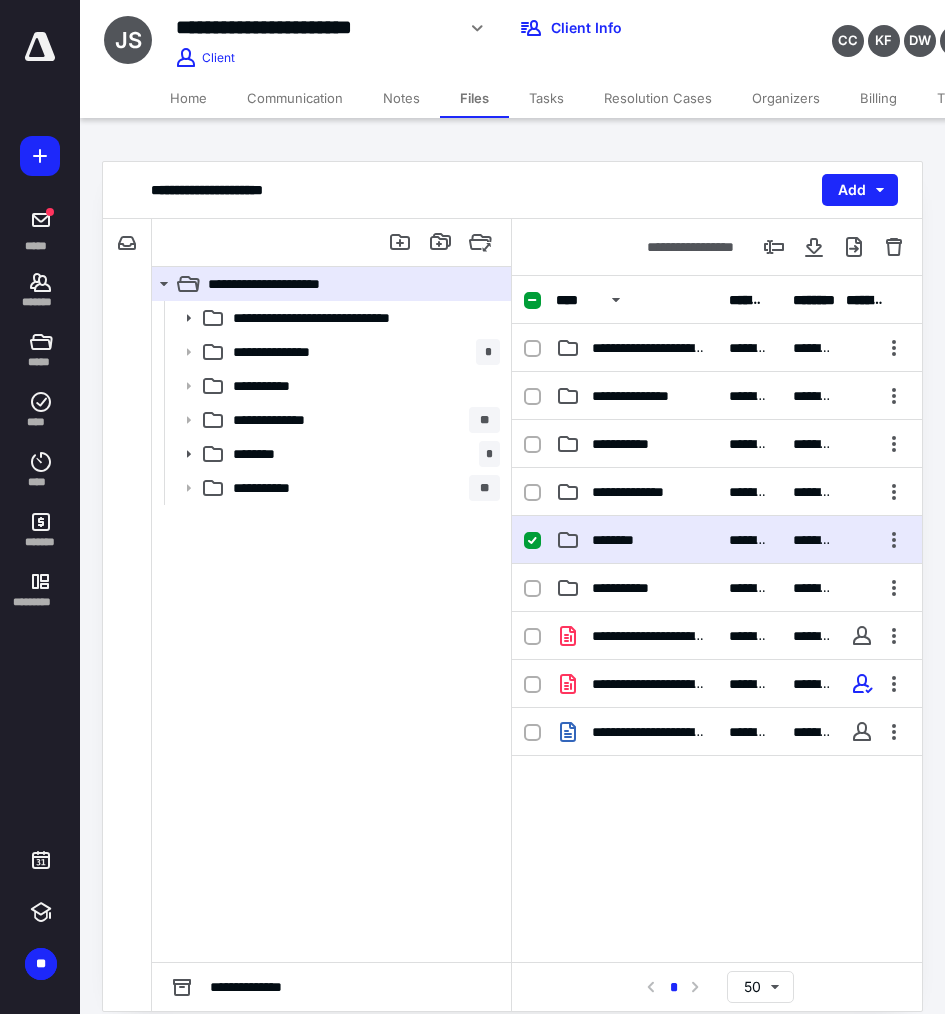click on "********" at bounding box center (622, 540) 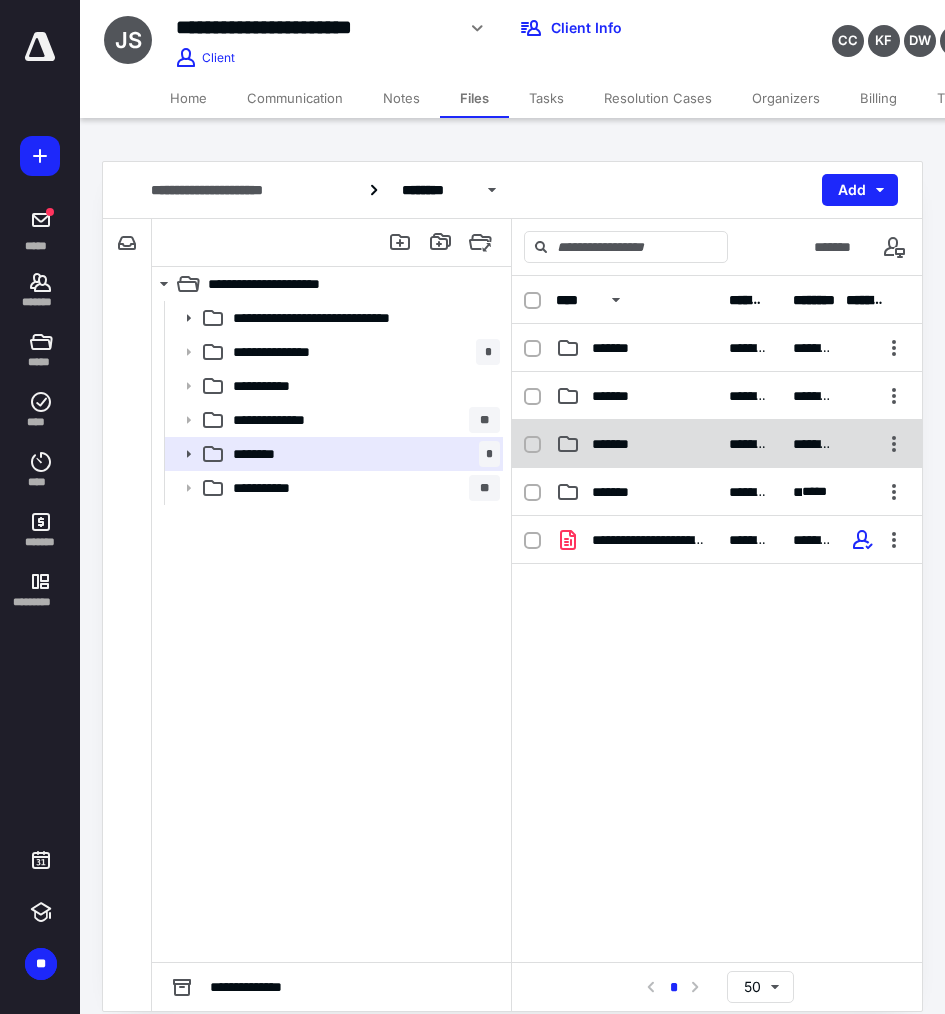 click on "*******" at bounding box center [620, 444] 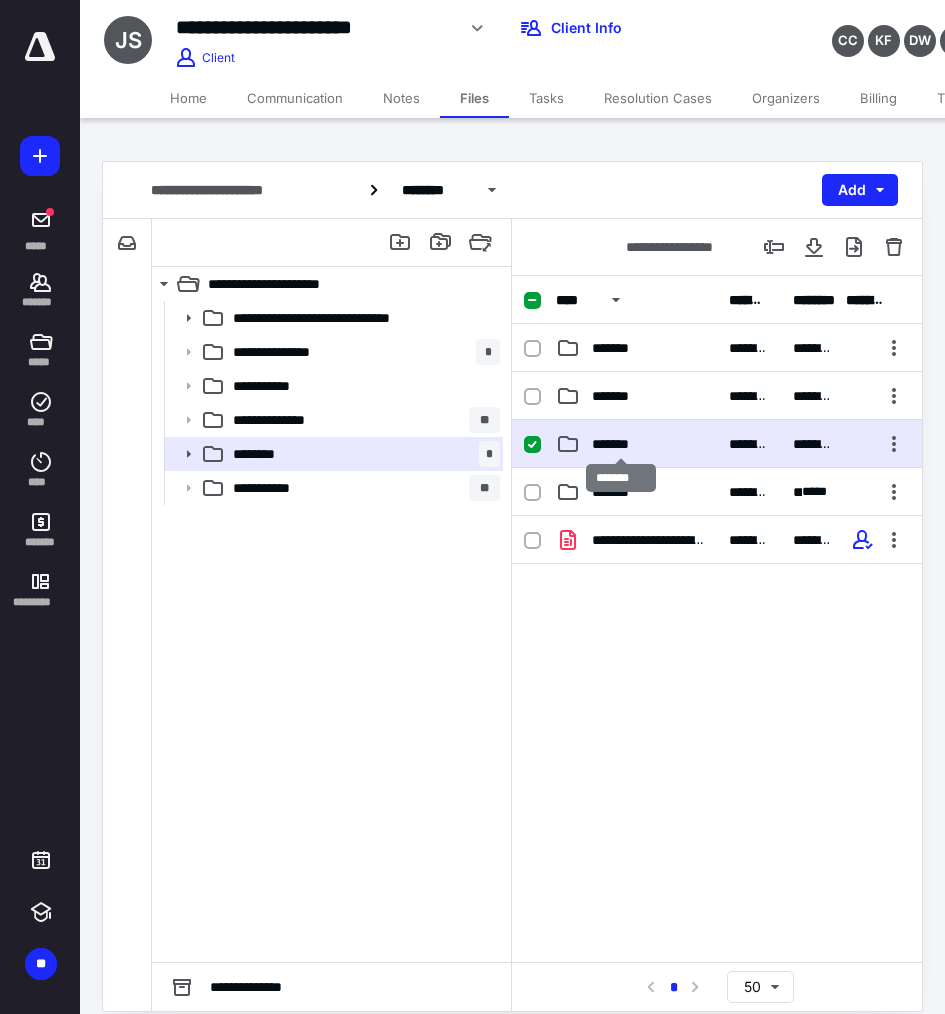 click on "*******" at bounding box center (620, 444) 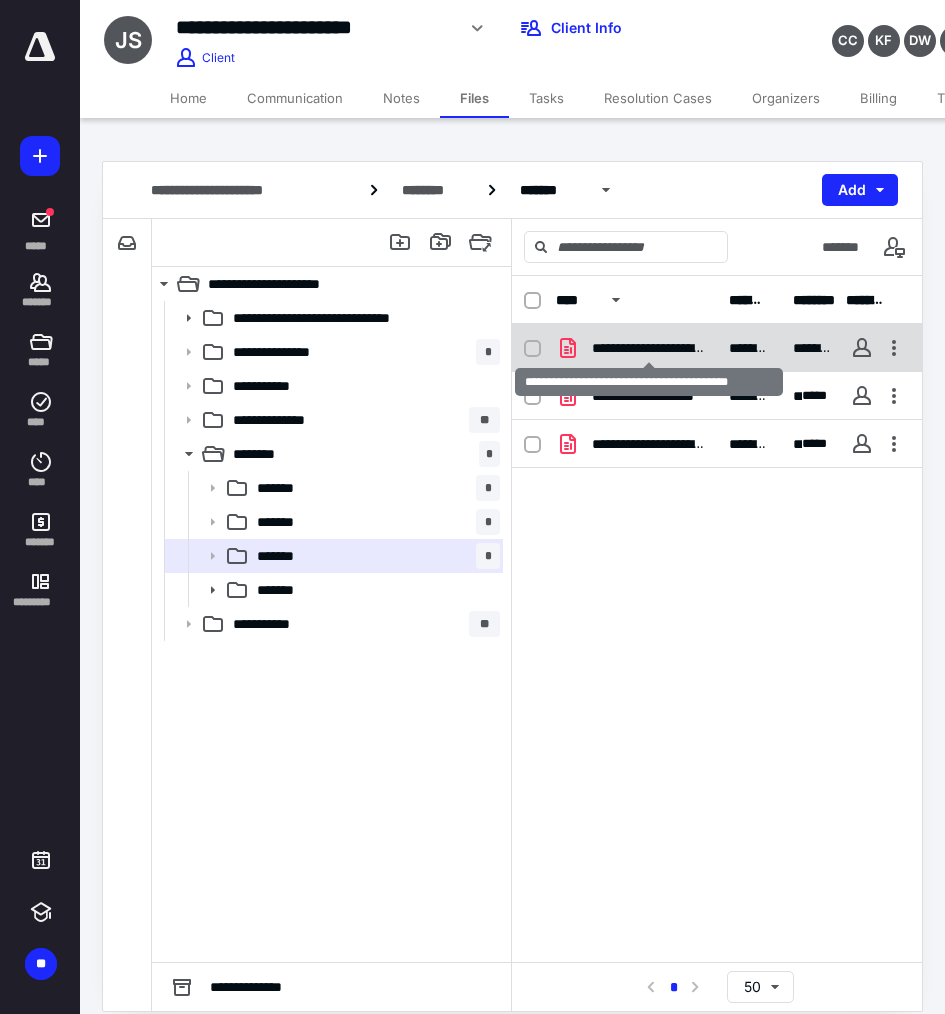 click on "**********" at bounding box center (648, 348) 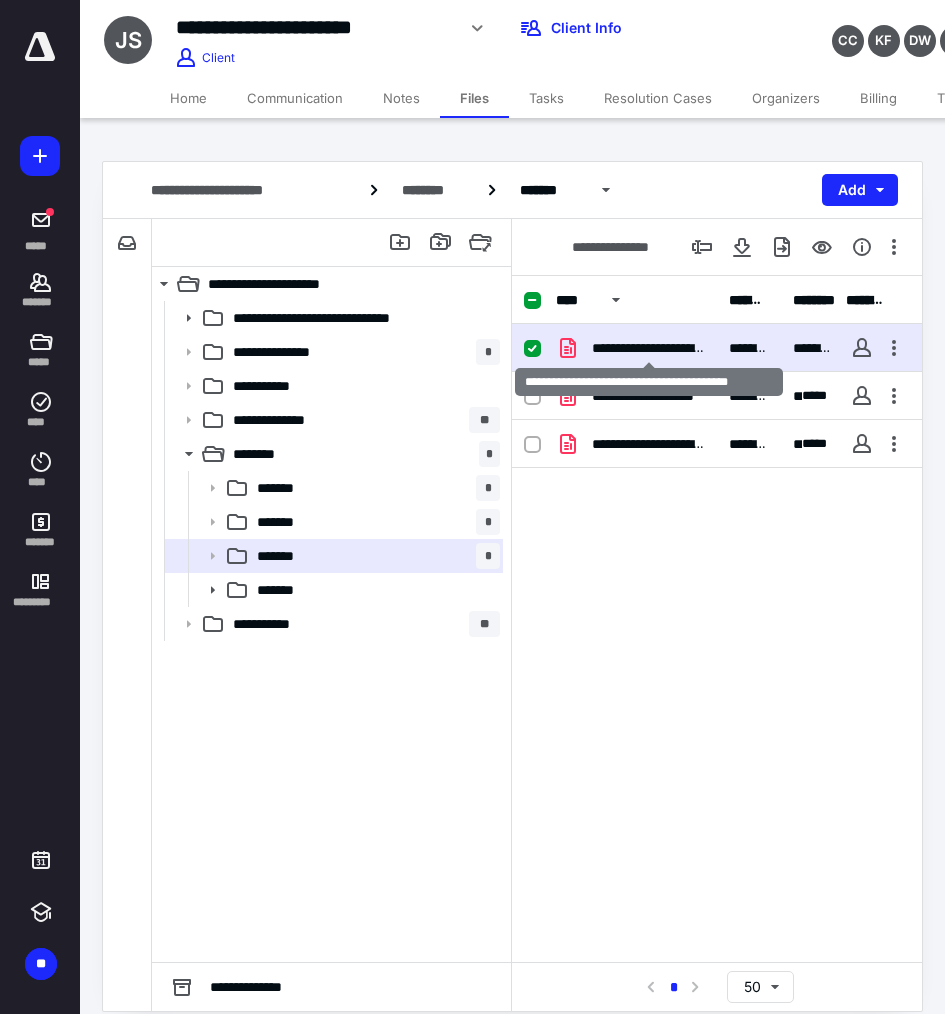 click on "**********" at bounding box center (648, 348) 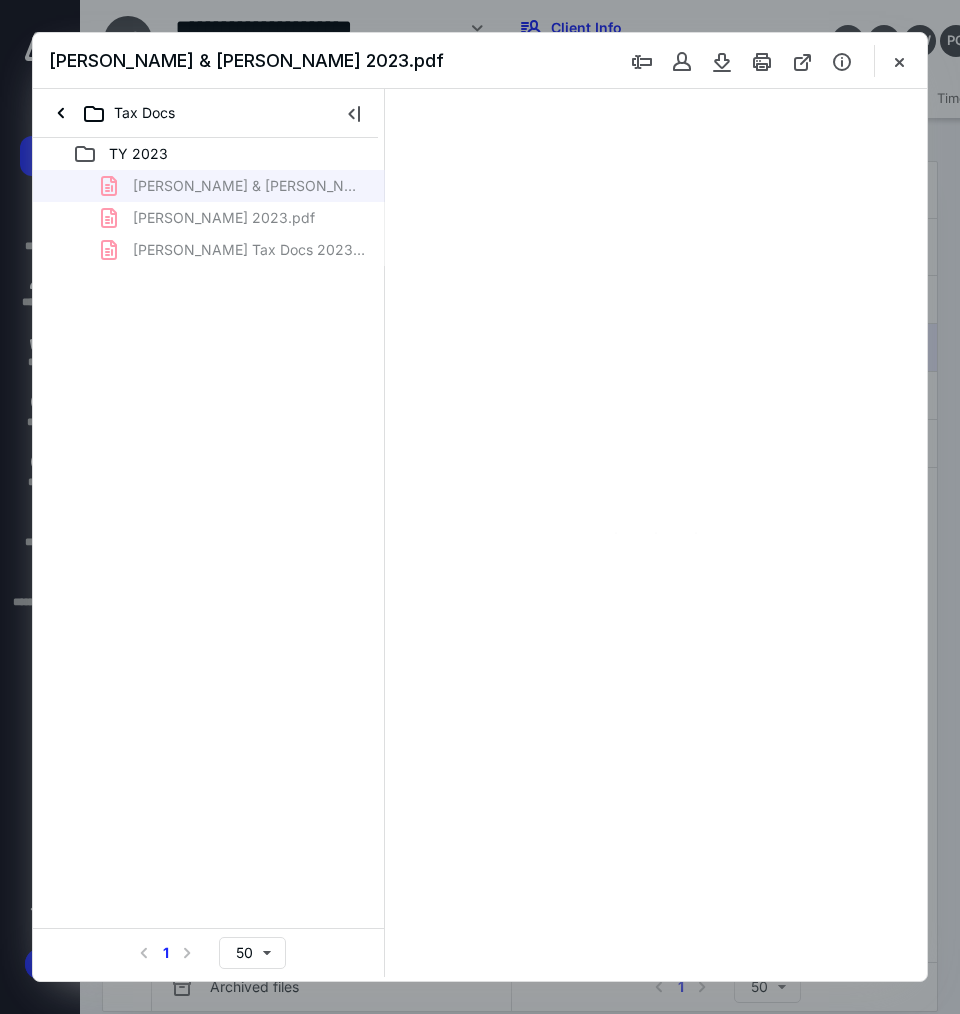 scroll, scrollTop: 0, scrollLeft: 0, axis: both 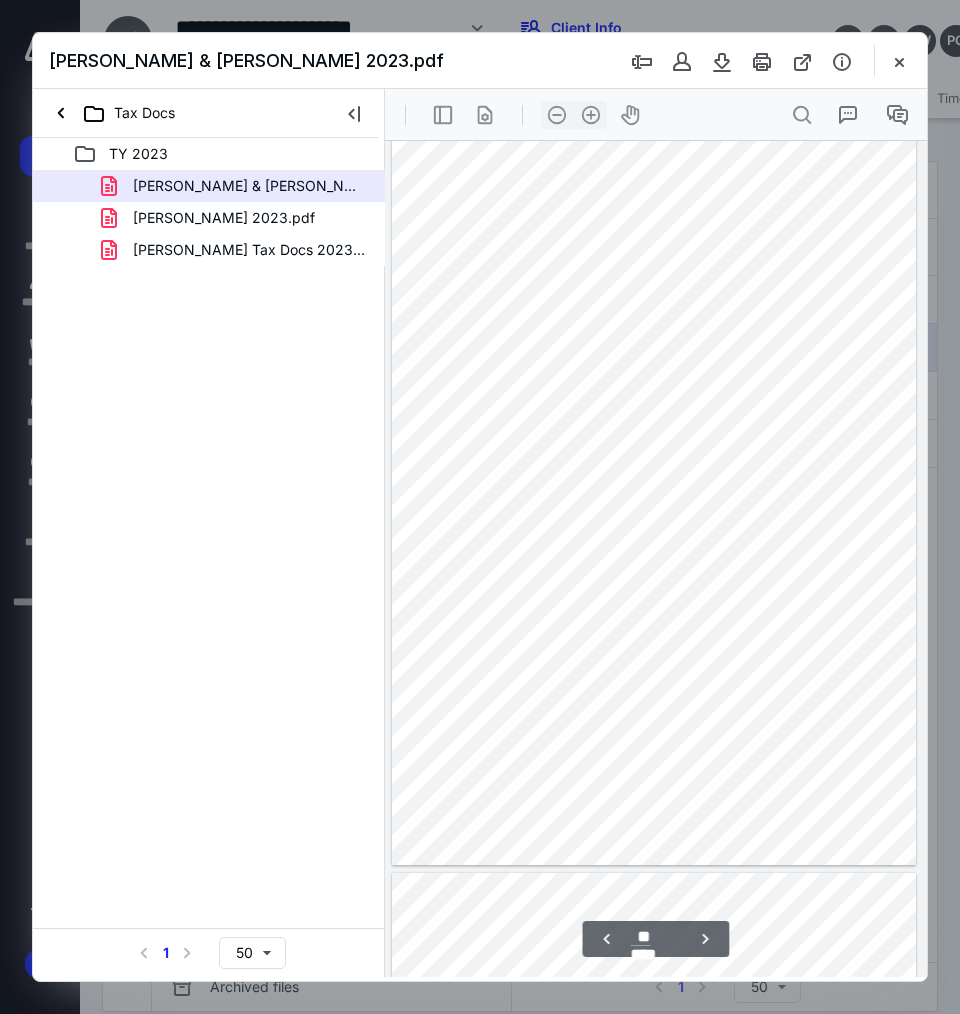 type on "**" 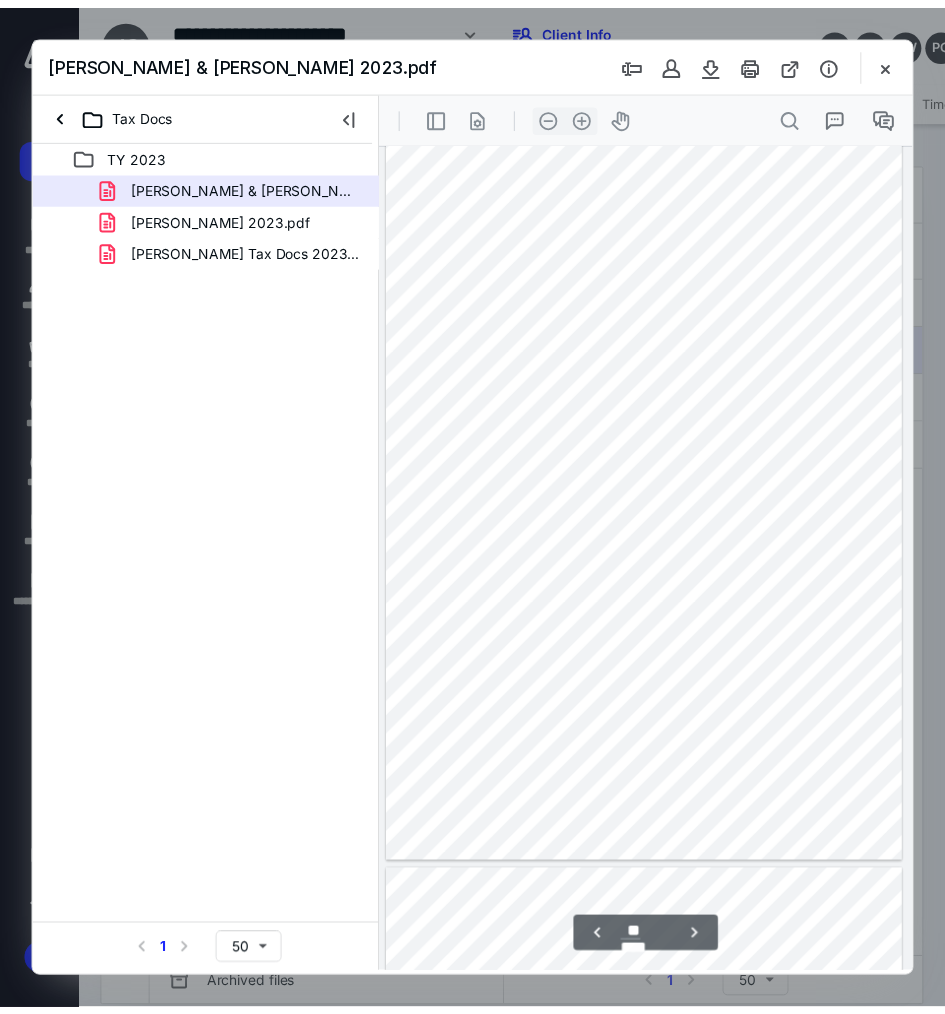 scroll, scrollTop: 10856, scrollLeft: 0, axis: vertical 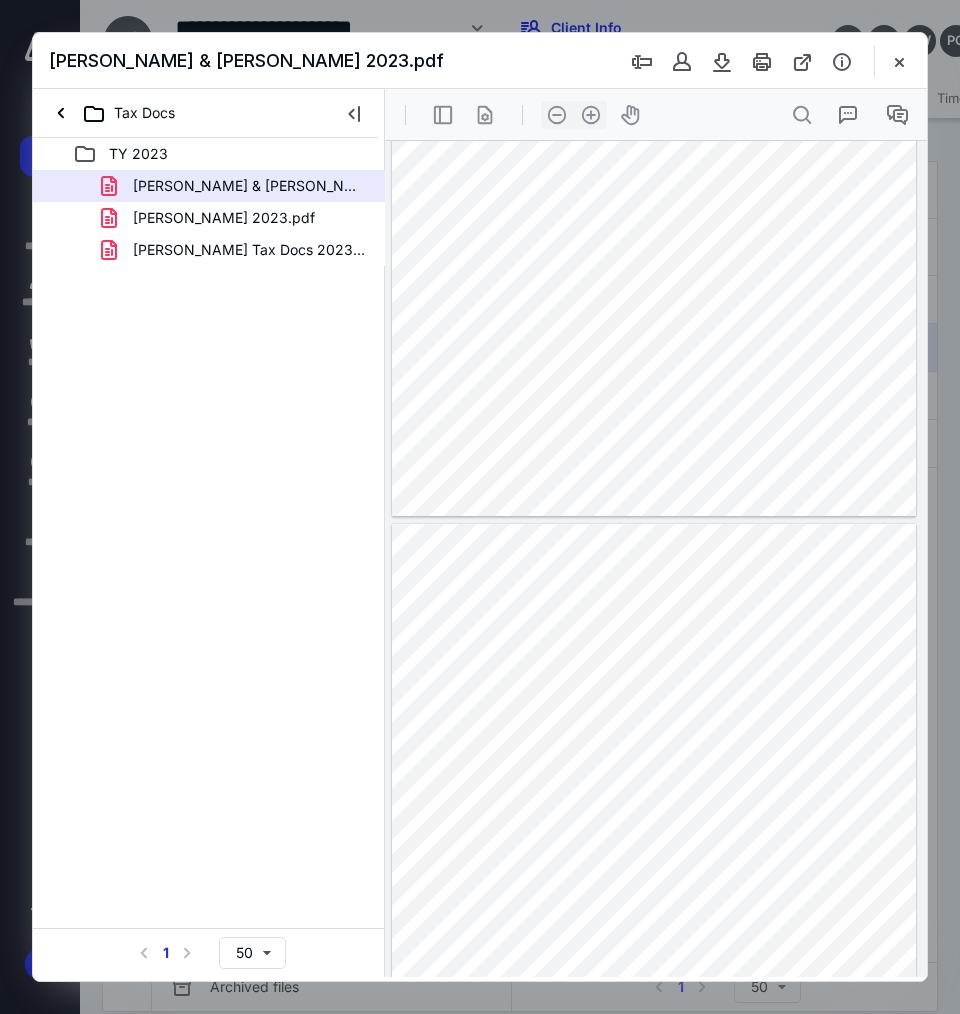drag, startPoint x: 891, startPoint y: 63, endPoint x: 872, endPoint y: 91, distance: 33.83785 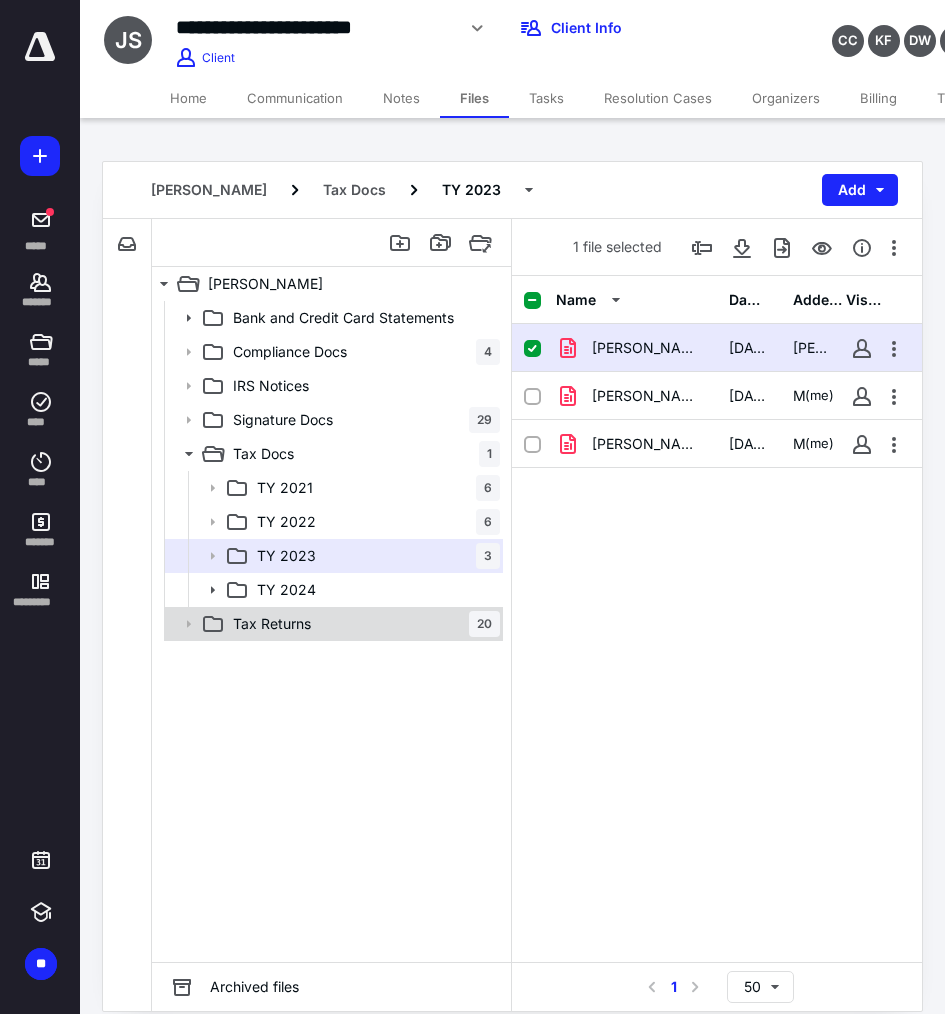 click on "Tax Returns 20" at bounding box center [362, 624] 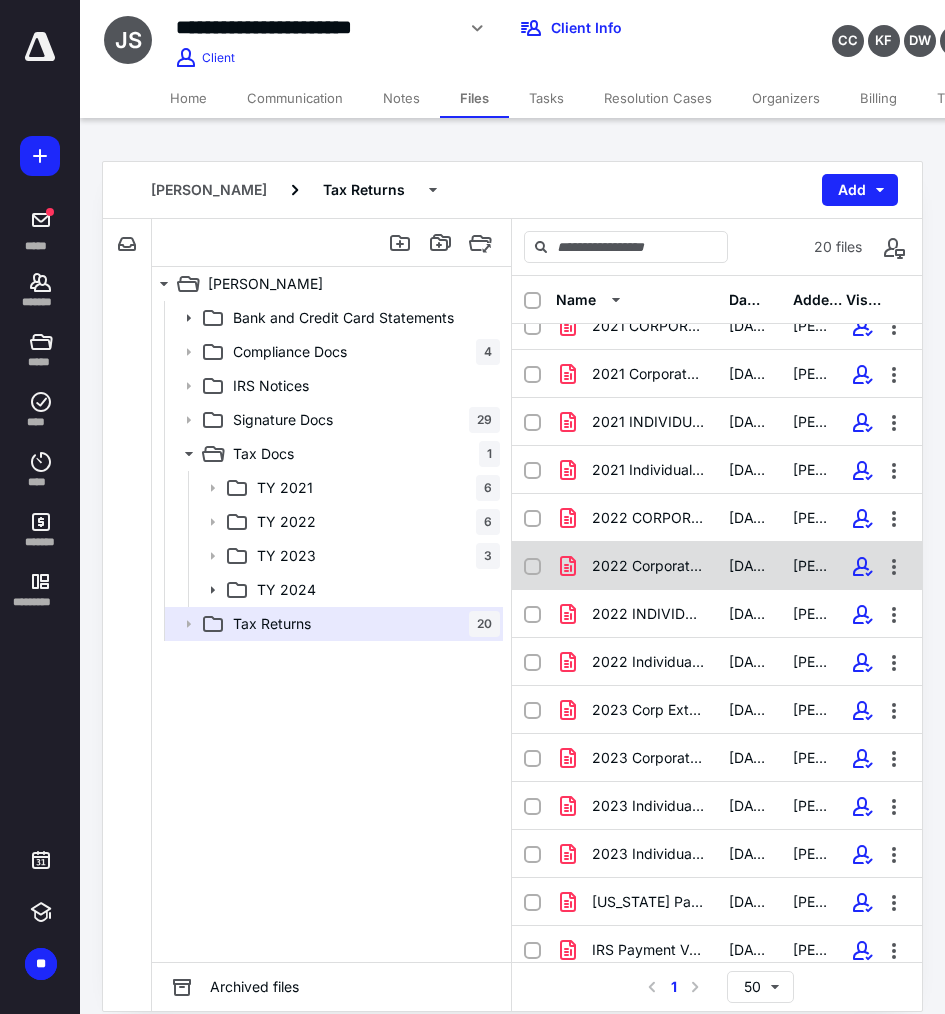scroll, scrollTop: 322, scrollLeft: 0, axis: vertical 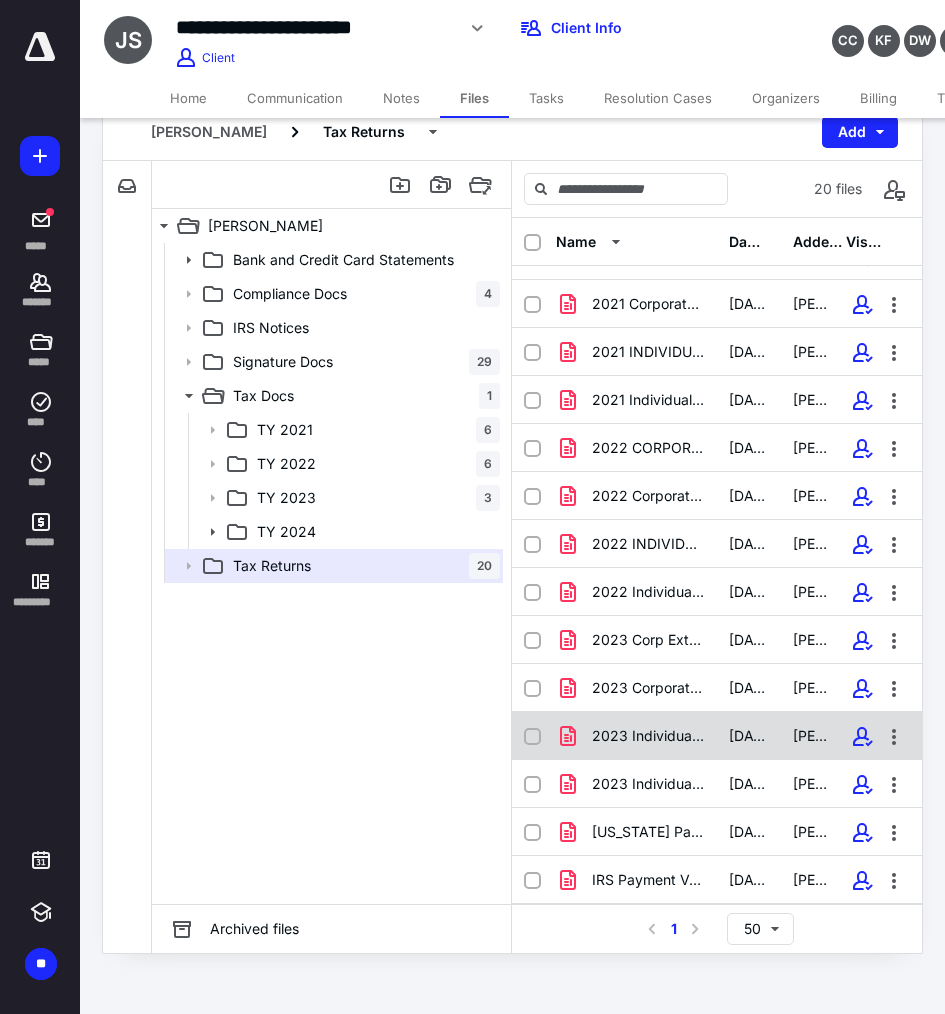 click on "2023 Individual Extension.pdf" at bounding box center (648, 736) 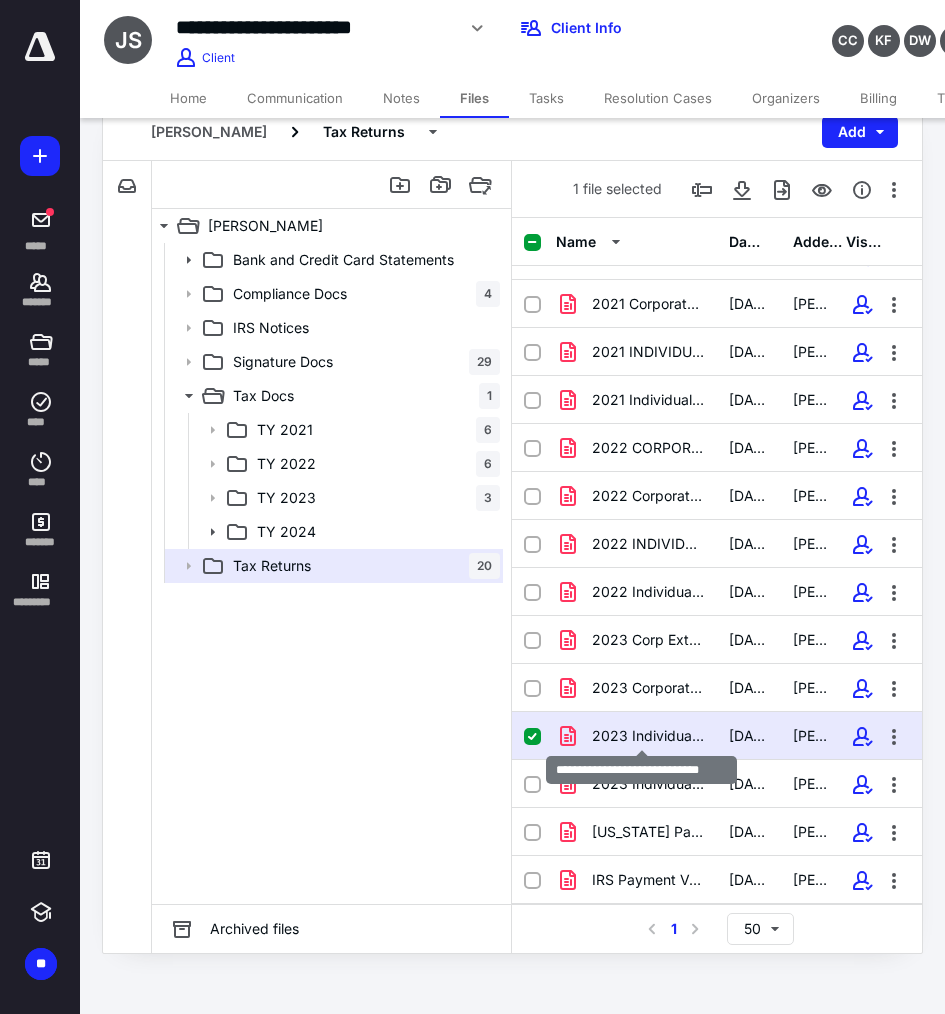 click on "2023 Individual Extension.pdf" at bounding box center [648, 736] 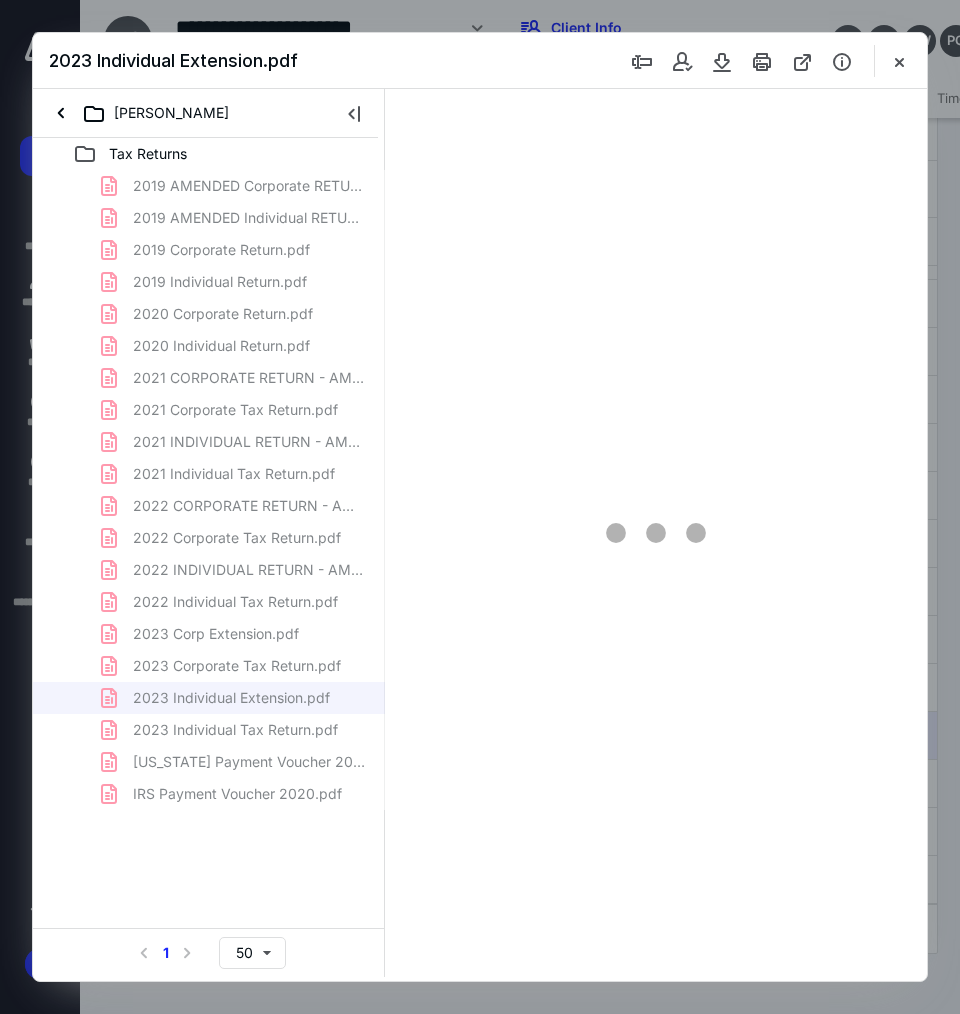 scroll, scrollTop: 0, scrollLeft: 0, axis: both 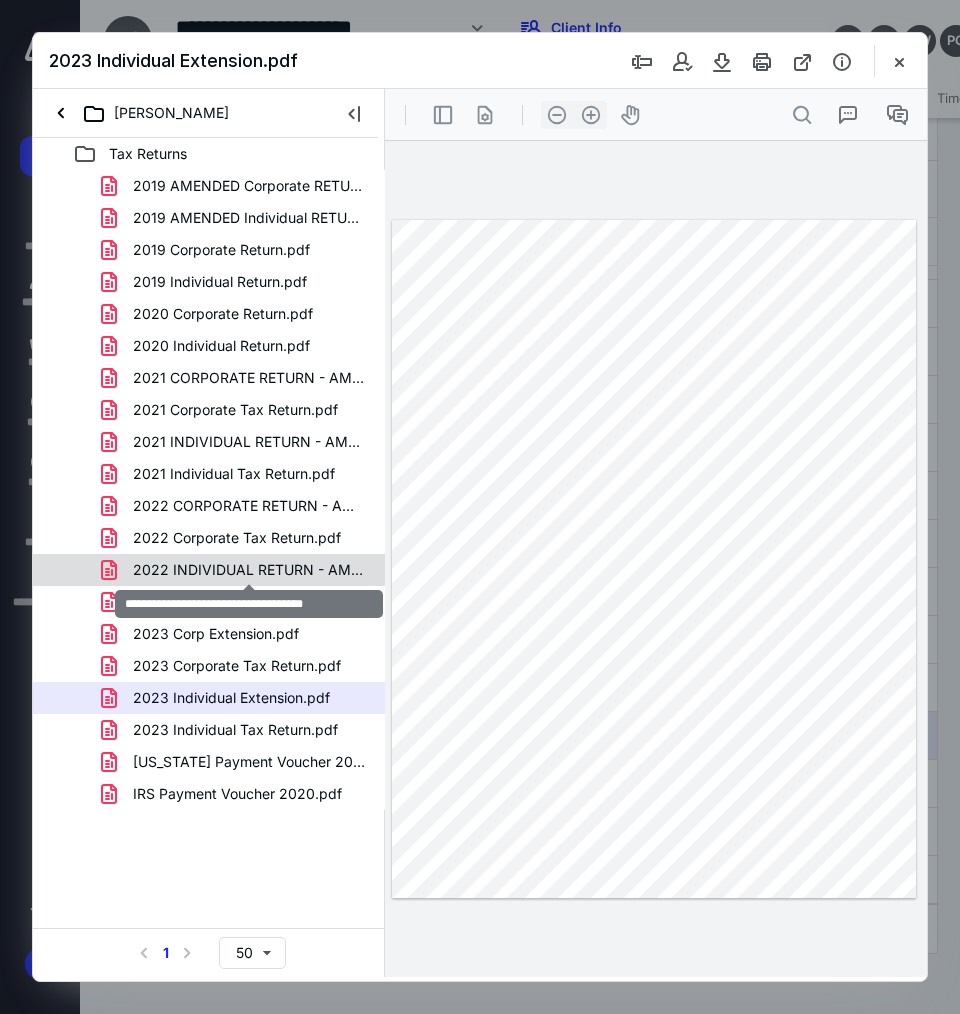 click on "2022 INDIVIDUAL RETURN - AMENDED.pdf" at bounding box center [249, 570] 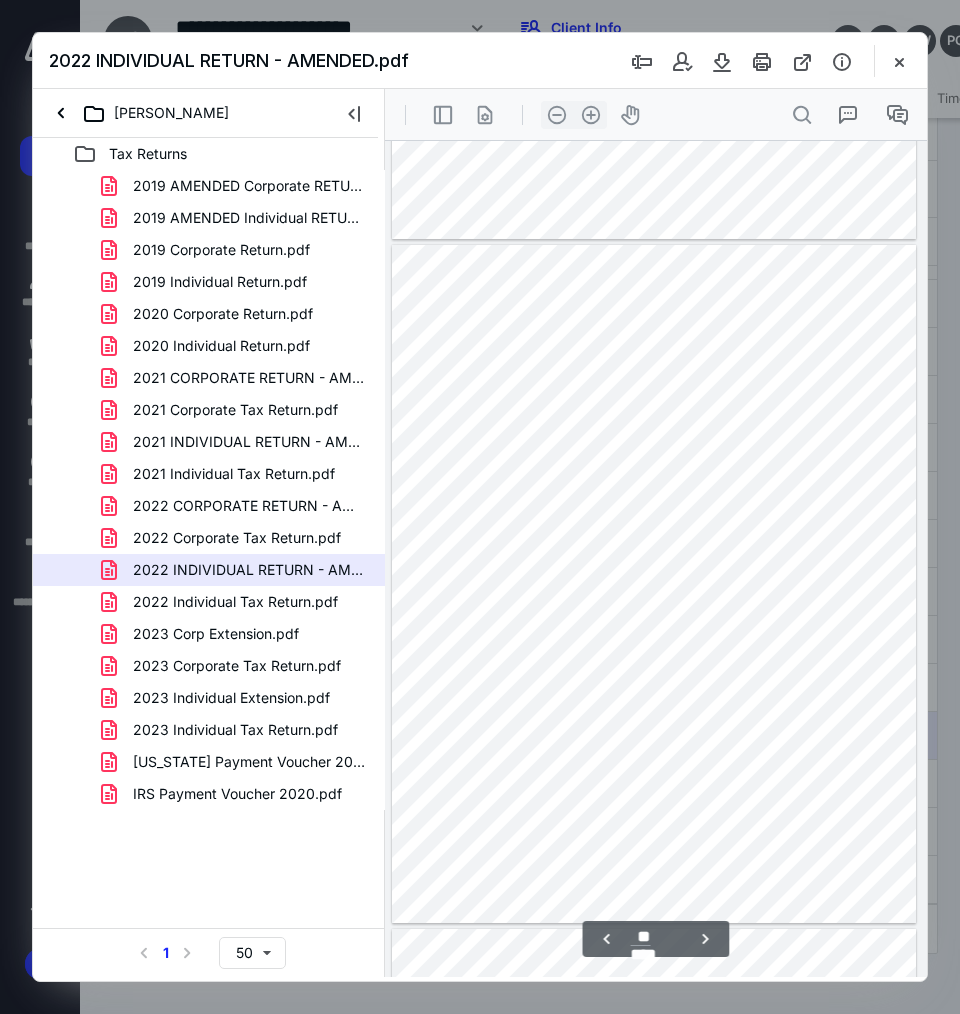 scroll, scrollTop: 6555, scrollLeft: 0, axis: vertical 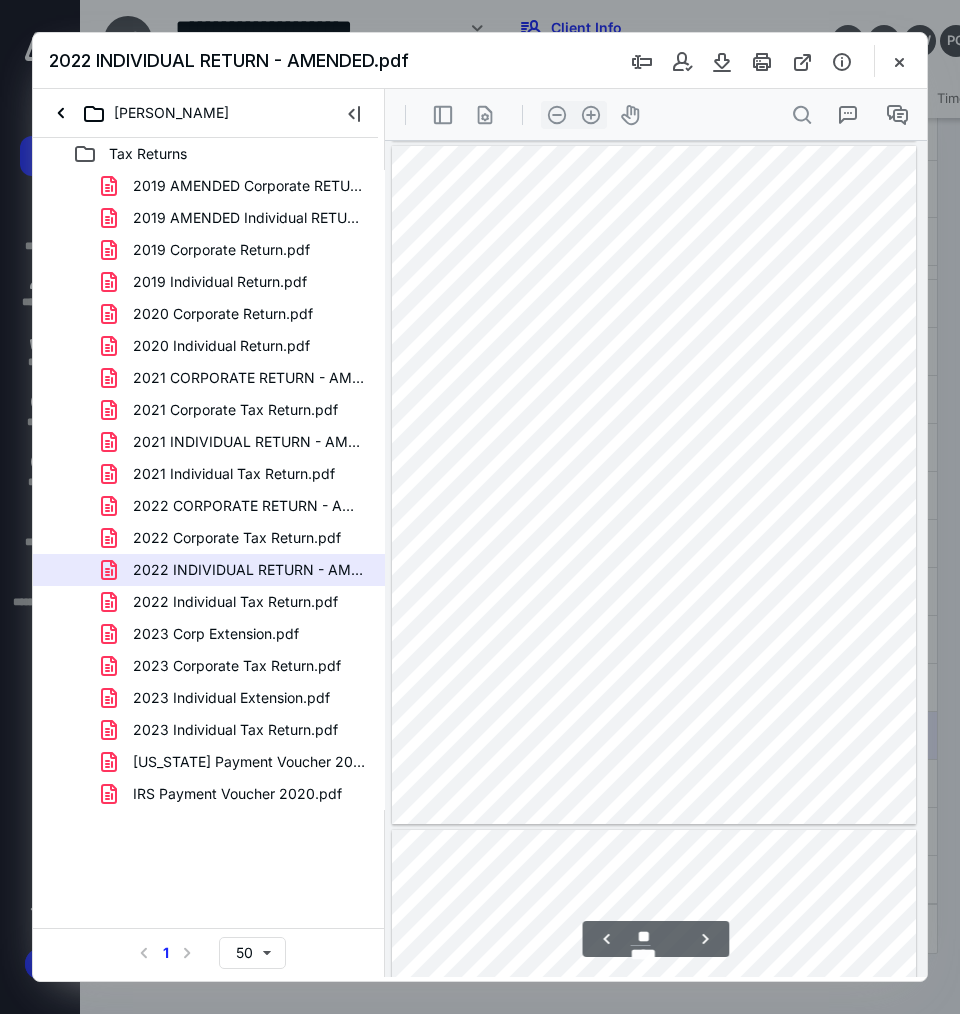 type on "**" 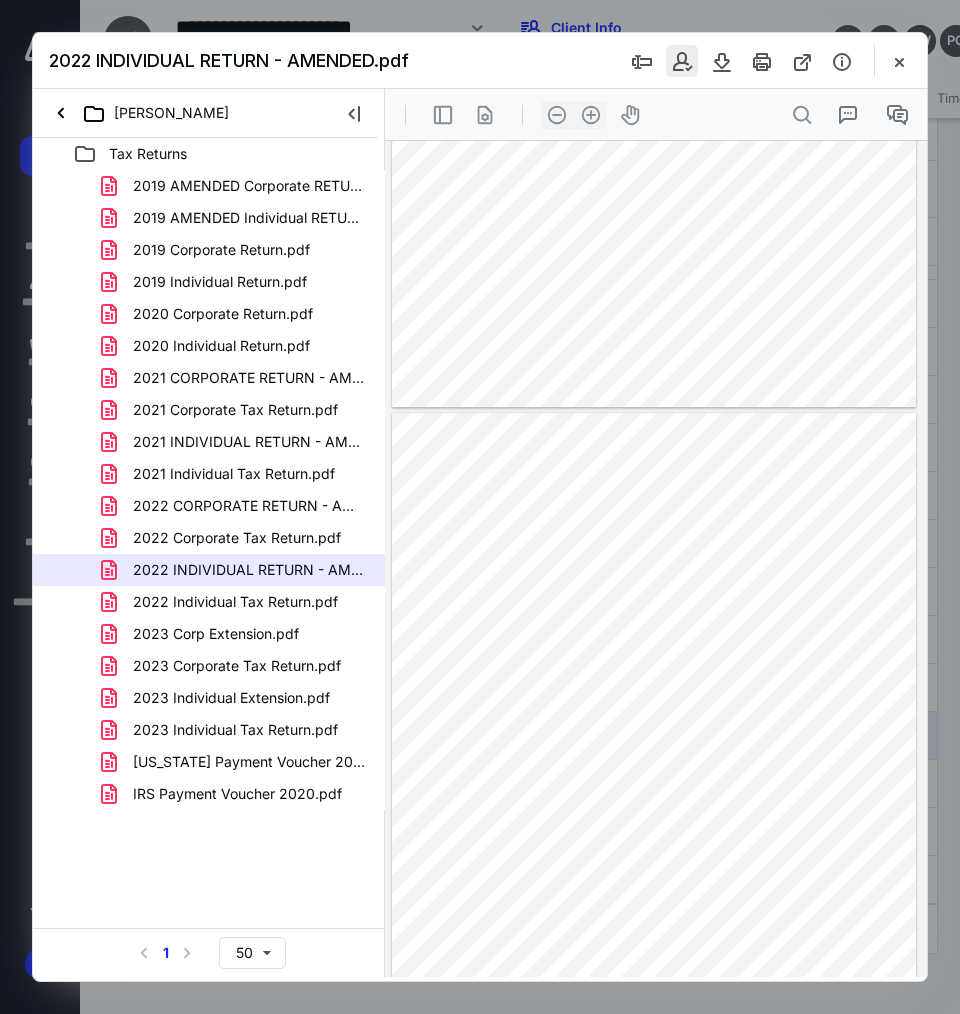 drag, startPoint x: 903, startPoint y: 63, endPoint x: 677, endPoint y: 46, distance: 226.63847 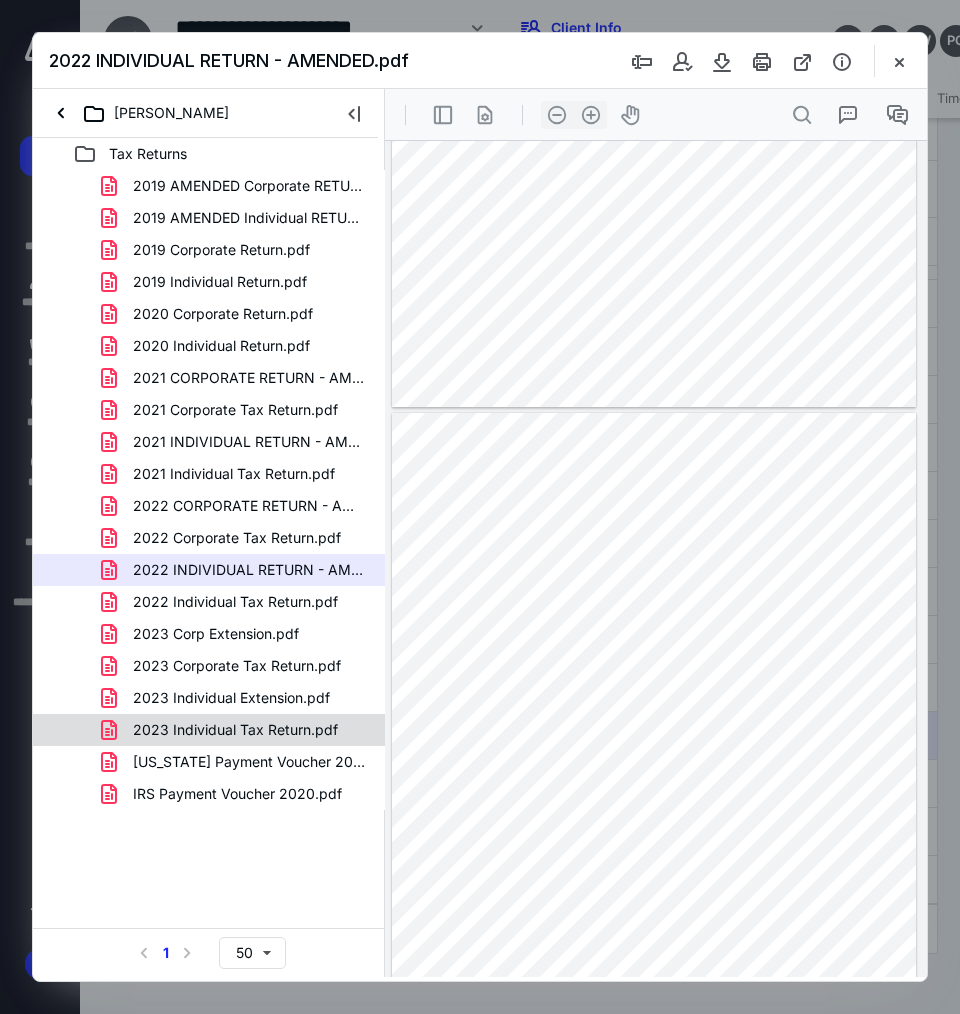 click on "2023 Individual Tax Return.pdf" at bounding box center [235, 730] 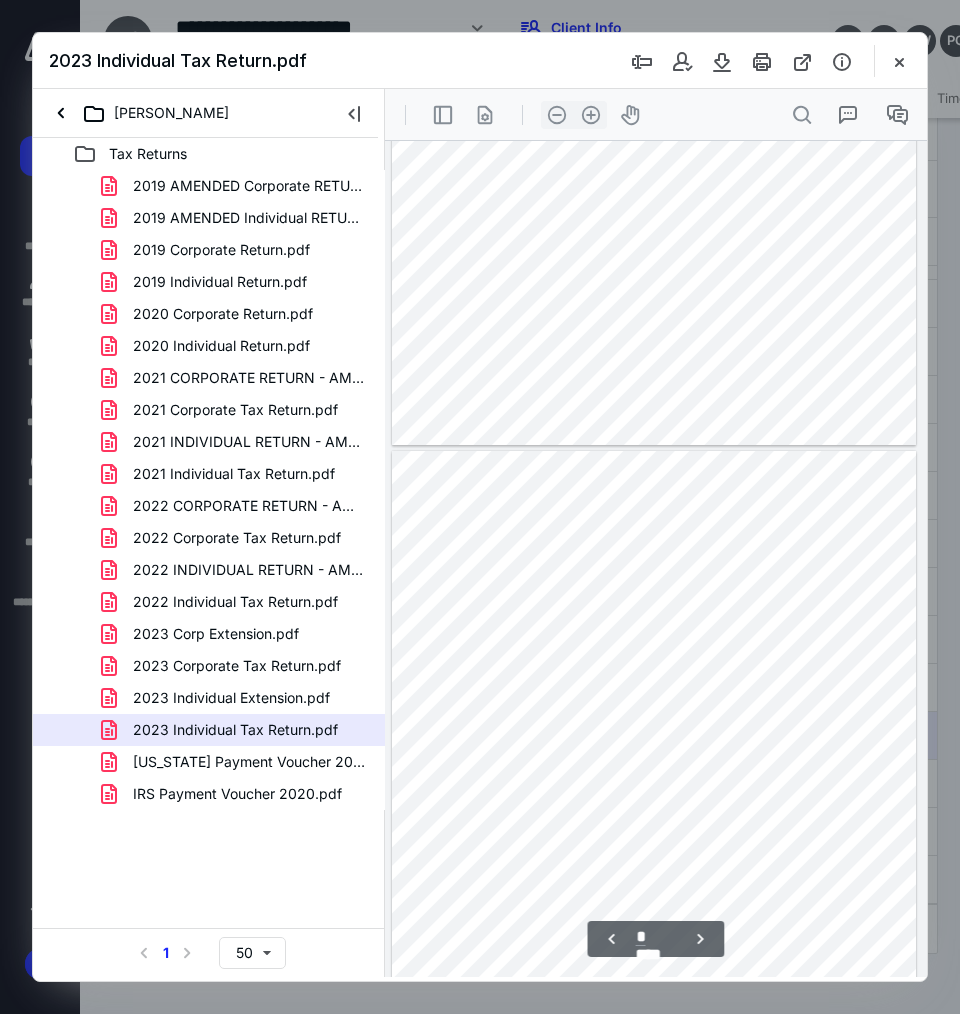 scroll, scrollTop: 1855, scrollLeft: 0, axis: vertical 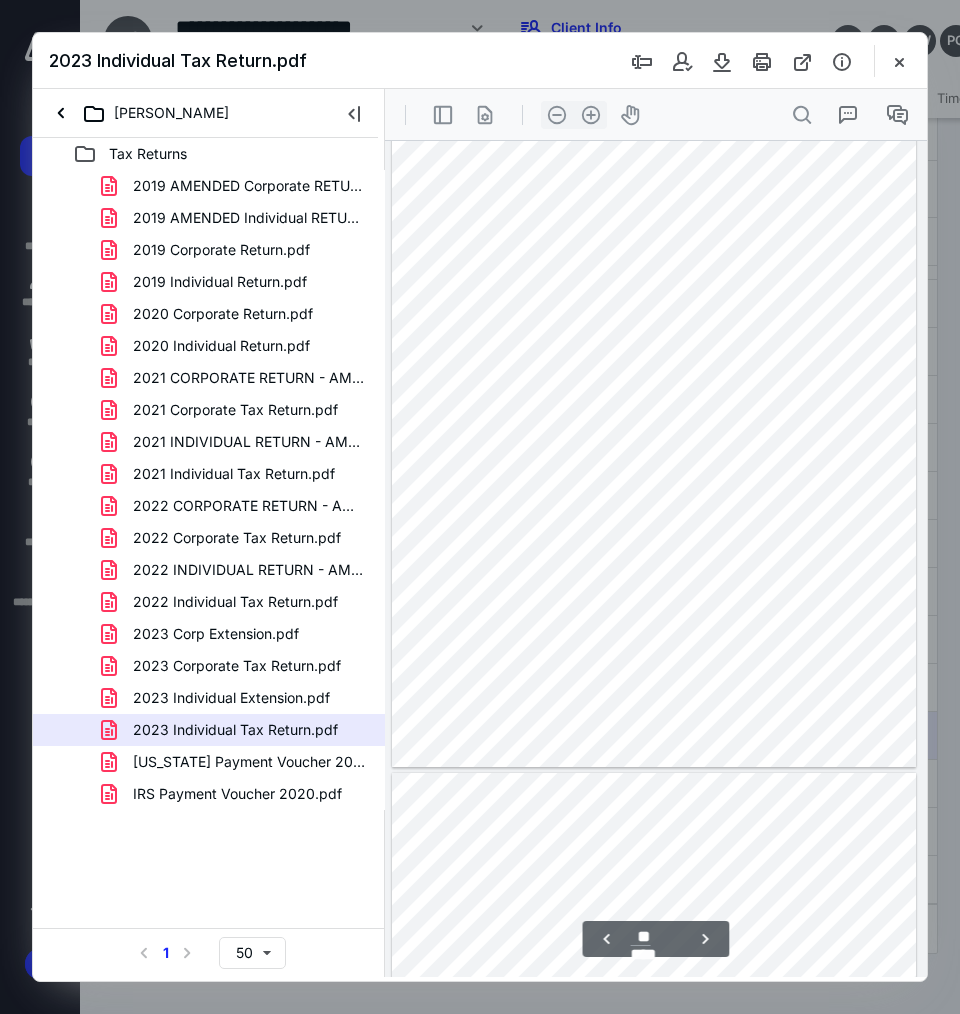 type on "**" 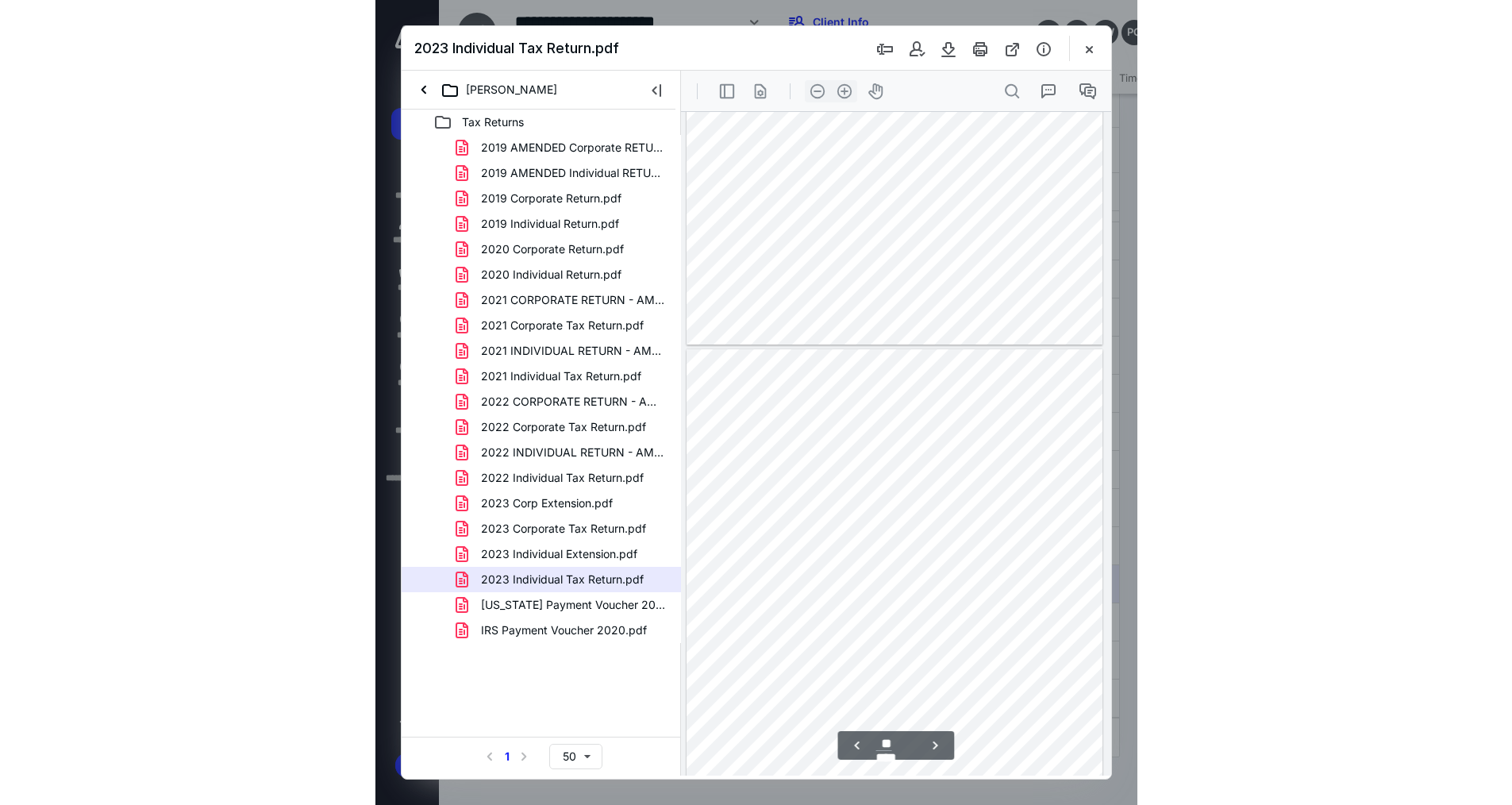 scroll, scrollTop: 5204, scrollLeft: 0, axis: vertical 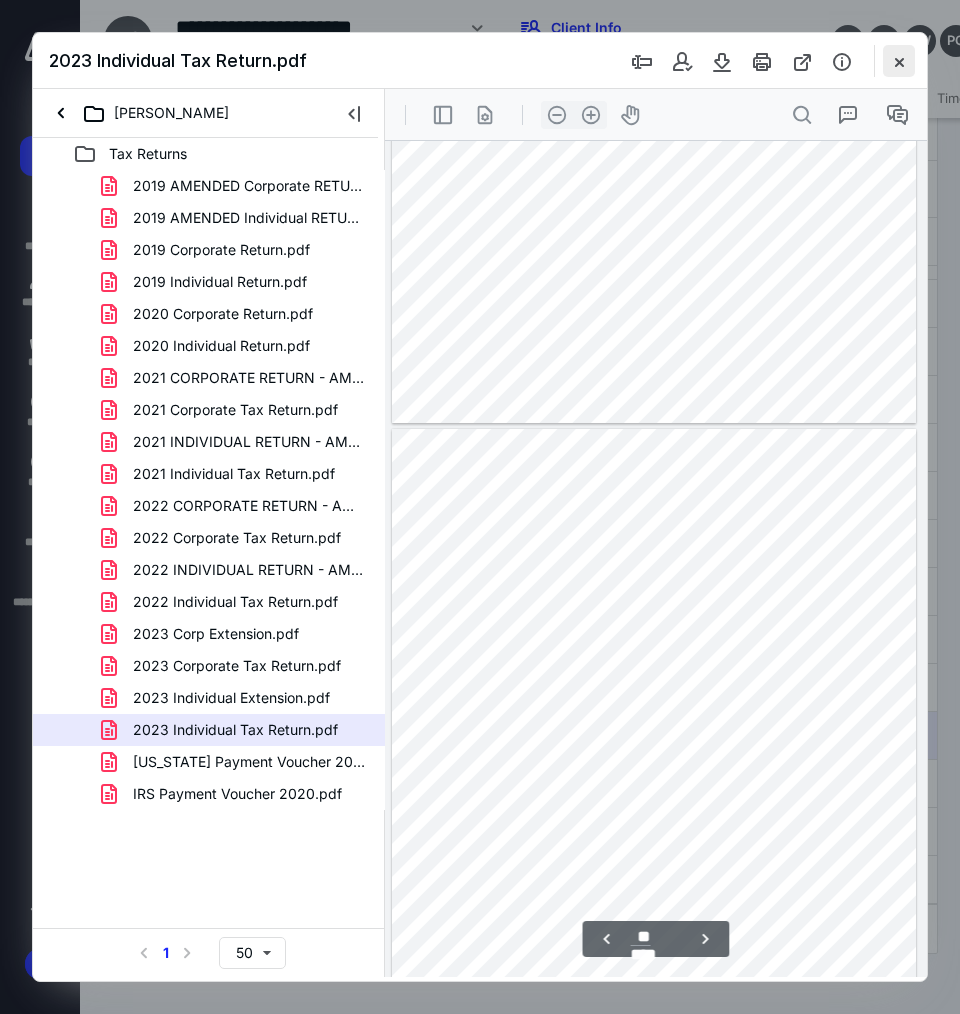click at bounding box center [899, 61] 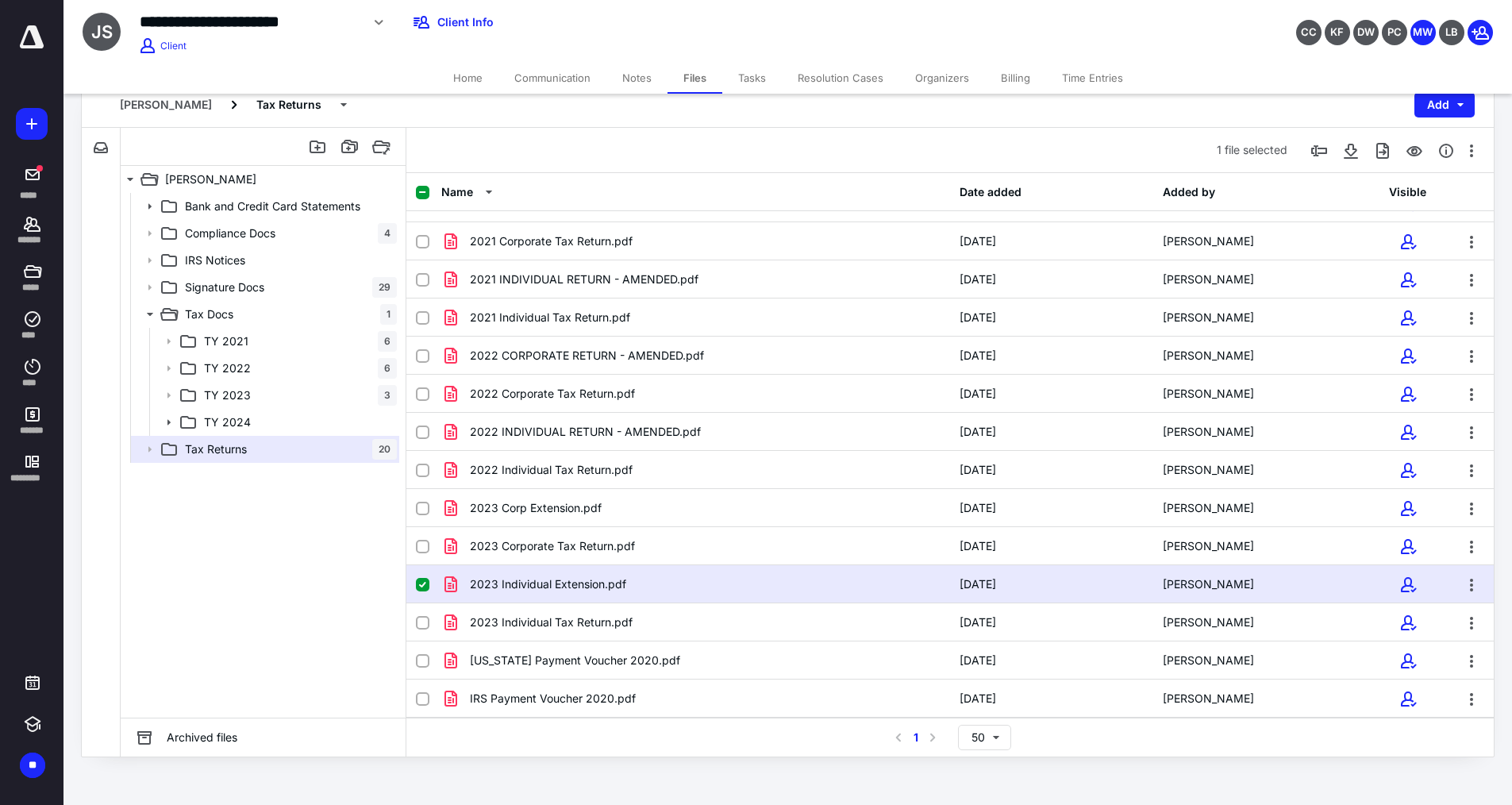 click on "Notes" at bounding box center (637, 78) 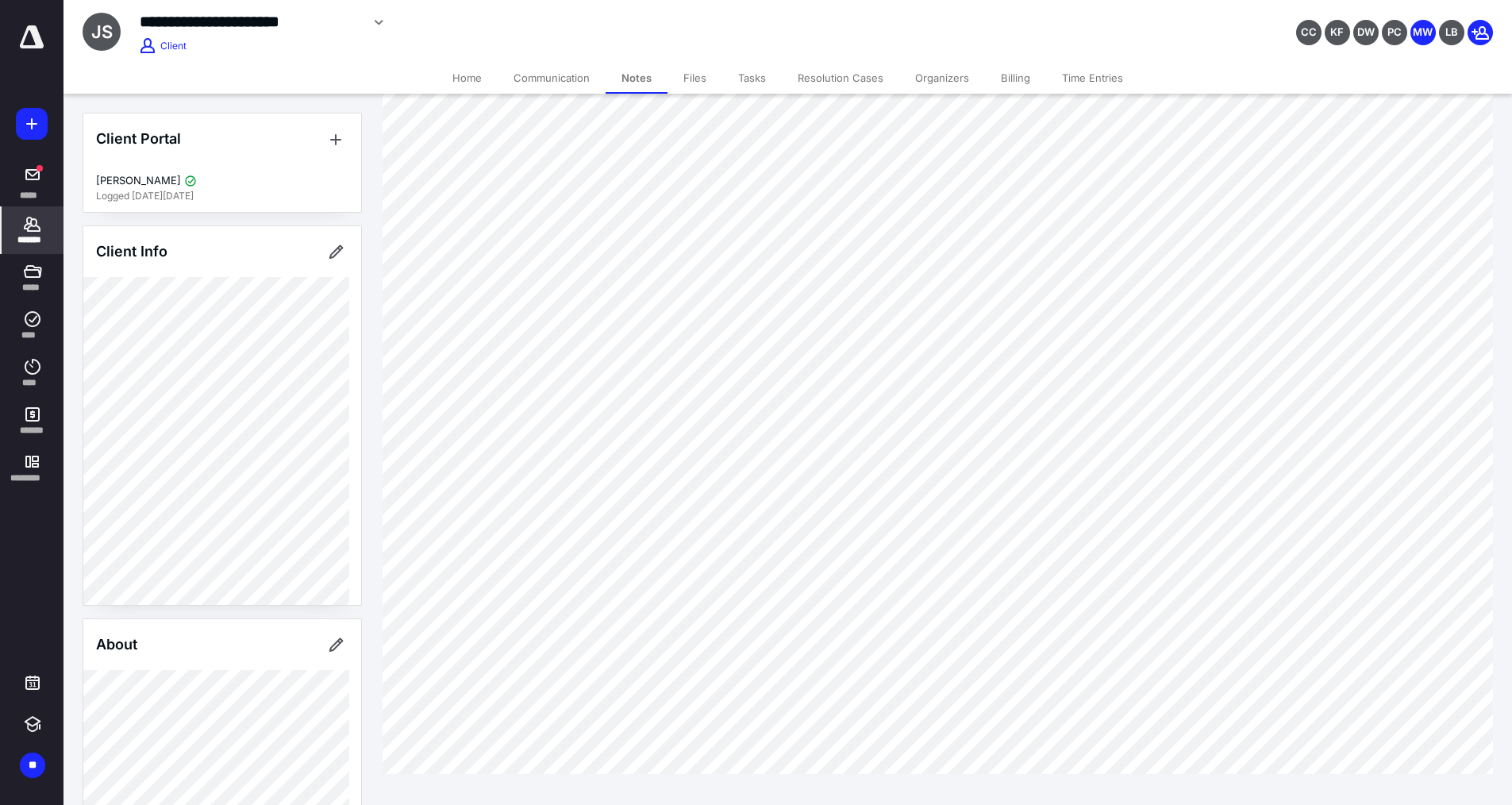 scroll, scrollTop: 572, scrollLeft: 0, axis: vertical 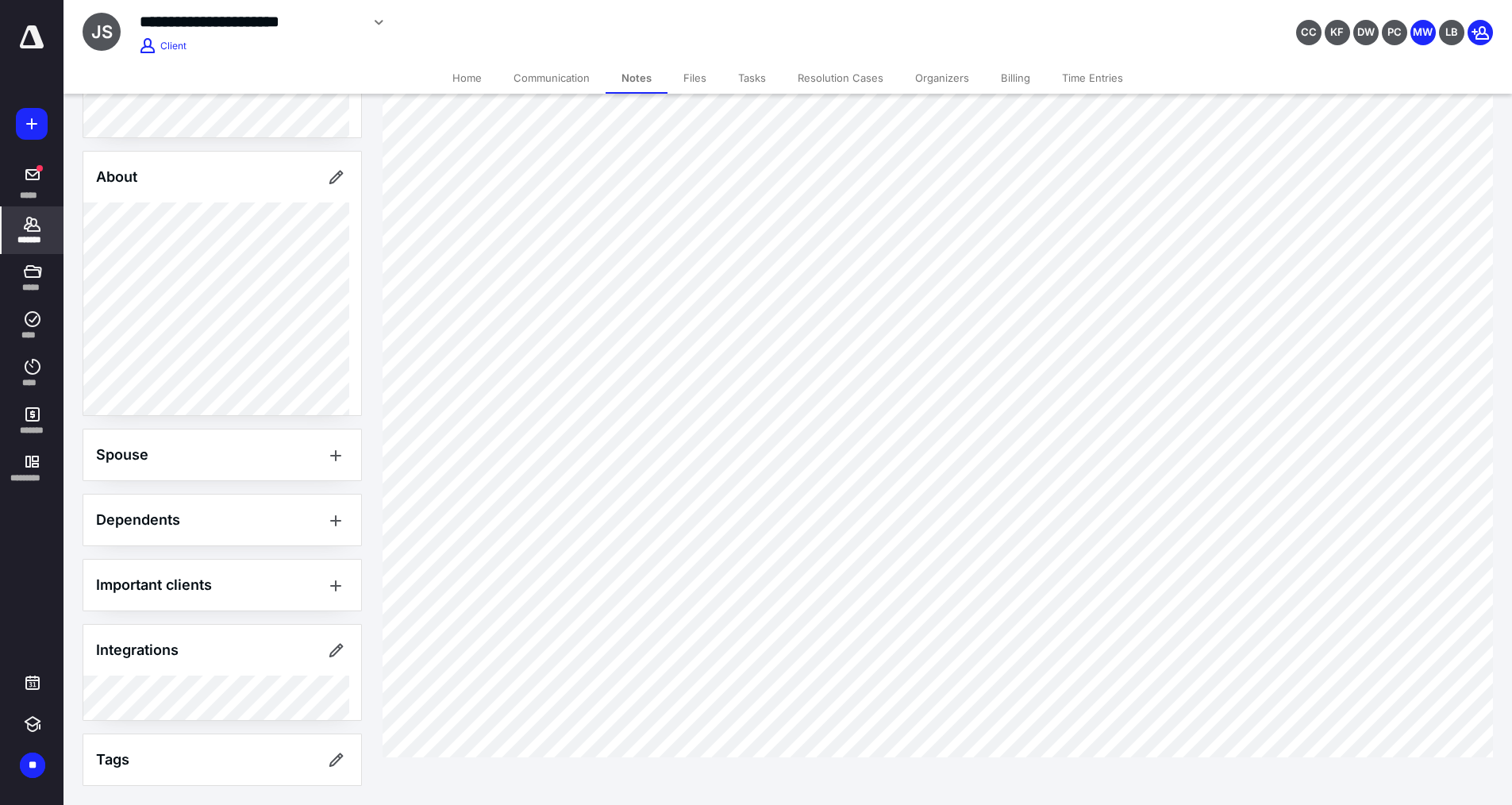 click on "*******" at bounding box center [33, 240] 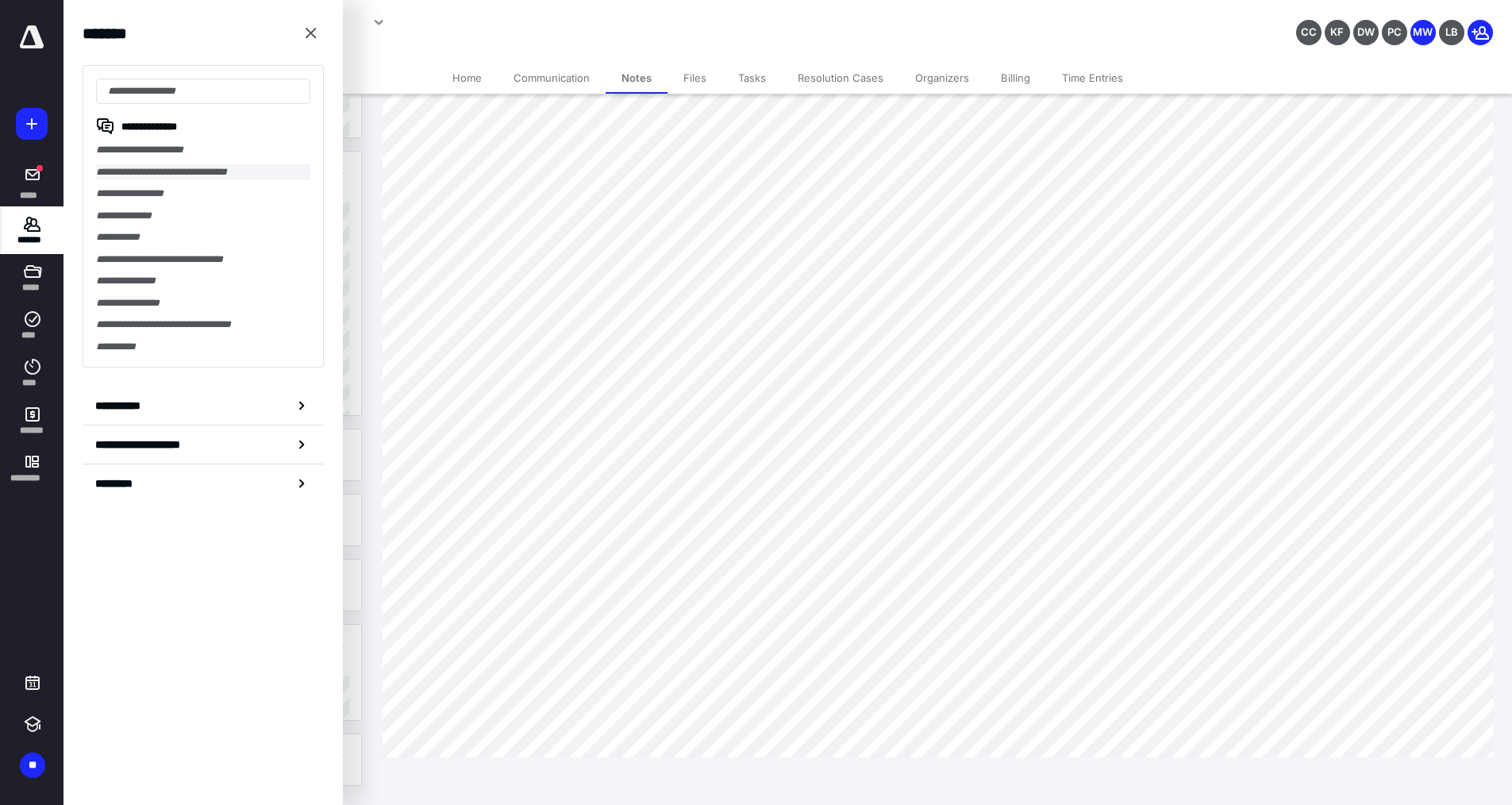 click on "**********" at bounding box center (203, 172) 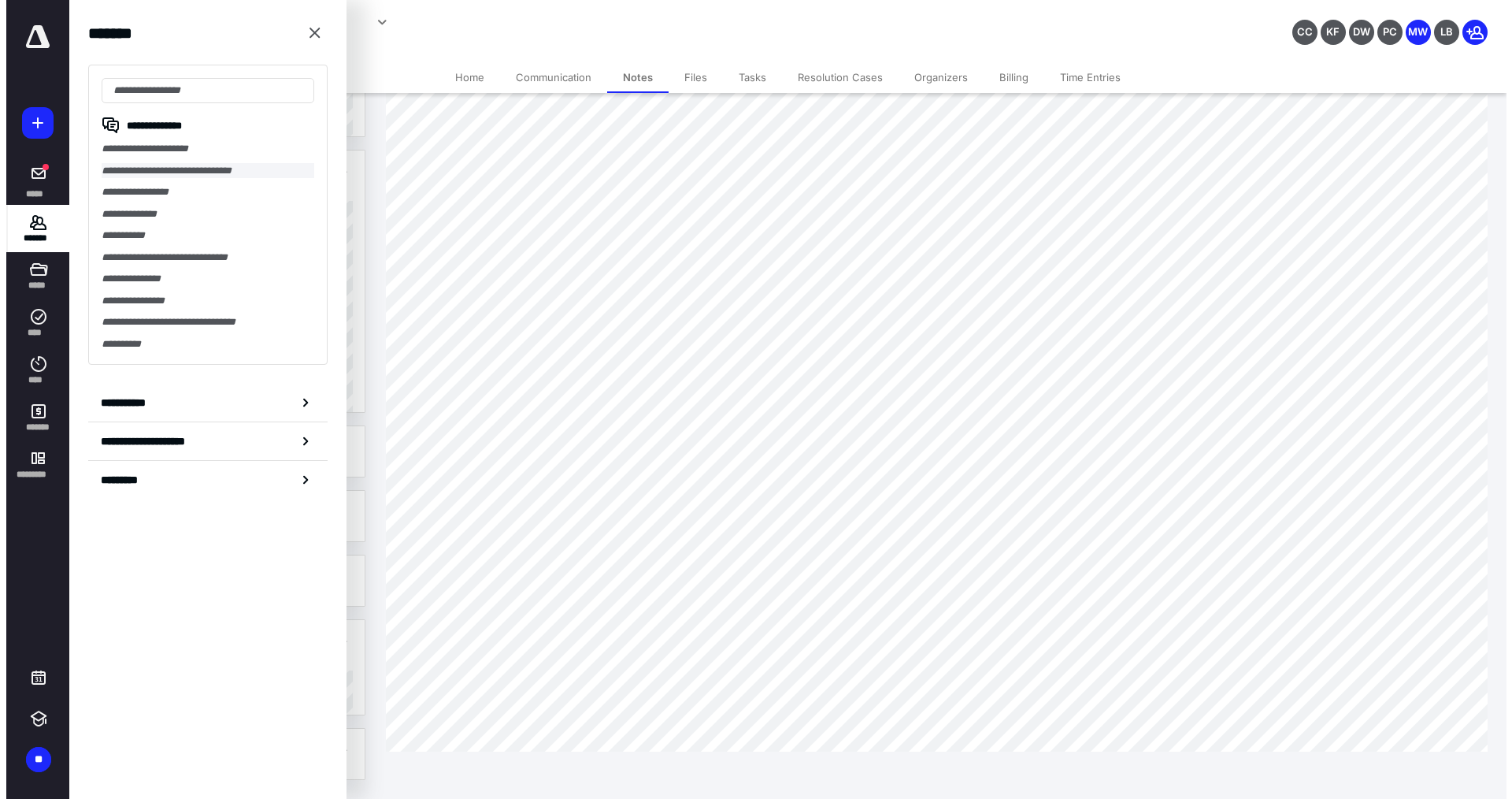 scroll, scrollTop: 0, scrollLeft: 0, axis: both 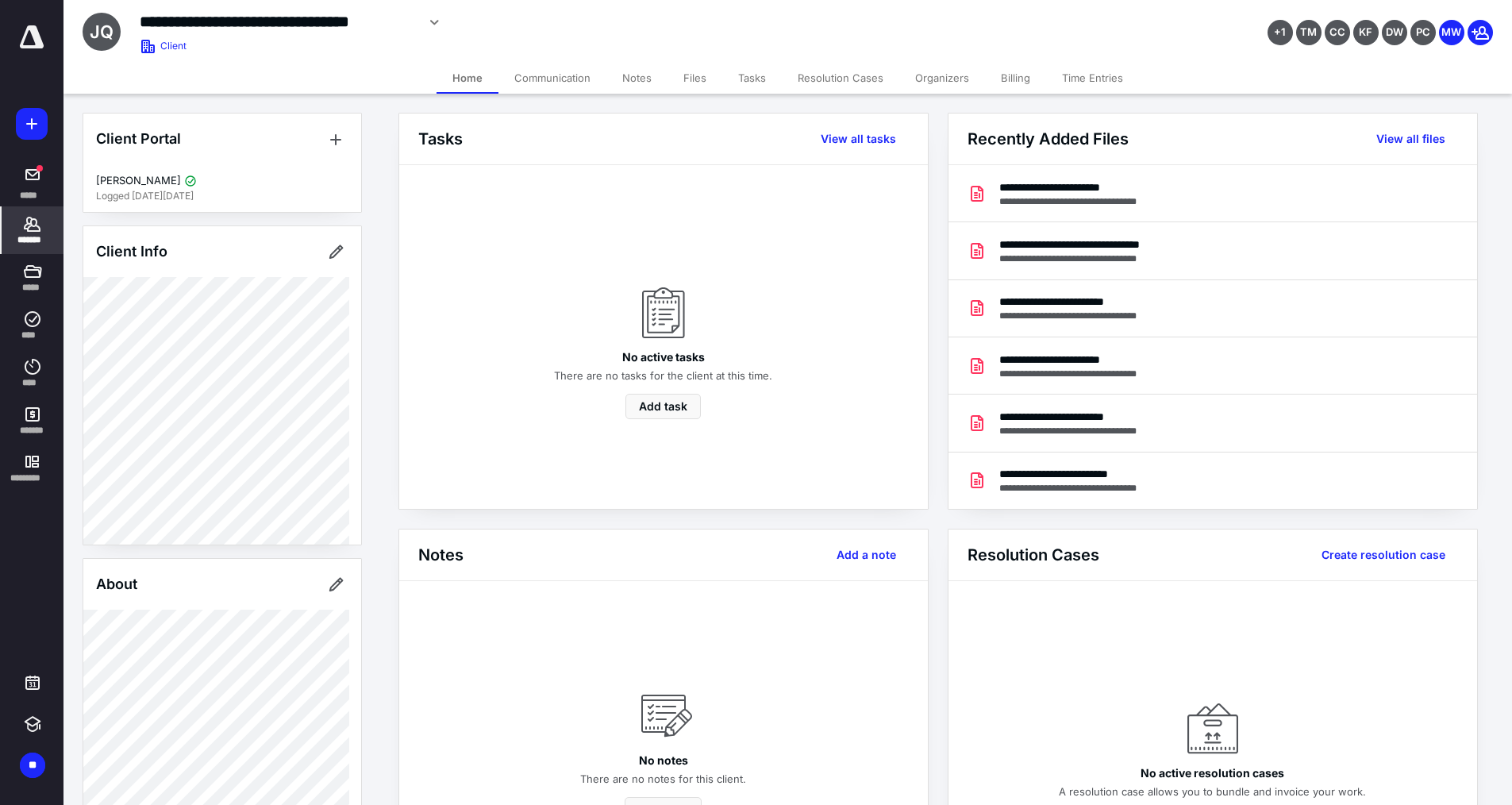drag, startPoint x: 691, startPoint y: 75, endPoint x: 683, endPoint y: 79, distance: 8.944272 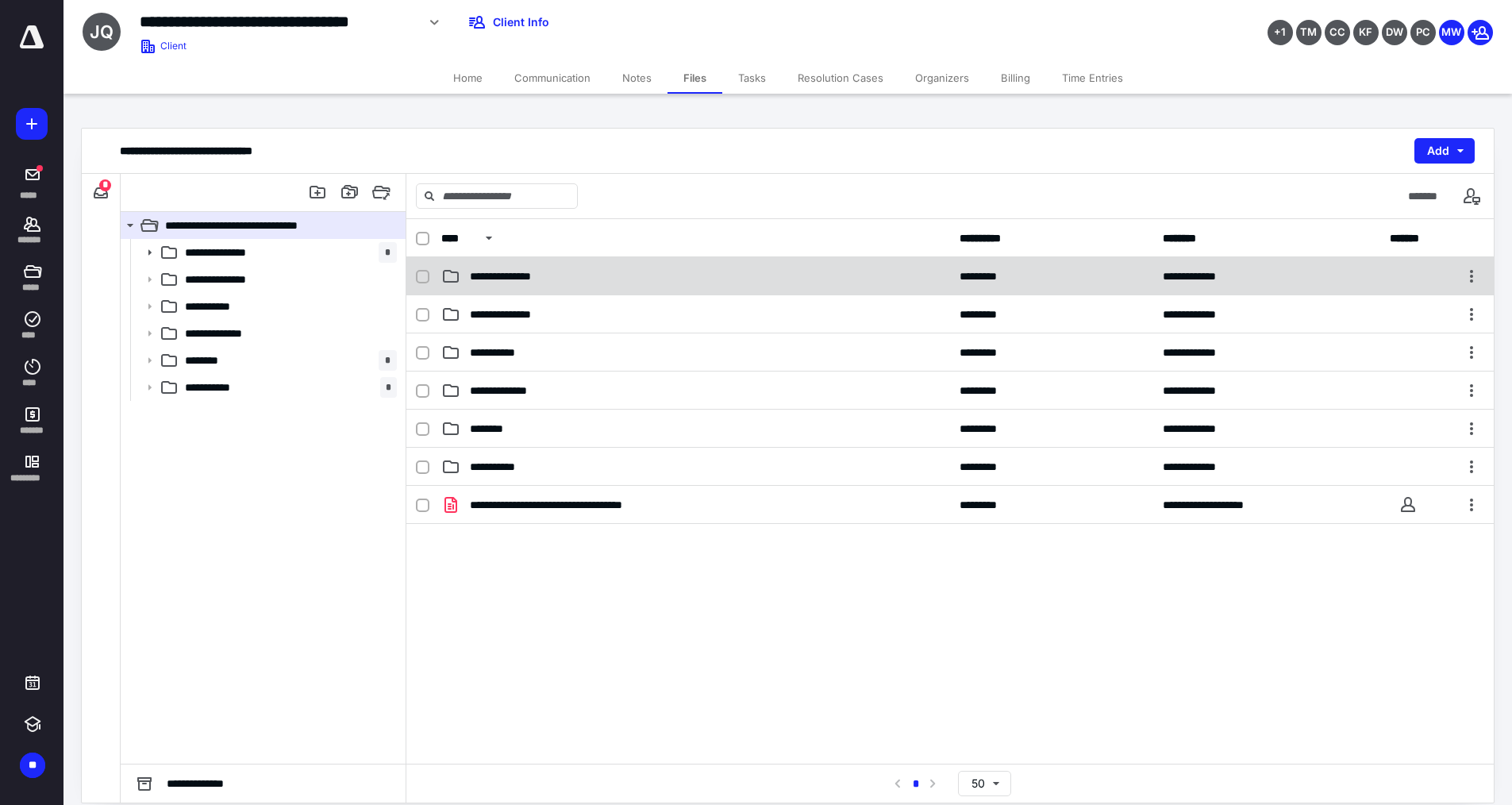 click on "**********" at bounding box center (695, 276) 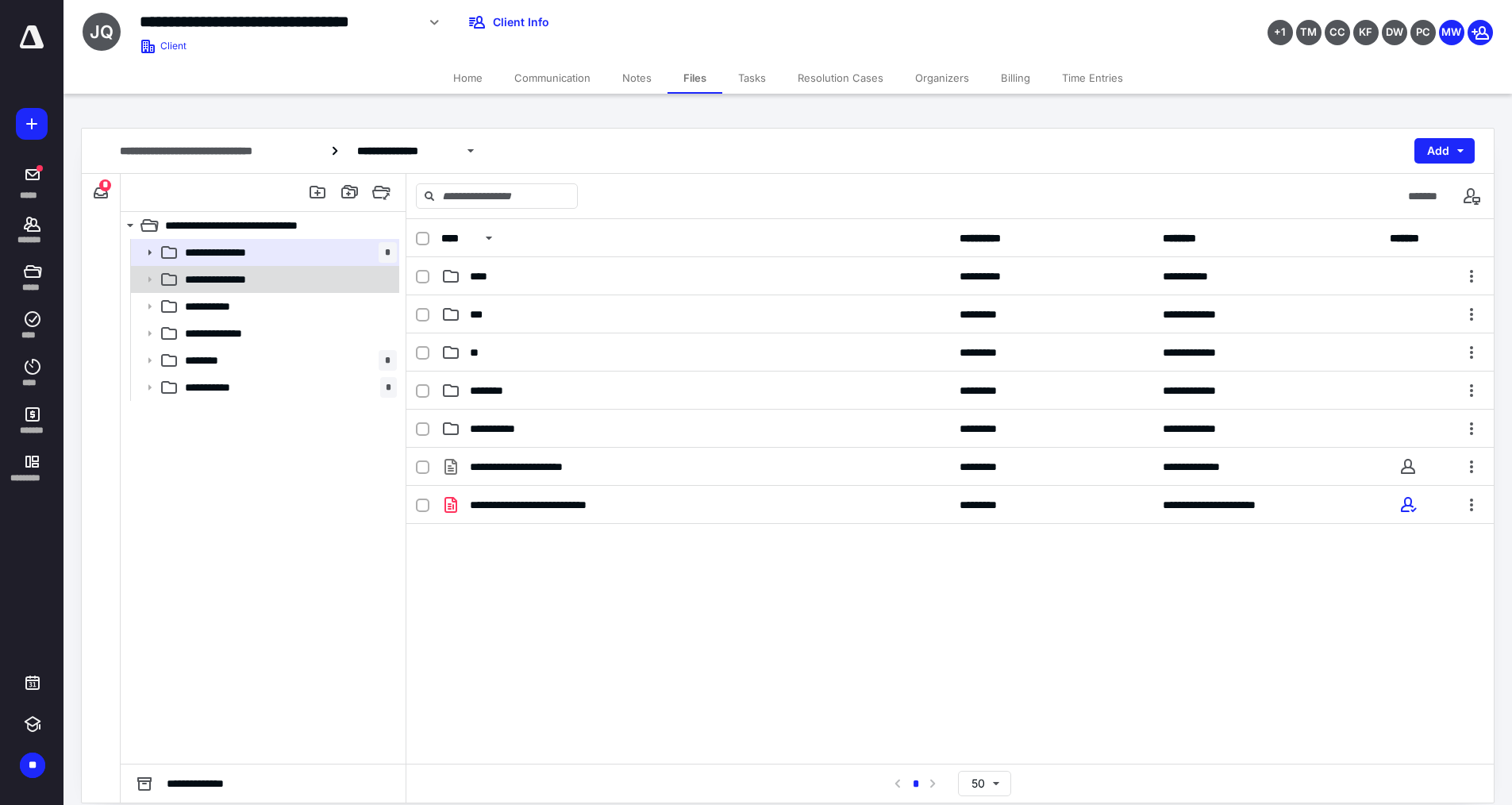 click on "**********" at bounding box center [287, 279] 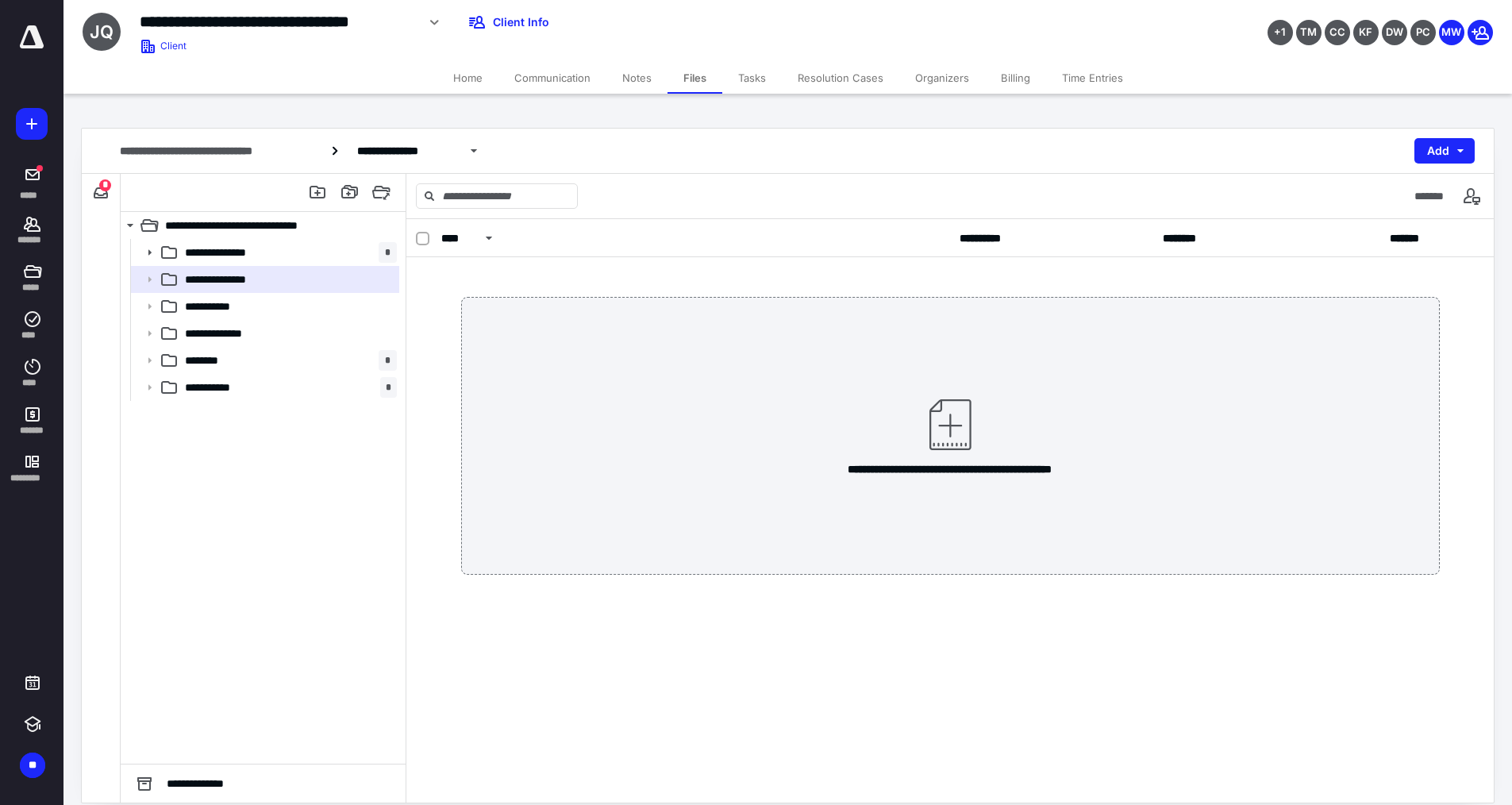 click on "Home" at bounding box center (467, 78) 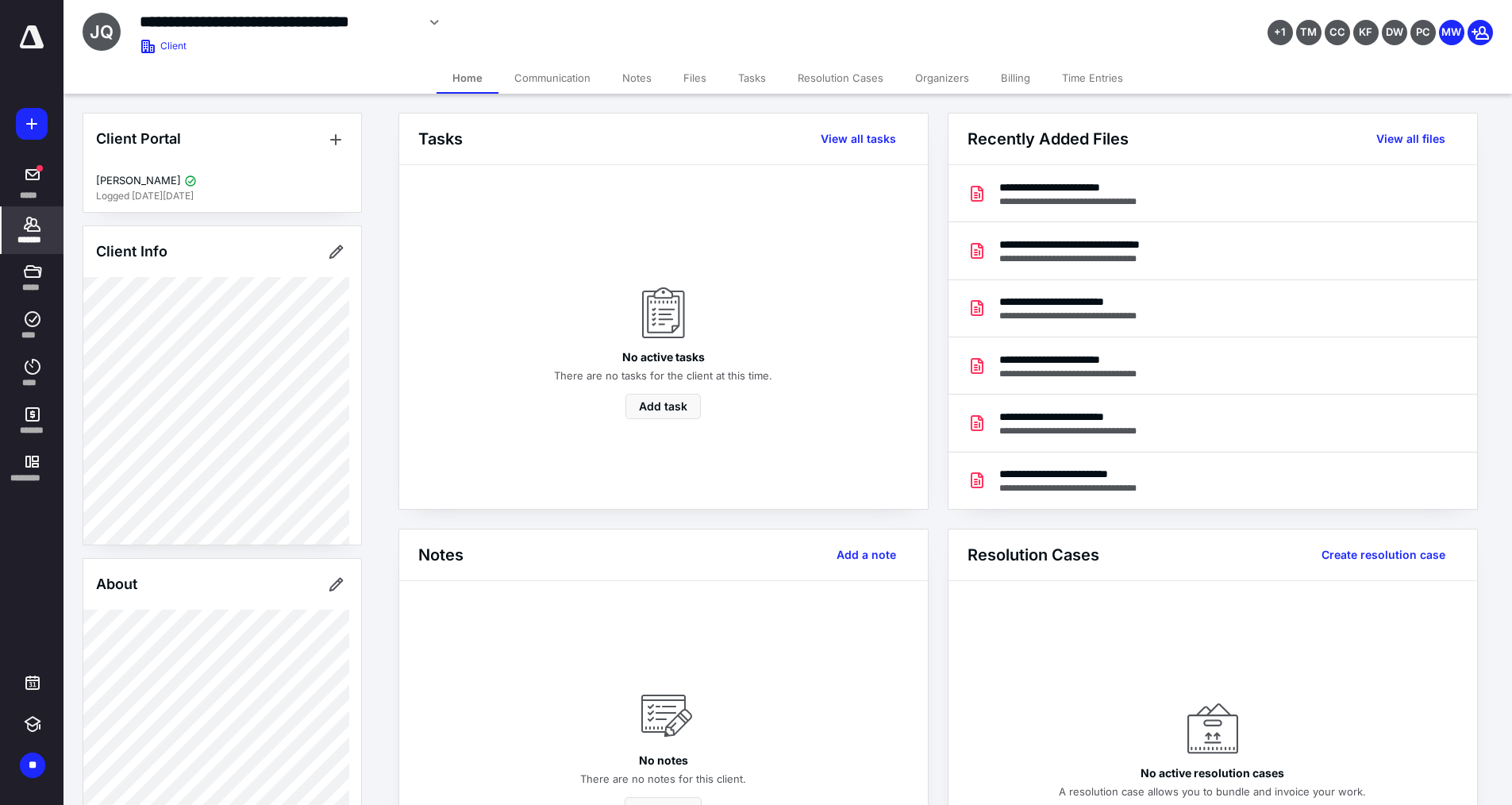 click on "*******" at bounding box center [33, 240] 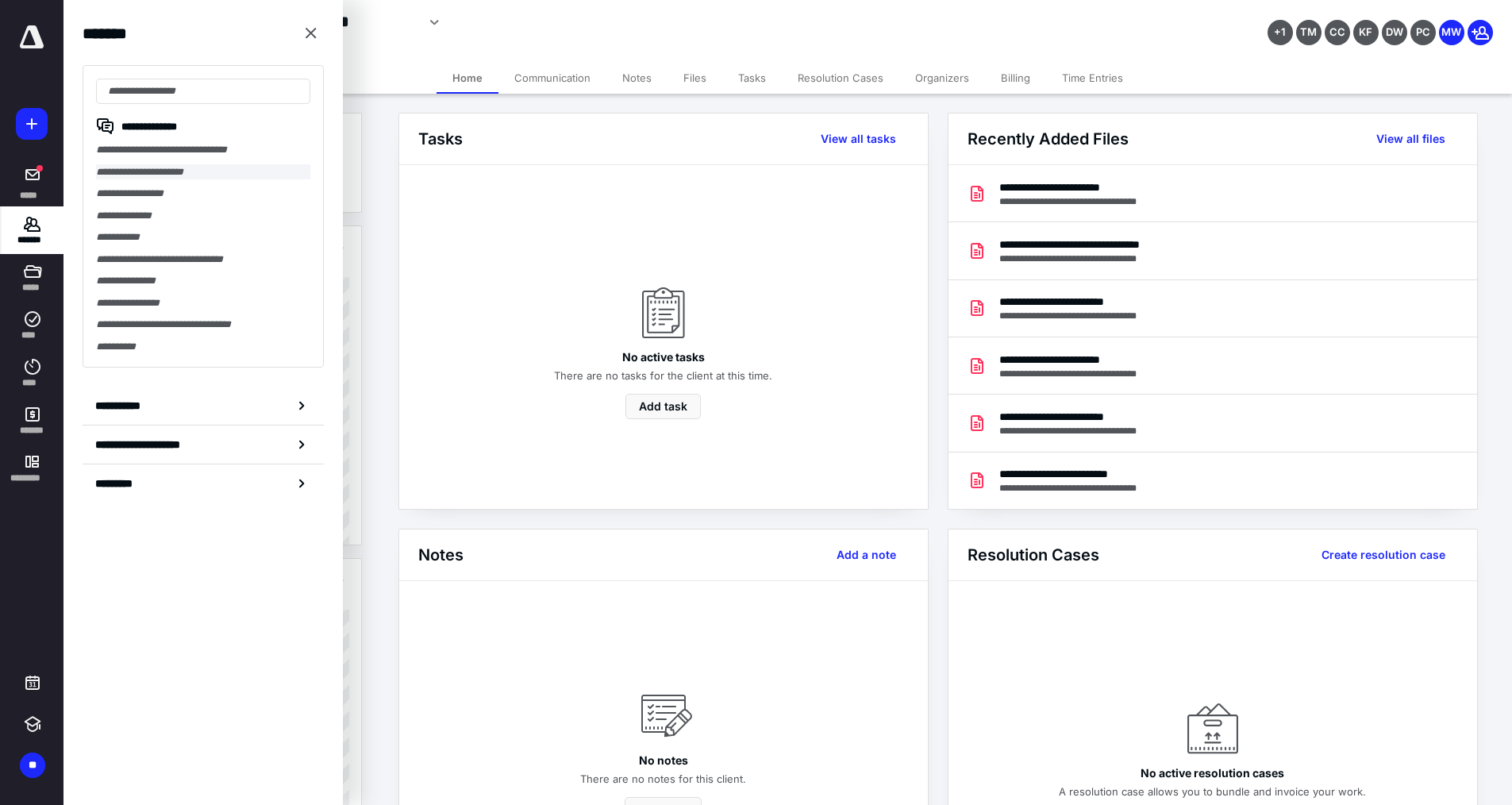 click on "**********" at bounding box center (203, 172) 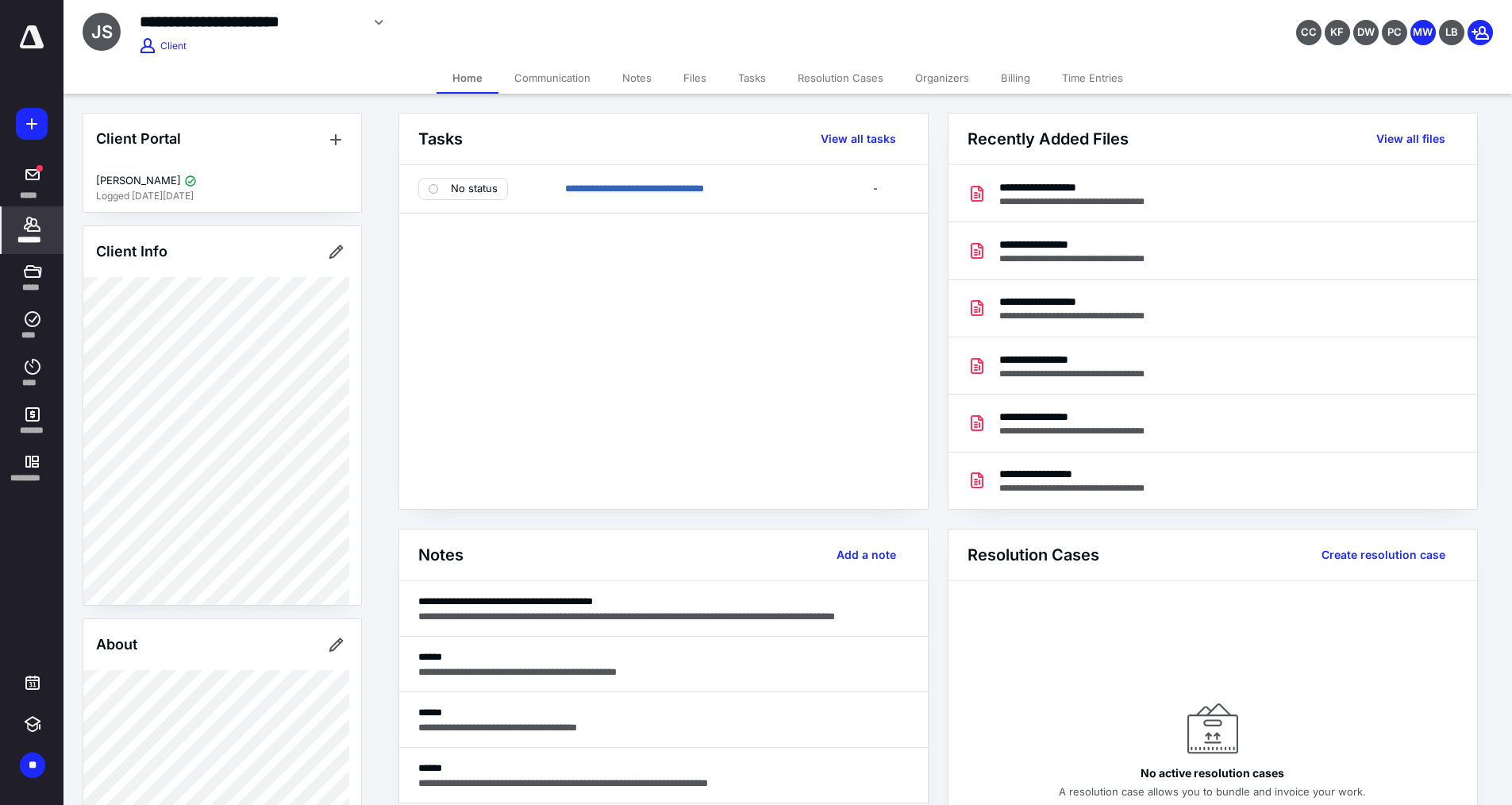 click on "Files" at bounding box center (694, 78) 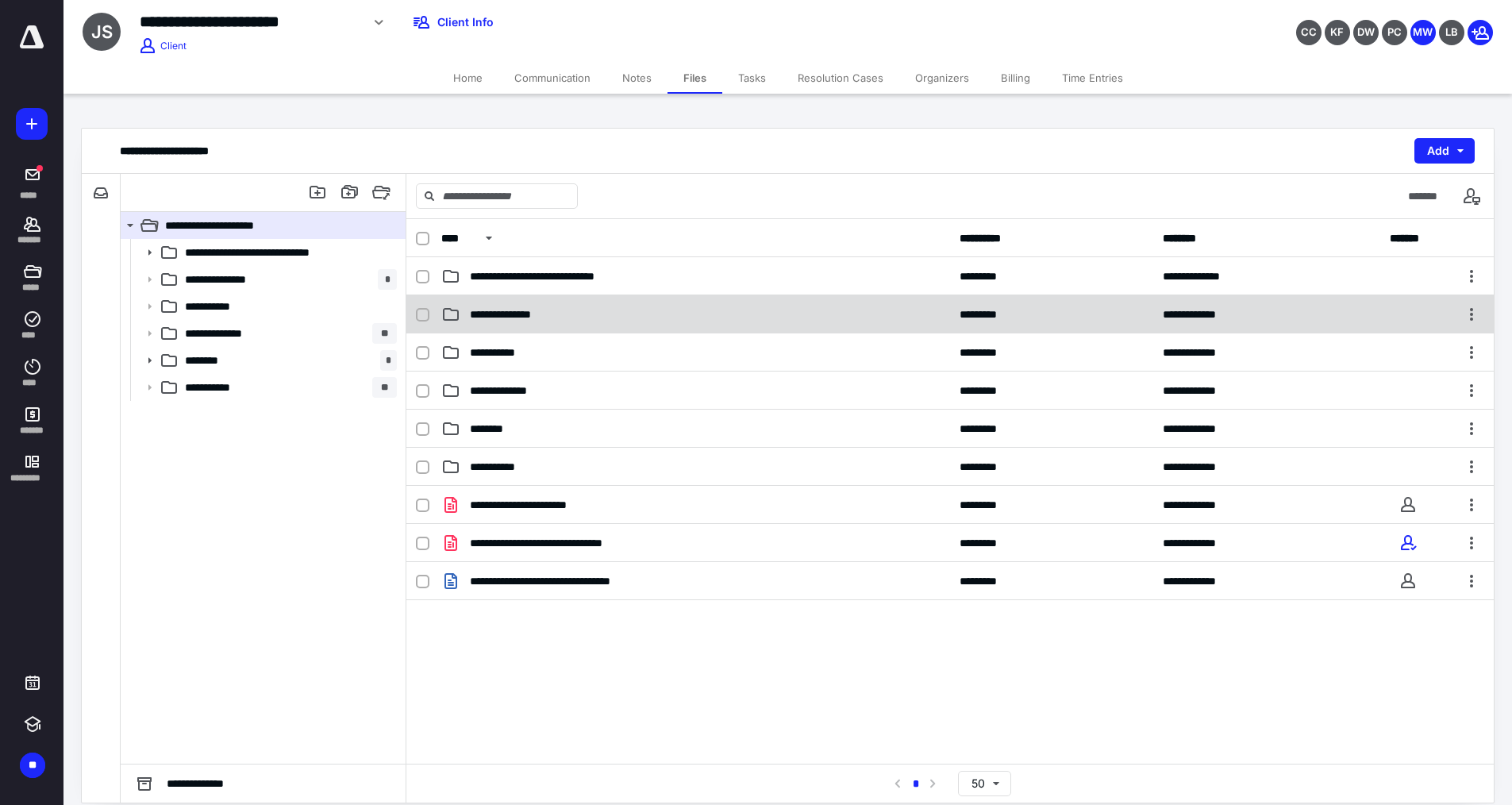 click on "**********" at bounding box center (516, 314) 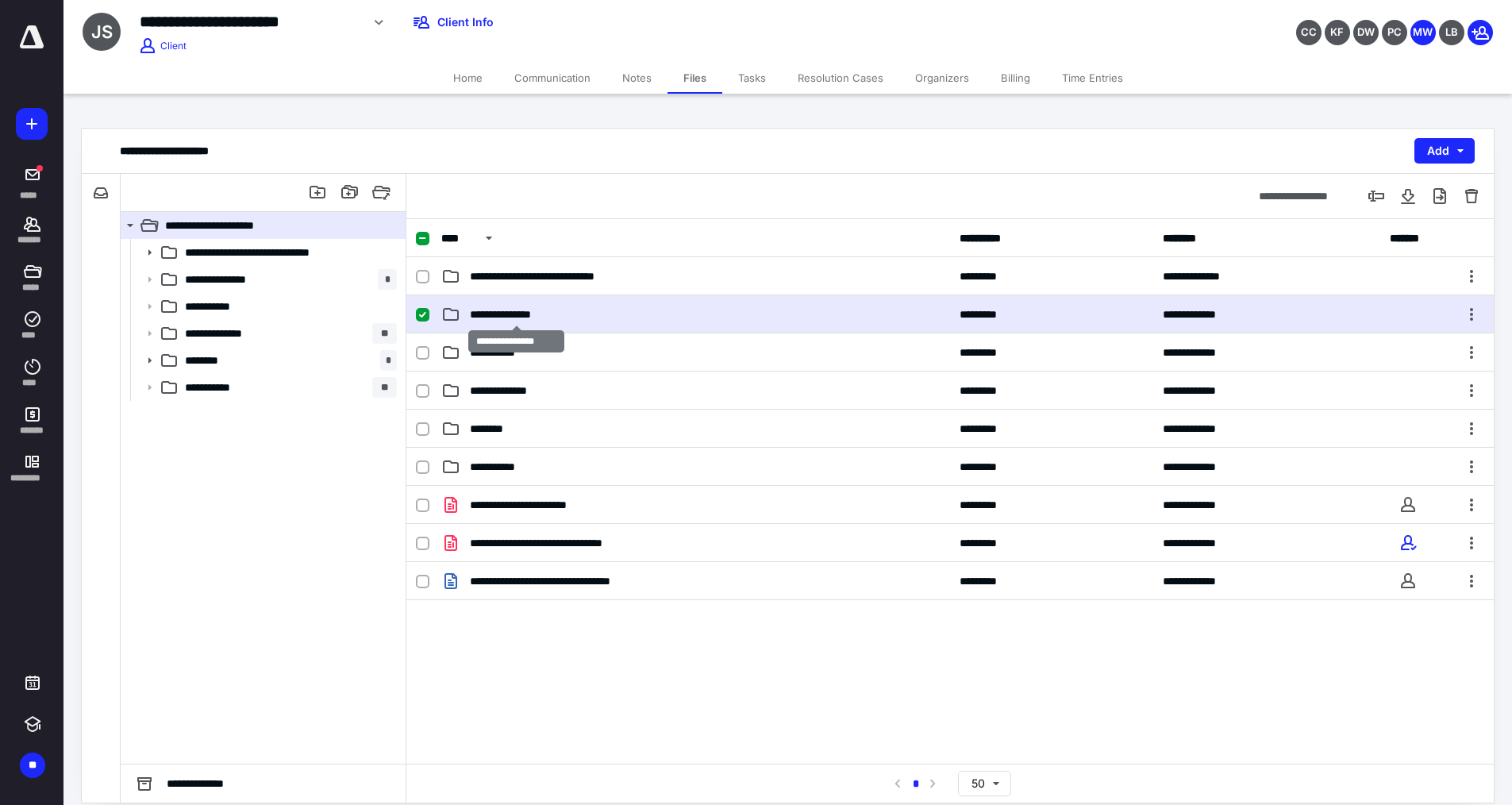 click on "**********" at bounding box center (516, 314) 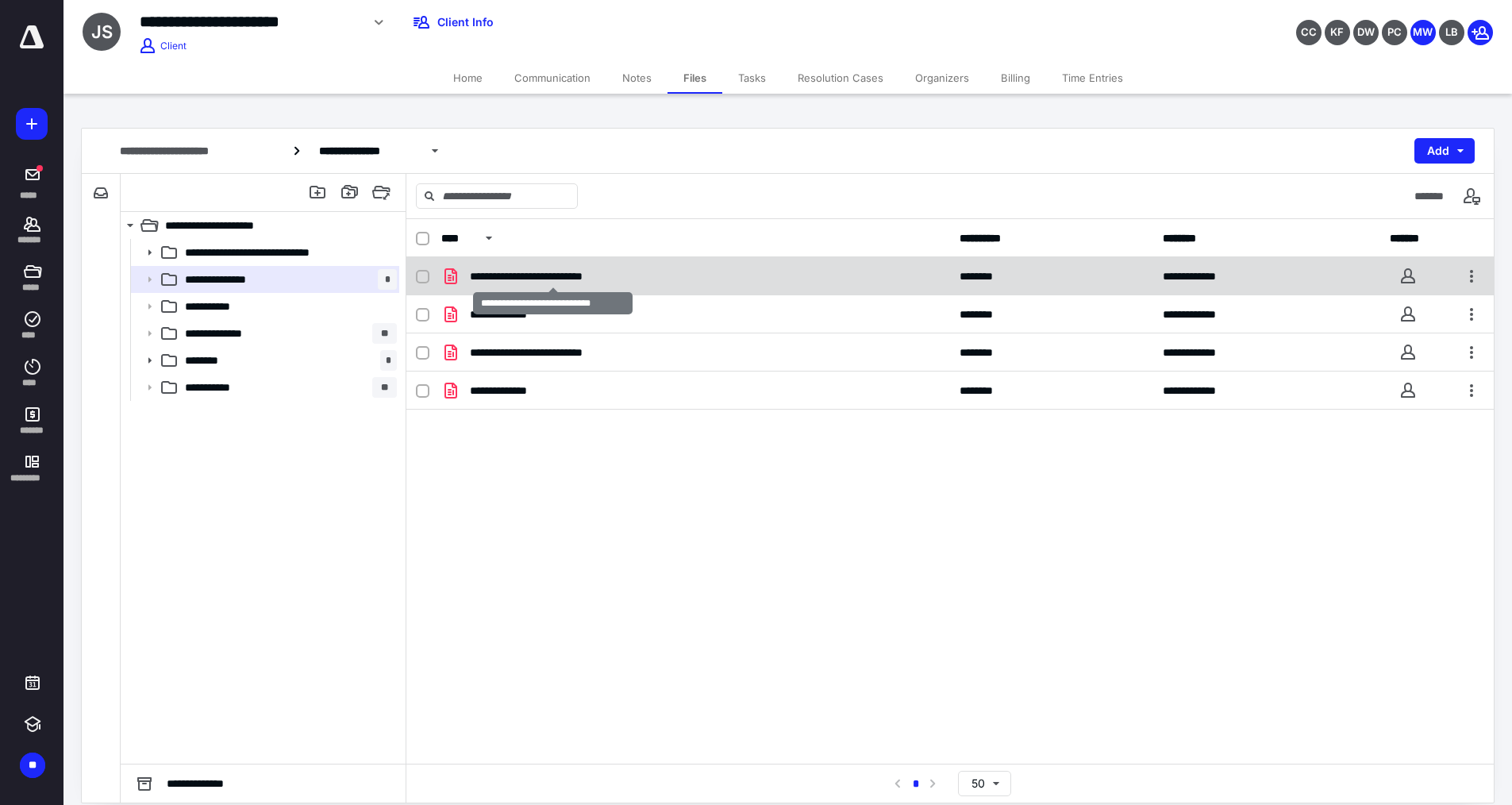 click on "**********" at bounding box center [553, 276] 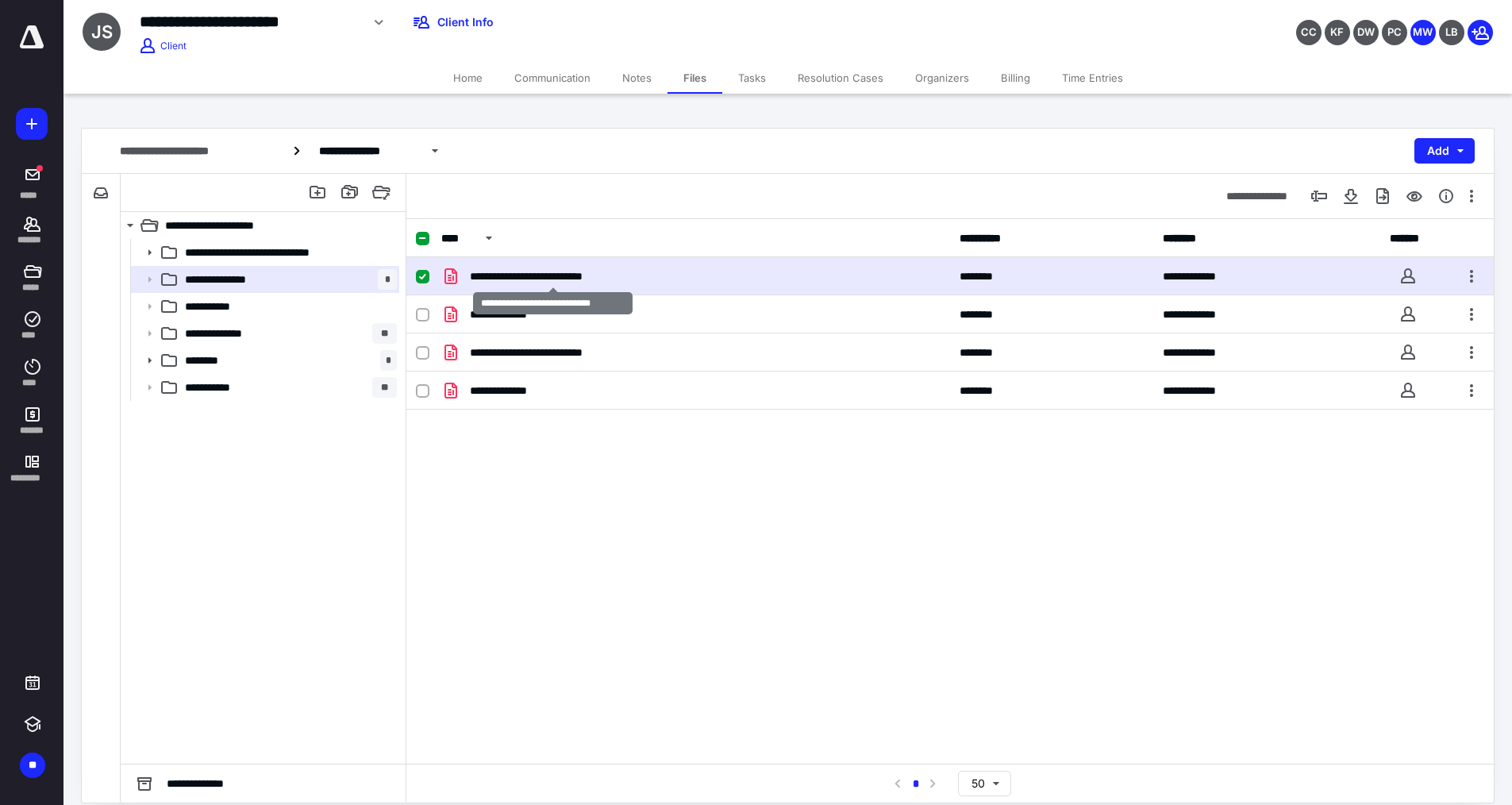 click on "**********" at bounding box center (553, 276) 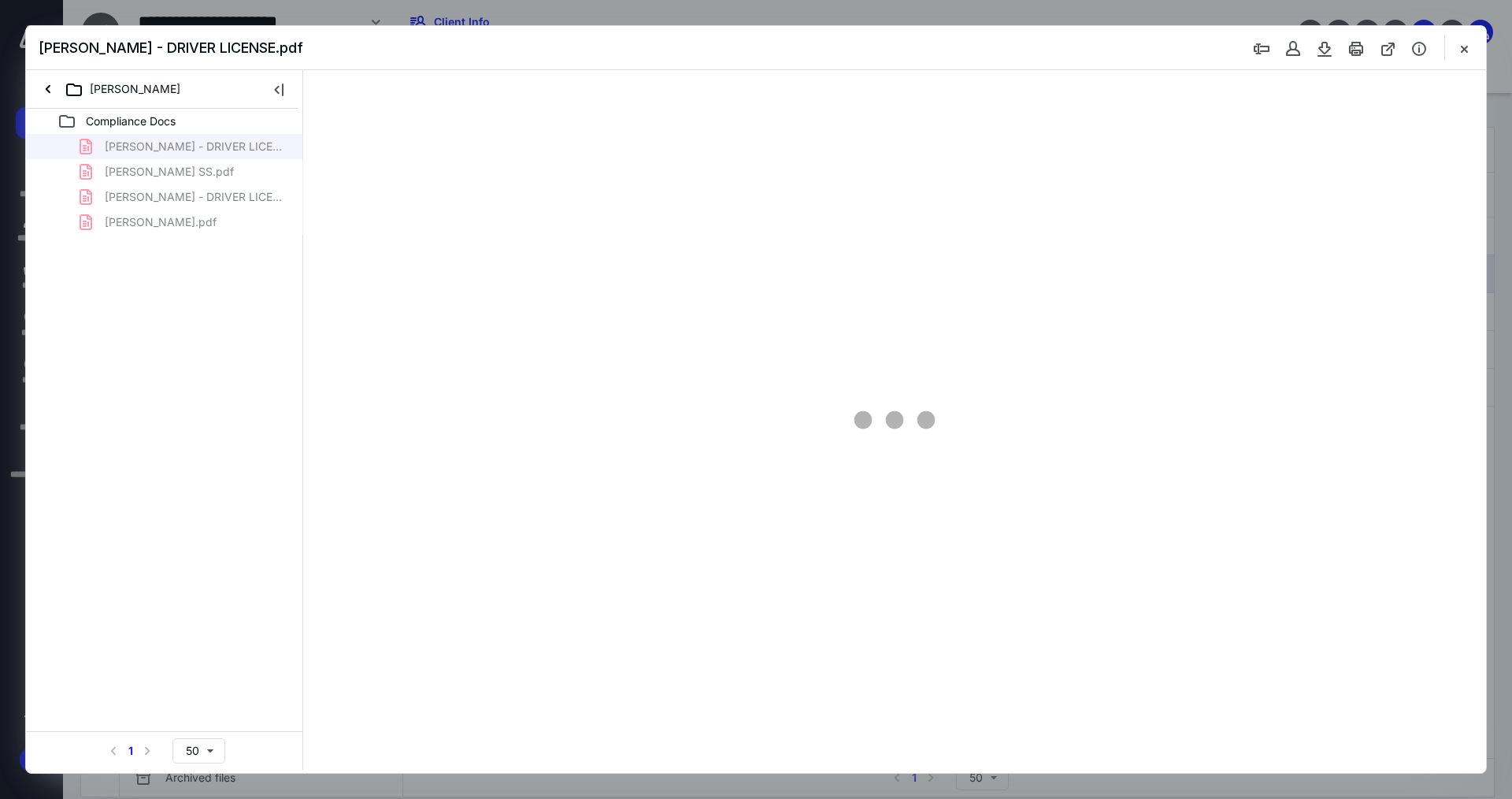 scroll, scrollTop: 0, scrollLeft: 0, axis: both 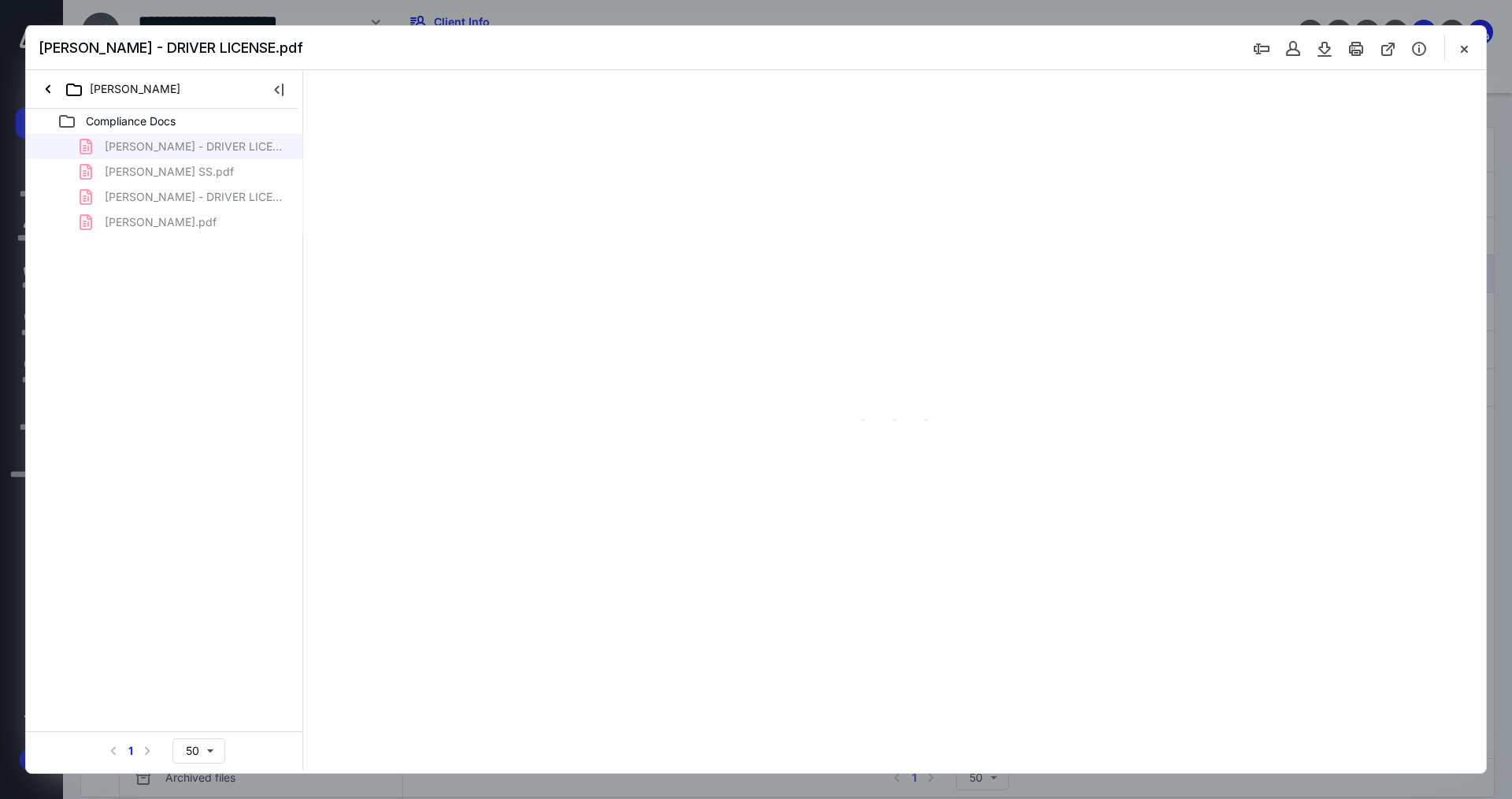 type on "170" 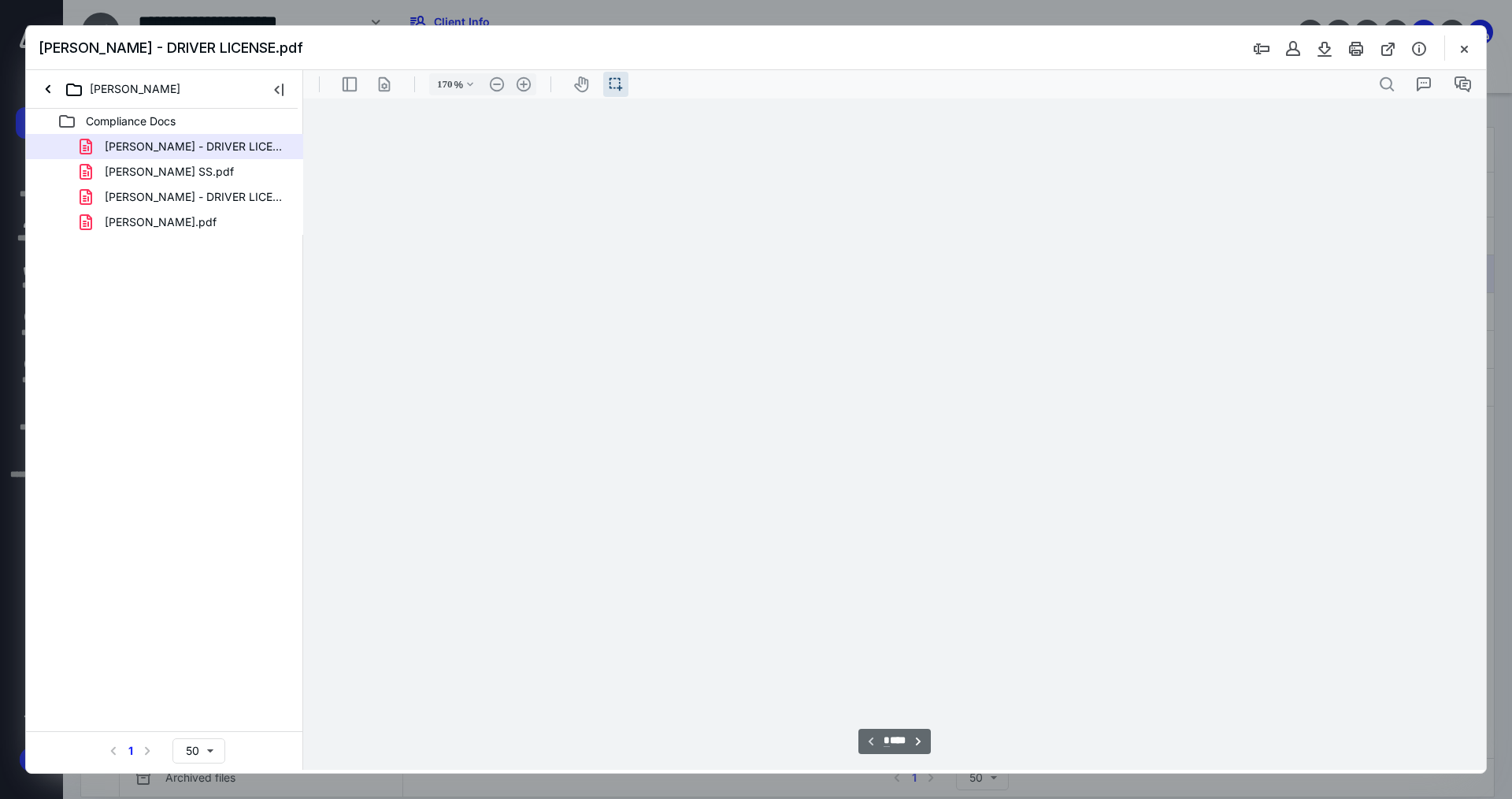 scroll, scrollTop: 34, scrollLeft: 0, axis: vertical 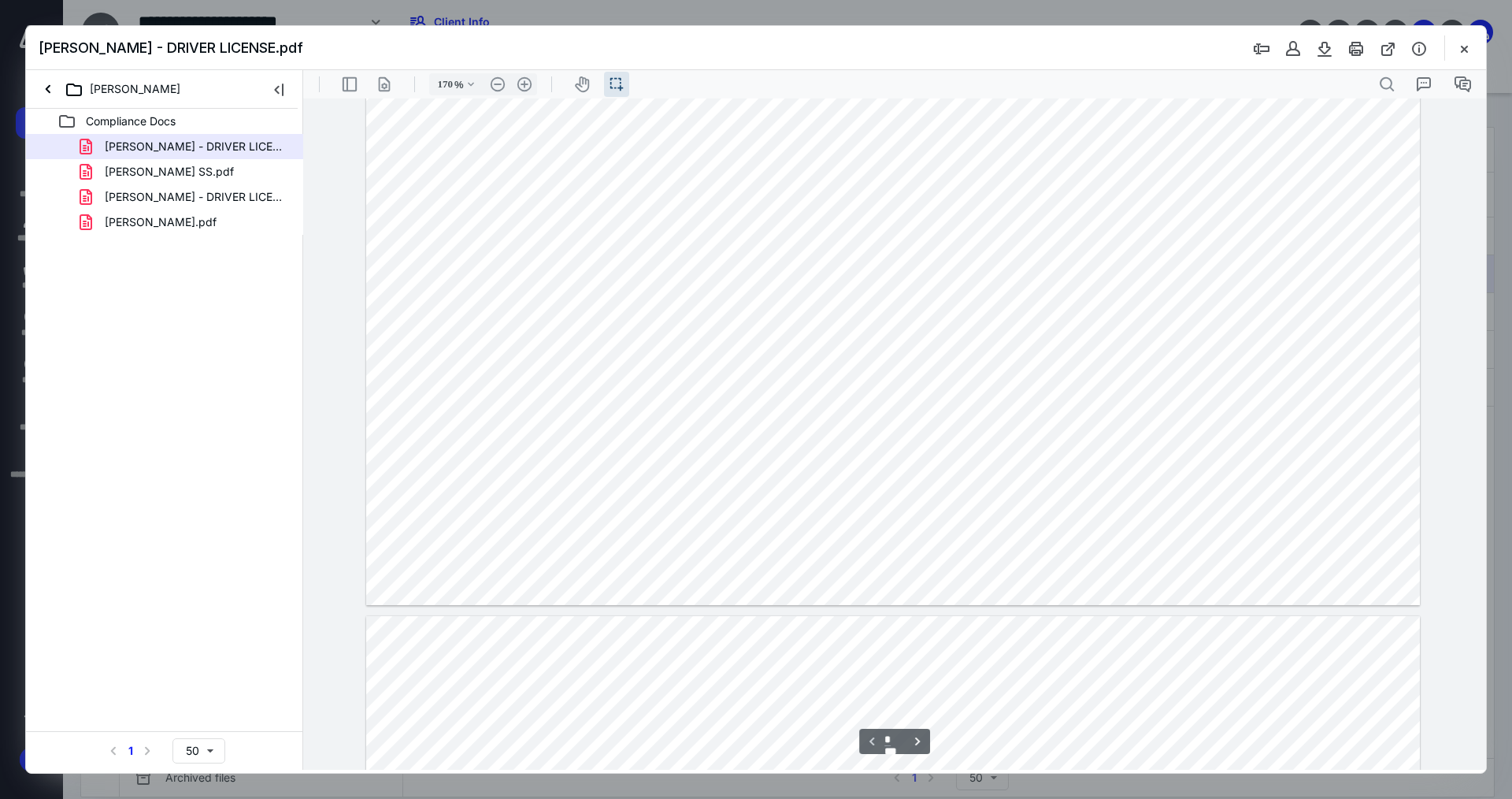 type on "*" 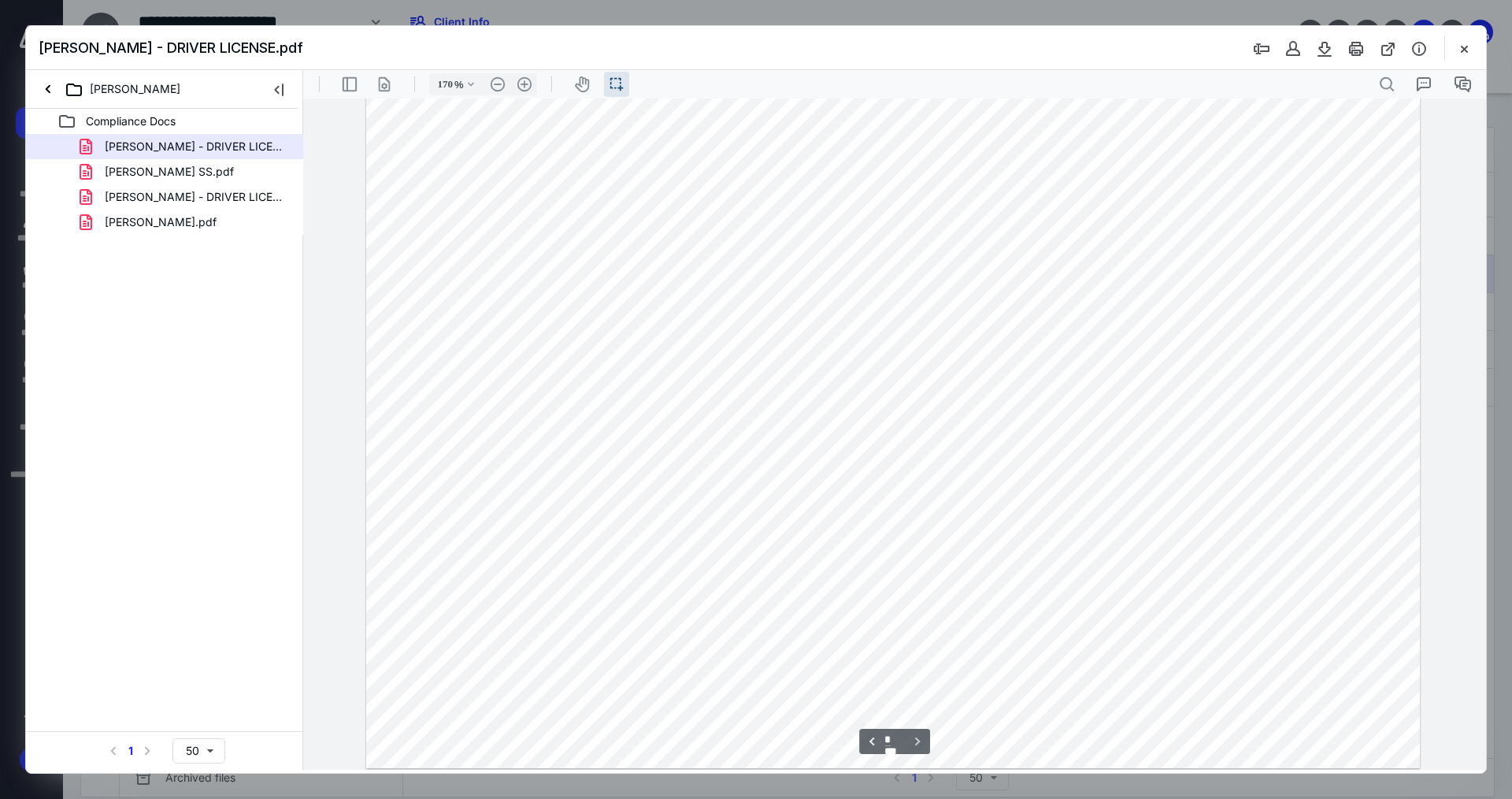 scroll, scrollTop: 687, scrollLeft: 0, axis: vertical 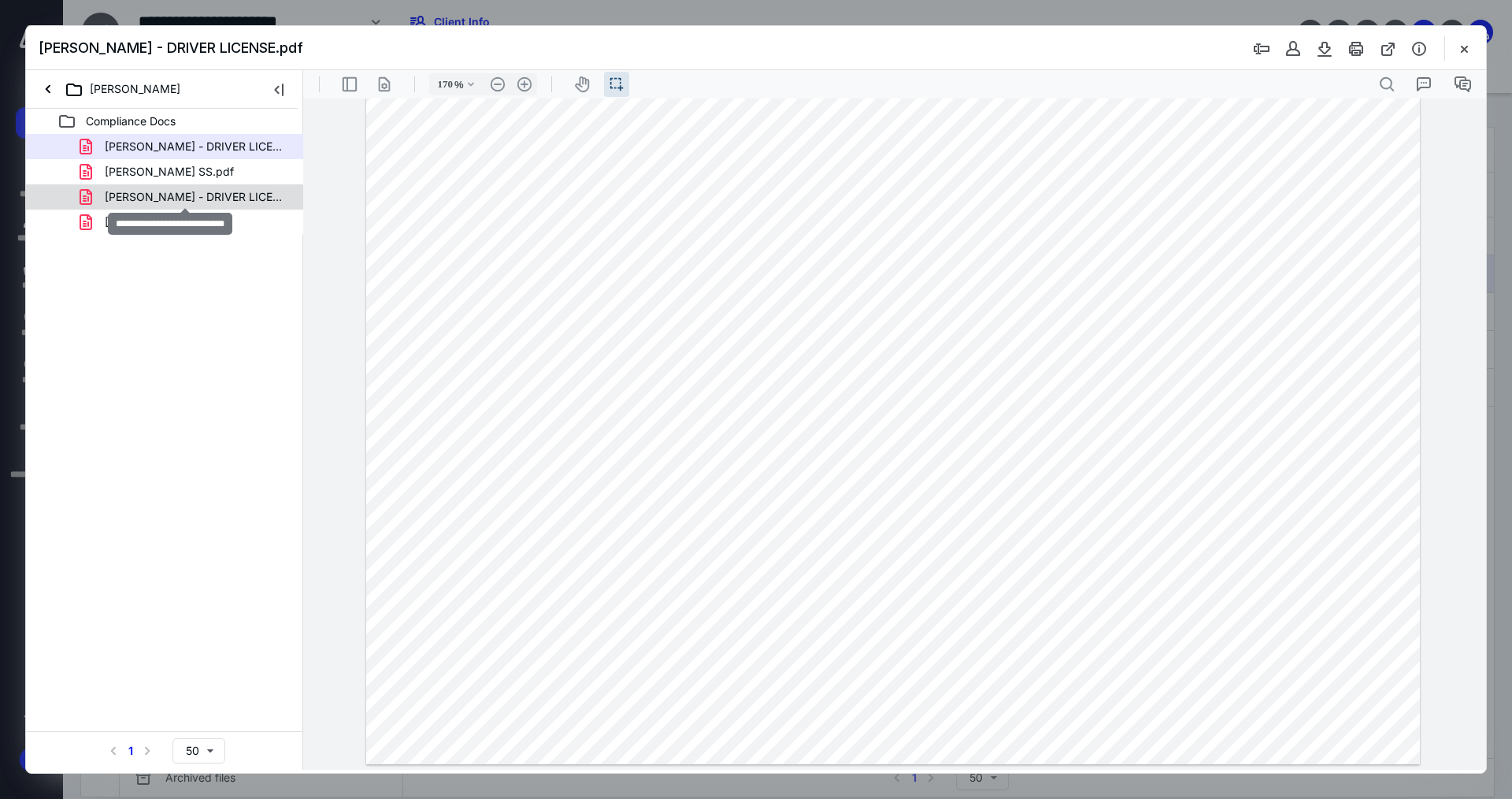 click on "[PERSON_NAME] - DRIVER LICENSE.pdf" at bounding box center [196, 197] 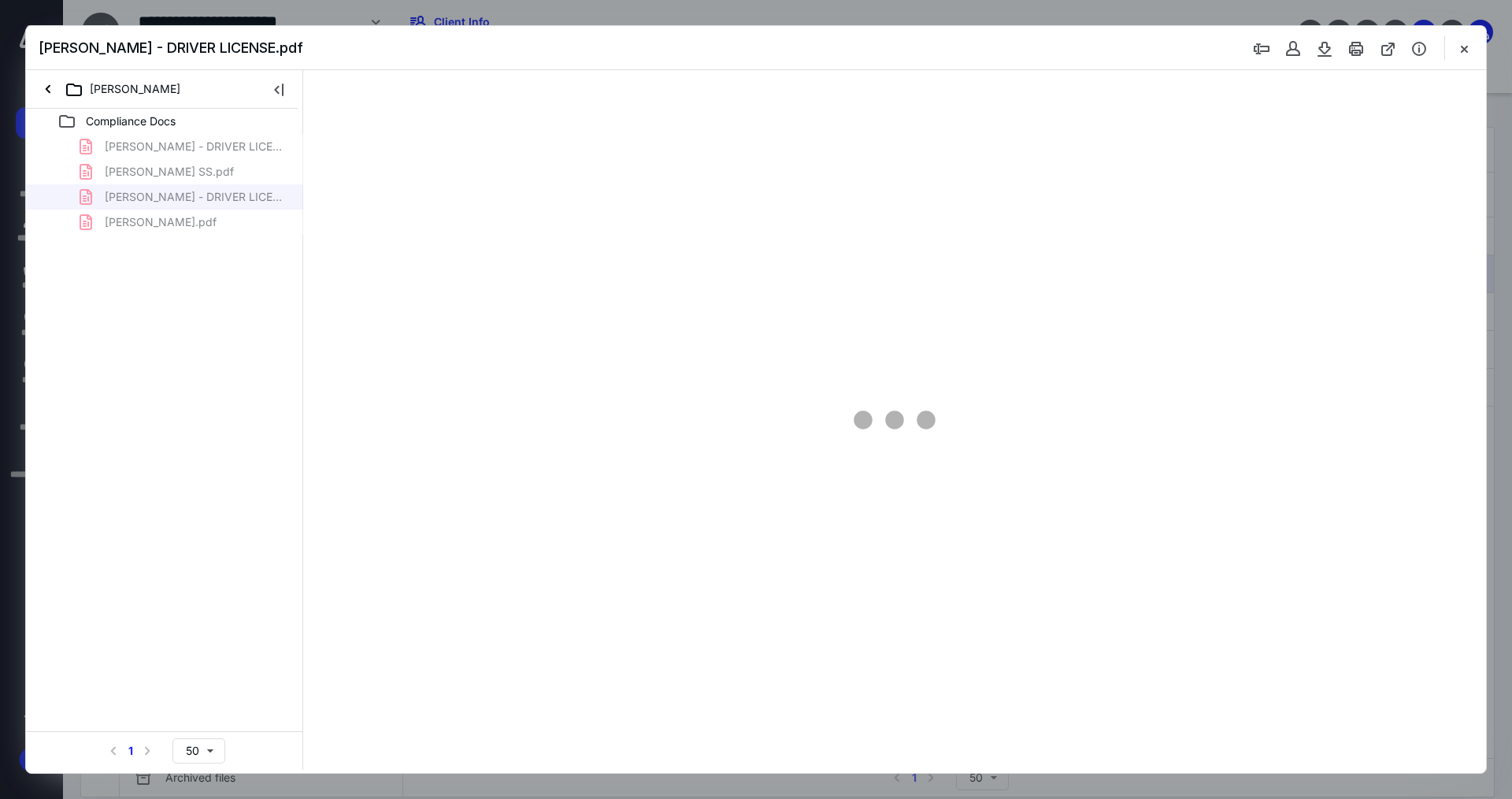 type on "168" 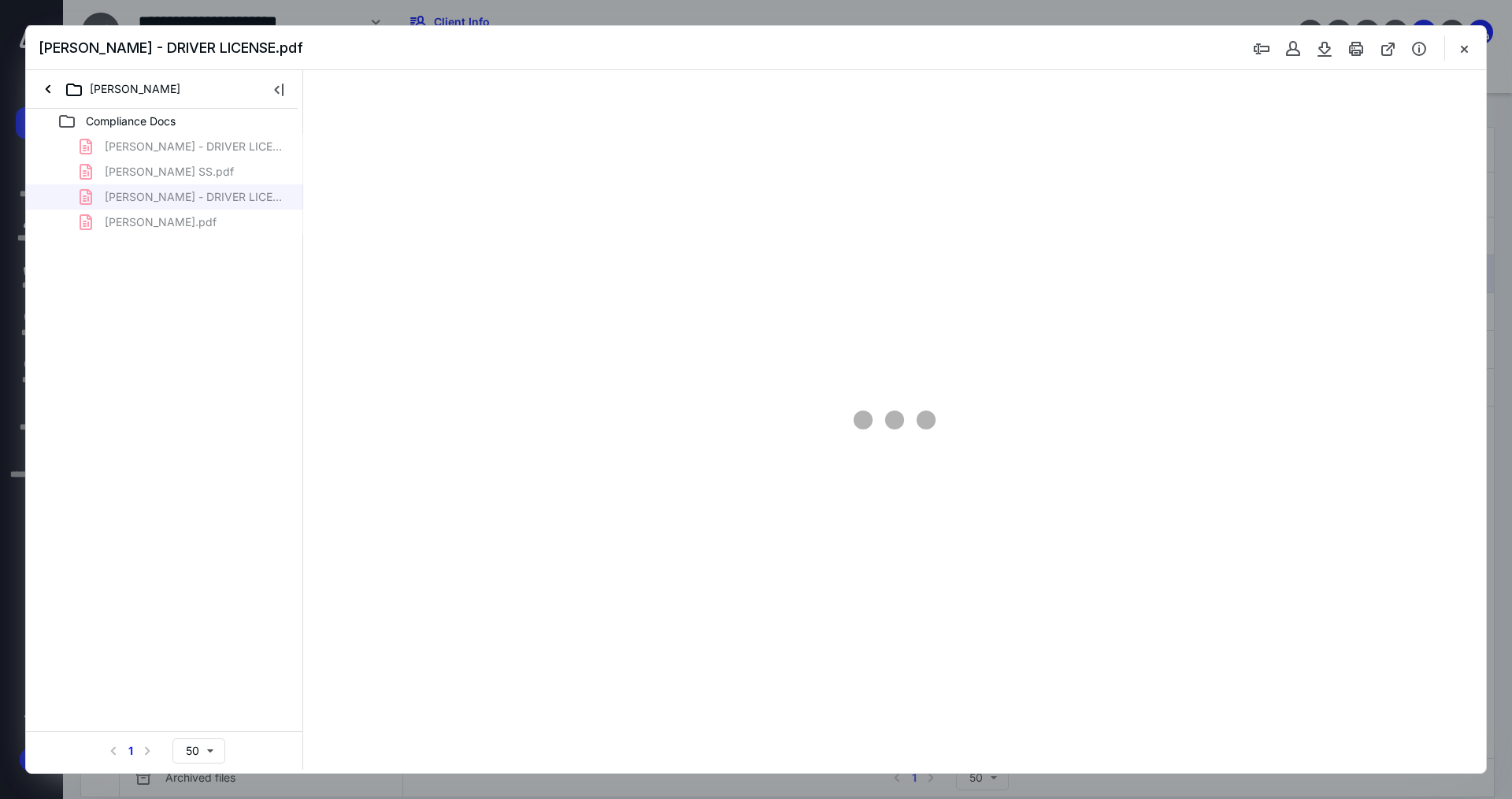 scroll, scrollTop: 0, scrollLeft: 0, axis: both 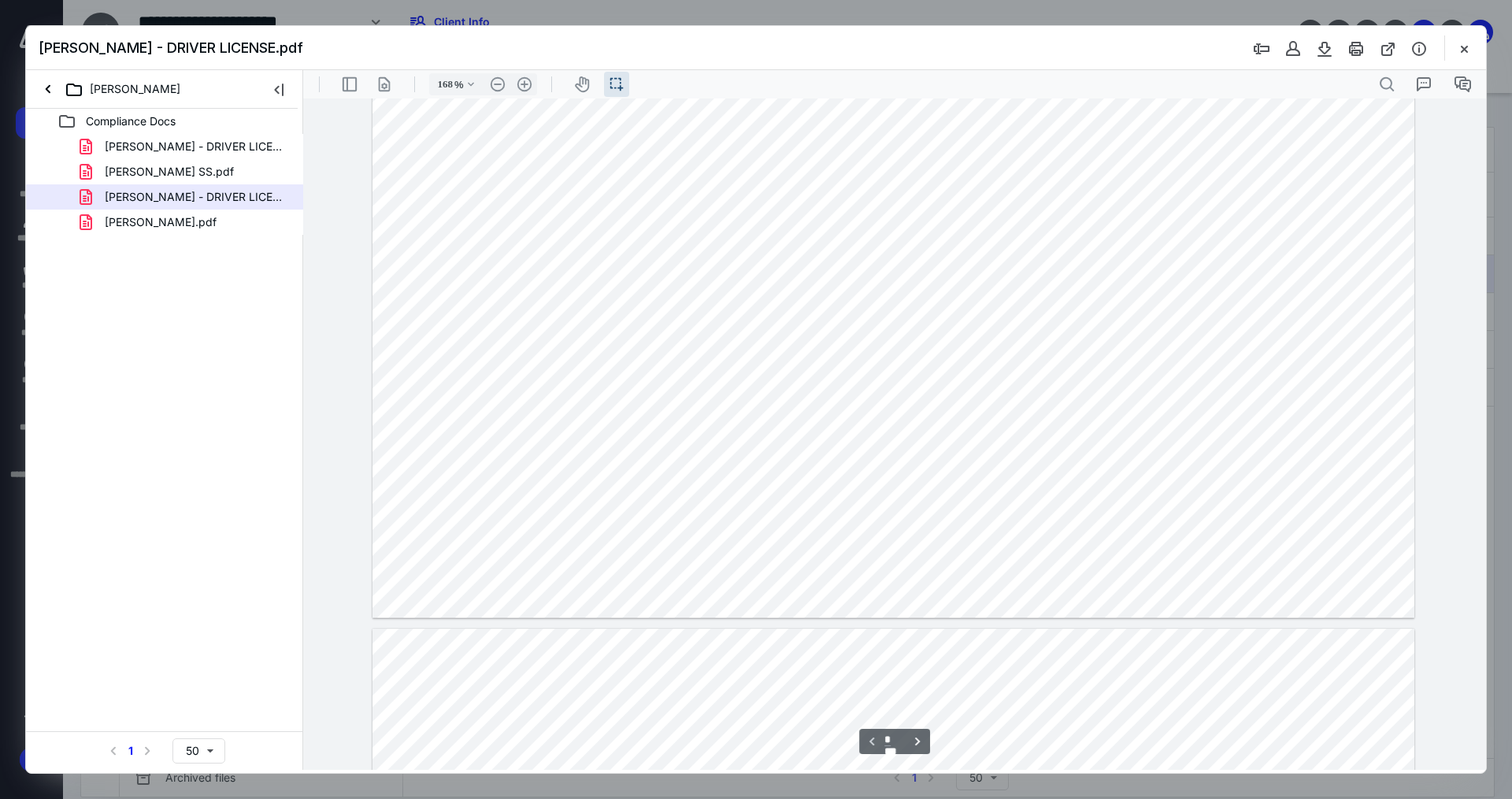 type on "*" 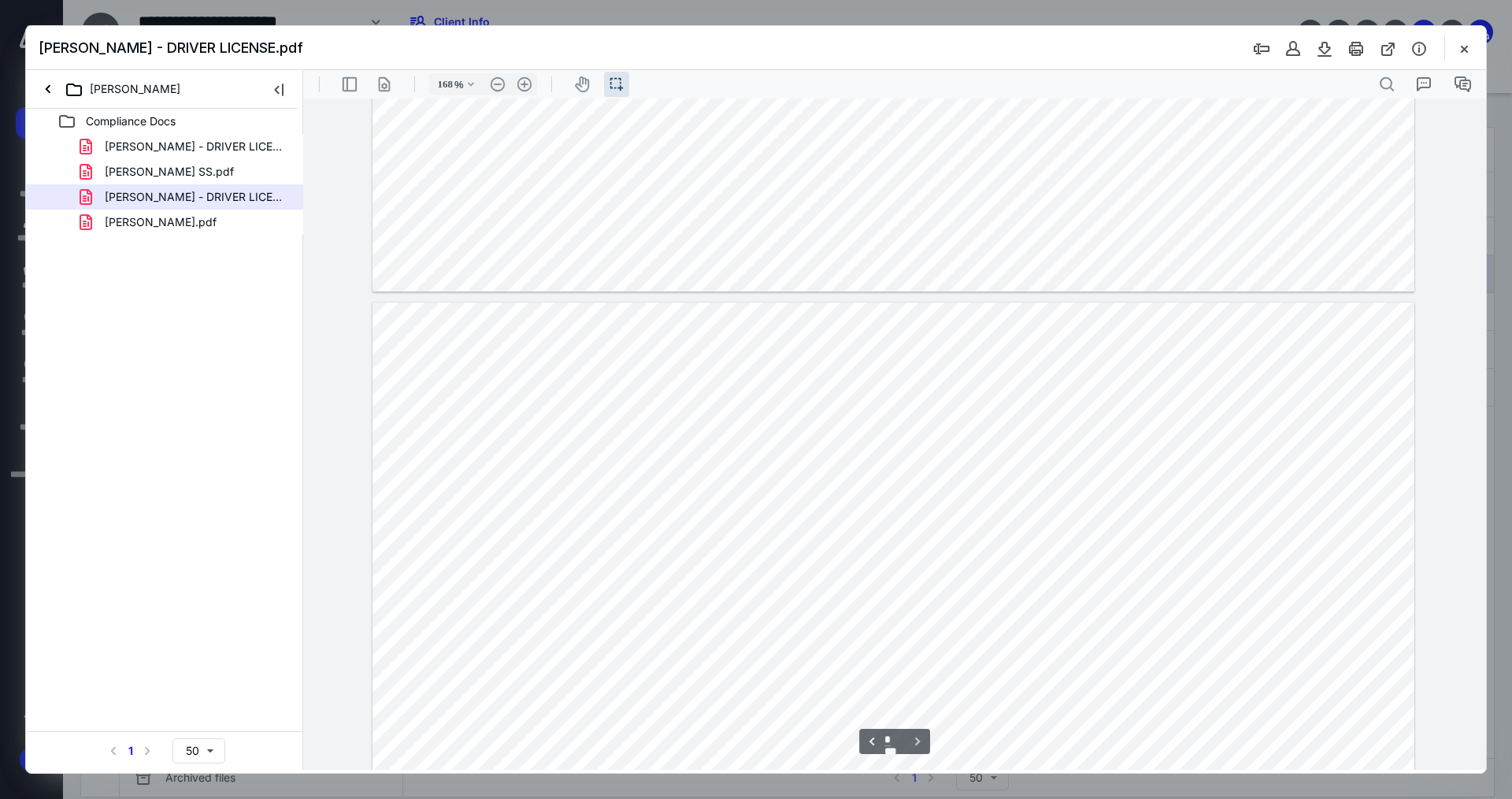 scroll, scrollTop: 674, scrollLeft: 0, axis: vertical 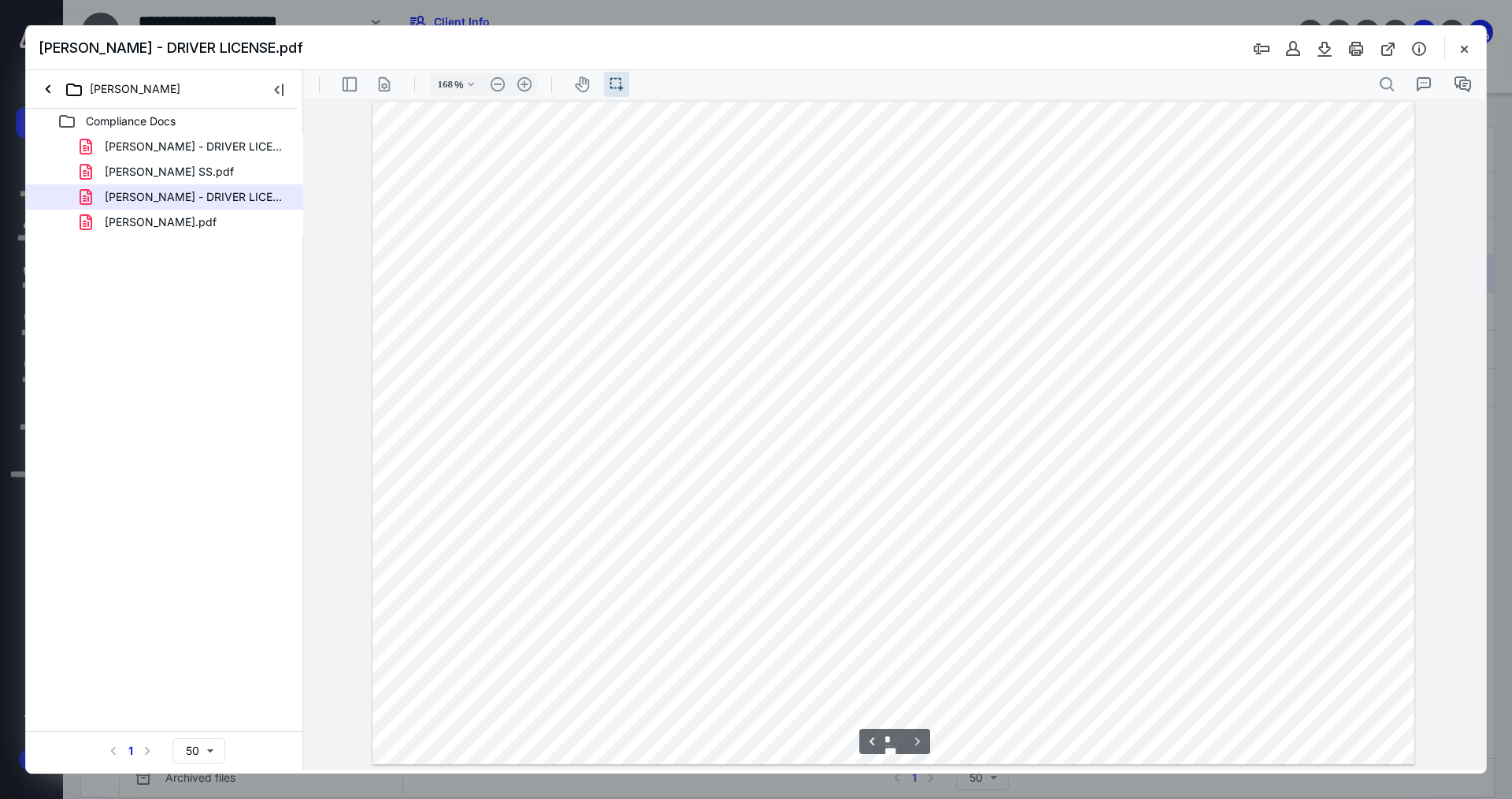 click at bounding box center [1464, 48] 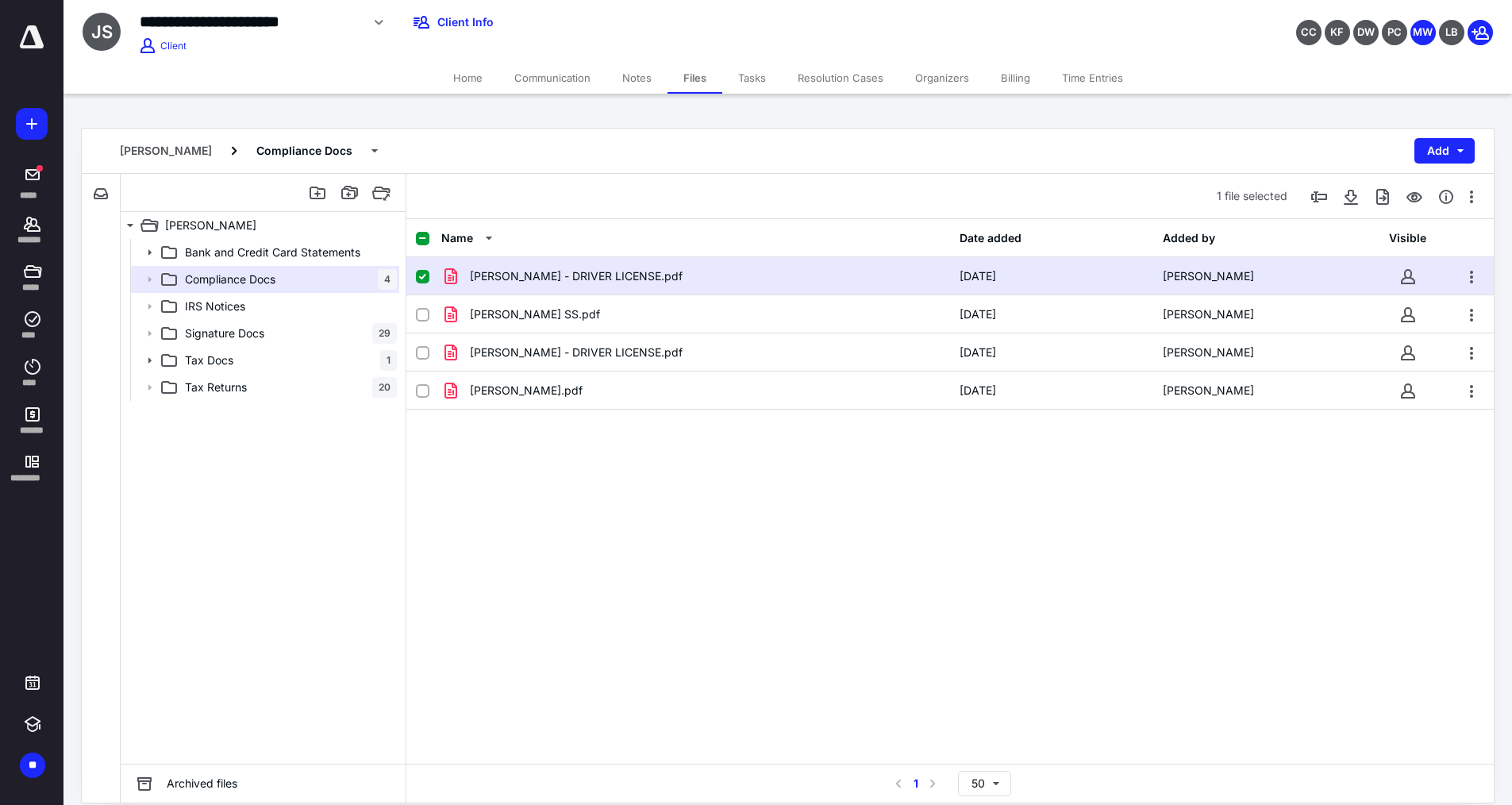 click on "Billing" at bounding box center [1015, 78] 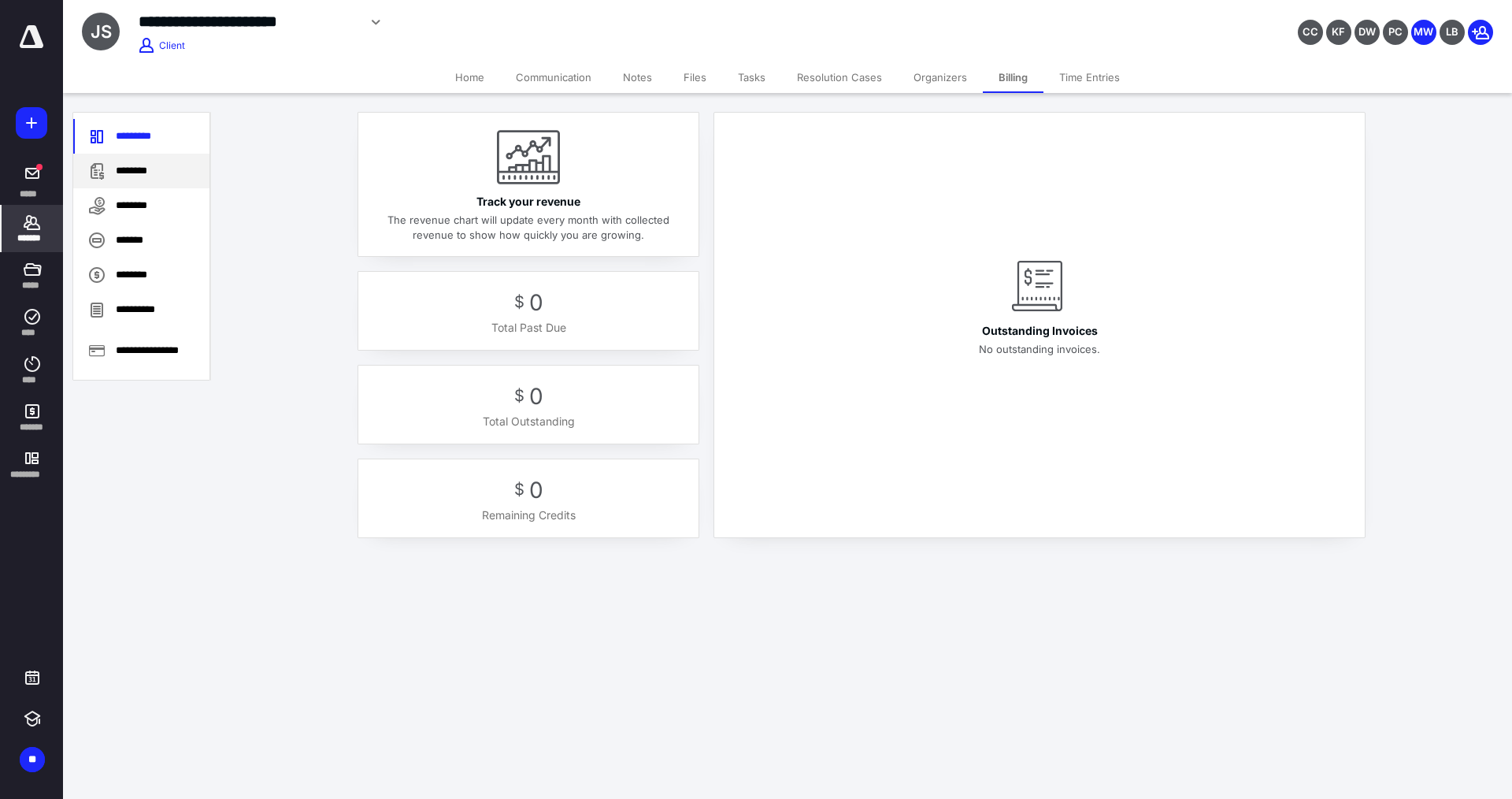 click on "********" at bounding box center [141, 171] 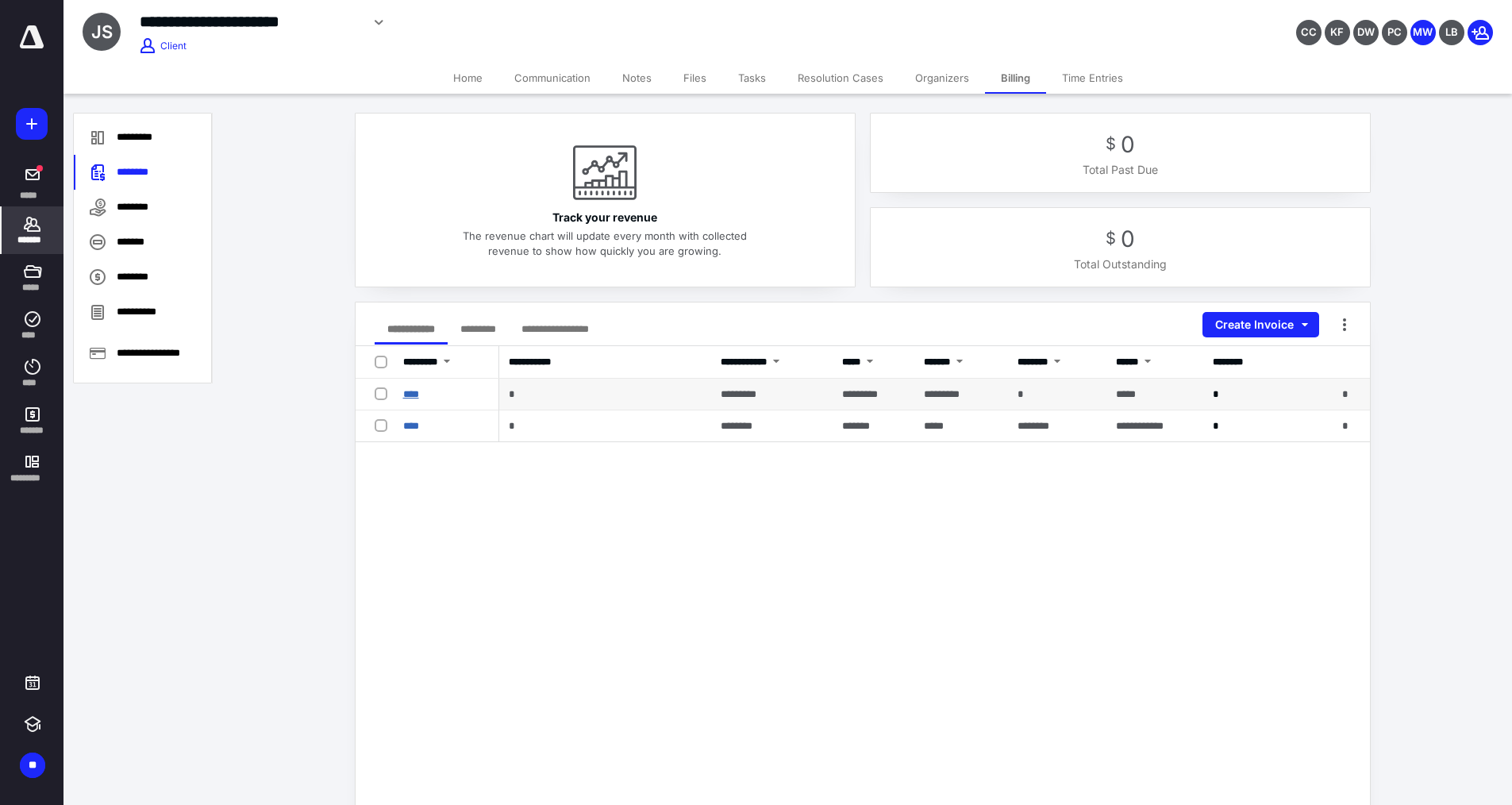 click on "****" at bounding box center [411, 394] 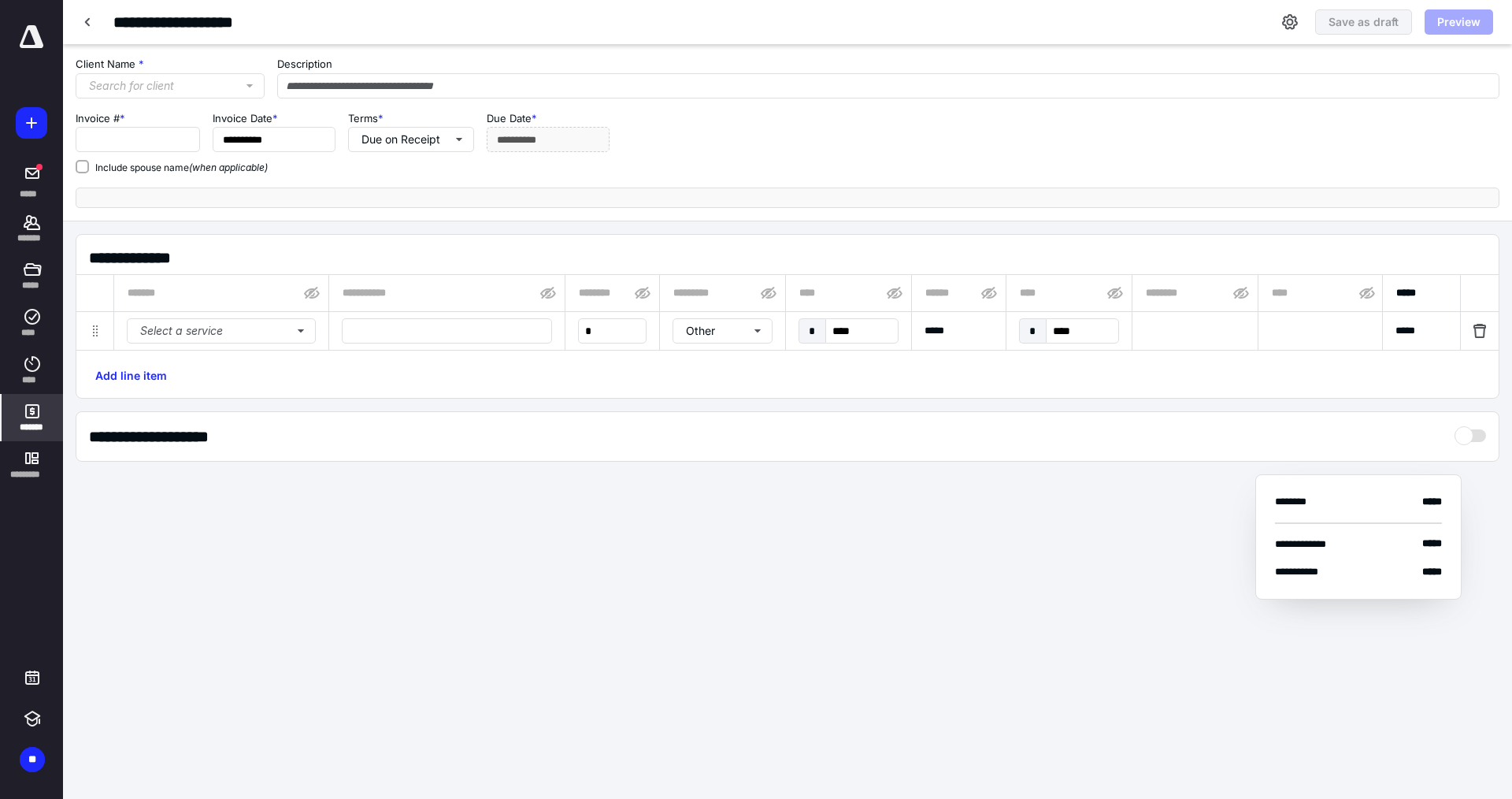 type on "****" 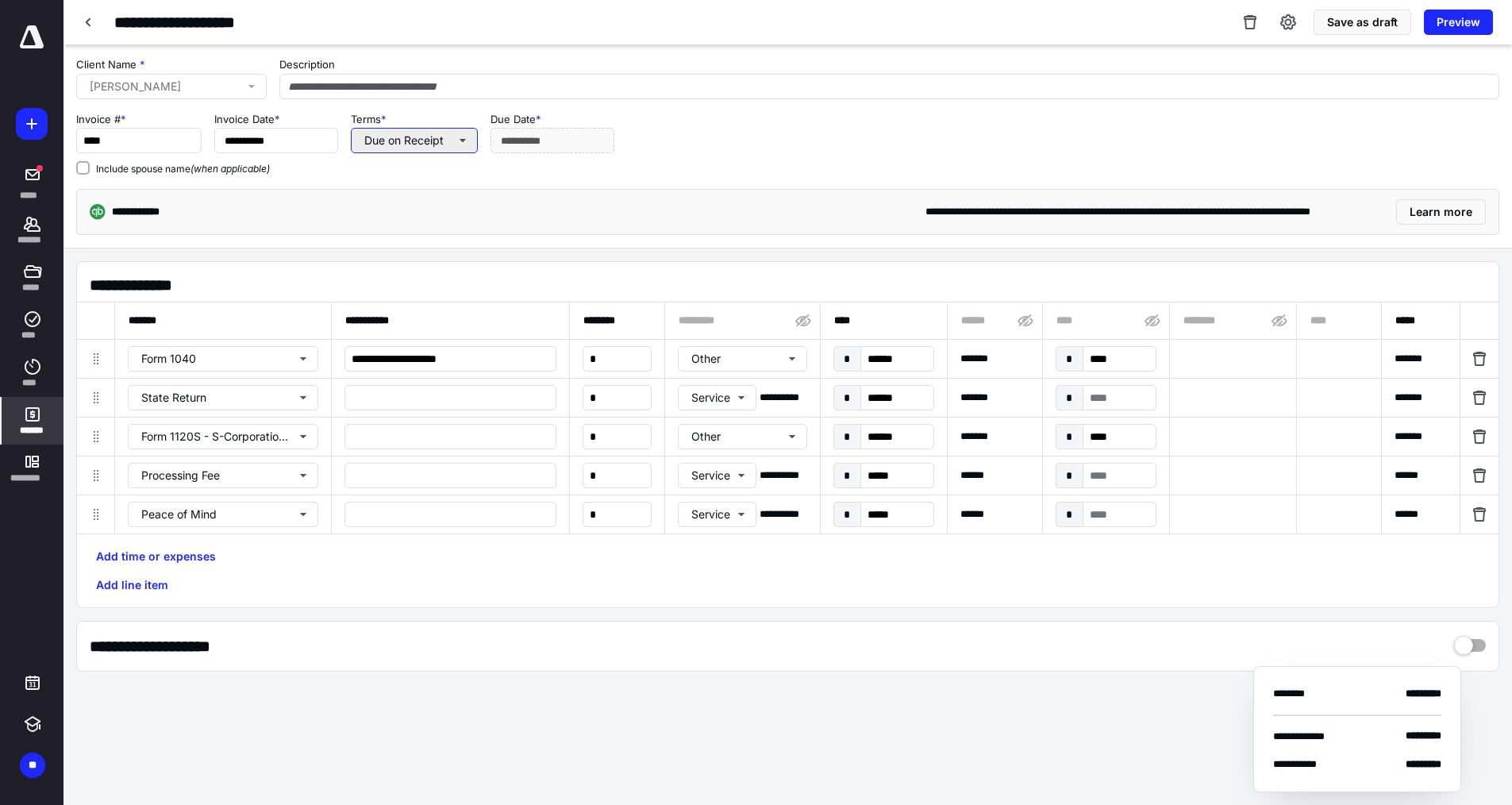 drag, startPoint x: 498, startPoint y: 133, endPoint x: 504, endPoint y: 148, distance: 16.155494 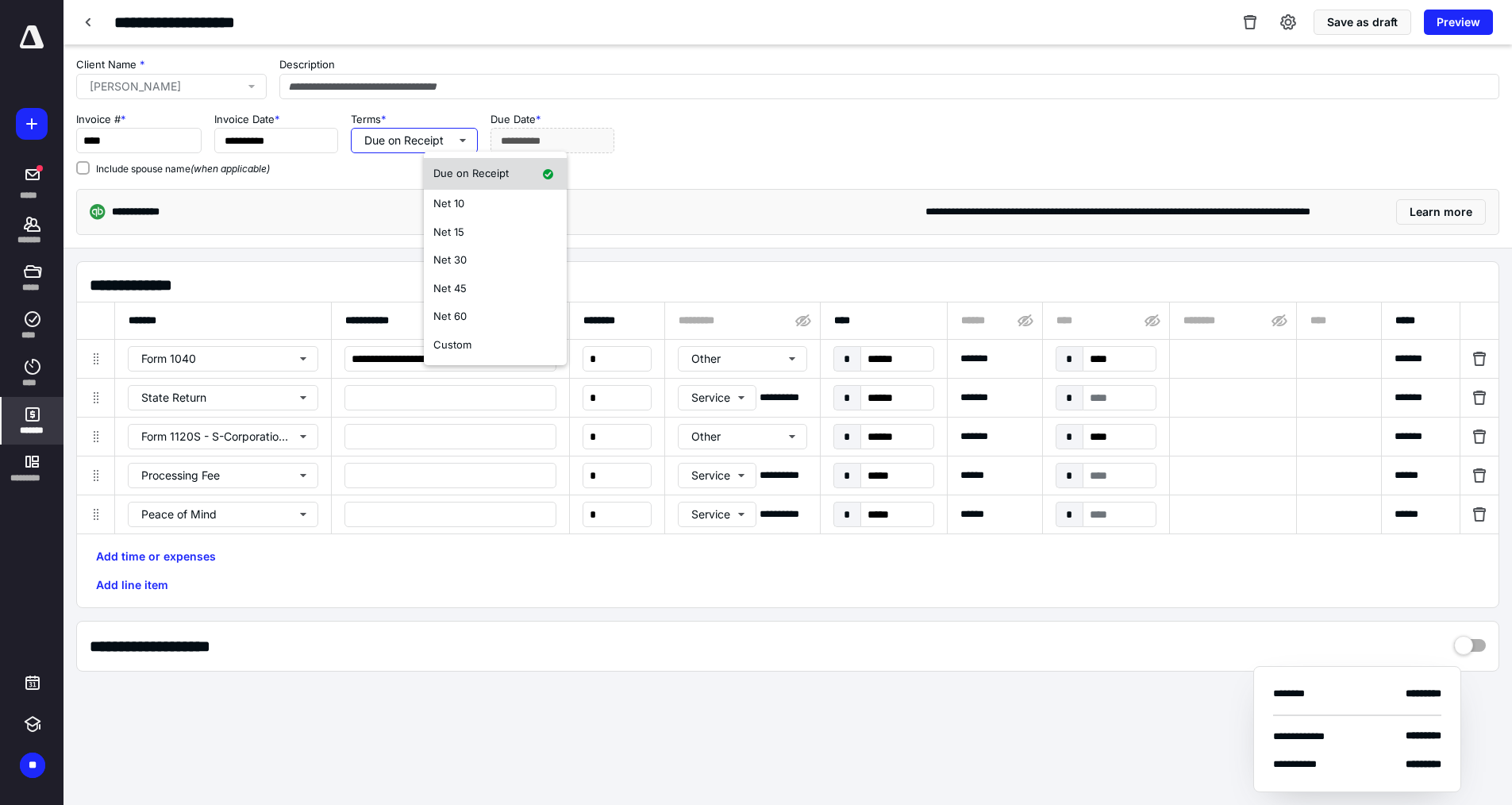 drag, startPoint x: 516, startPoint y: 341, endPoint x: 461, endPoint y: 167, distance: 182.48562 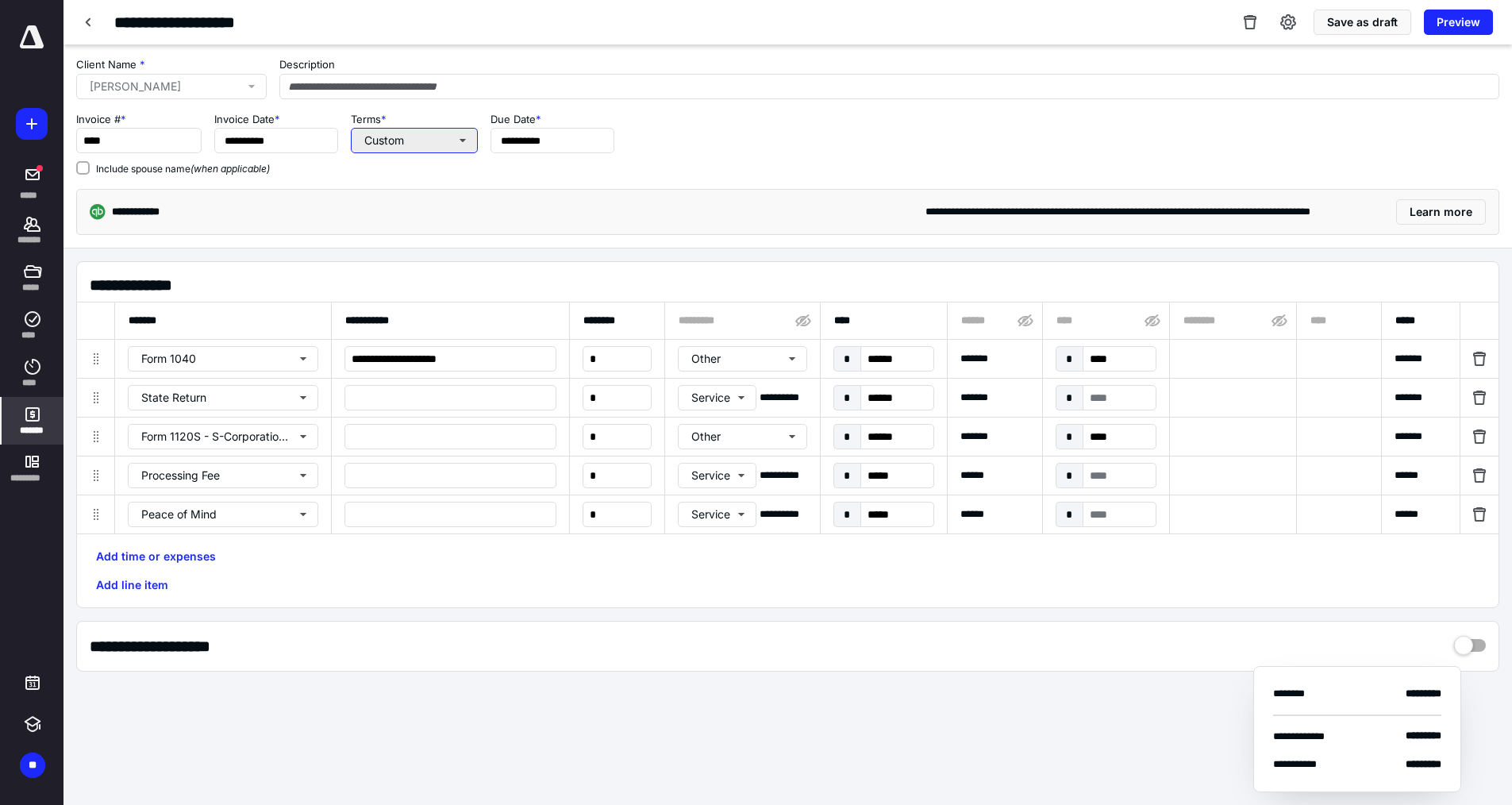 click on "Custom" at bounding box center [414, 141] 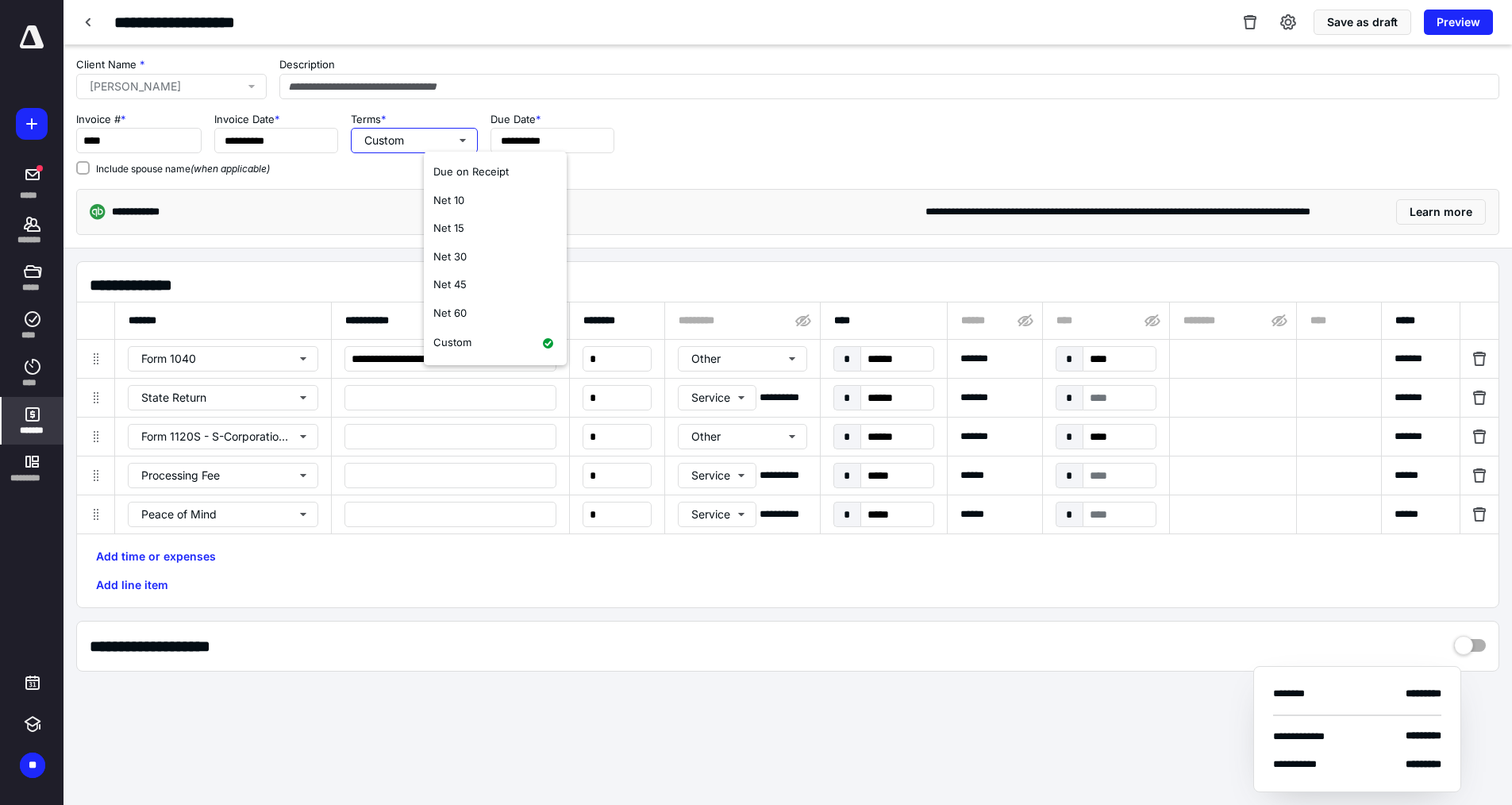 drag, startPoint x: 498, startPoint y: 310, endPoint x: 425, endPoint y: 67, distance: 253.7282 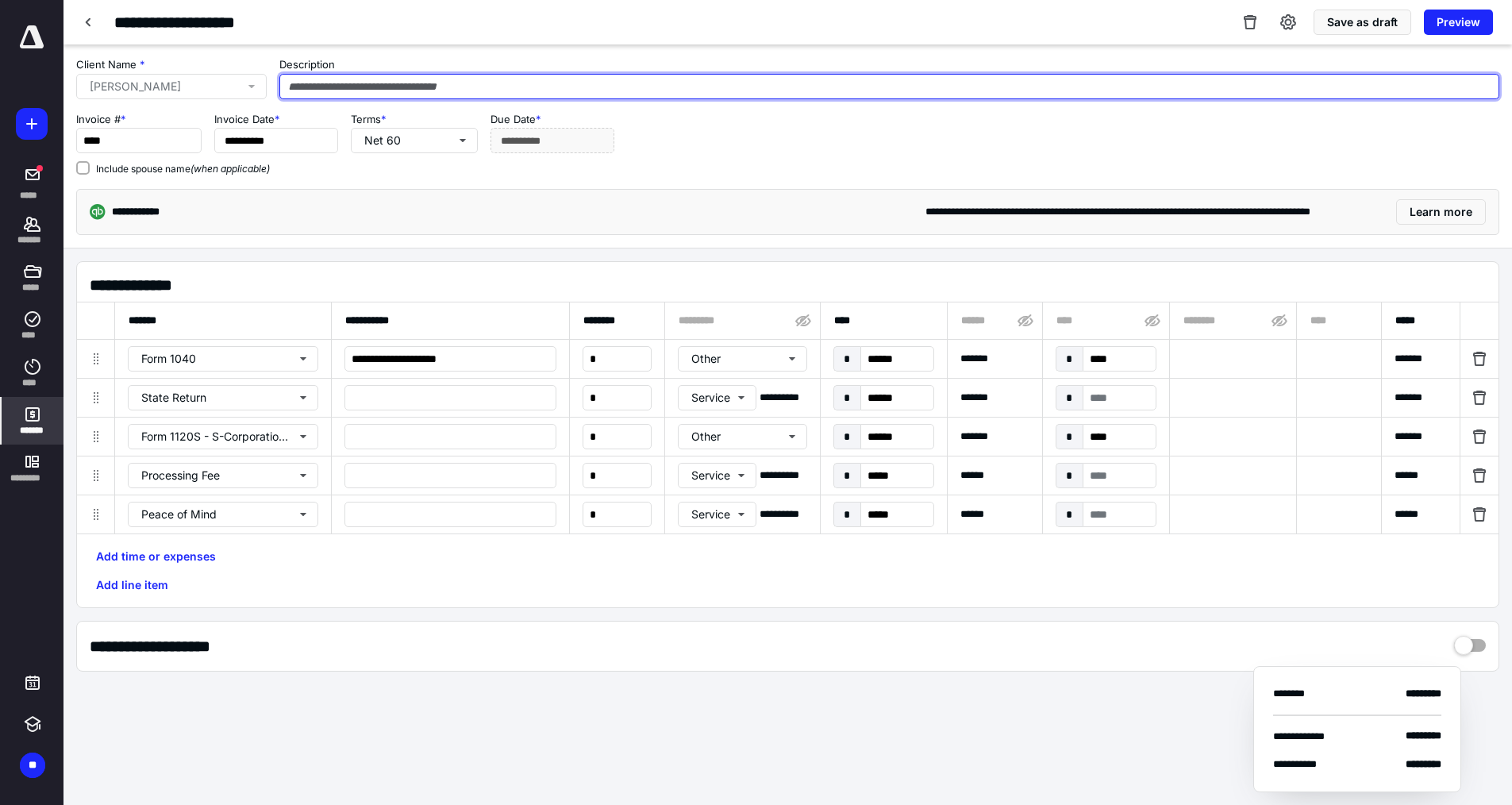 click at bounding box center [889, 87] 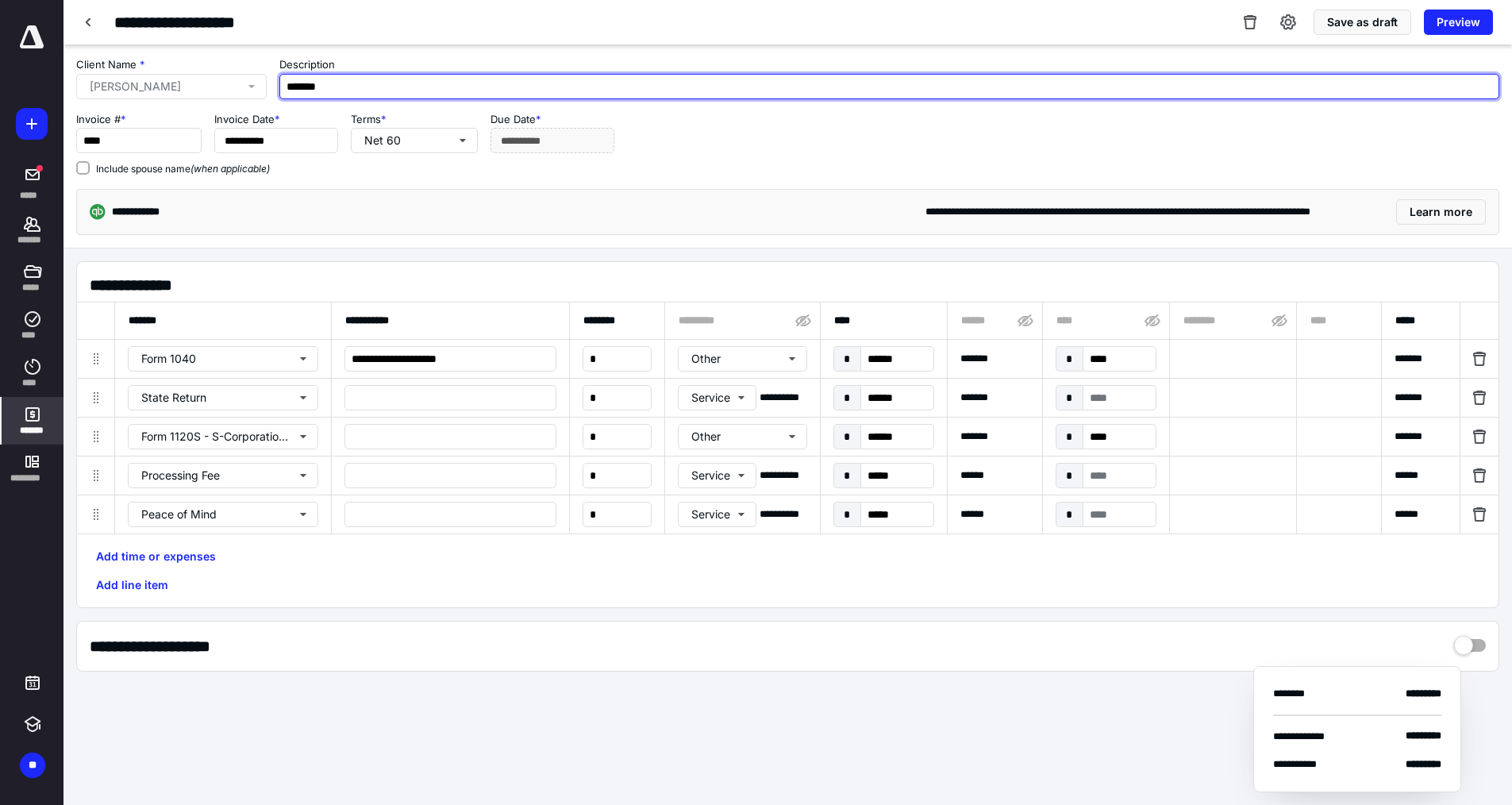 click on "*******" at bounding box center [889, 87] 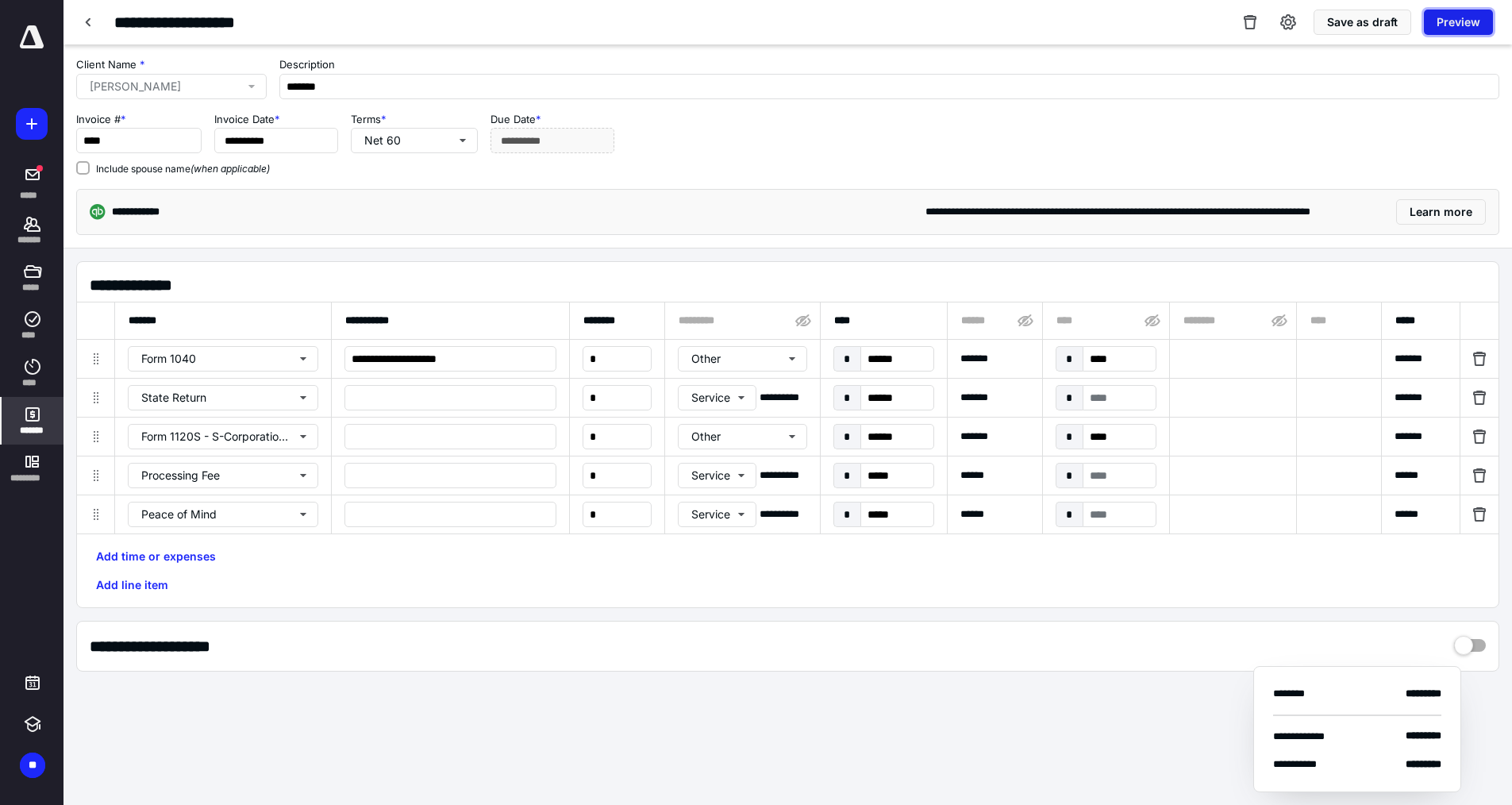 click on "Preview" at bounding box center (1458, 22) 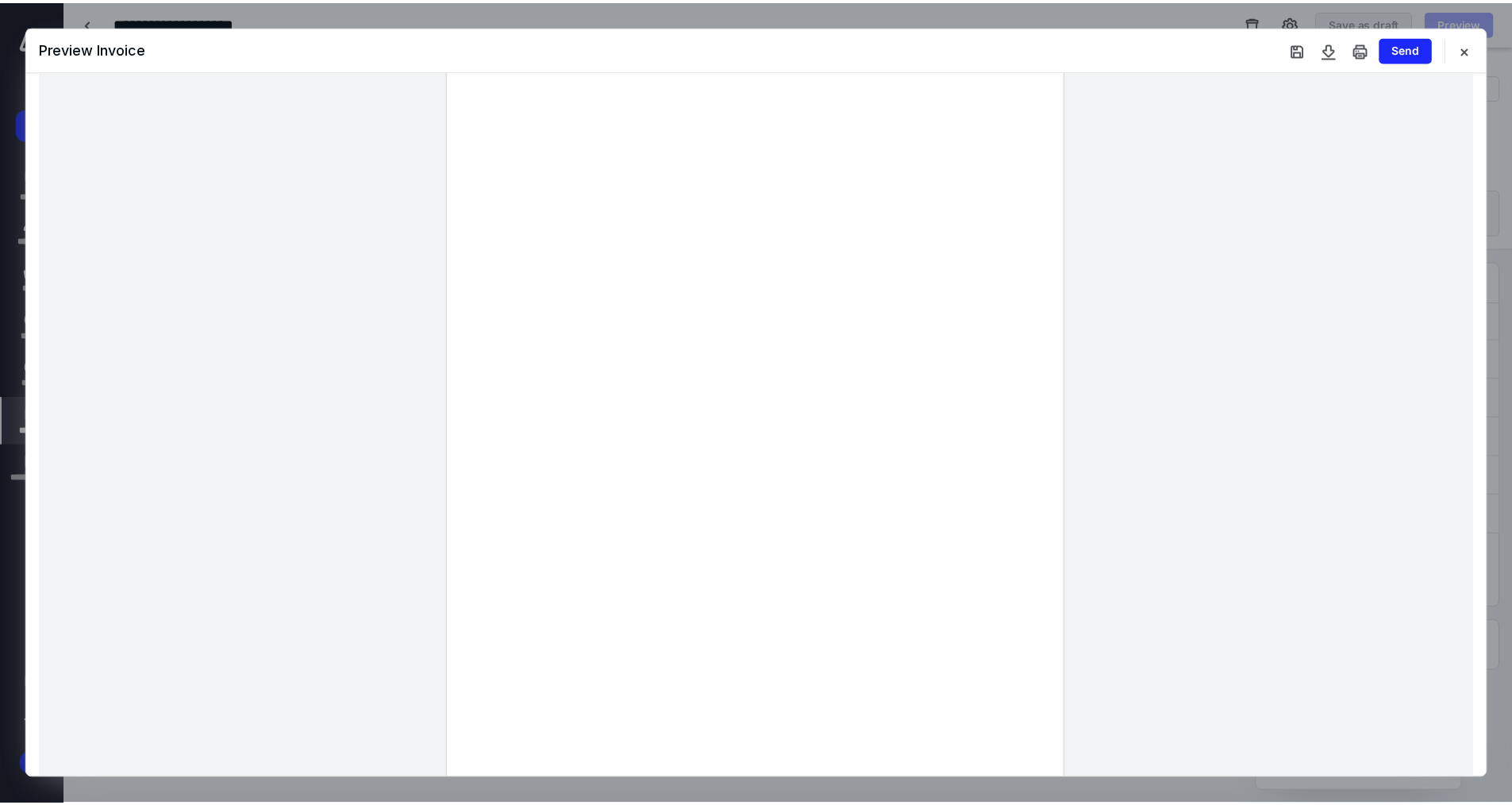 scroll, scrollTop: 168, scrollLeft: 0, axis: vertical 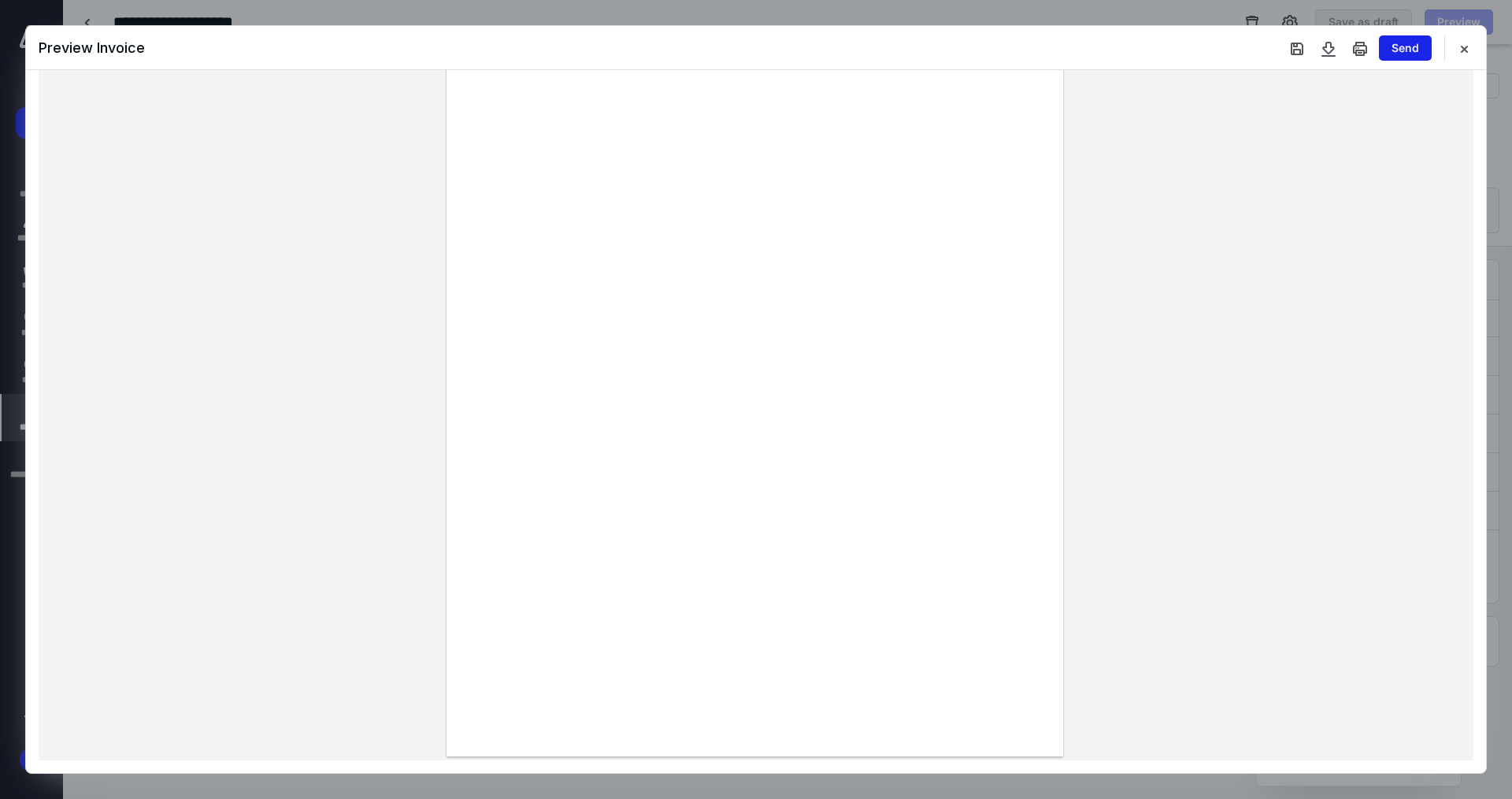 click on "Send" at bounding box center [1405, 48] 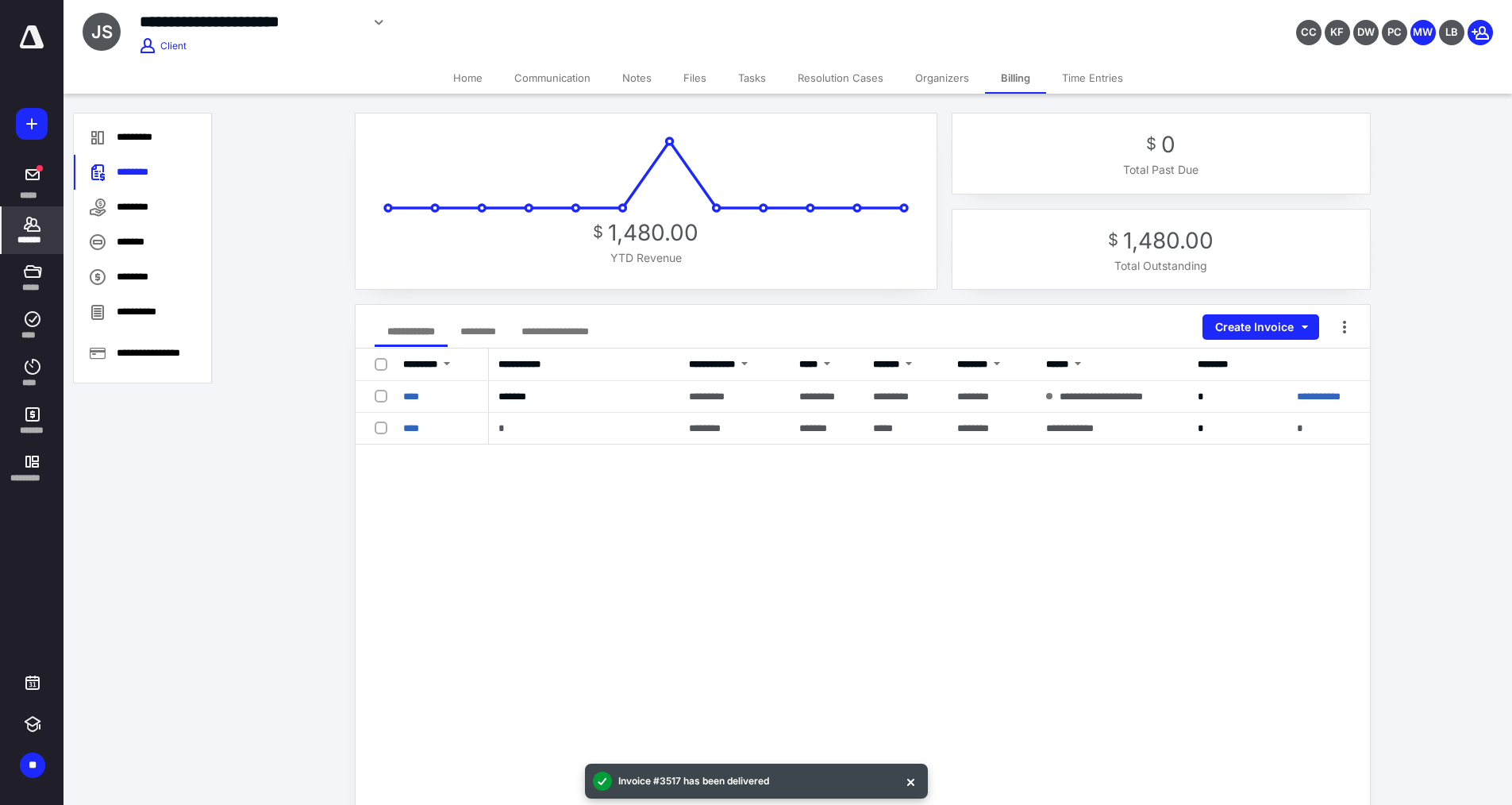 click on "Home" at bounding box center (467, 78) 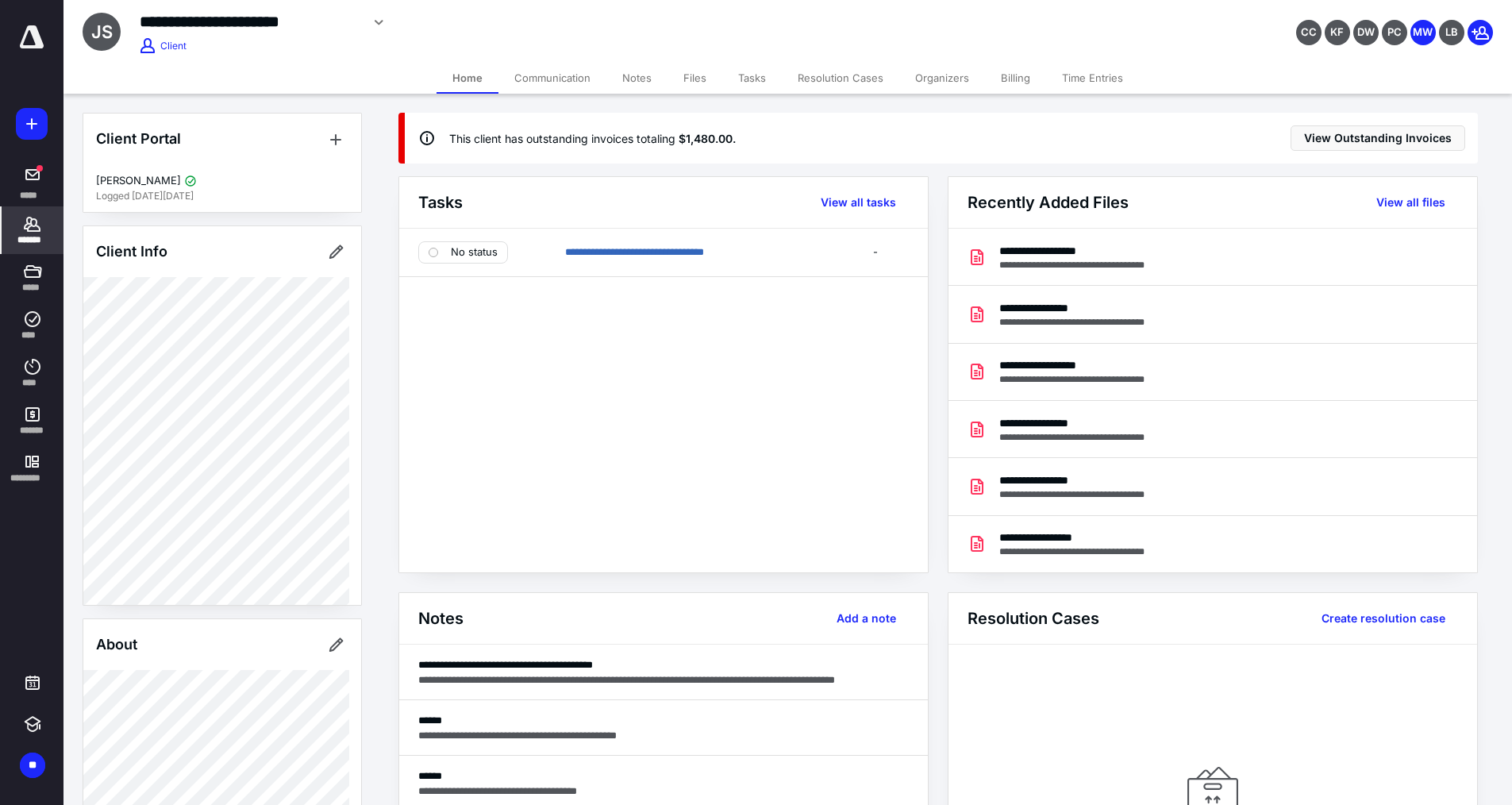 click on "*******" at bounding box center [33, 240] 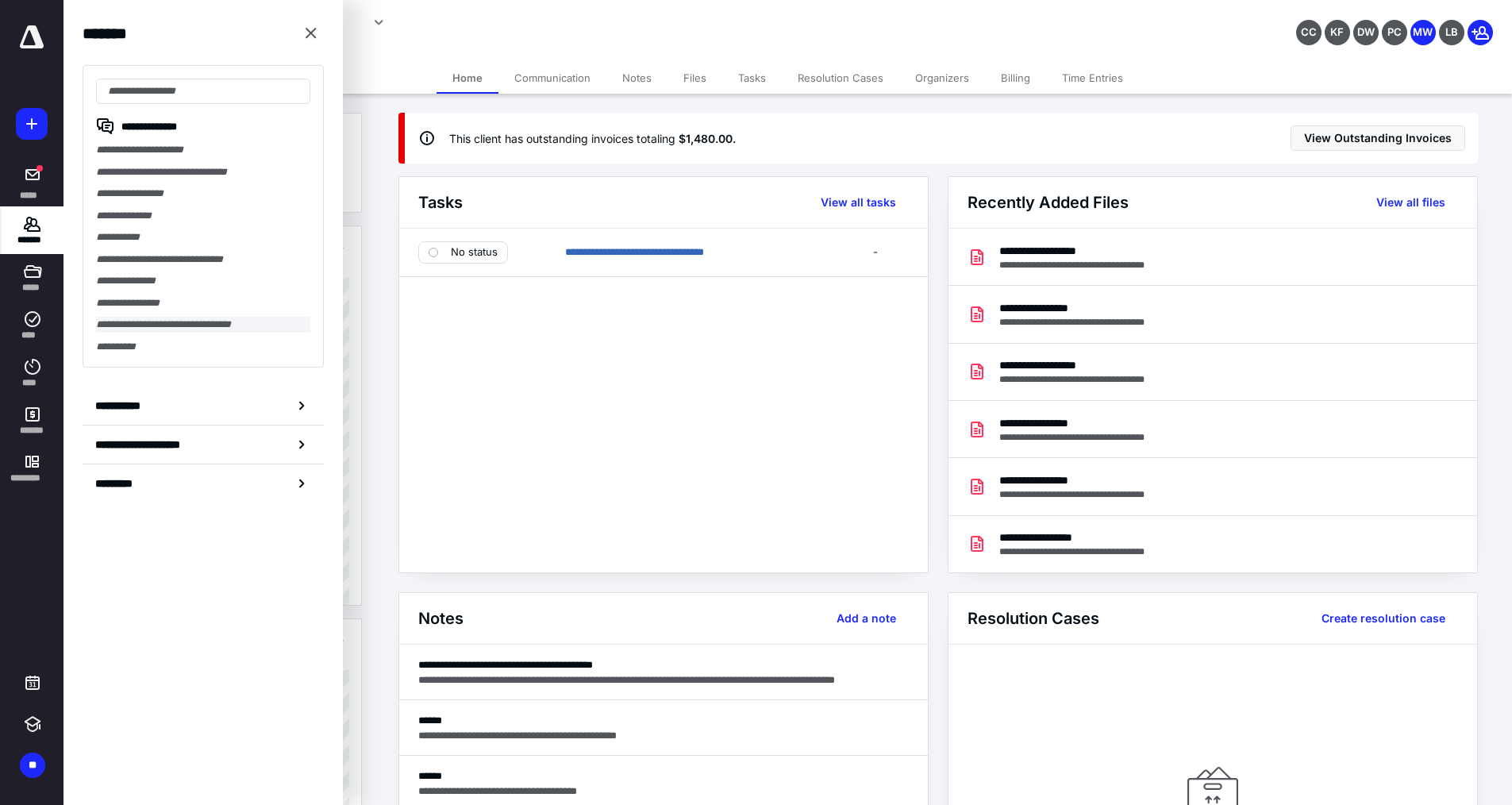 click on "**********" at bounding box center [203, 325] 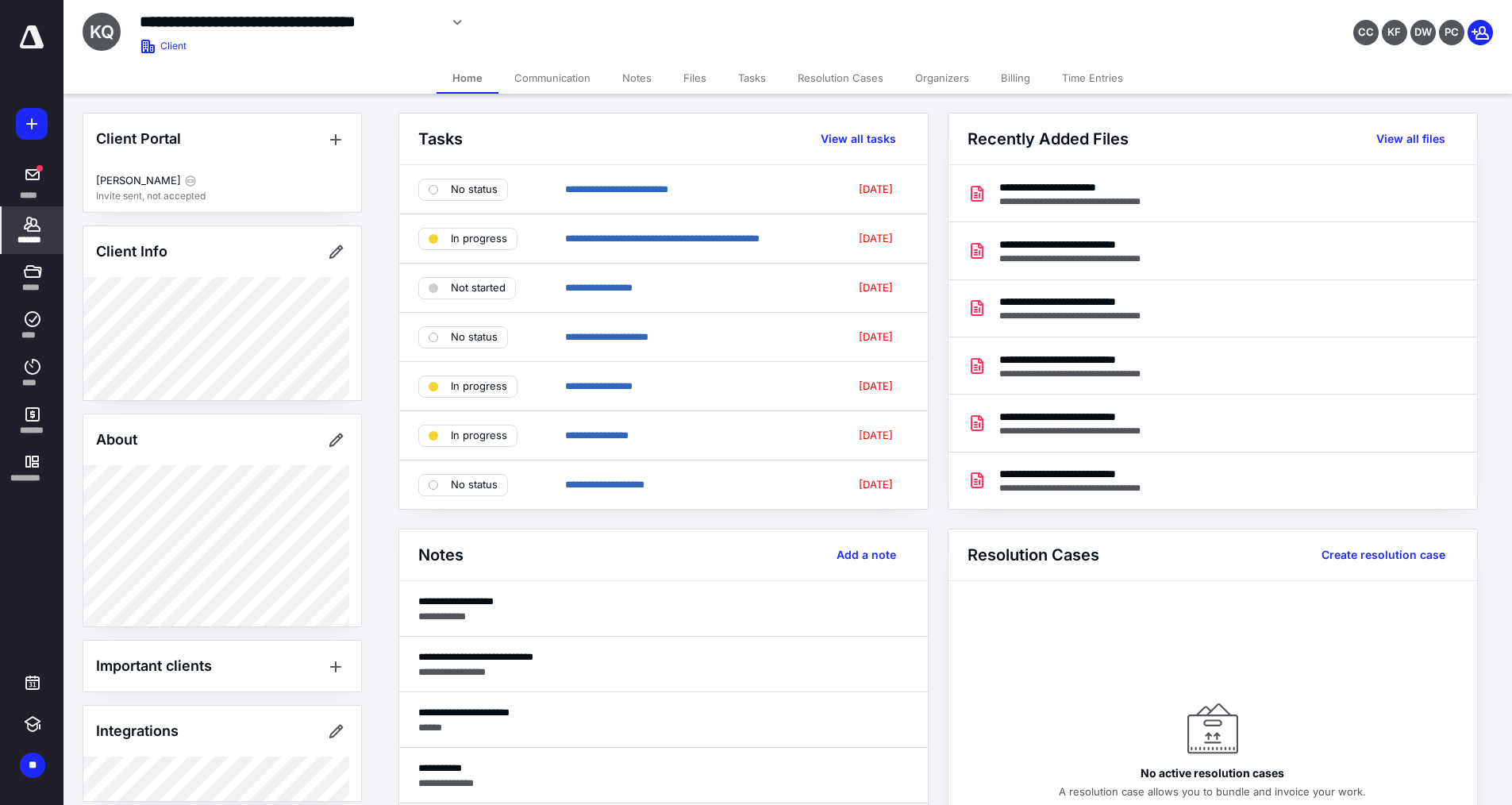 click on "Tasks" at bounding box center (752, 78) 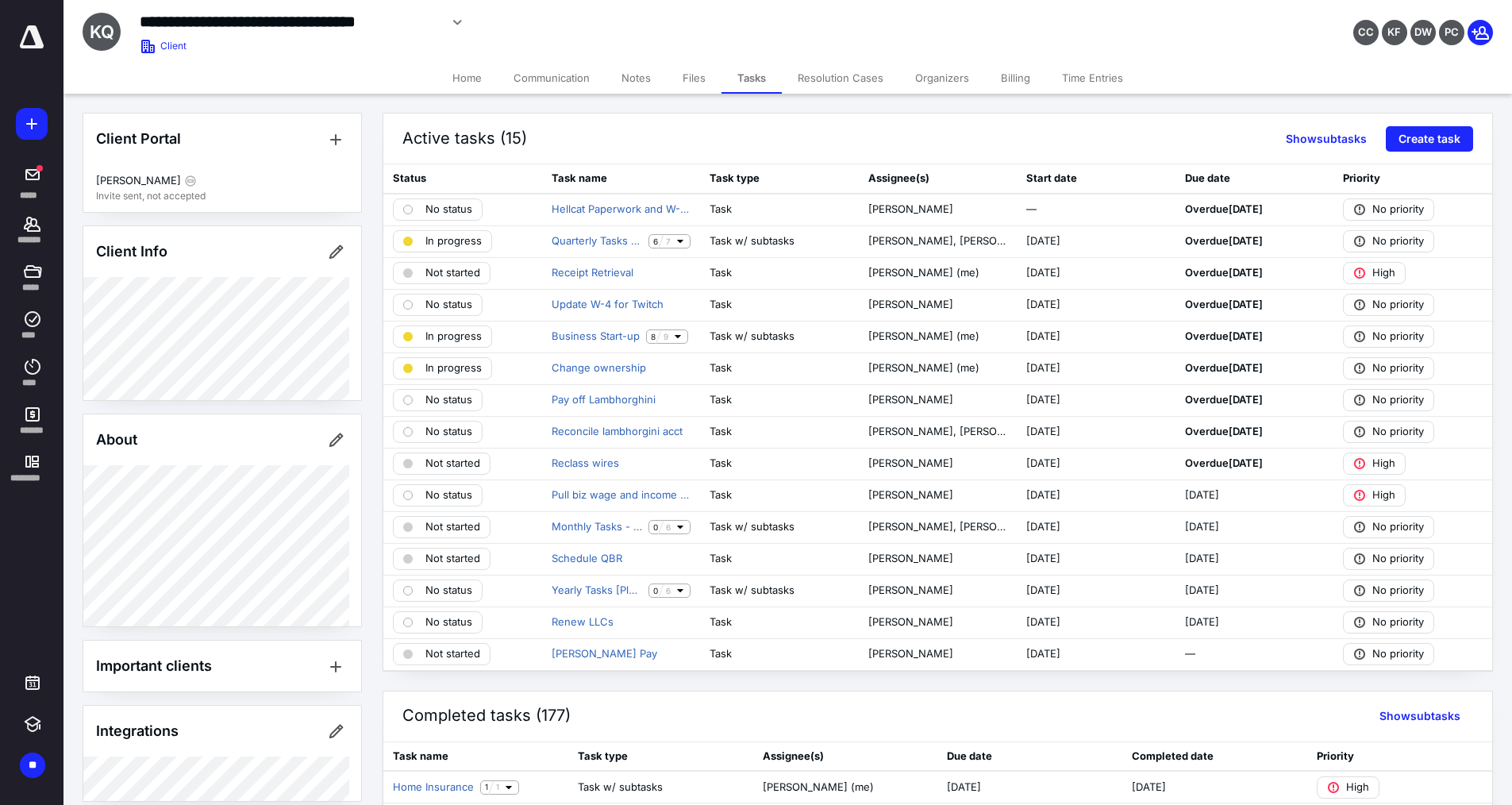 click on "Files" at bounding box center [694, 78] 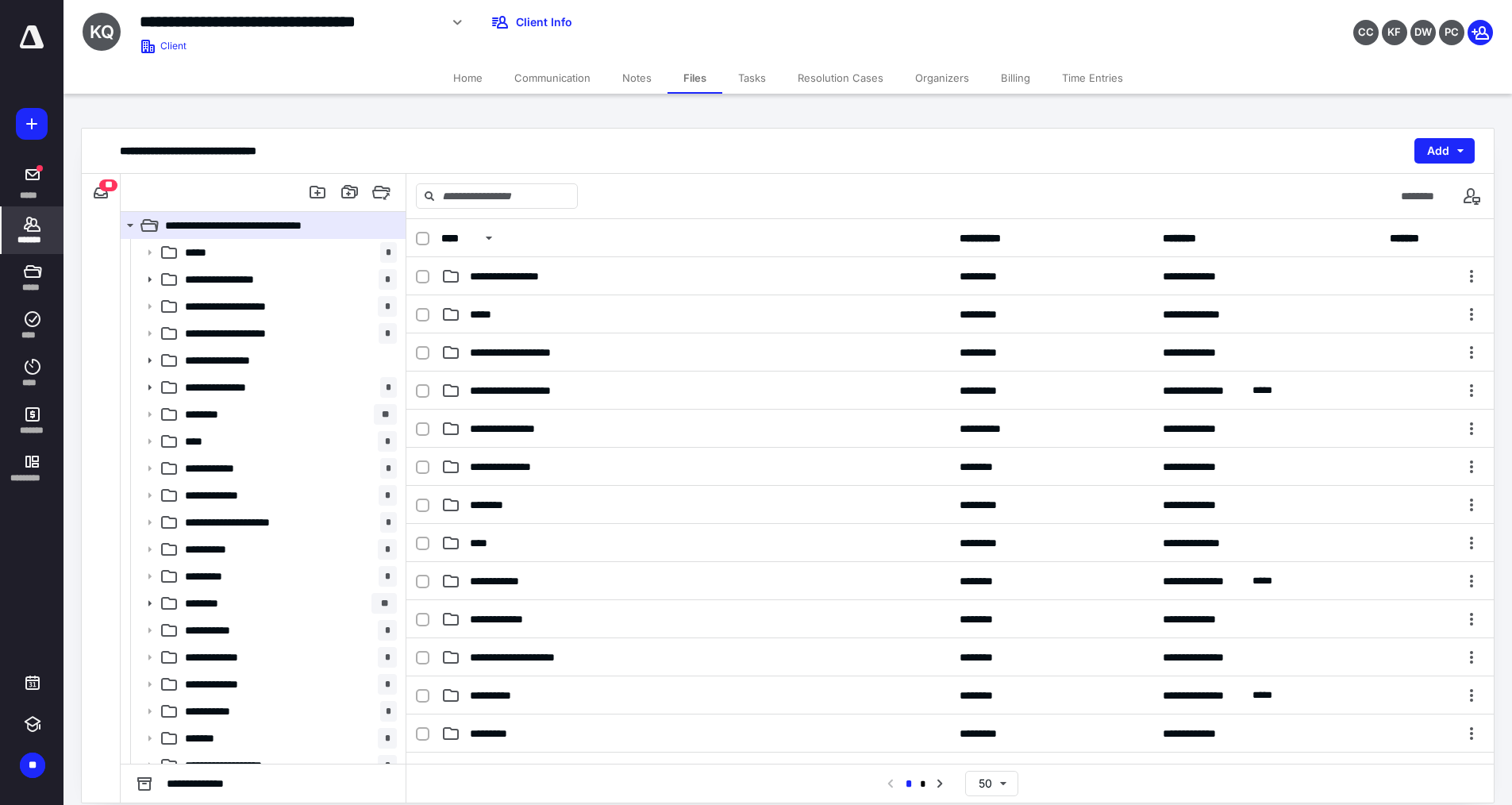click on "*******" at bounding box center (33, 230) 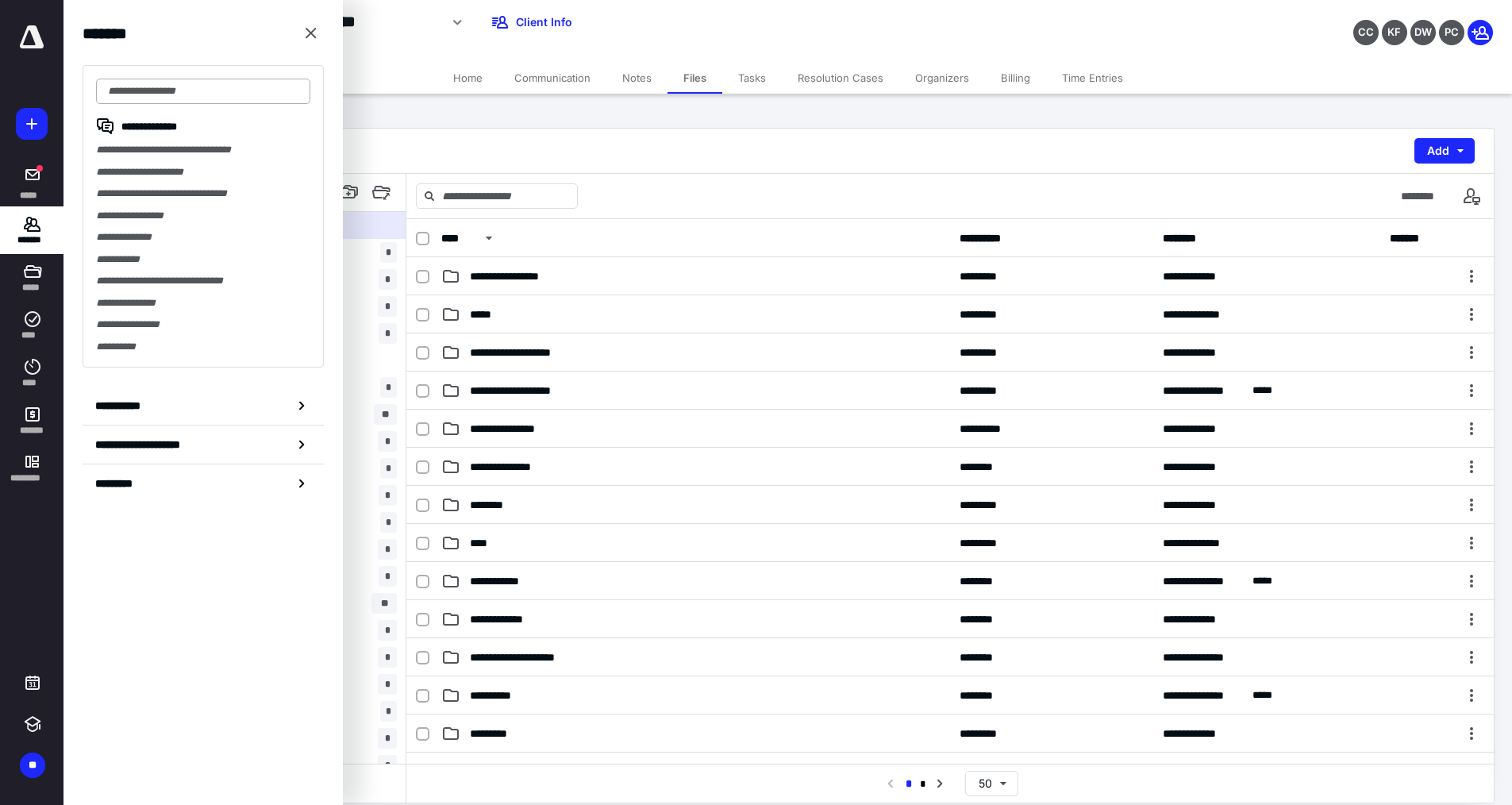click at bounding box center (203, 91) 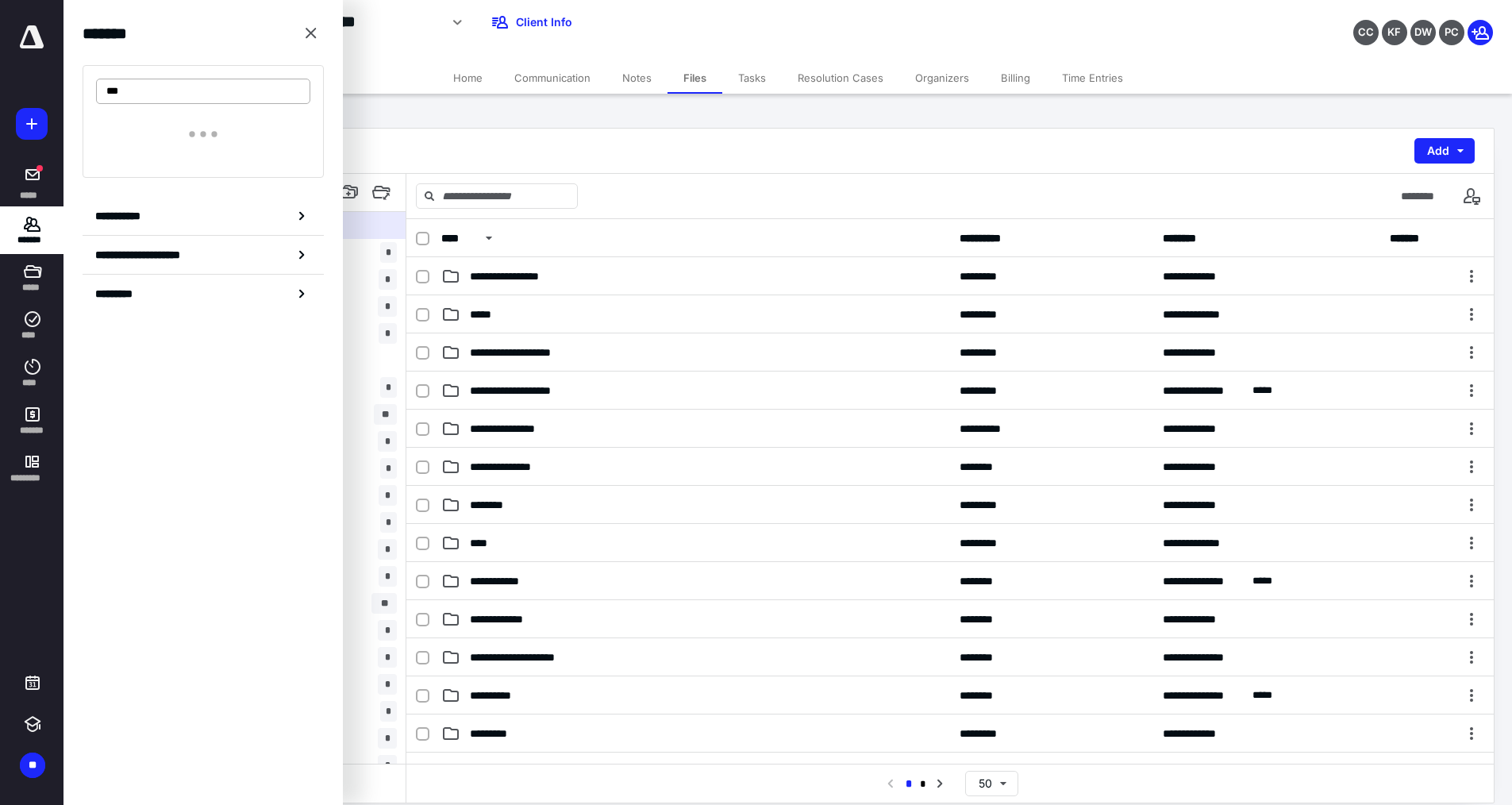 type on "***" 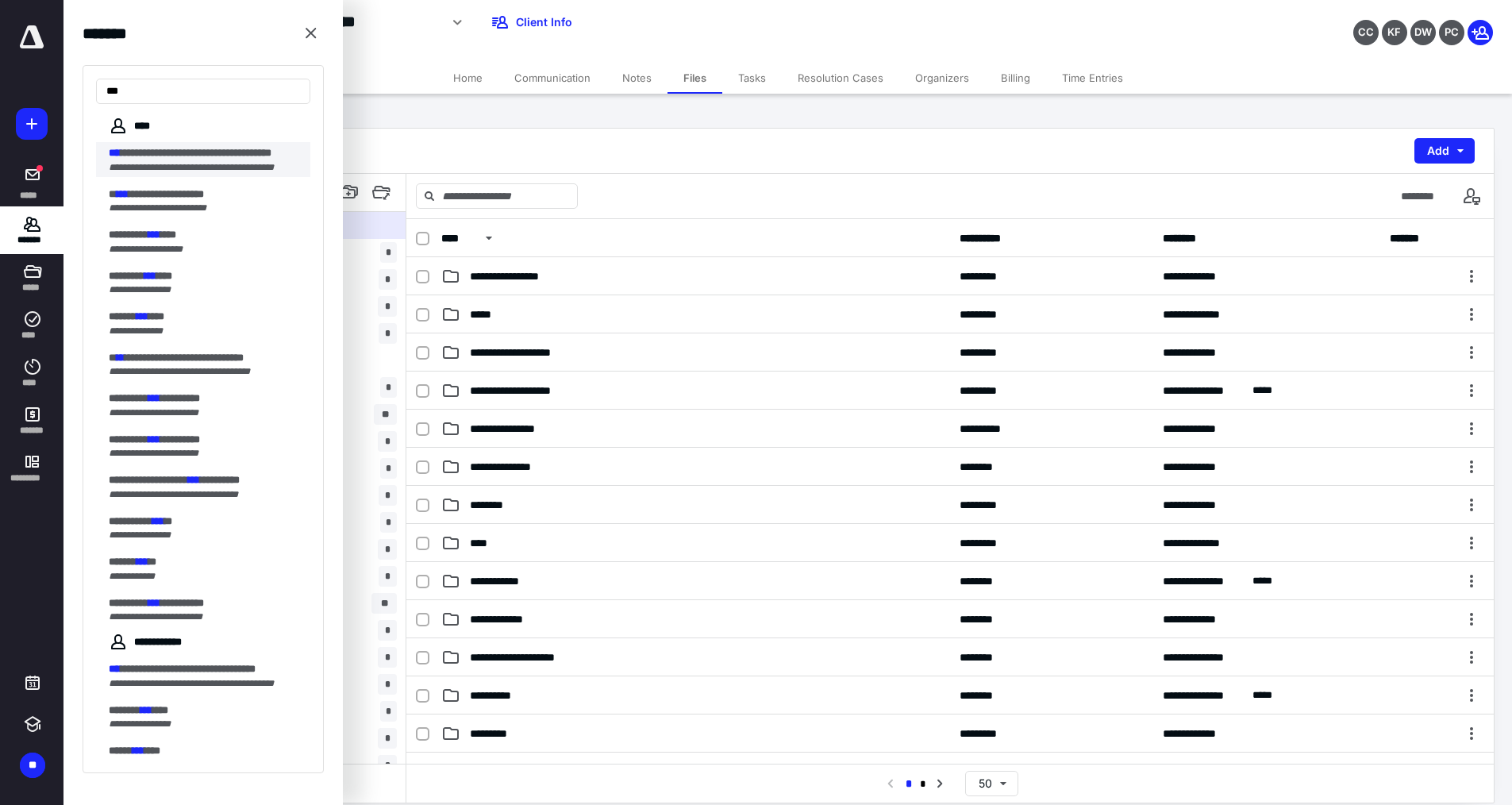 click on "**********" at bounding box center [210, 160] 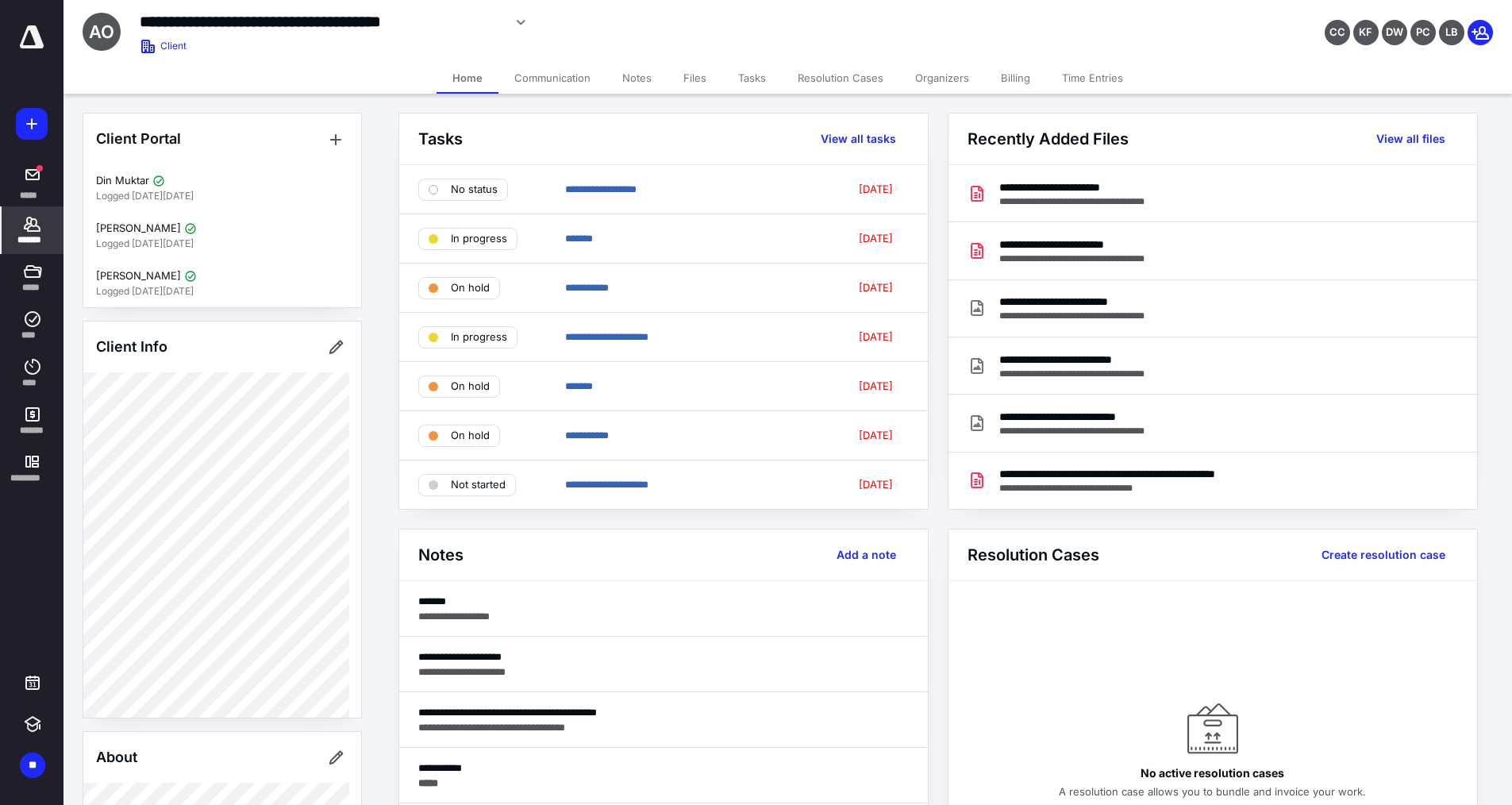 click on "Notes" at bounding box center [637, 78] 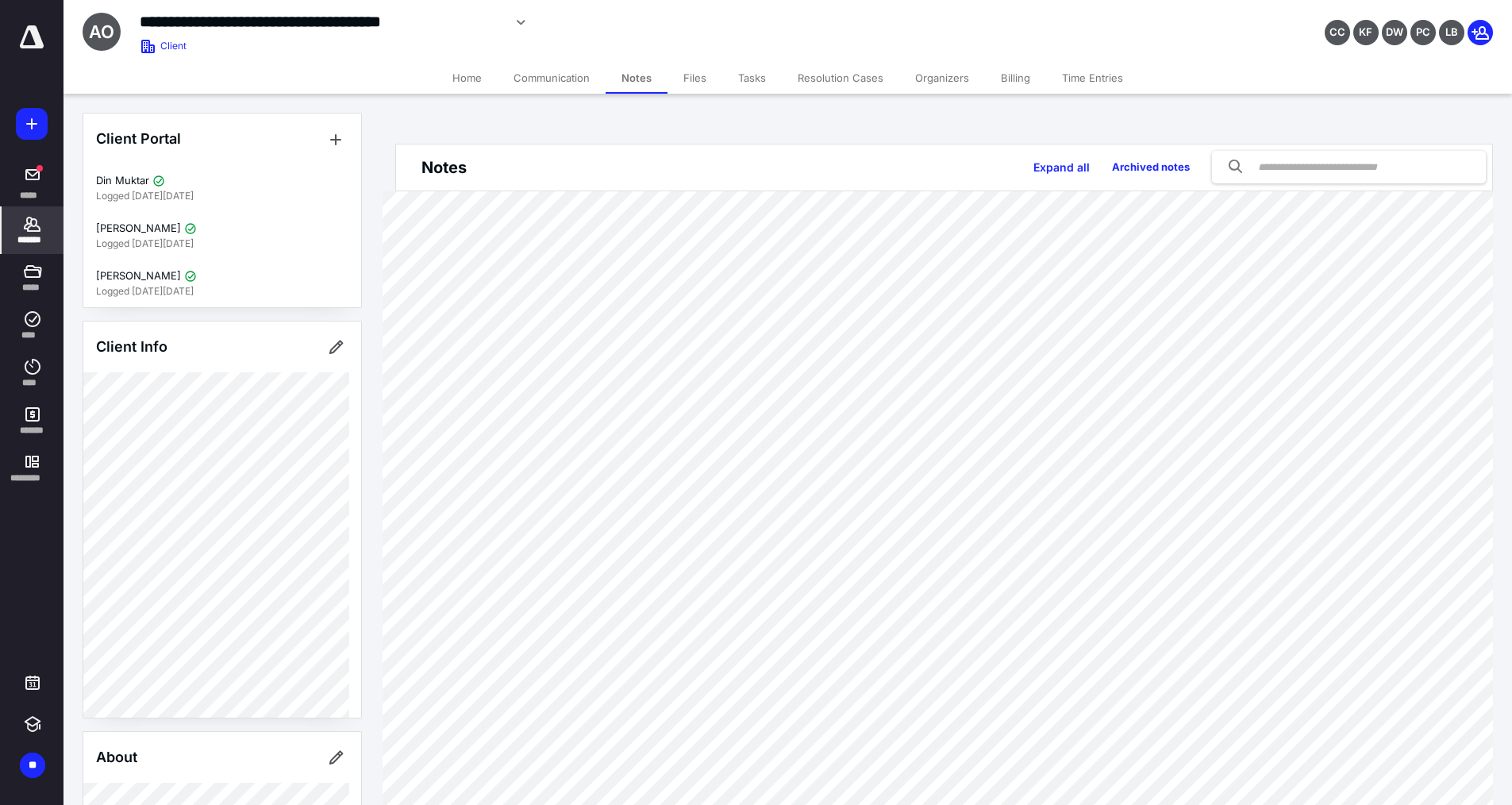 drag, startPoint x: 708, startPoint y: 84, endPoint x: 760, endPoint y: 83, distance: 52.0096 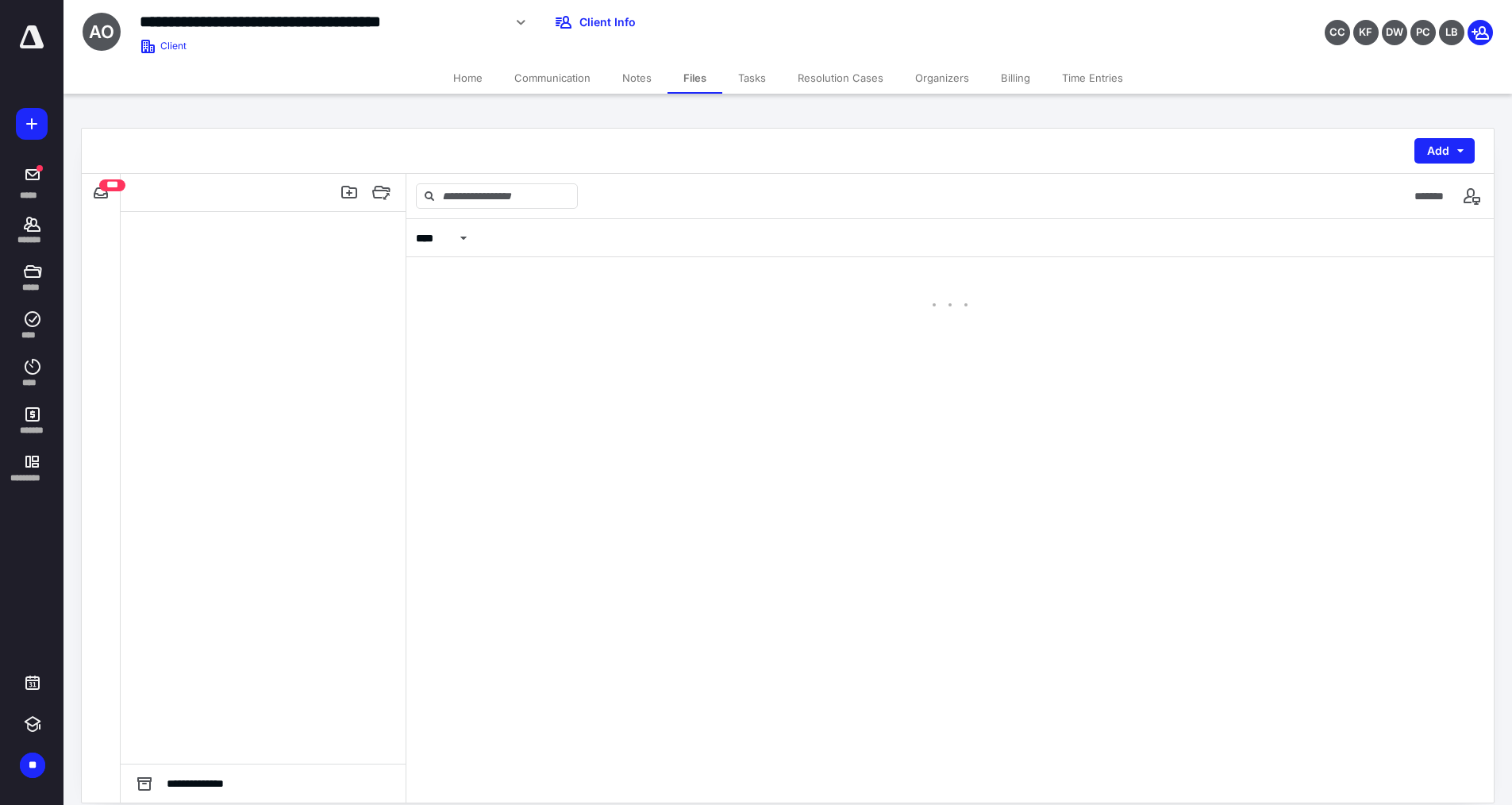 drag, startPoint x: 781, startPoint y: 83, endPoint x: 775, endPoint y: 89, distance: 8.485281 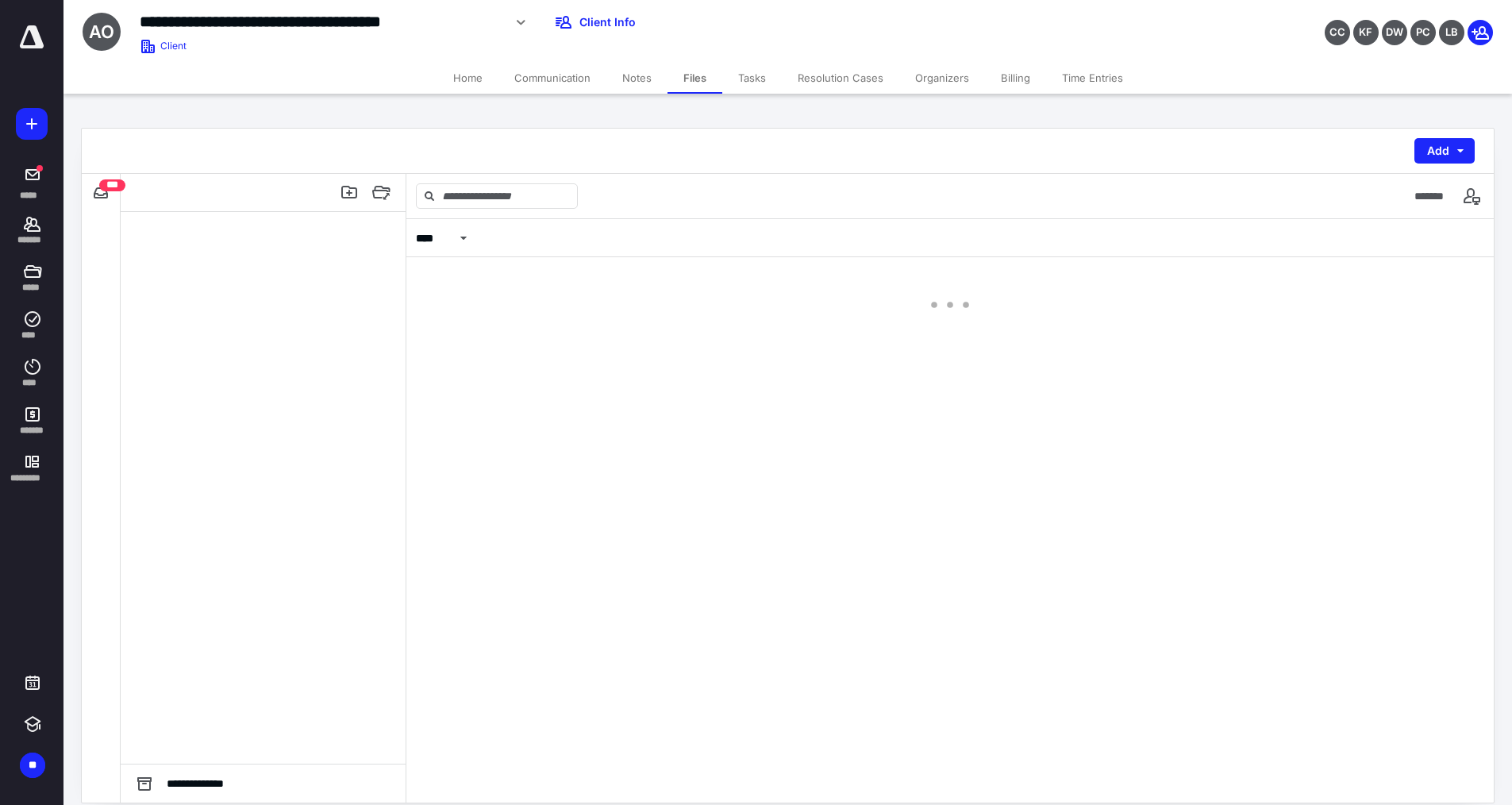 click on "Tasks" at bounding box center (752, 78) 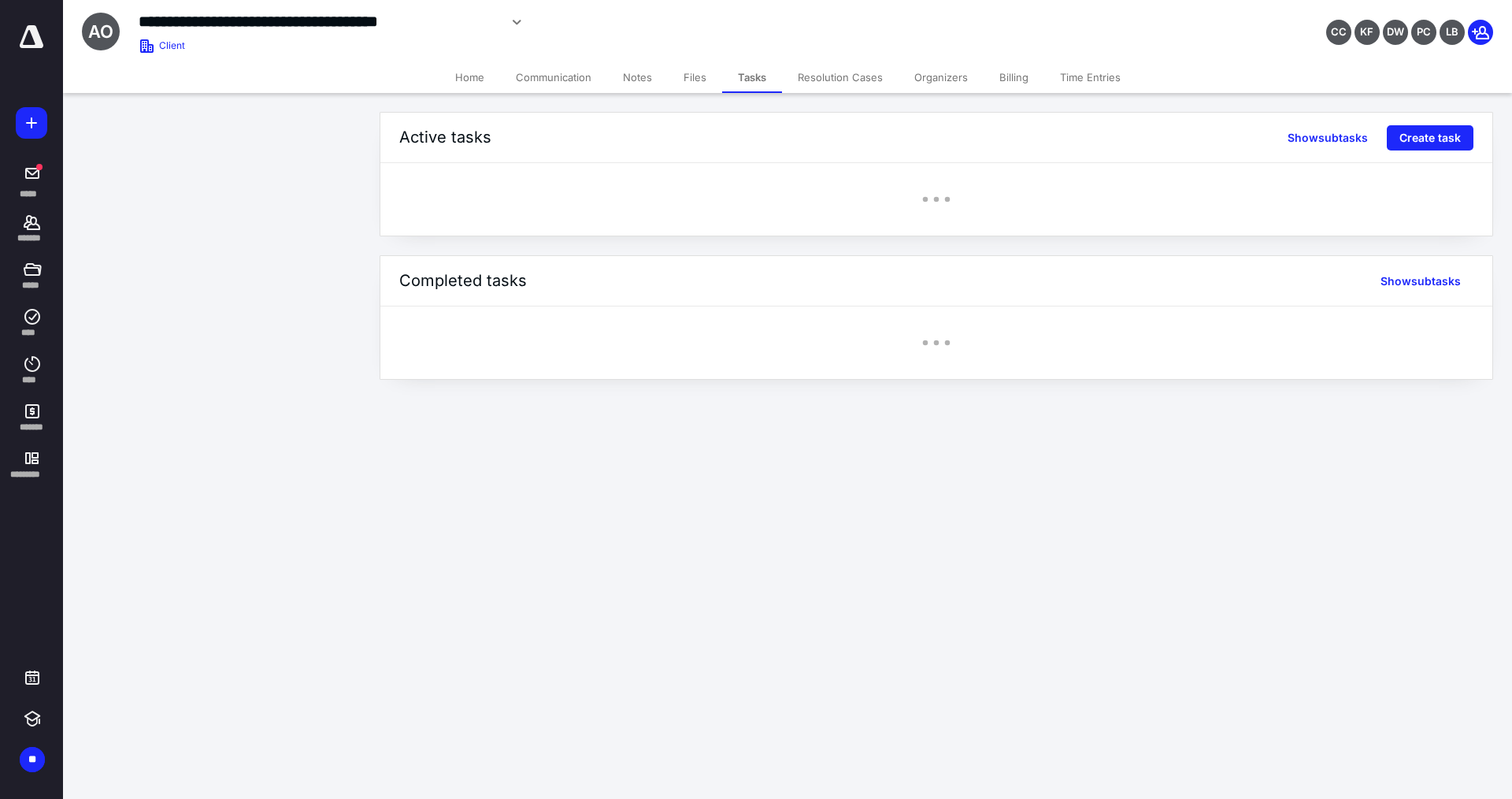 click on "Tasks" at bounding box center (752, 77) 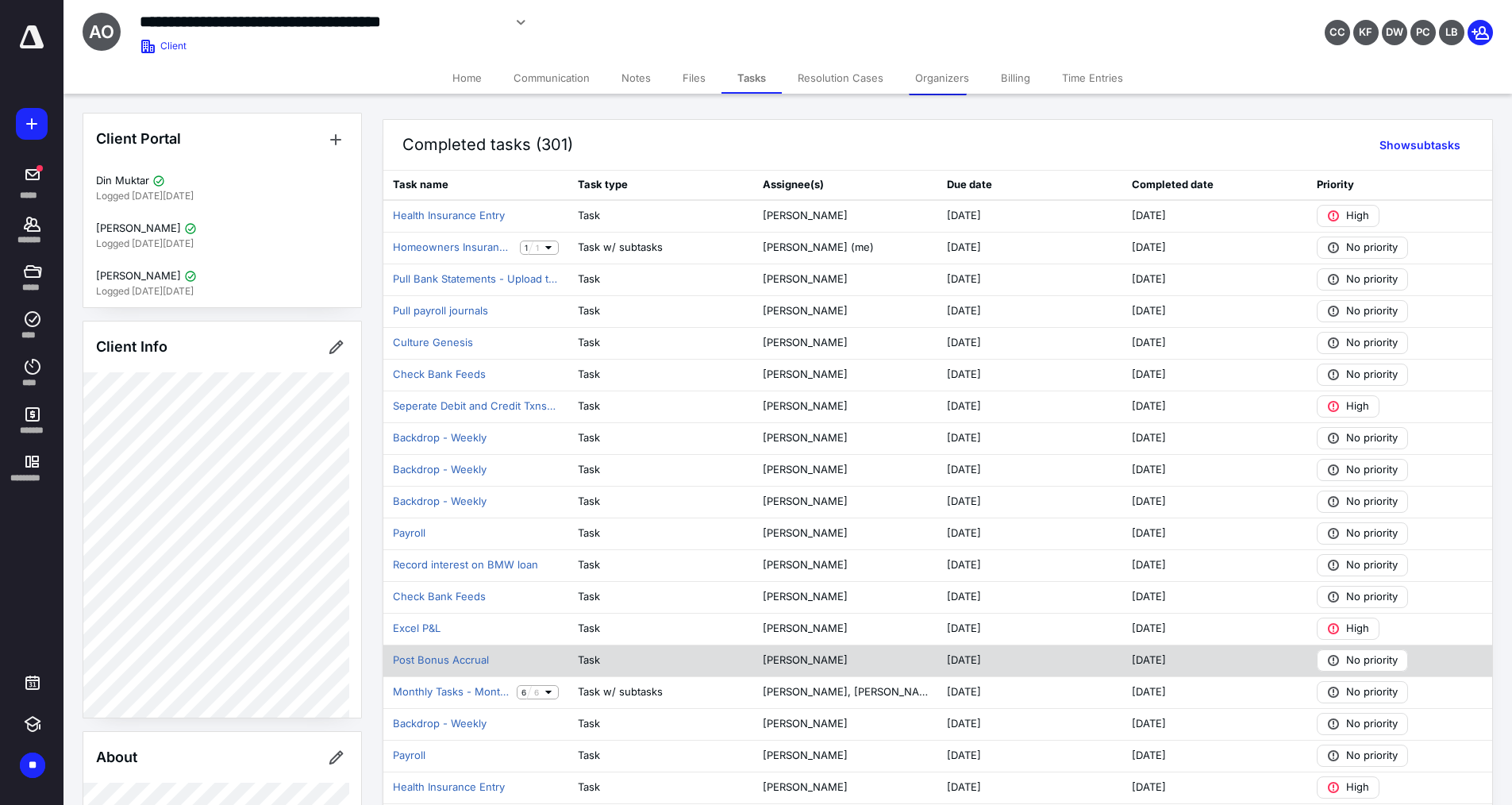 scroll, scrollTop: 712, scrollLeft: 0, axis: vertical 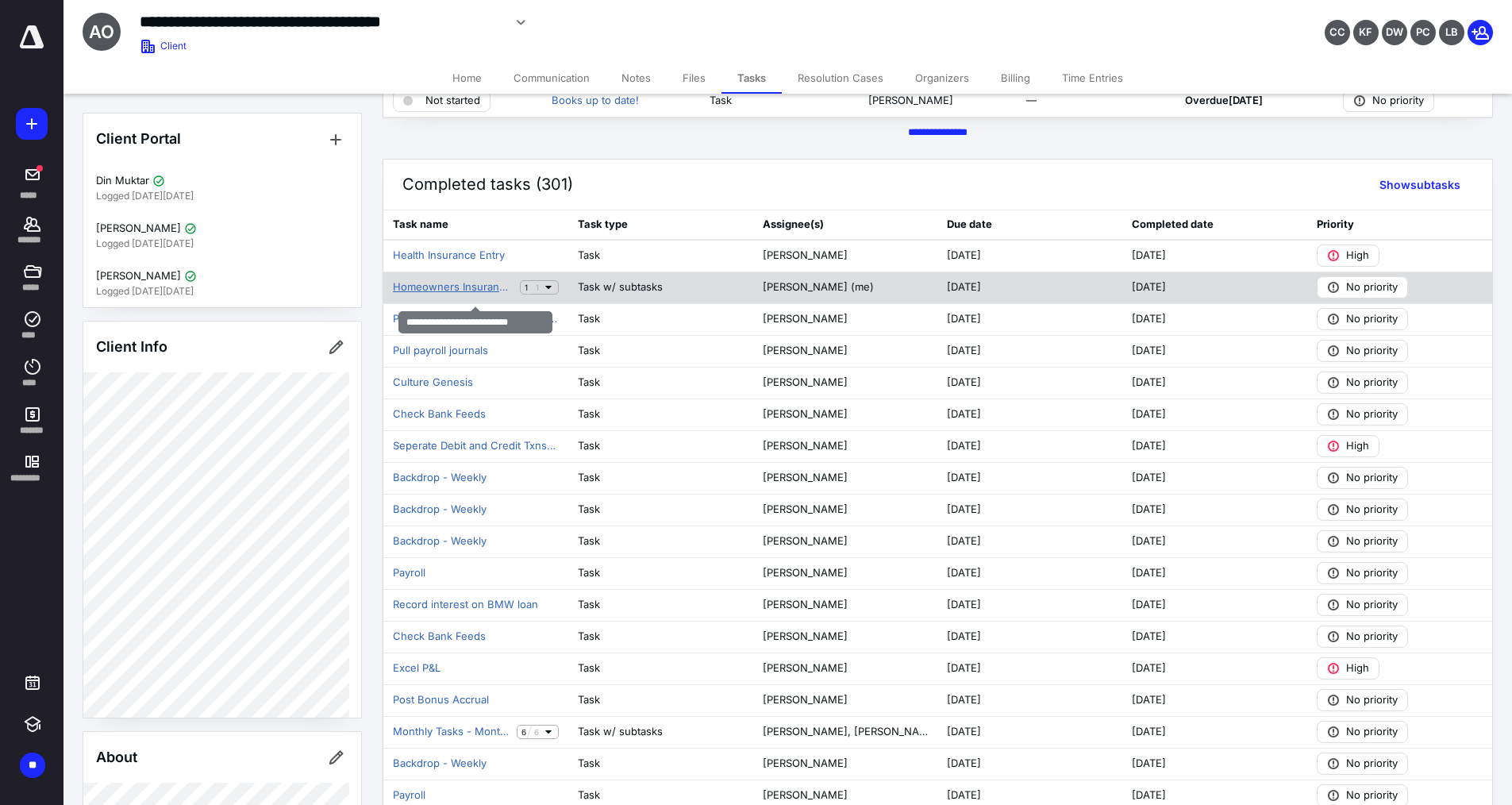 click on "Homeowners Insurance Quote" at bounding box center [453, 287] 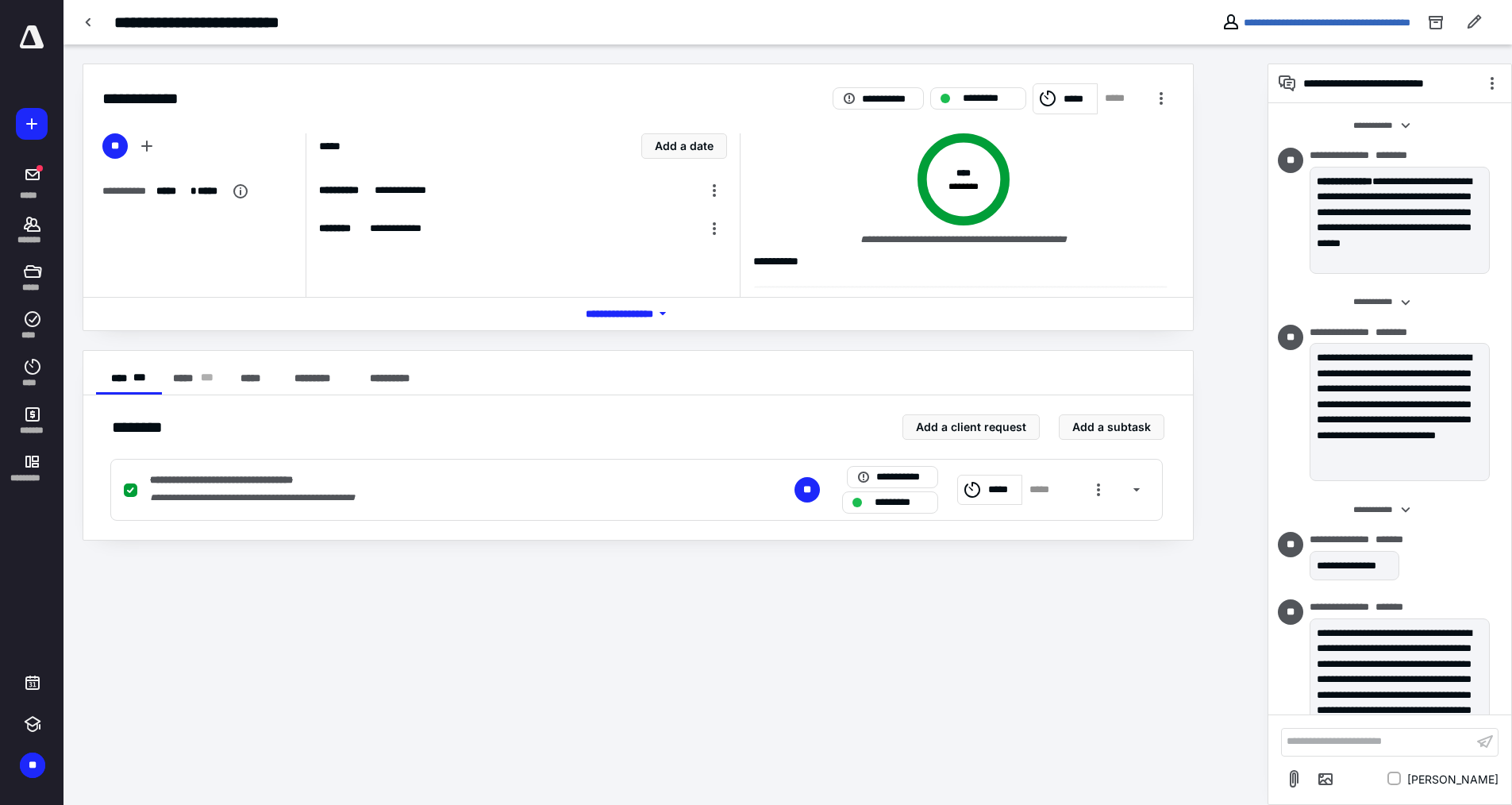 scroll, scrollTop: 447, scrollLeft: 0, axis: vertical 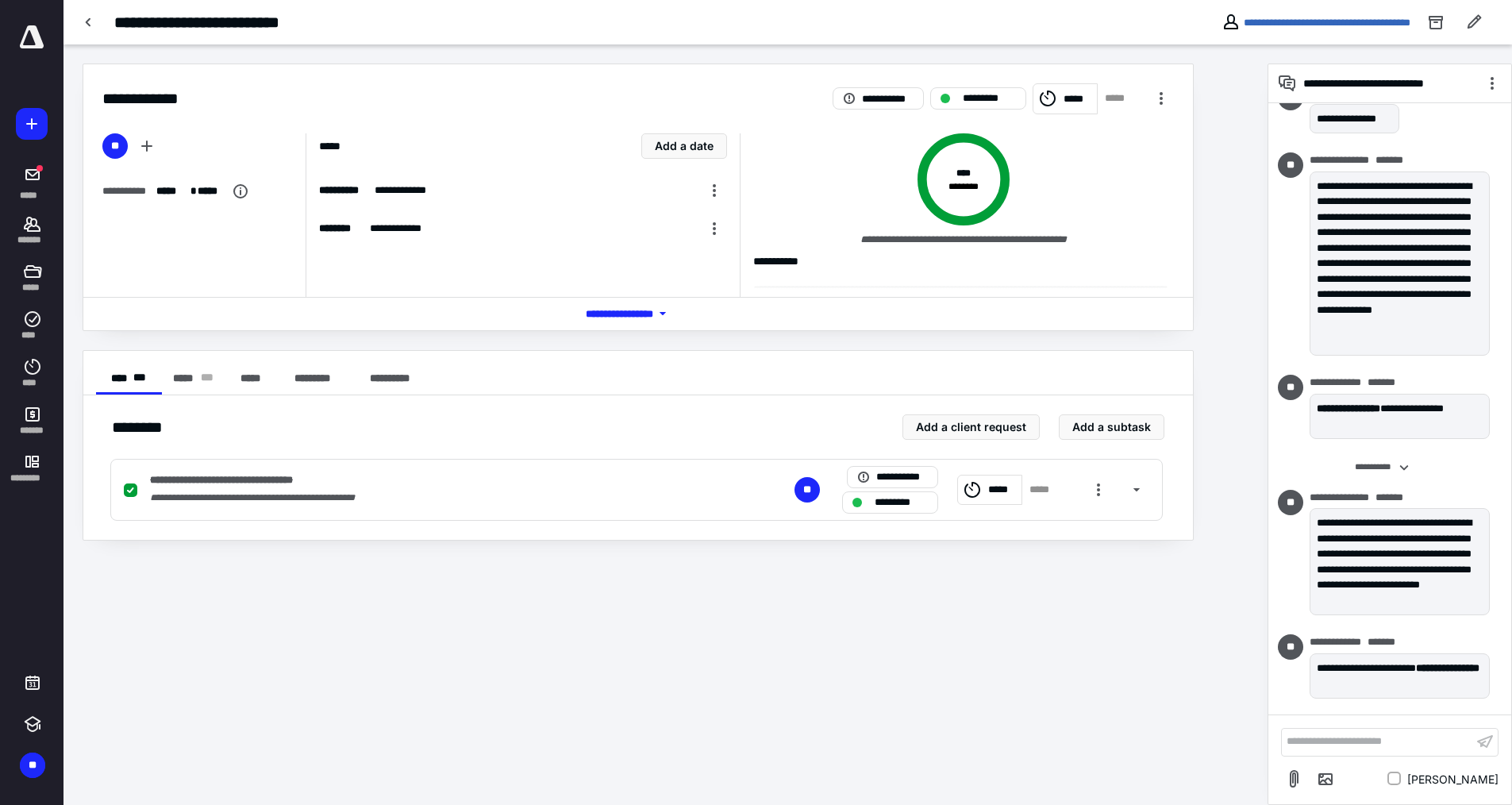 click on "*** **** *******" at bounding box center (638, 314) 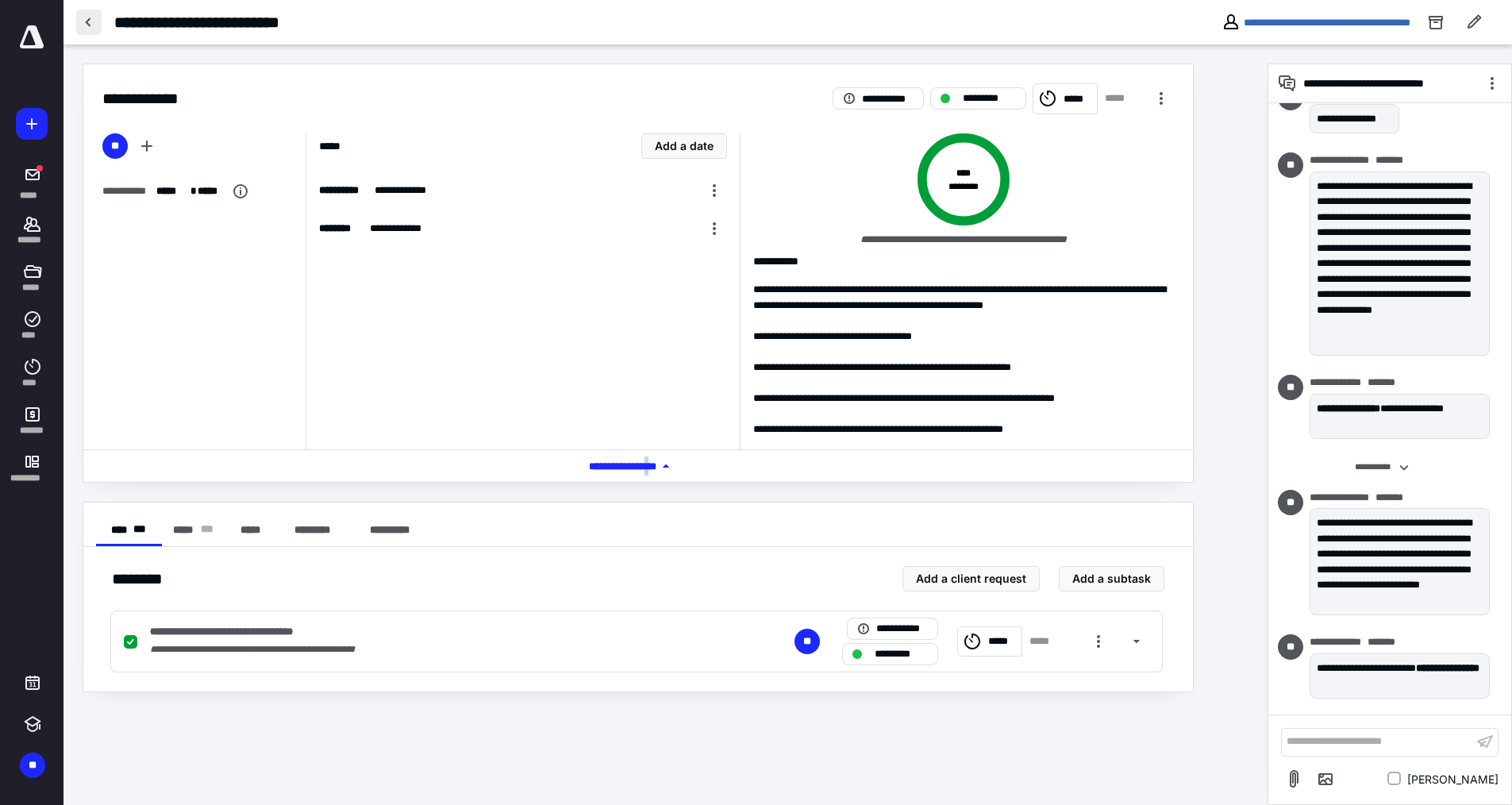 click at bounding box center (89, 22) 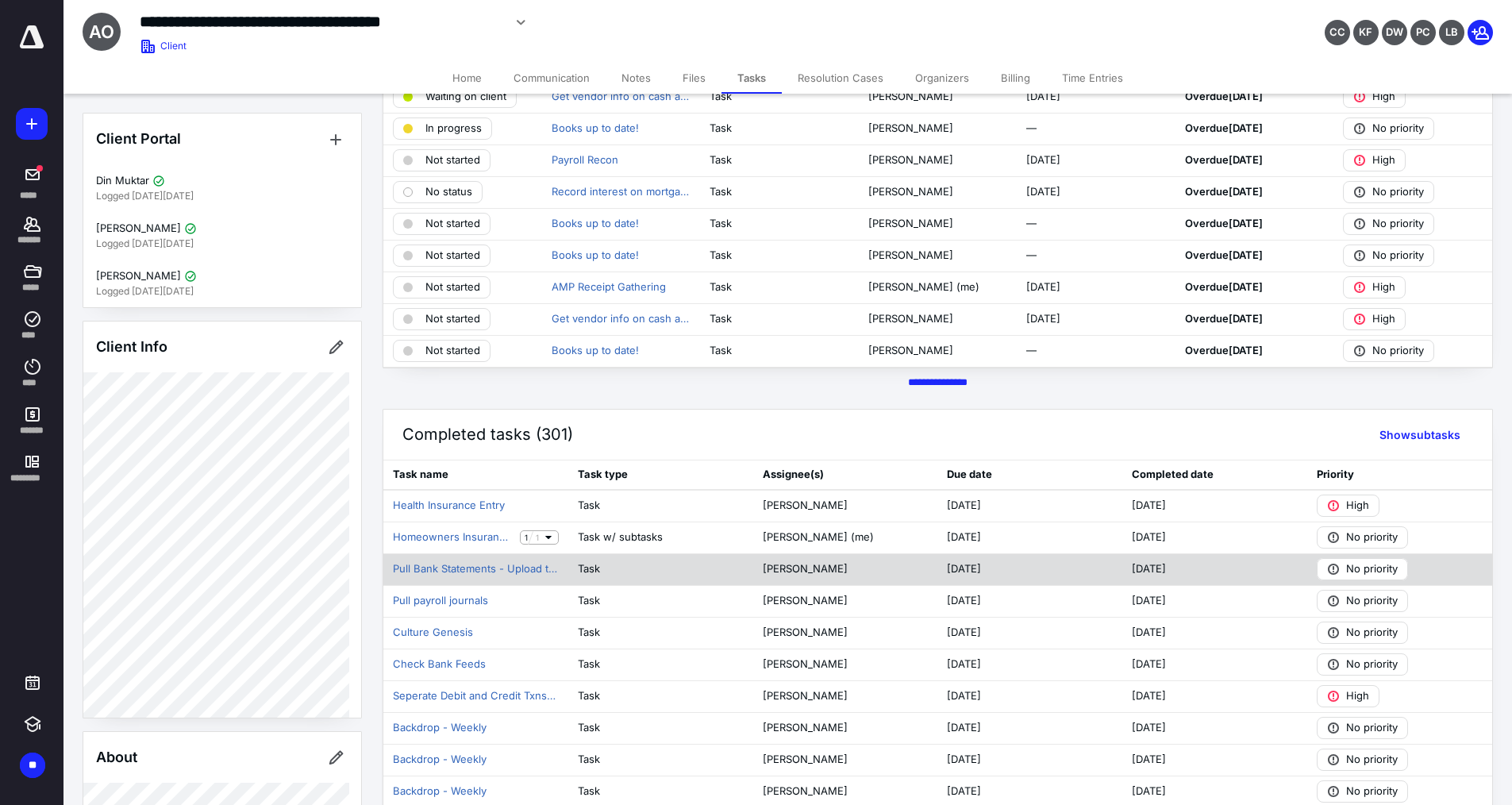 scroll, scrollTop: 794, scrollLeft: 0, axis: vertical 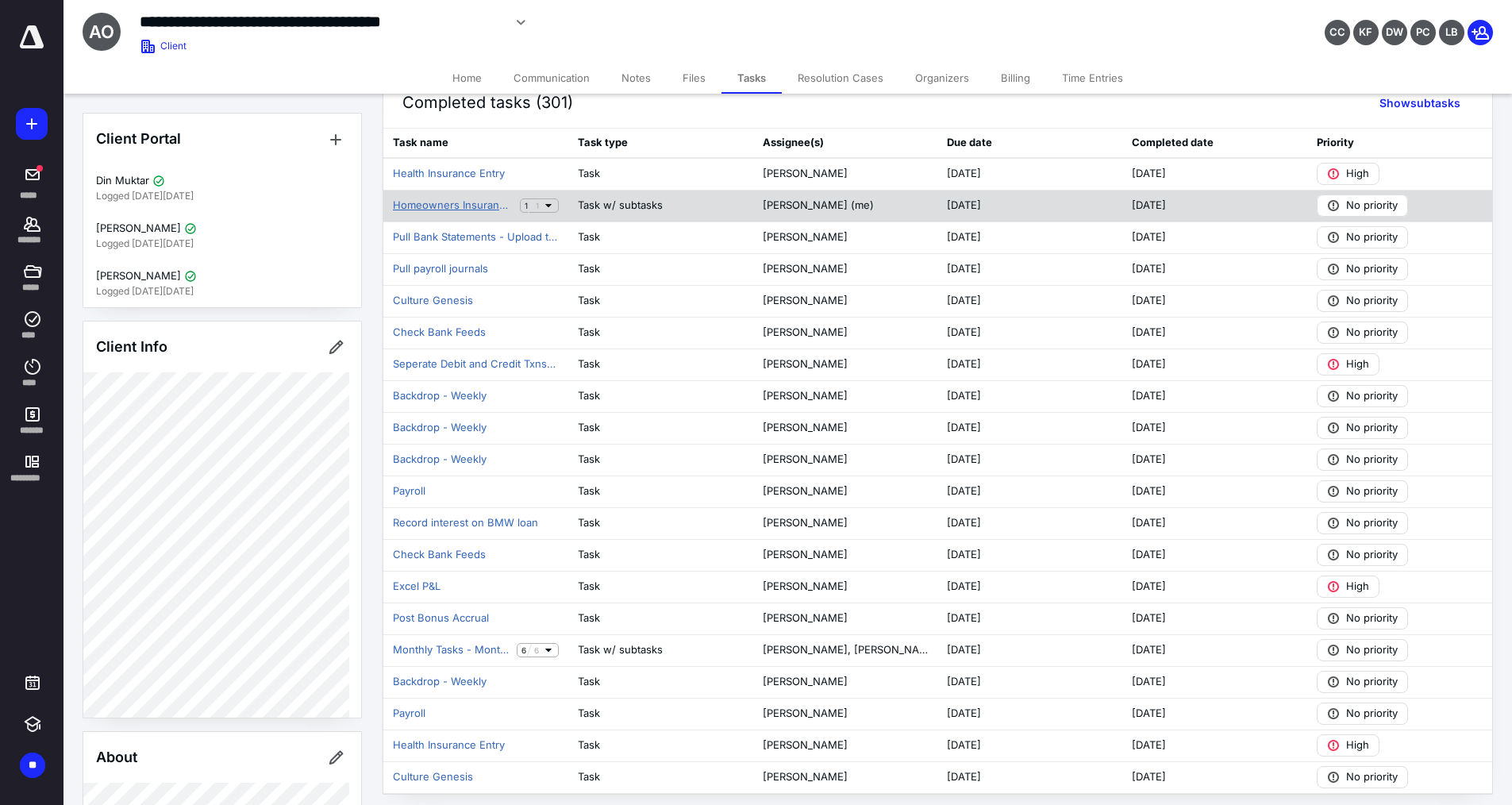click on "Homeowners Insurance Quote" at bounding box center [453, 206] 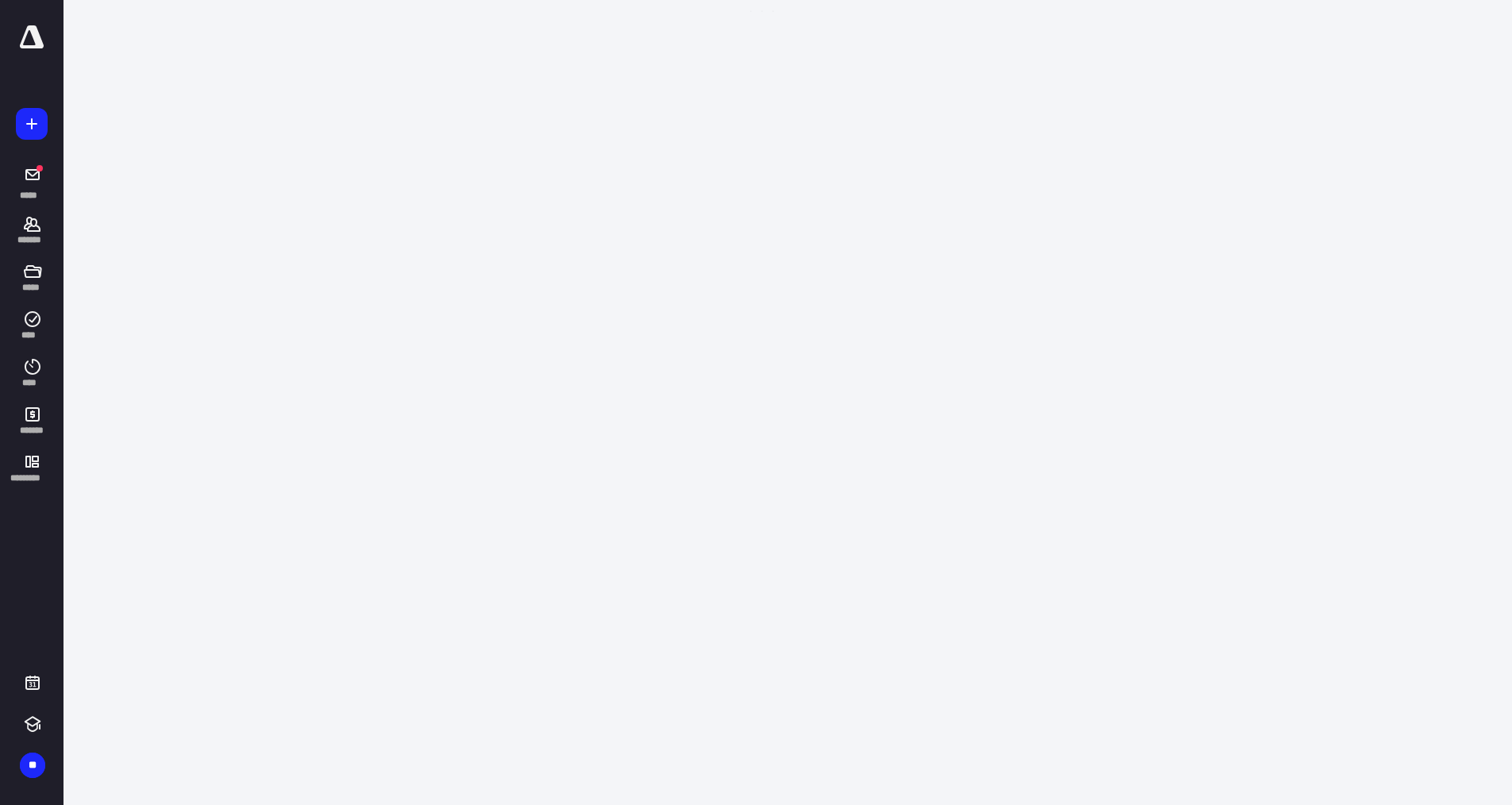 scroll, scrollTop: 0, scrollLeft: 0, axis: both 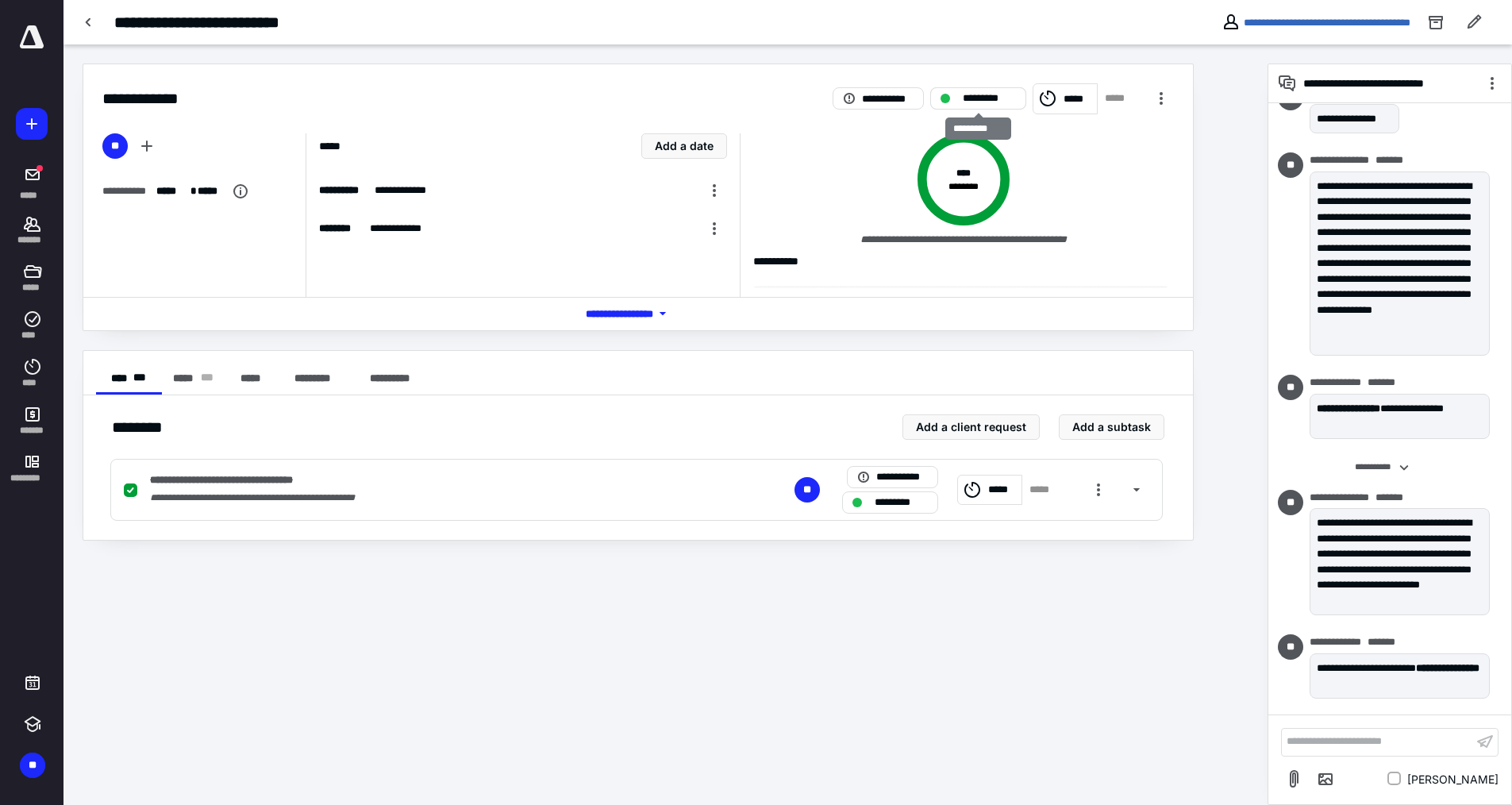 click on "*********" at bounding box center [989, 98] 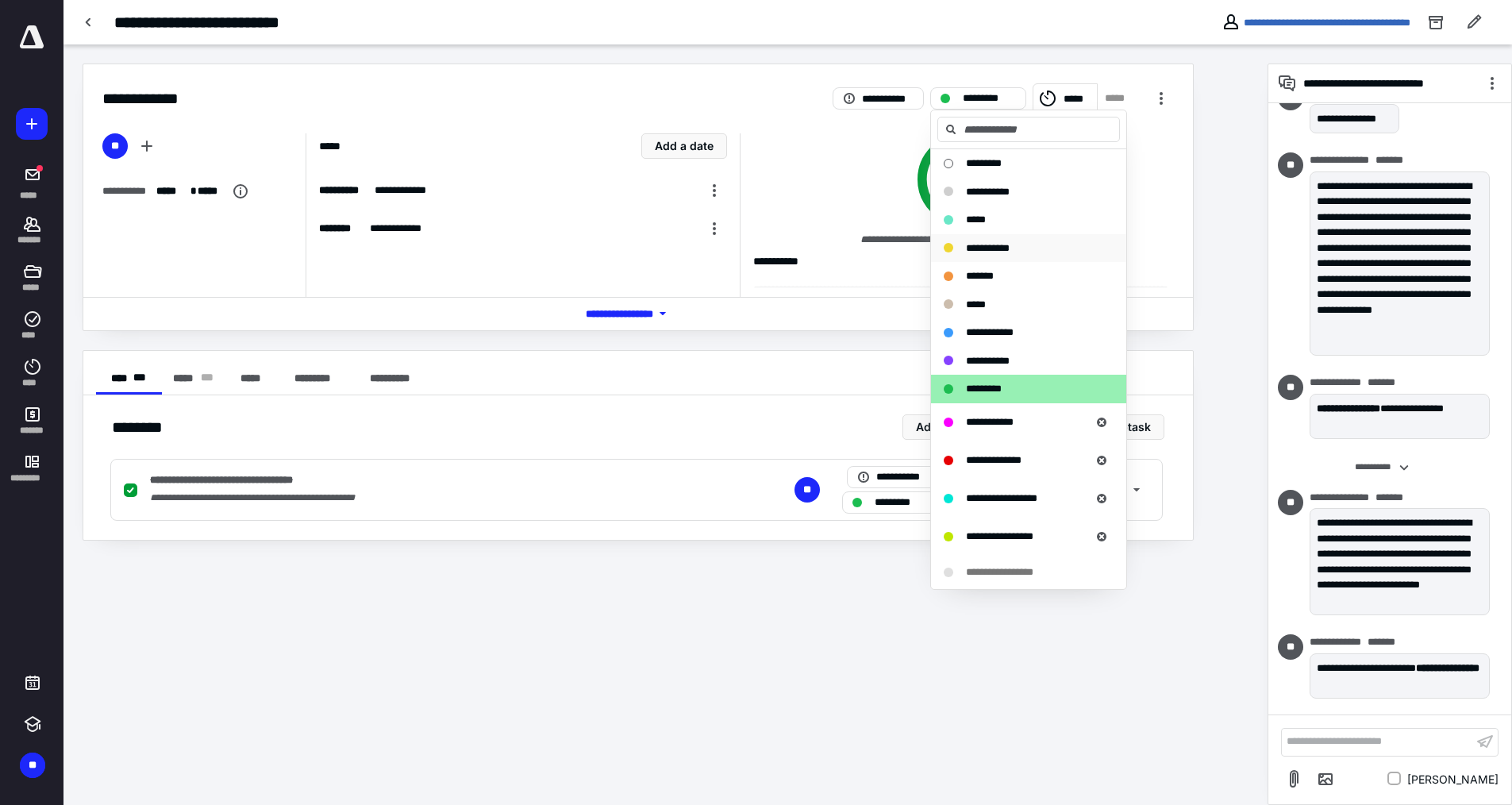 click on "**********" at bounding box center [987, 248] 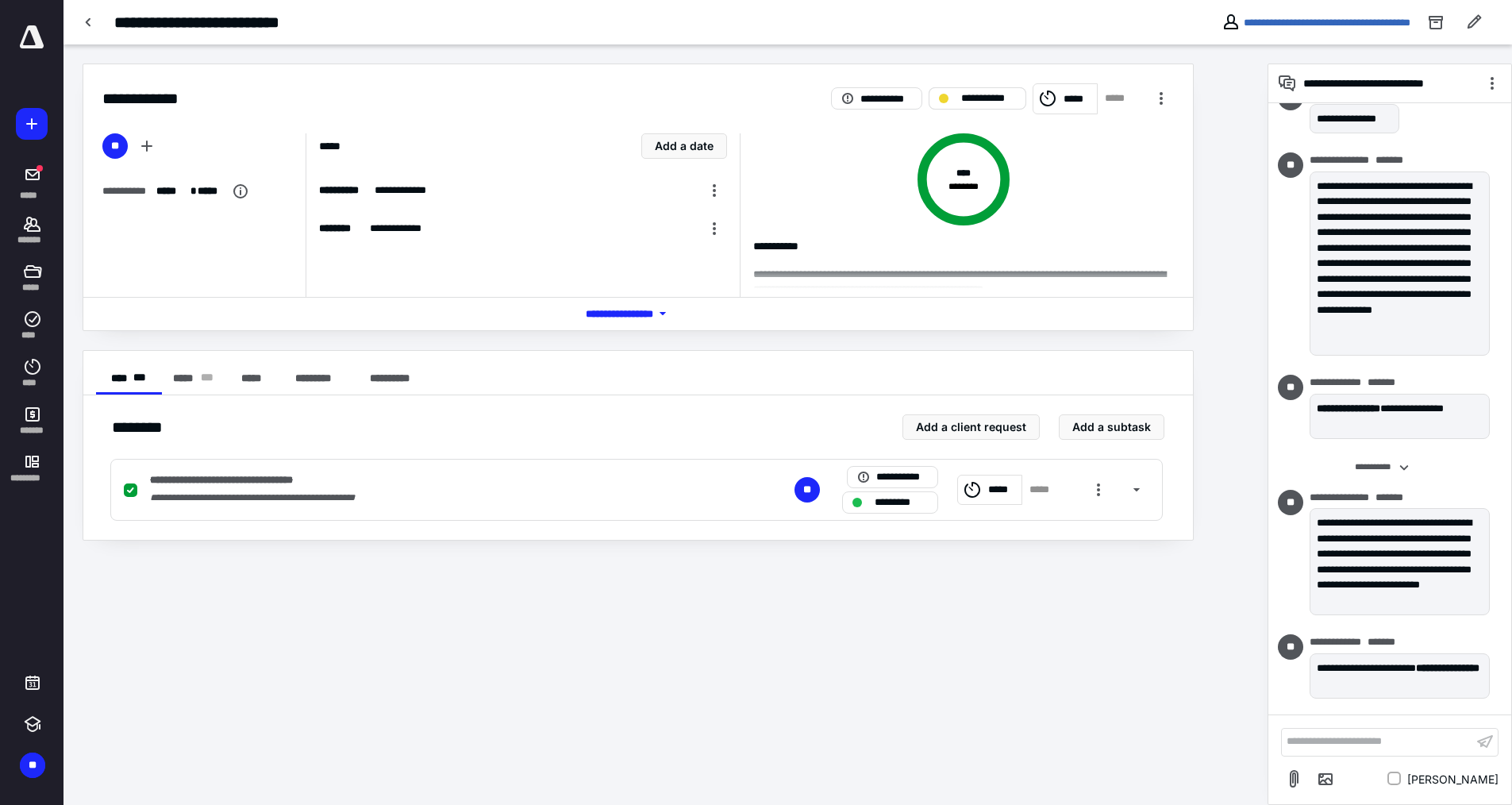 click on "**********" at bounding box center (977, 98) 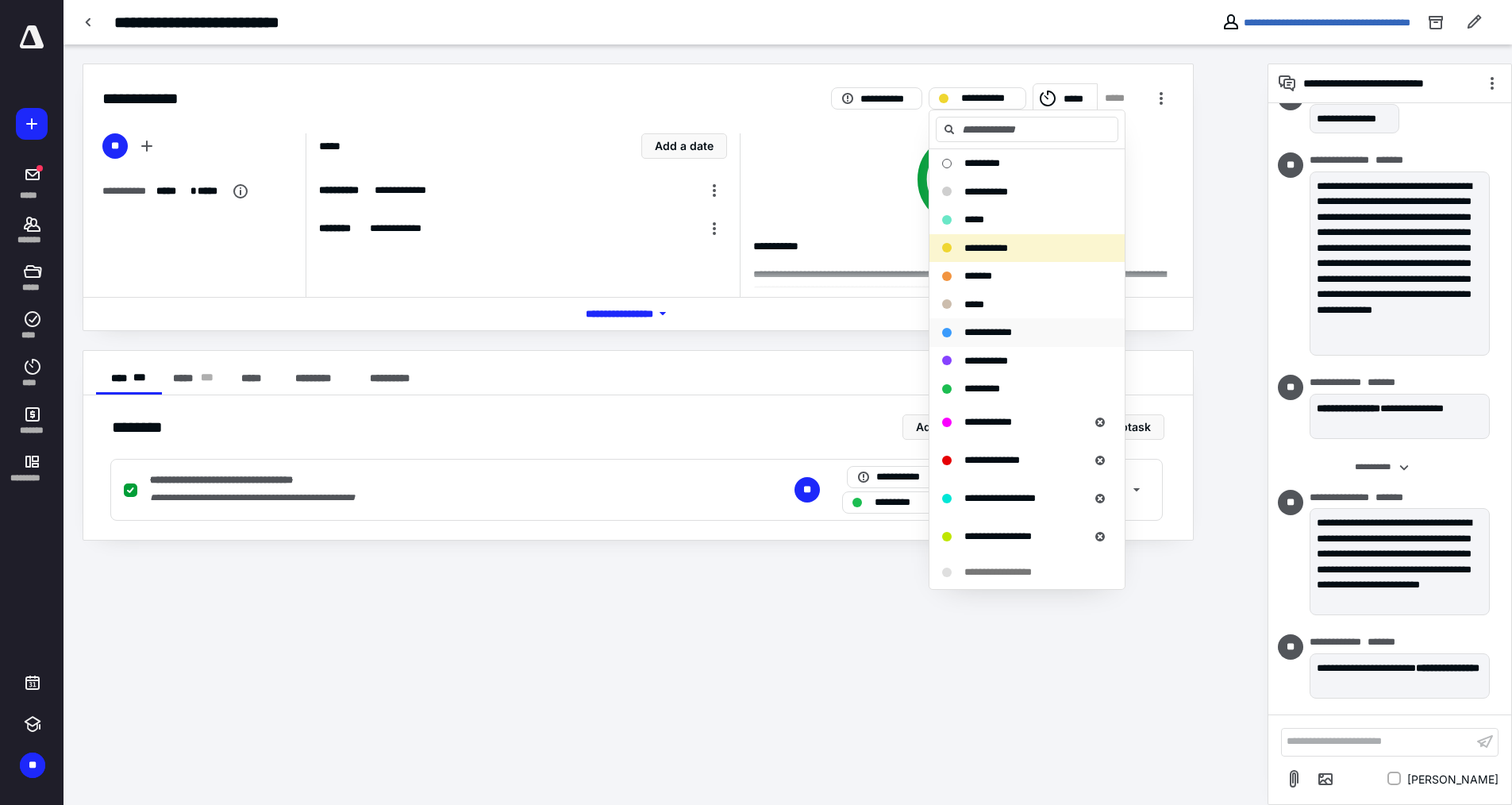 click on "**********" at bounding box center [988, 332] 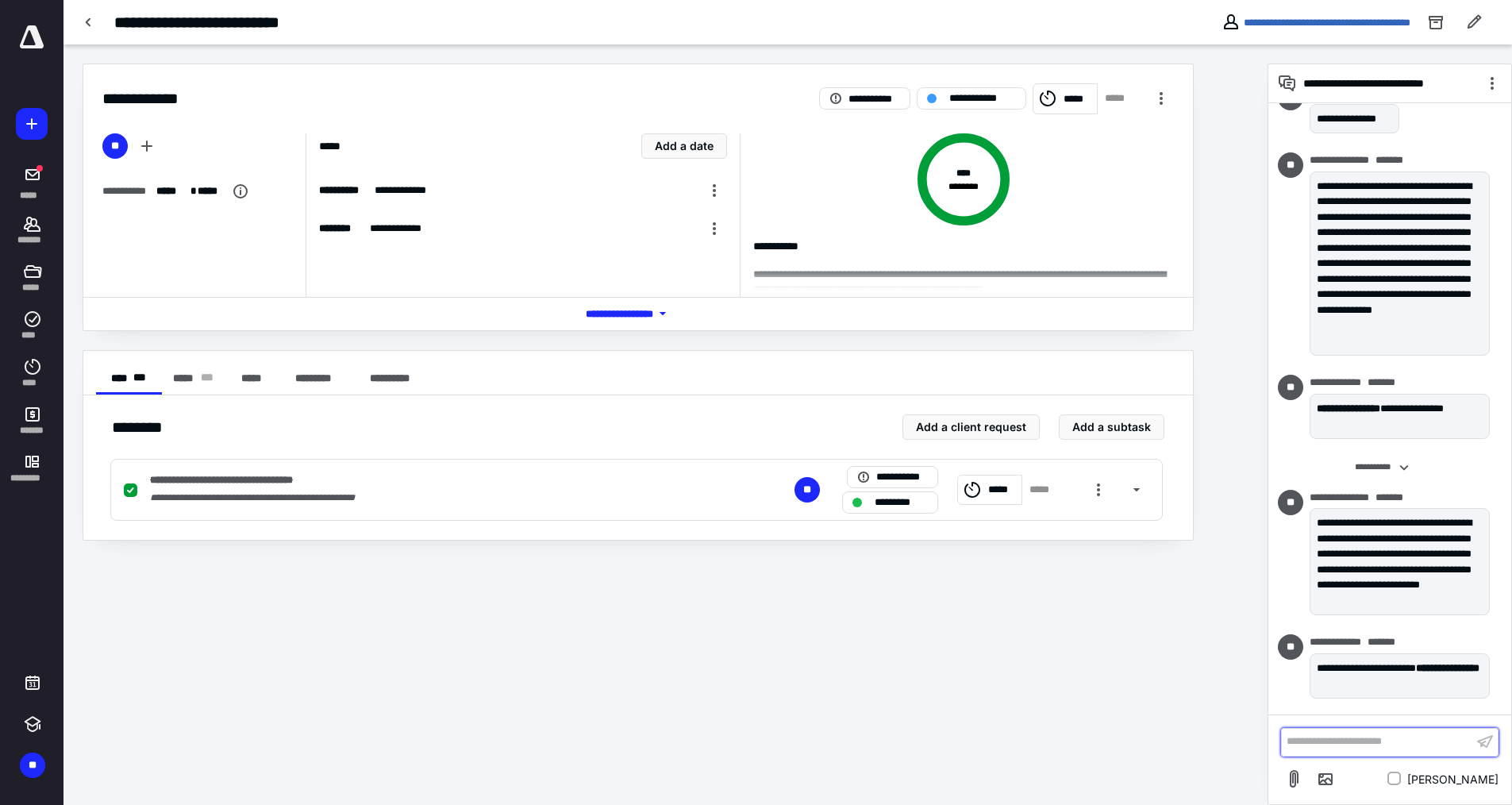 click on "**********" at bounding box center [1377, 741] 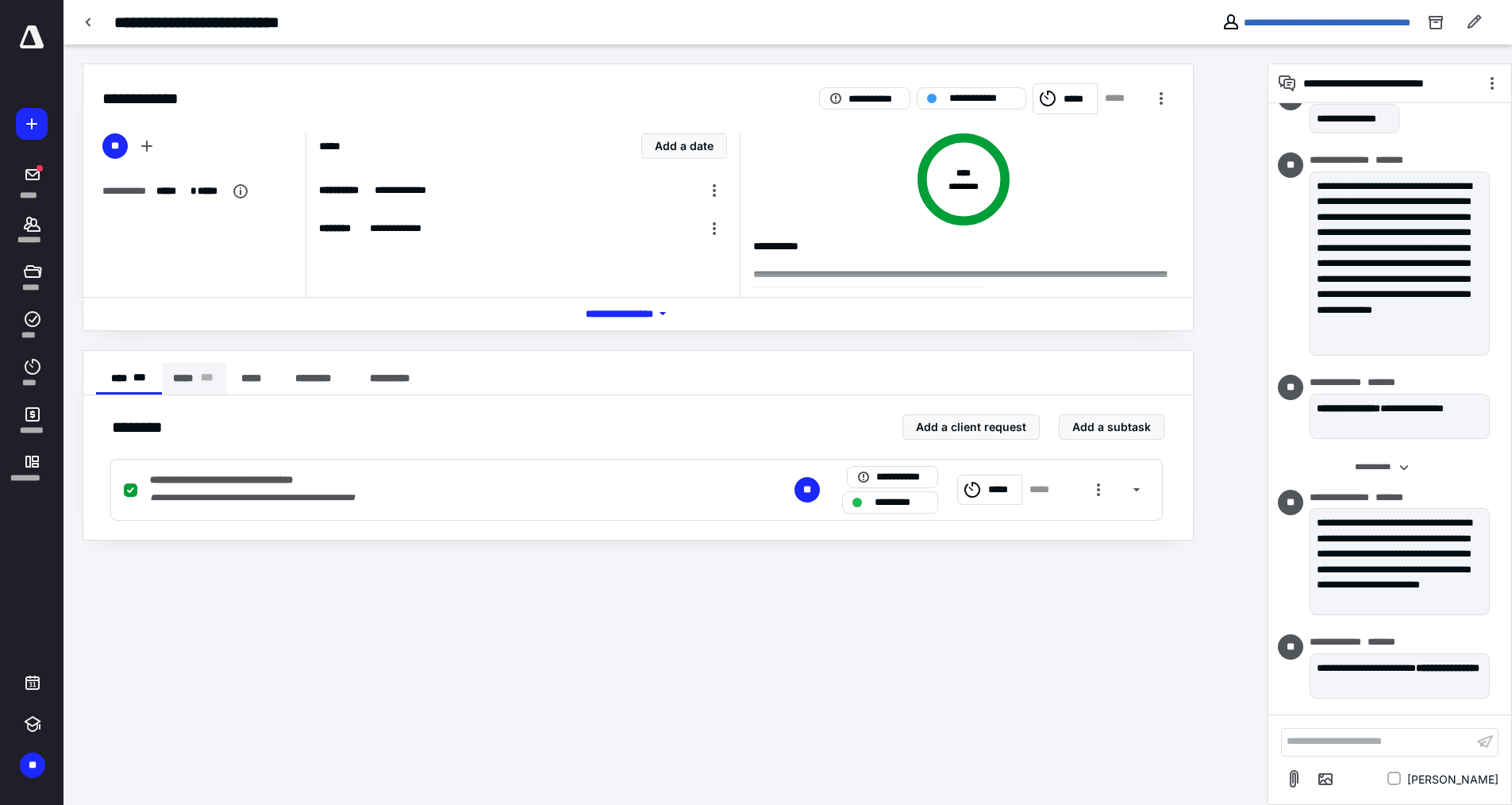 click on "***** * * *" at bounding box center (194, 379) 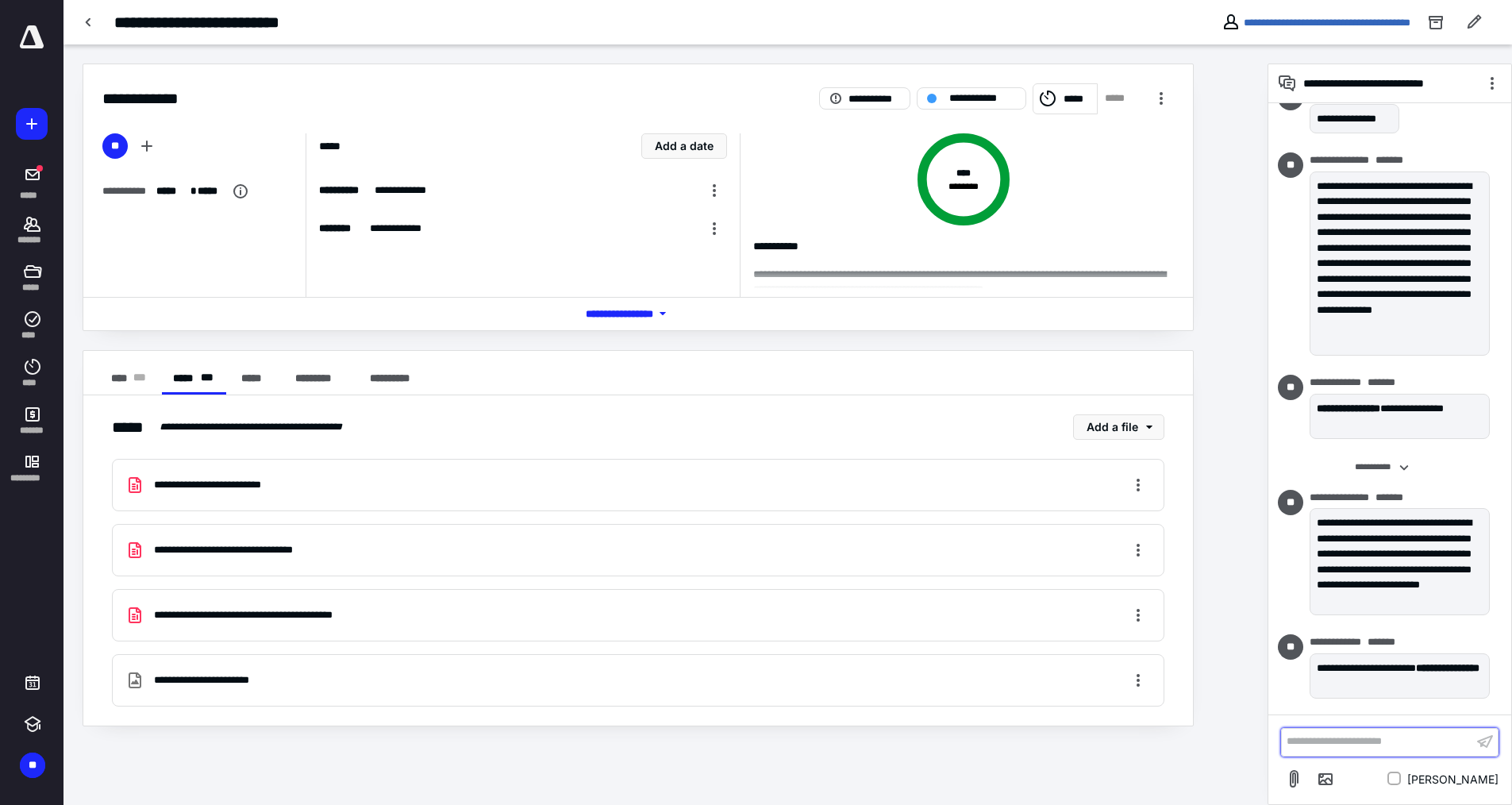 click on "**********" at bounding box center (1377, 741) 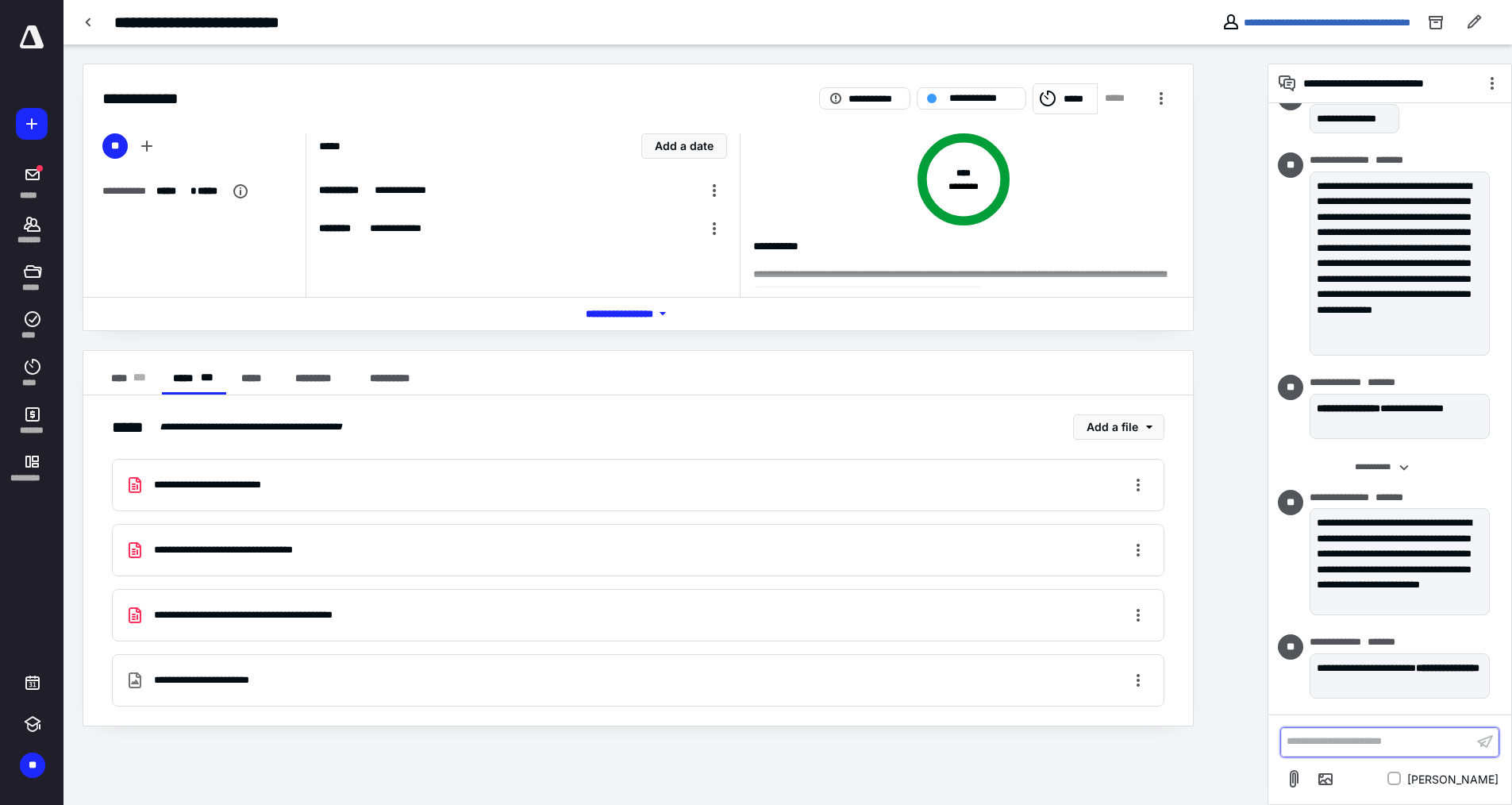 type 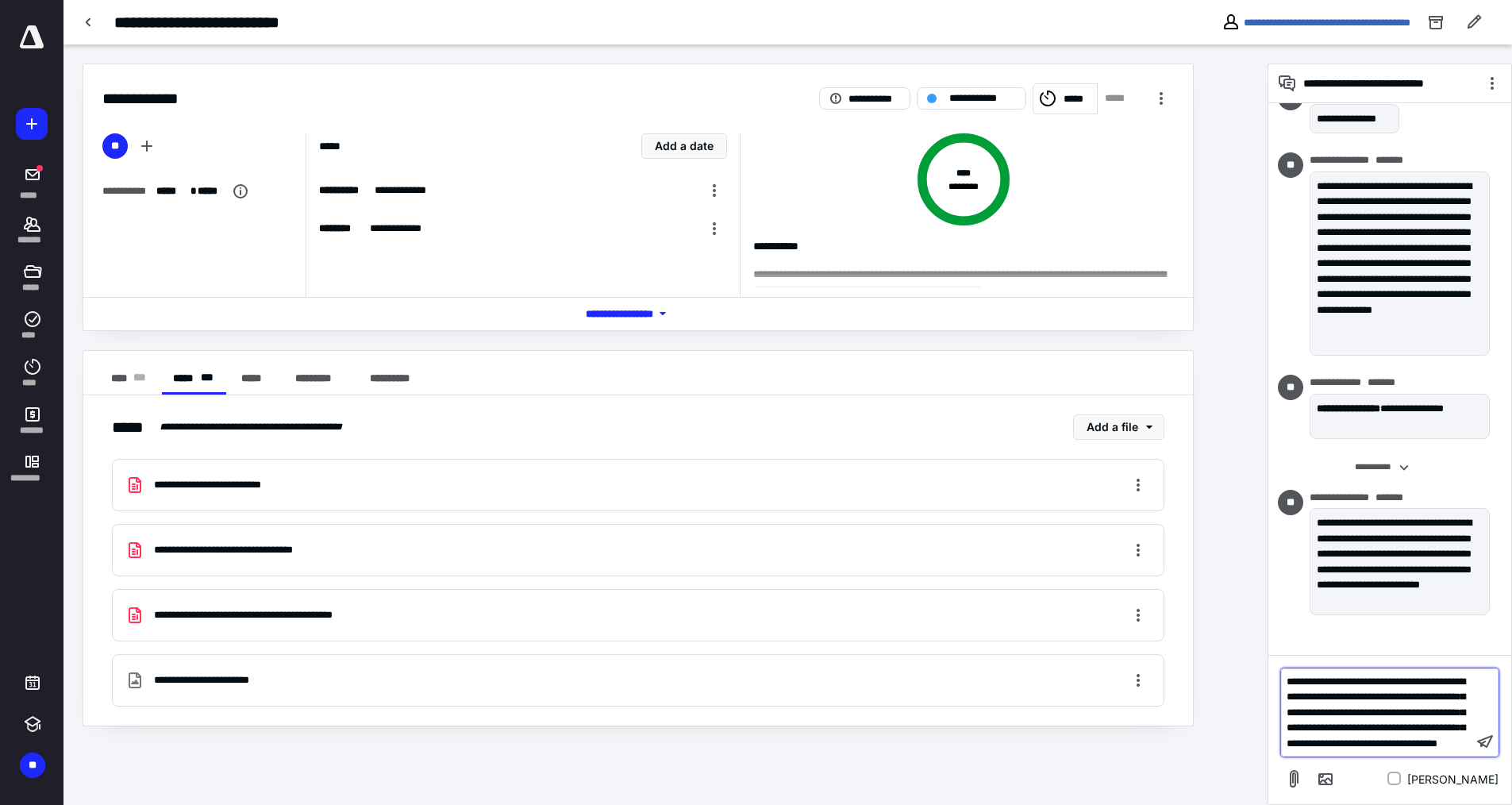 drag, startPoint x: 1441, startPoint y: 669, endPoint x: 1418, endPoint y: 718, distance: 54.1295 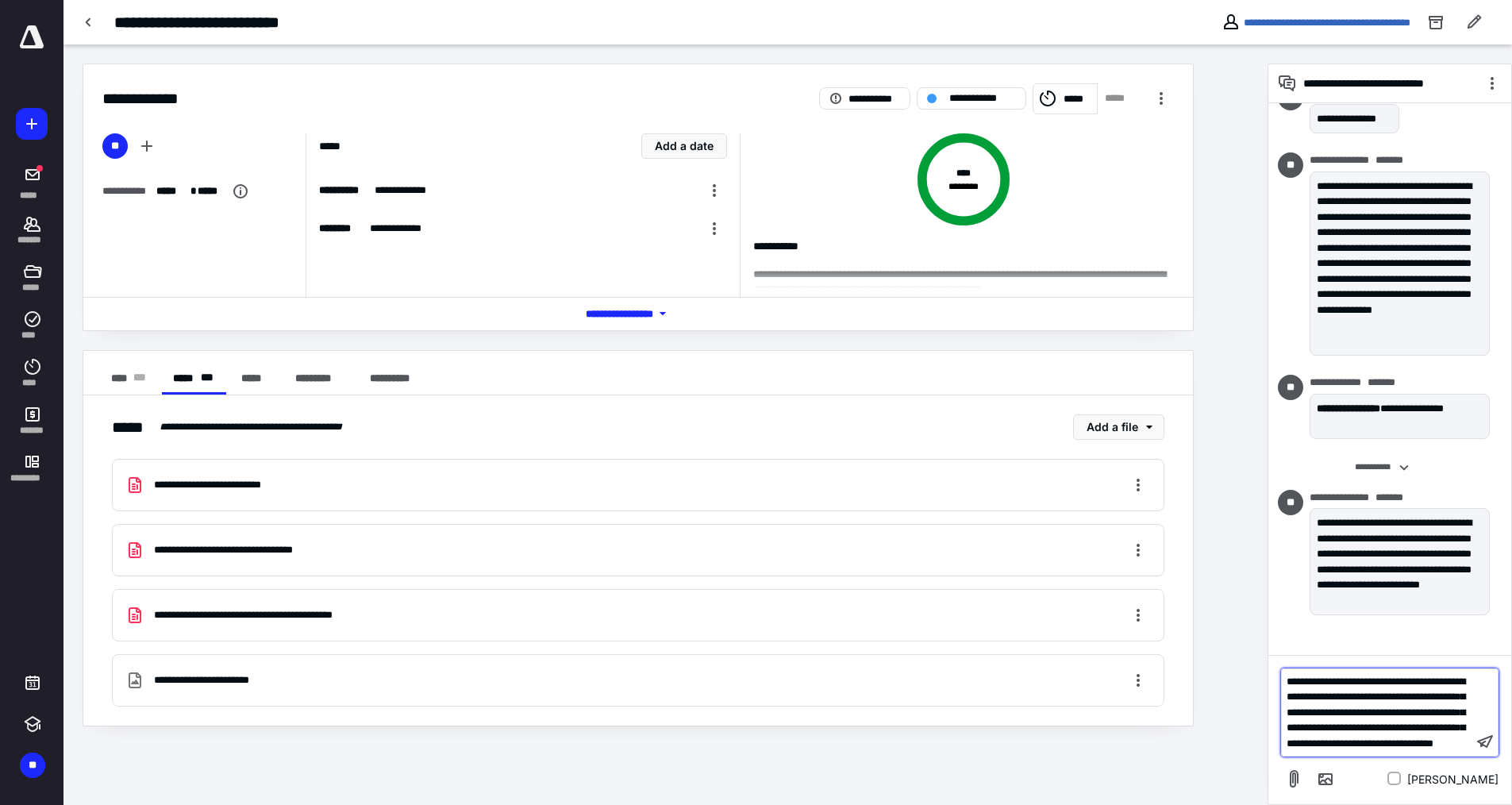 drag, startPoint x: 1372, startPoint y: 725, endPoint x: 1382, endPoint y: 749, distance: 26 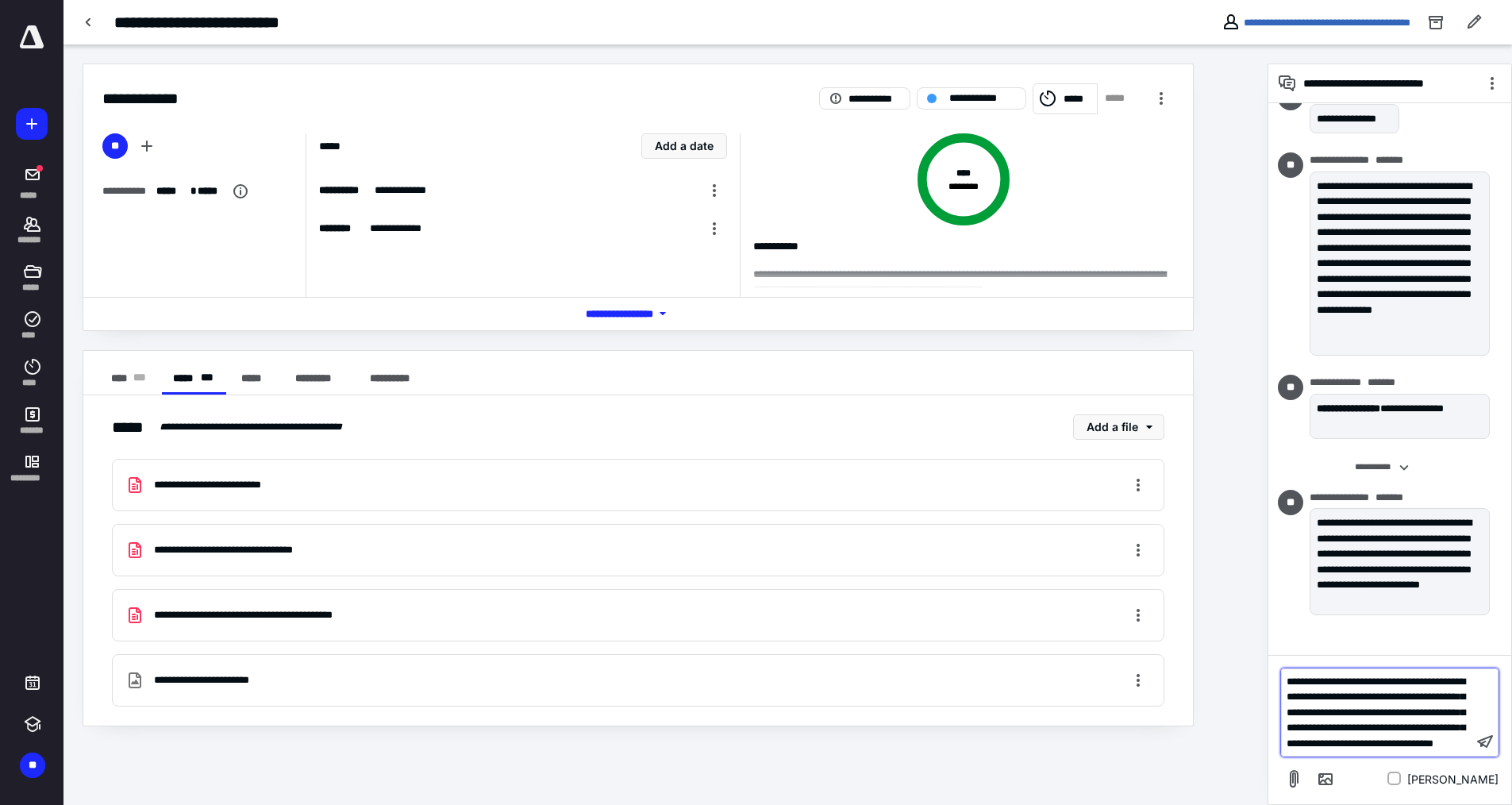 click on "**********" at bounding box center [1377, 713] 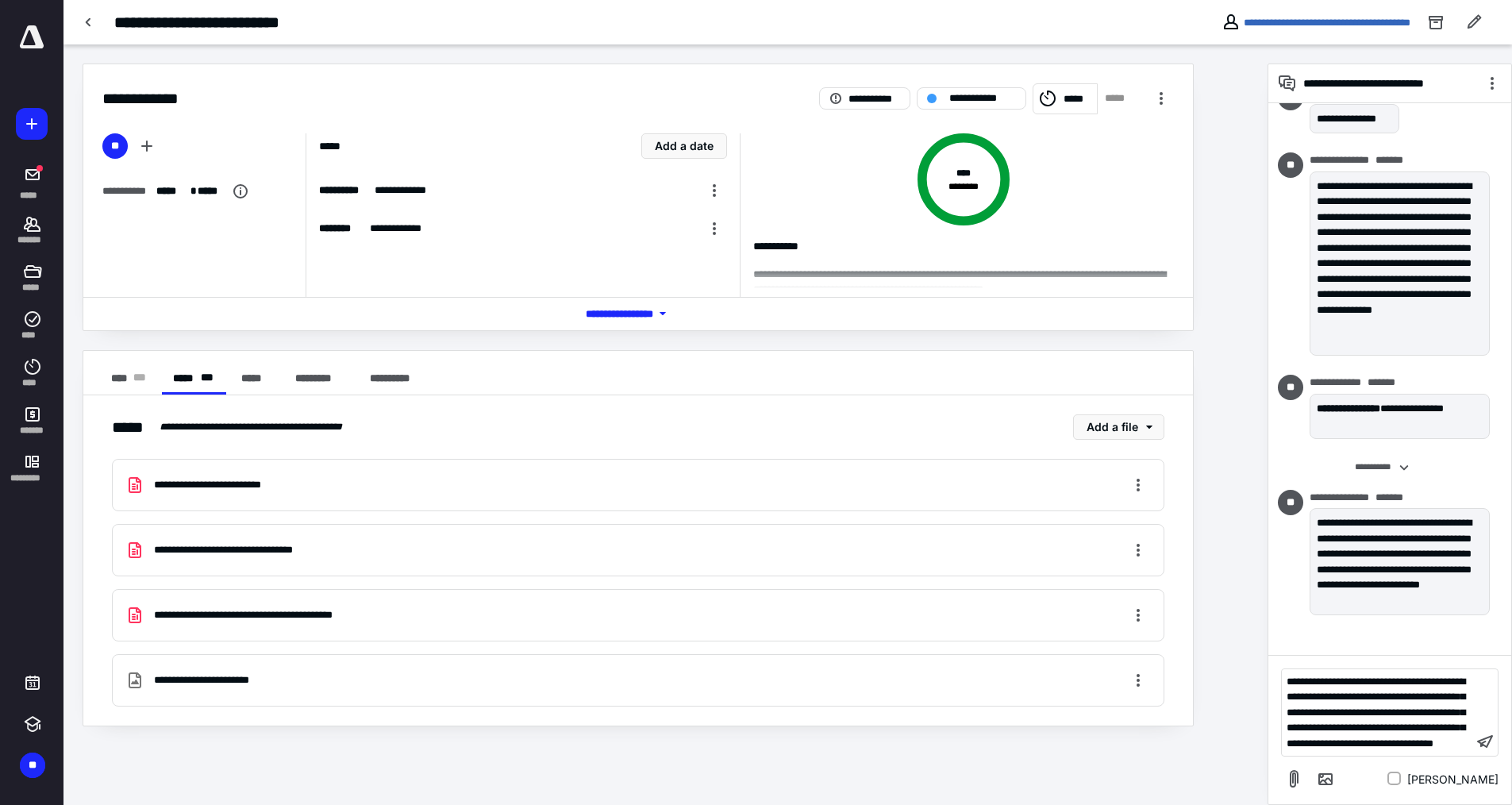 click on "**********" at bounding box center (638, 550) 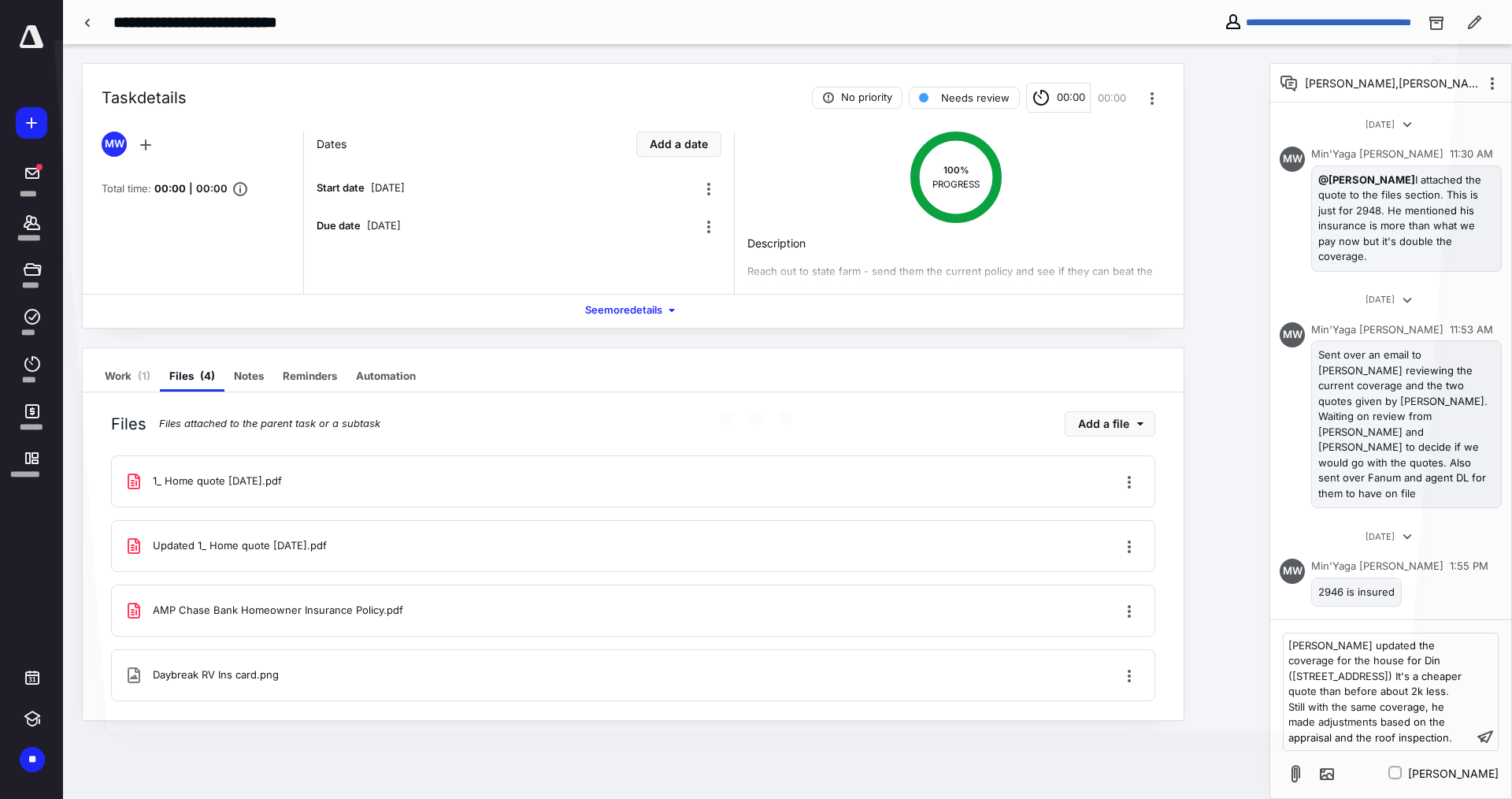 scroll, scrollTop: 444, scrollLeft: 0, axis: vertical 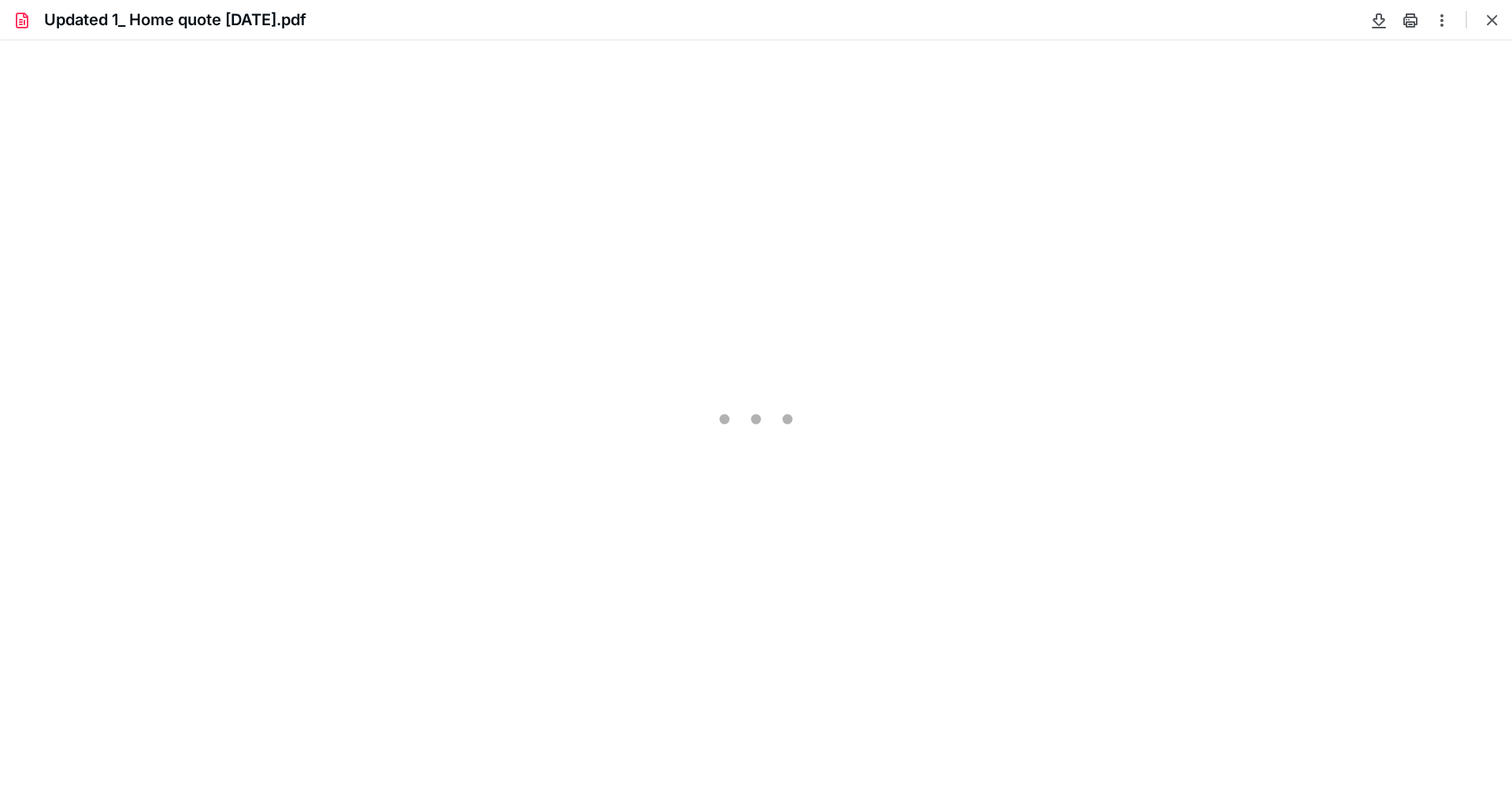 type on "116" 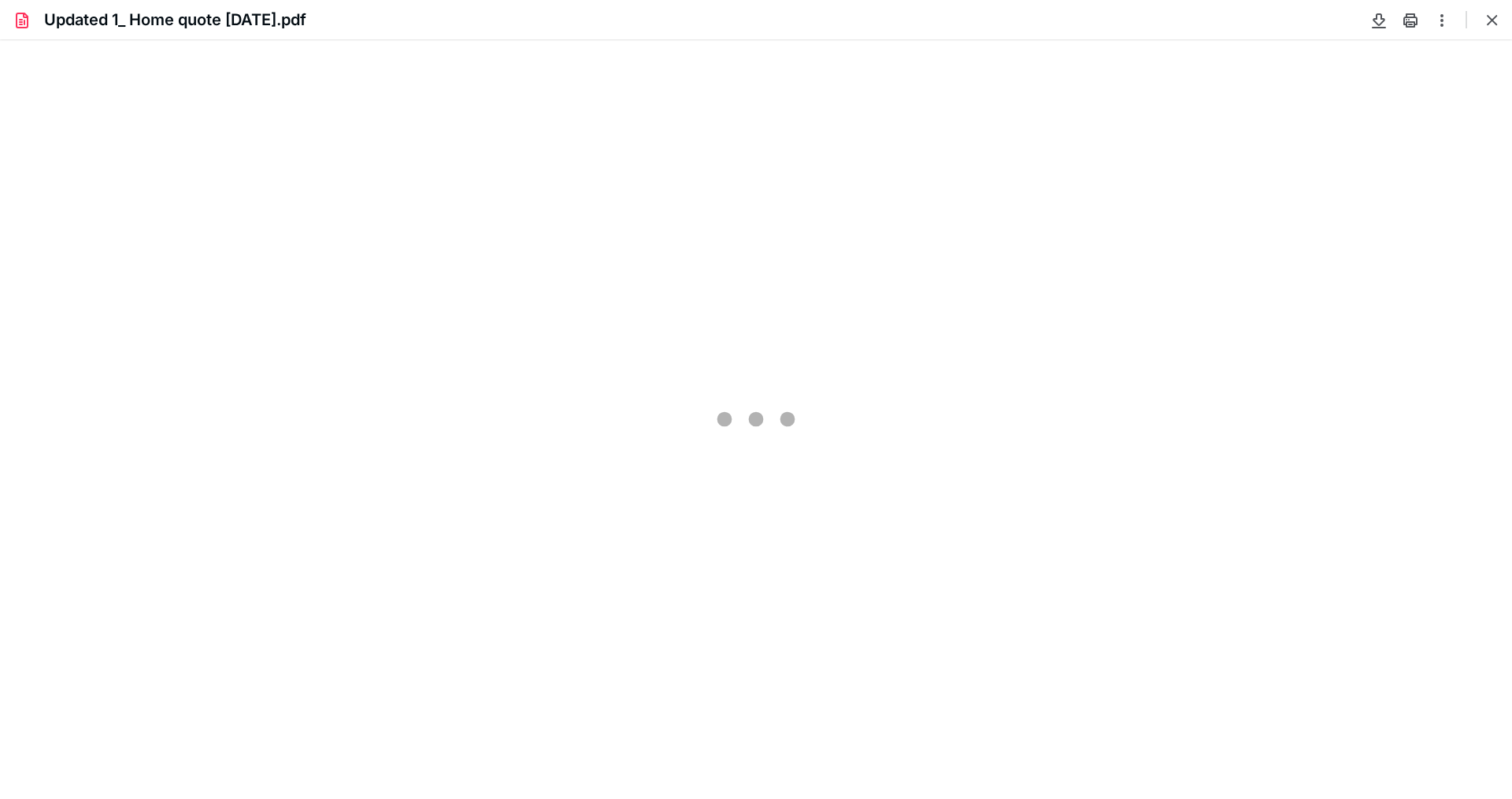 scroll, scrollTop: 32, scrollLeft: 0, axis: vertical 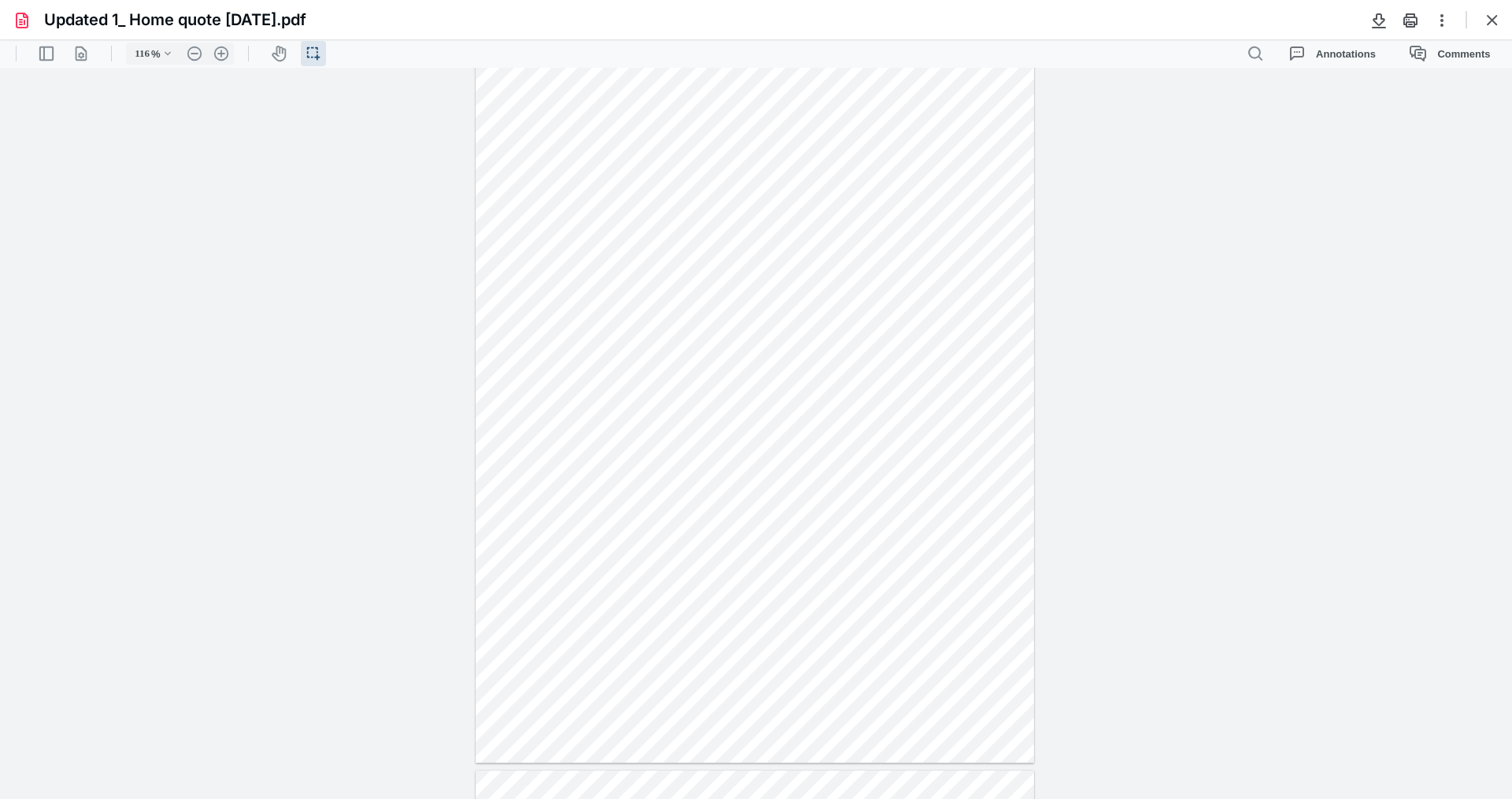 drag, startPoint x: 1494, startPoint y: 24, endPoint x: 1418, endPoint y: 78, distance: 93.2309 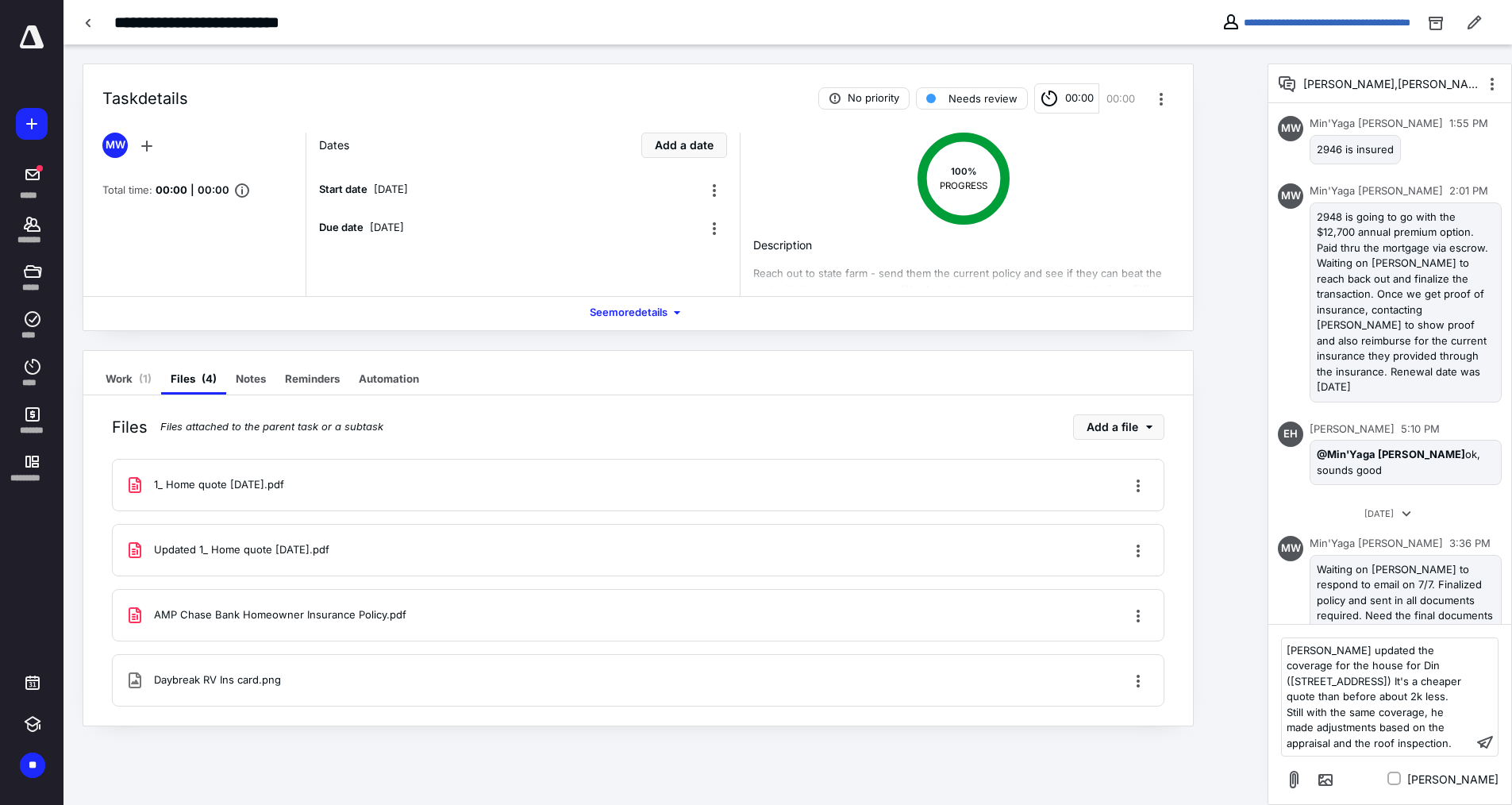click on "1_ Home quote [DATE].pdf" at bounding box center (638, 485) 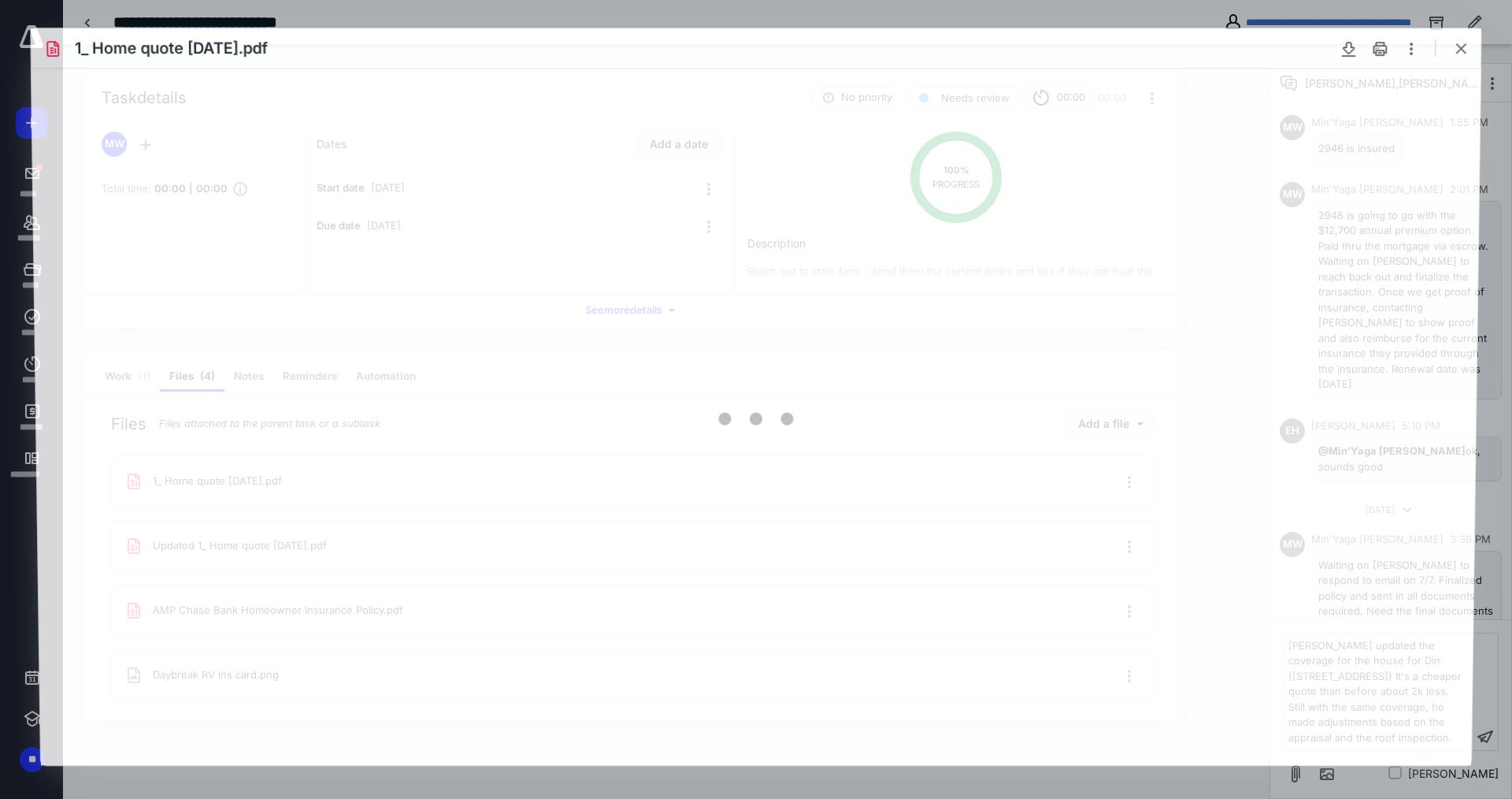 scroll, scrollTop: 0, scrollLeft: 0, axis: both 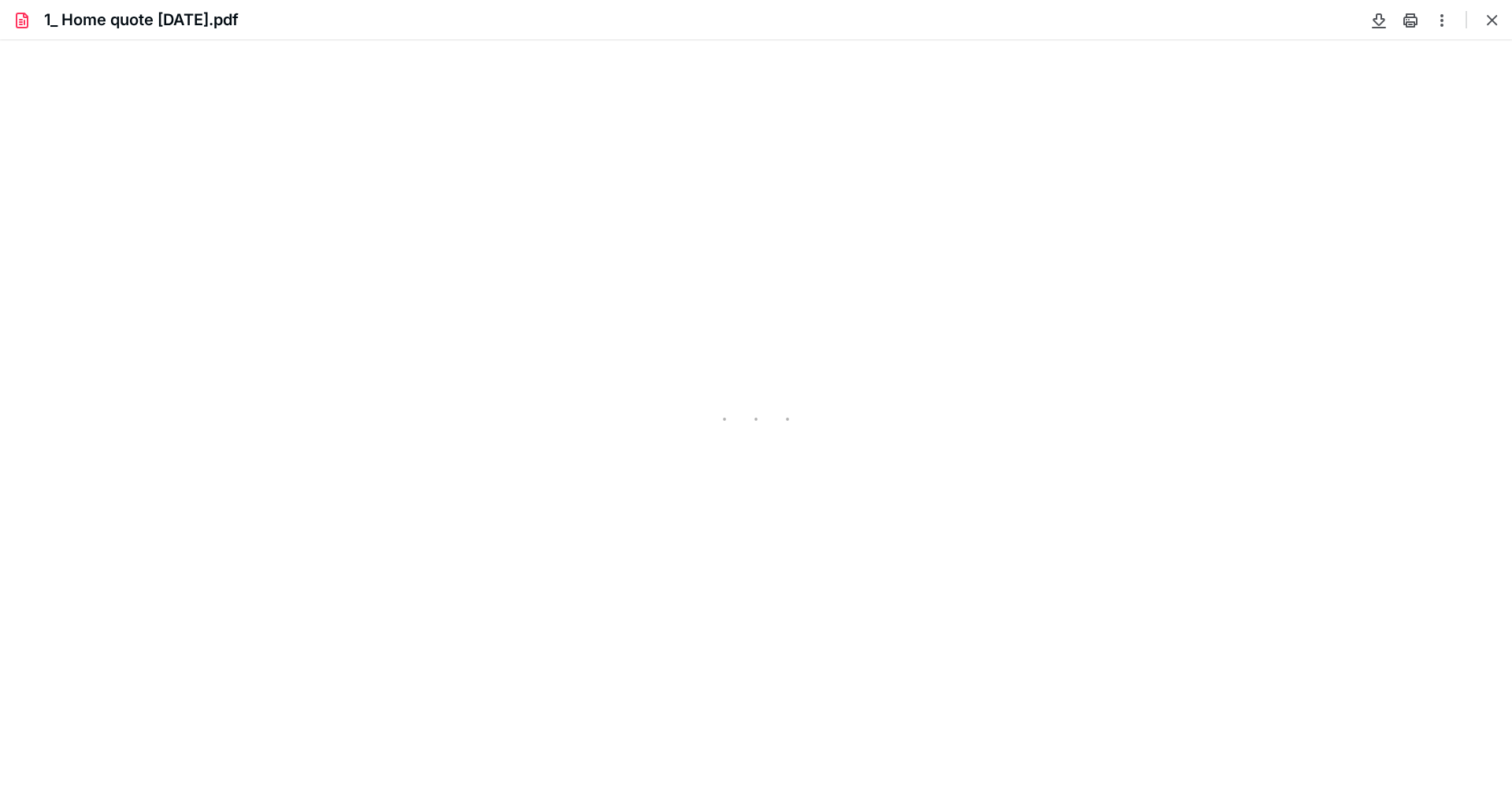 type on "116" 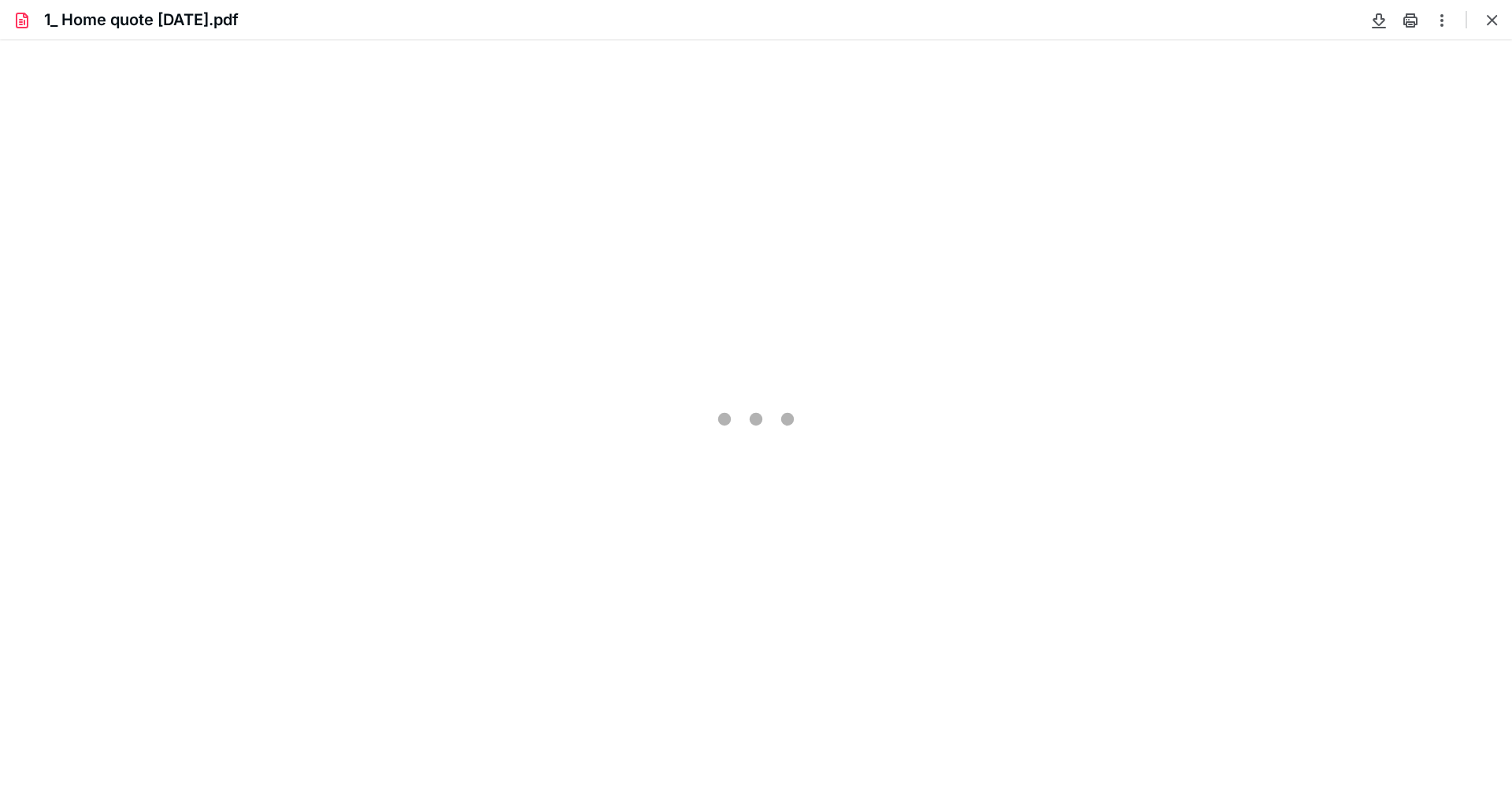 scroll, scrollTop: 32, scrollLeft: 0, axis: vertical 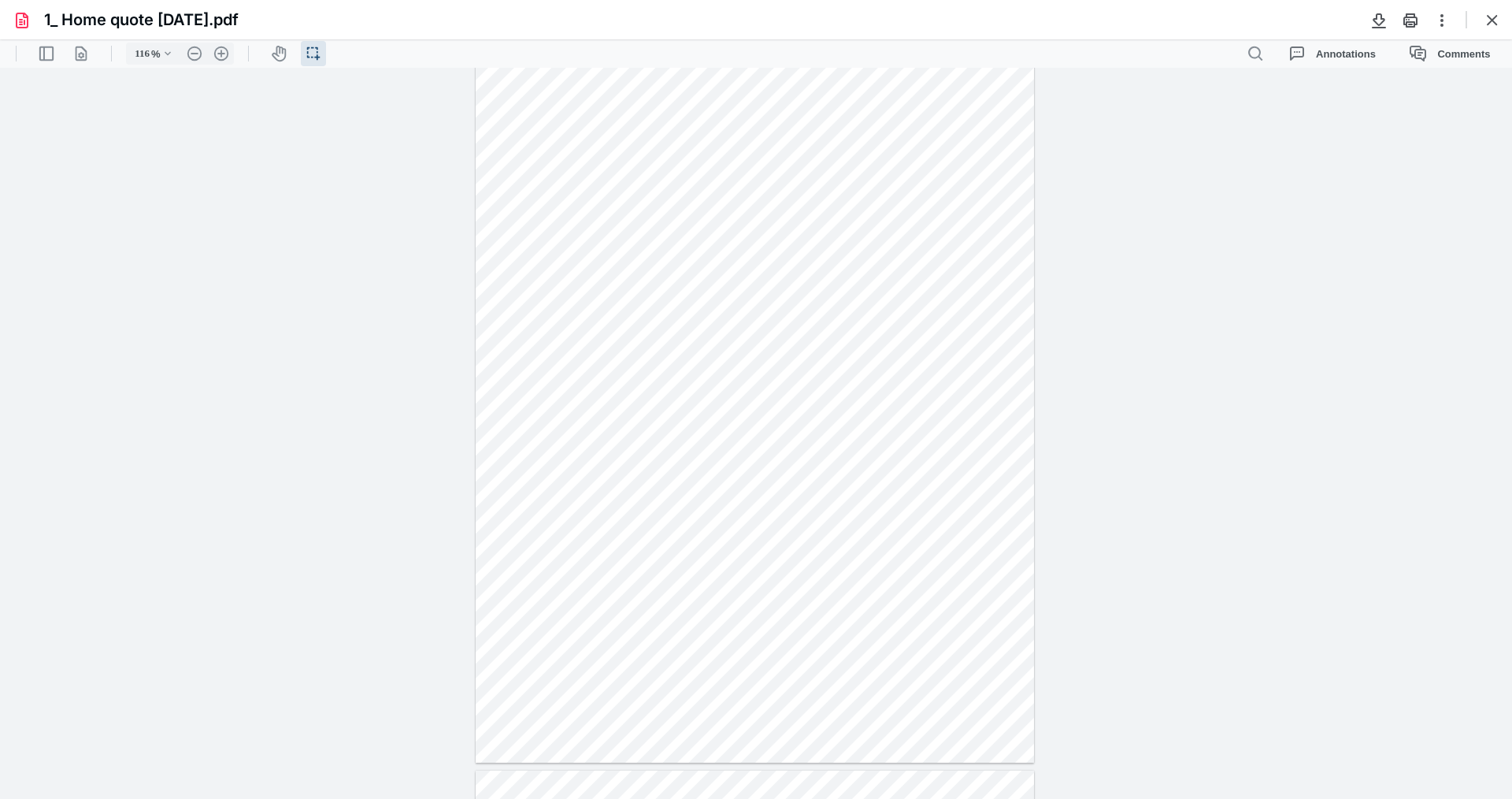 drag, startPoint x: 1488, startPoint y: 16, endPoint x: 1485, endPoint y: 37, distance: 21.213203 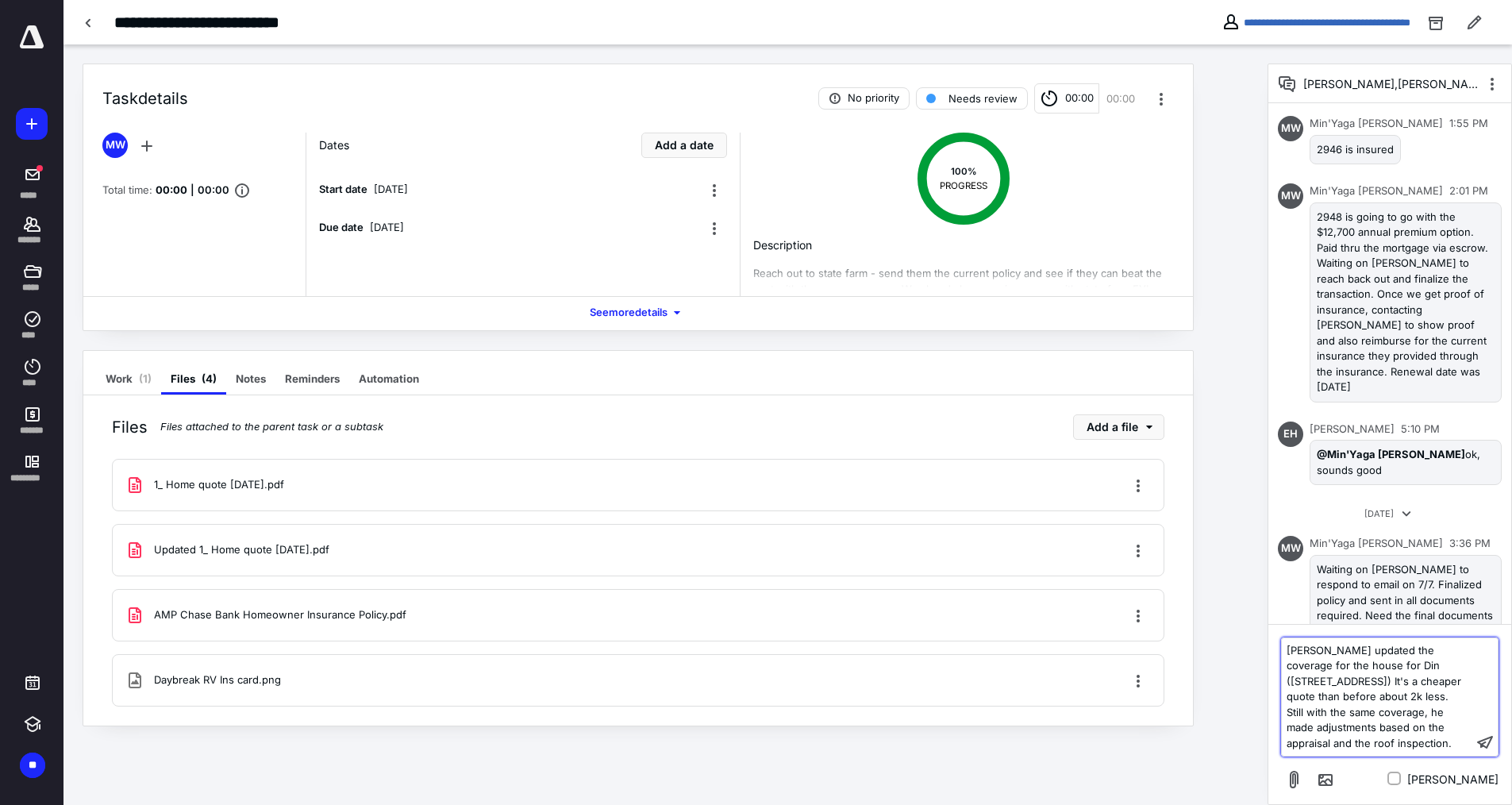 click on "[PERSON_NAME] updated the coverage for the house for Din ([STREET_ADDRESS]) It's a cheaper quote than before about 2k less. Still with the same coverage, he made adjustments based on the appraisal and the roof inspection." at bounding box center [1377, 697] 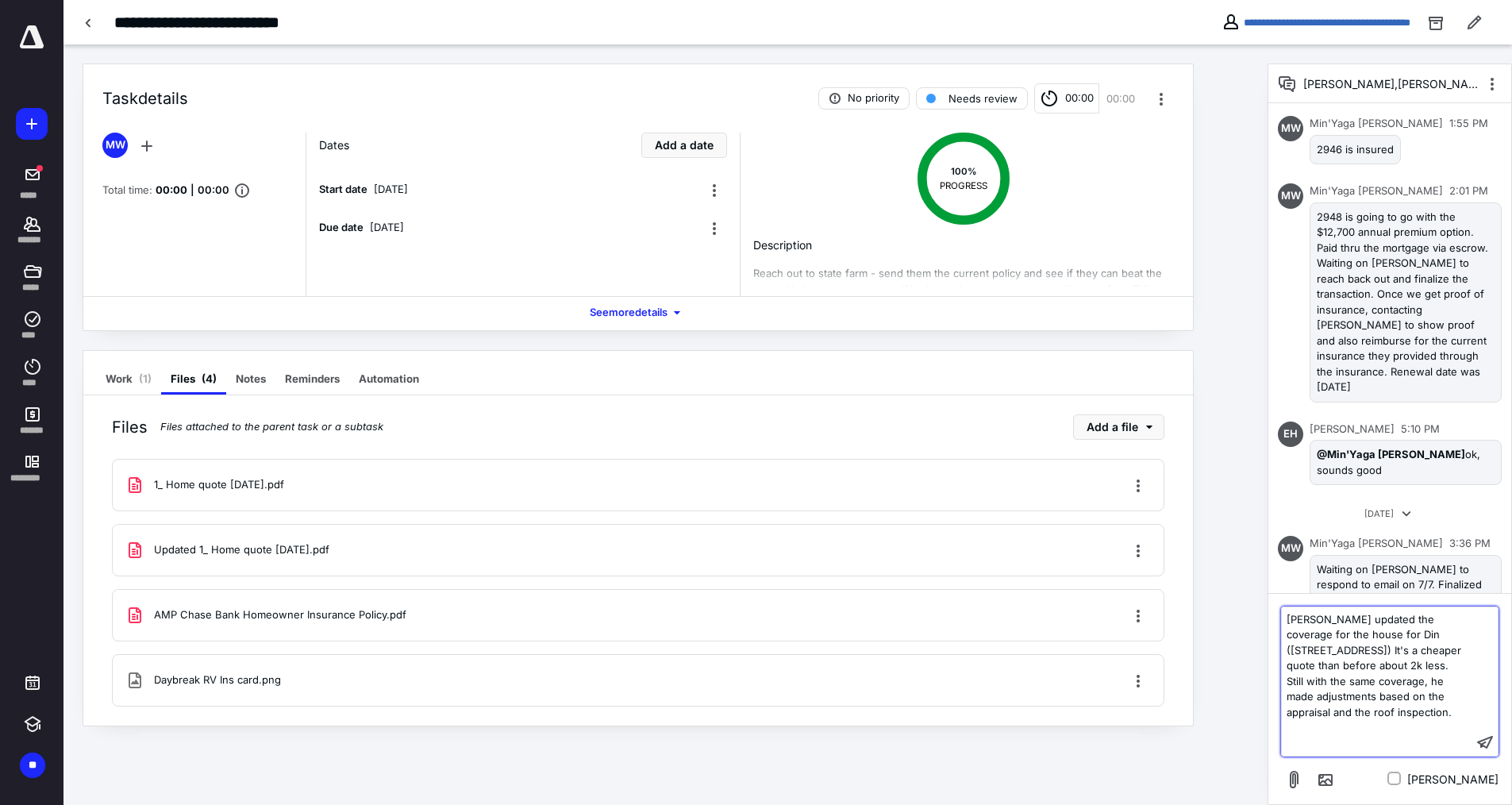 type 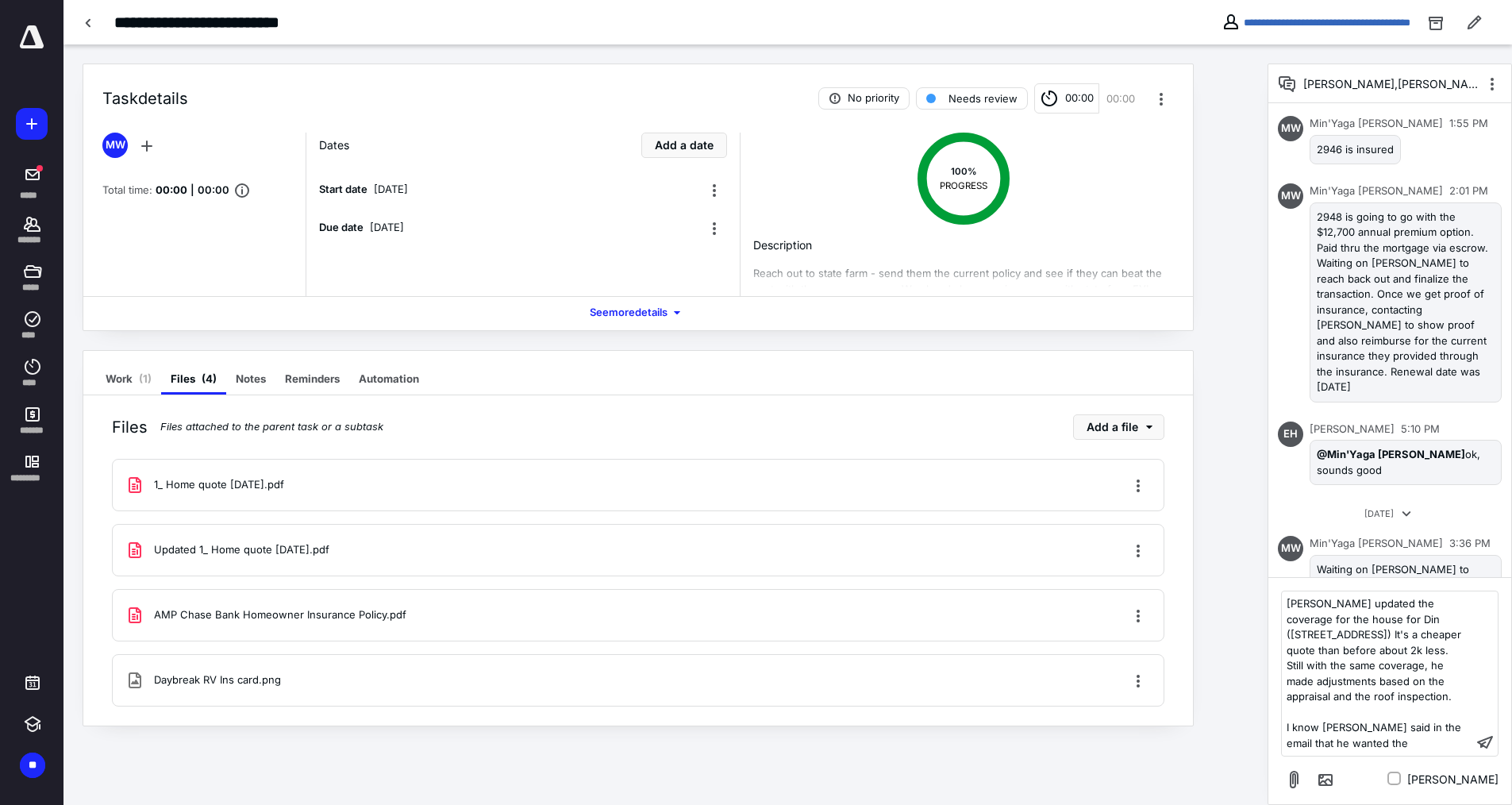 click on "1_ Home quote [DATE].pdf" at bounding box center [638, 485] 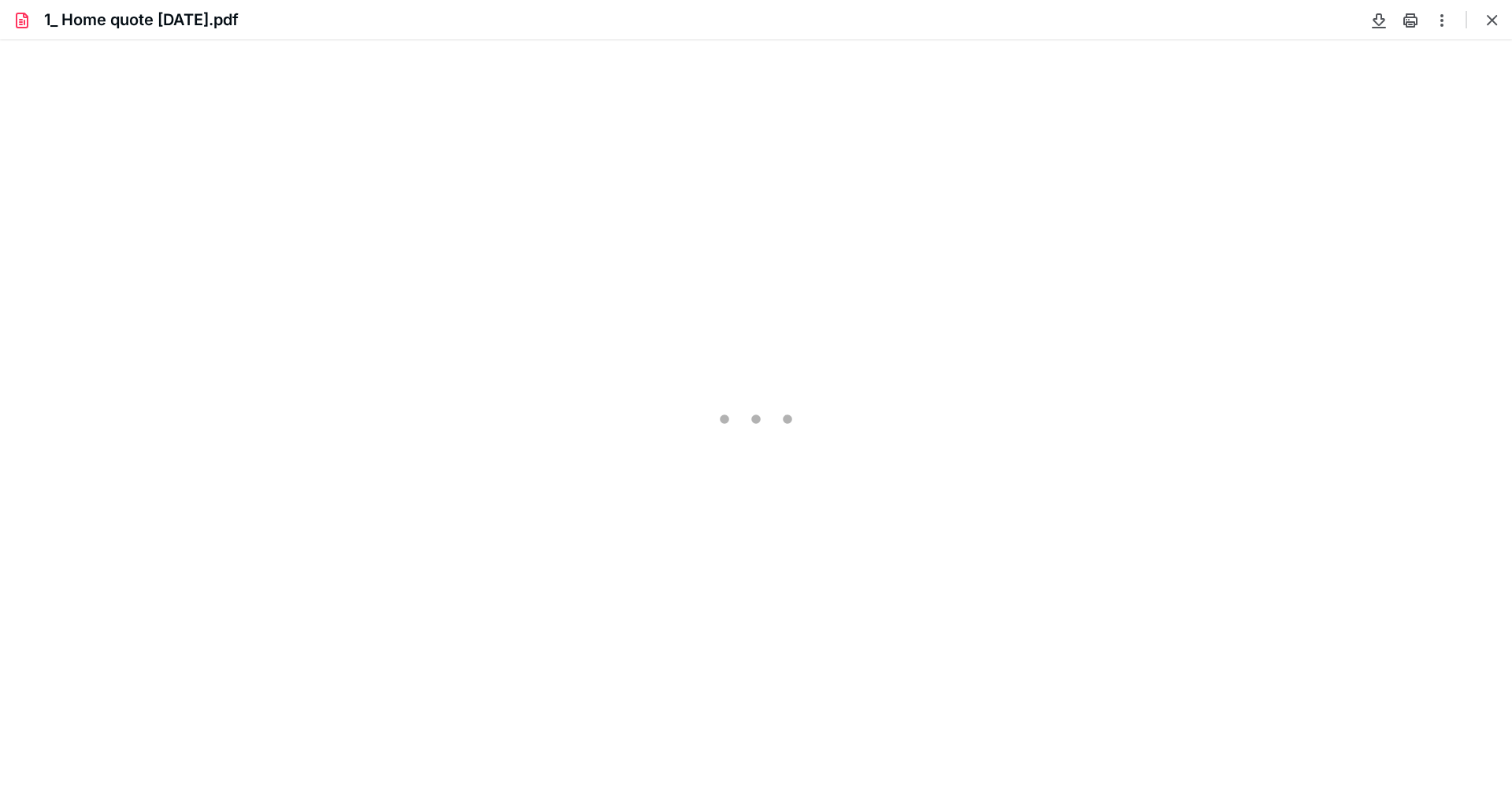 scroll, scrollTop: 0, scrollLeft: 0, axis: both 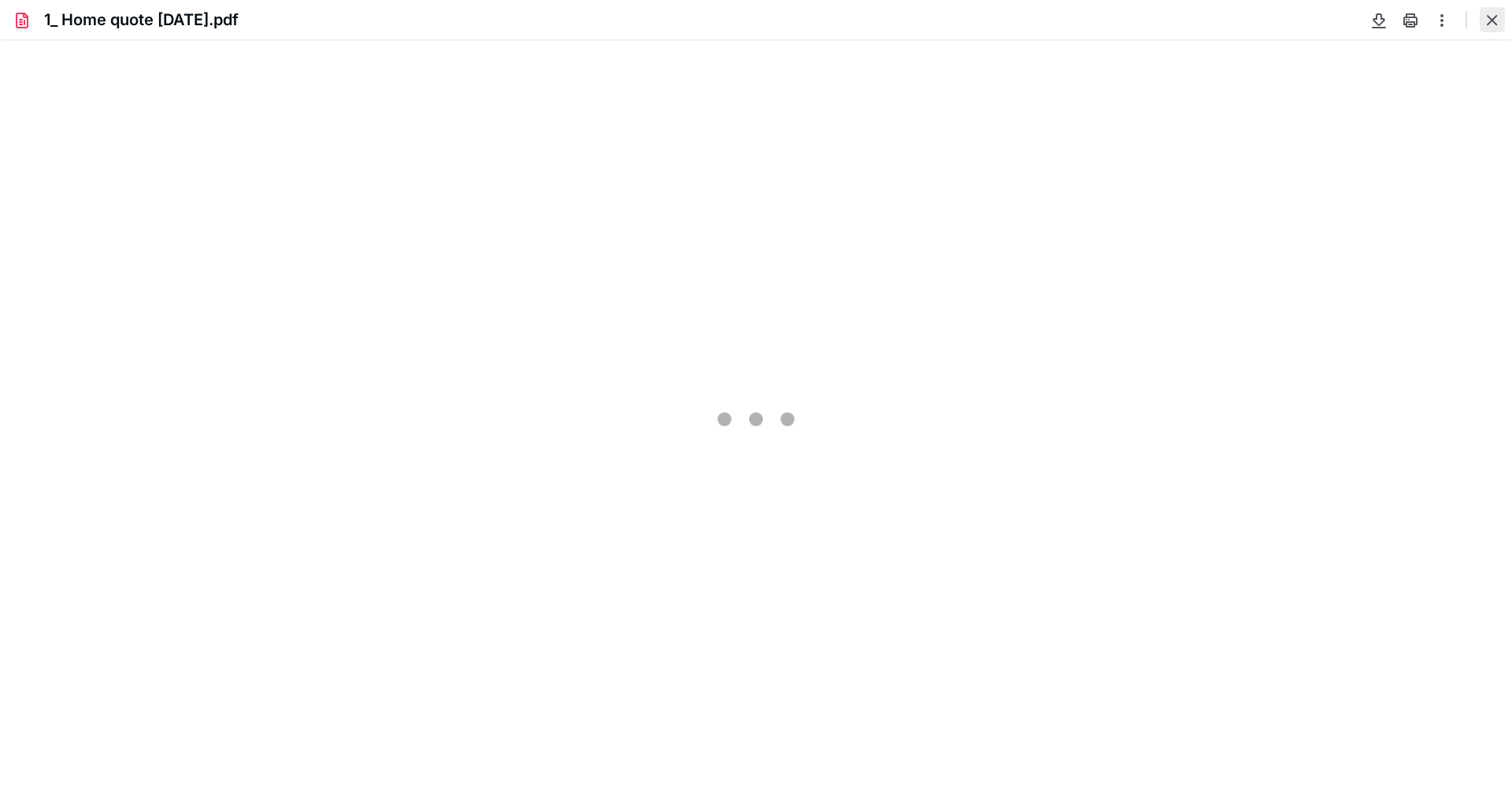 type on "116" 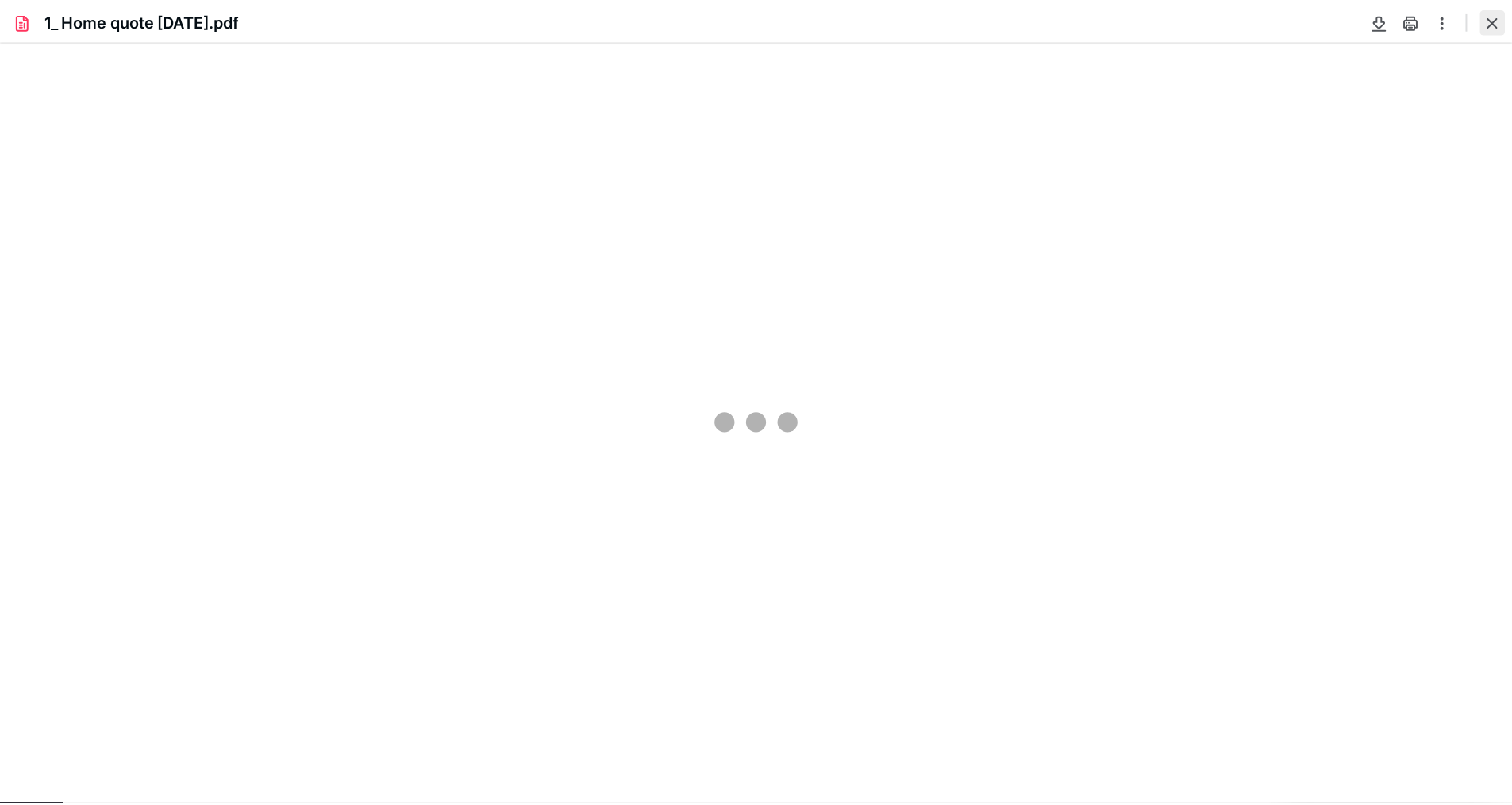 scroll, scrollTop: 33, scrollLeft: 0, axis: vertical 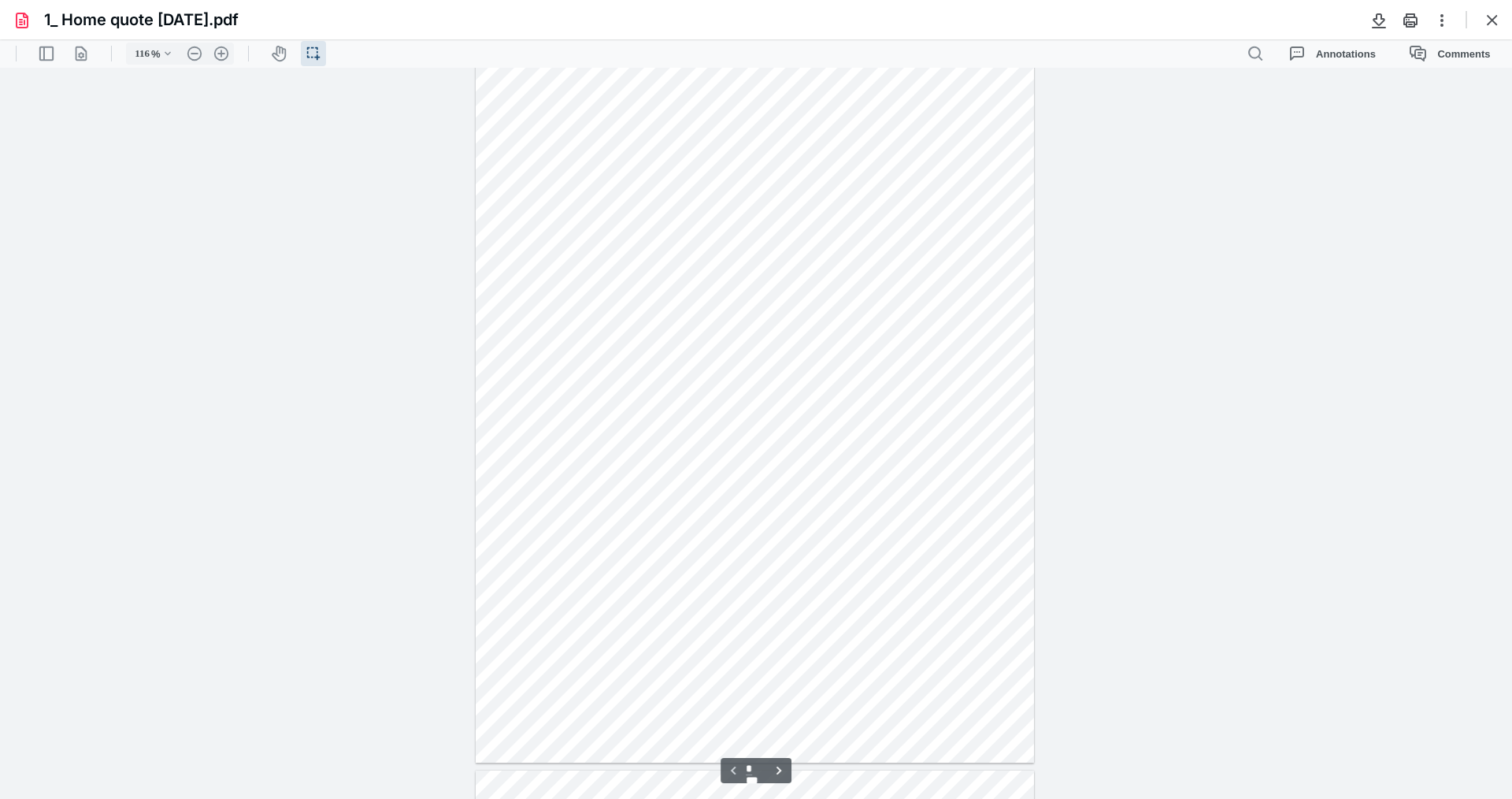 drag, startPoint x: 1495, startPoint y: 27, endPoint x: 1503, endPoint y: 360, distance: 333.0961 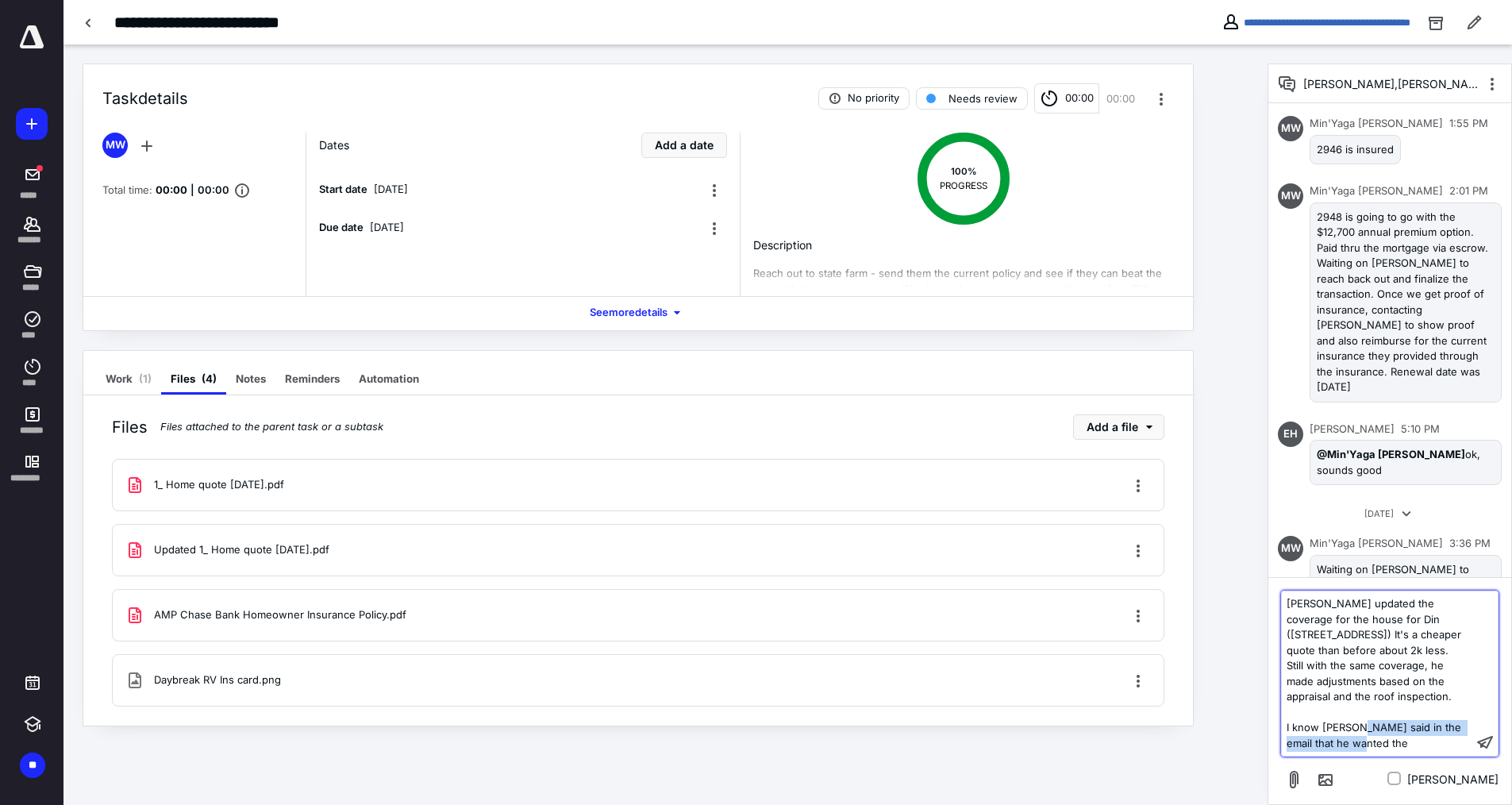 click on "I know [PERSON_NAME] said in the email that he wanted the" at bounding box center [1377, 735] 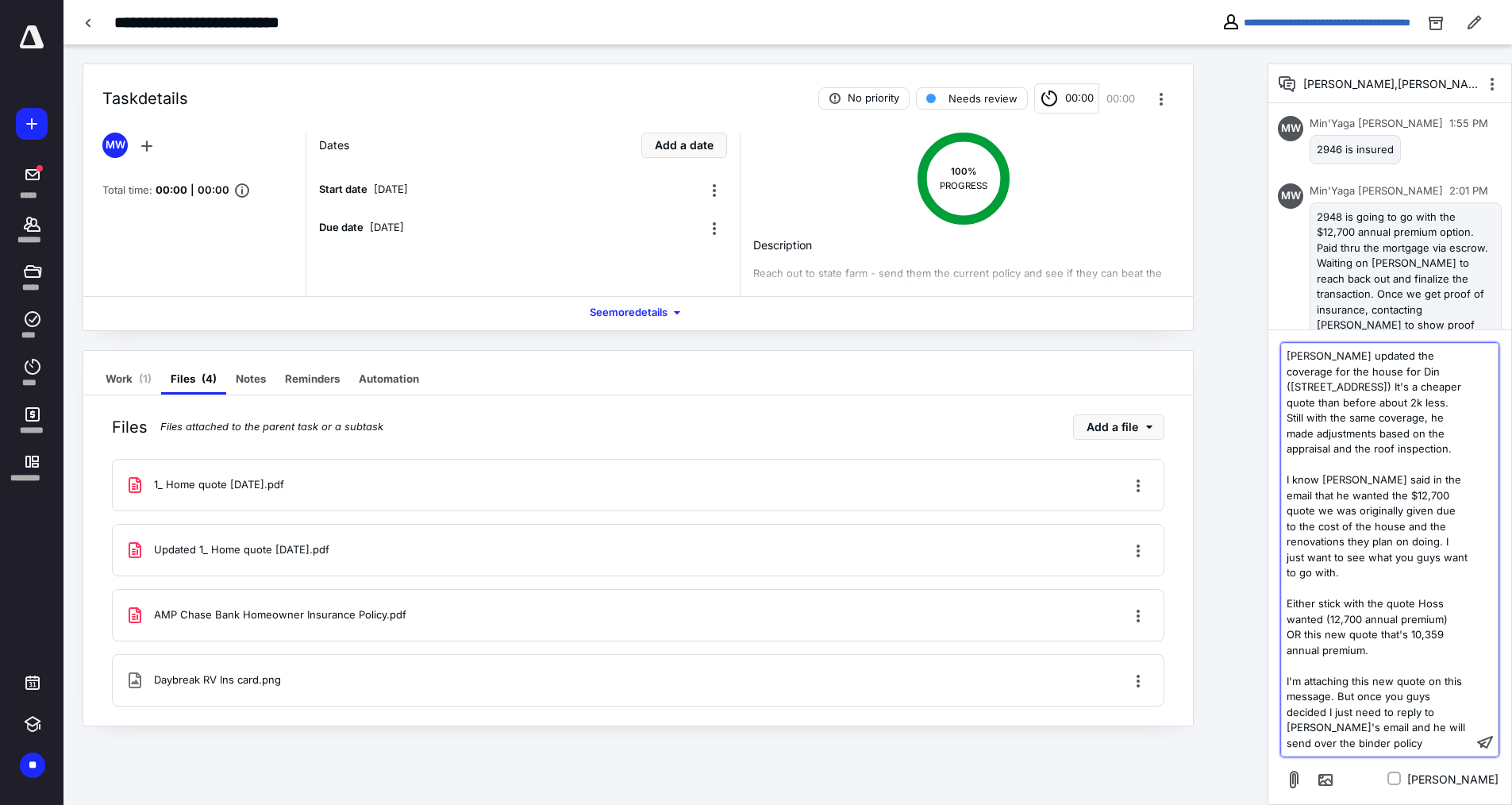 click on "I'm attaching this new quote on this message. But once you guys decided I just need to reply to [PERSON_NAME]'s email and he will send over the binder policy" at bounding box center [1377, 713] 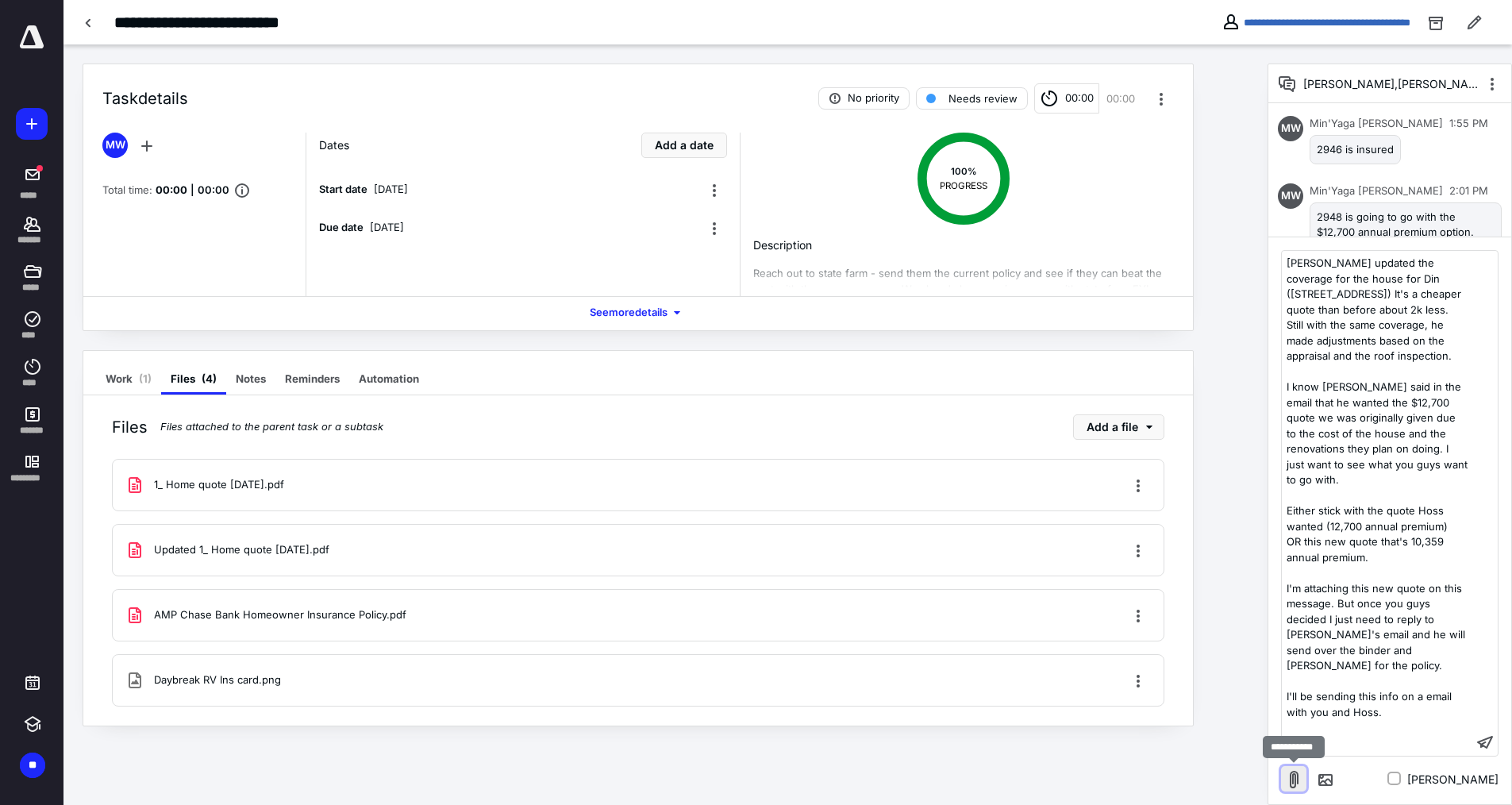 click at bounding box center (1294, 779) 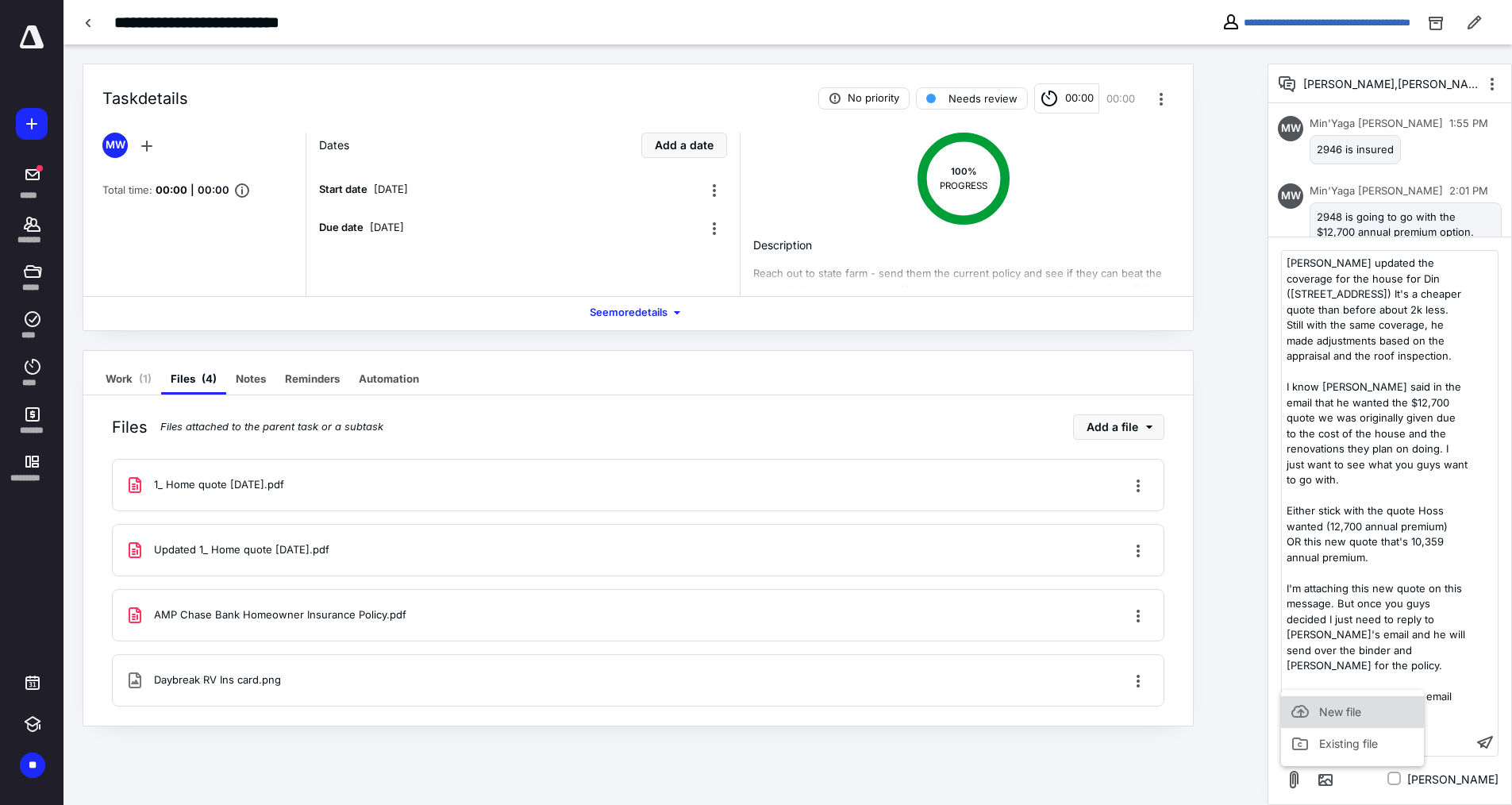 click on "New file" at bounding box center [1352, 712] 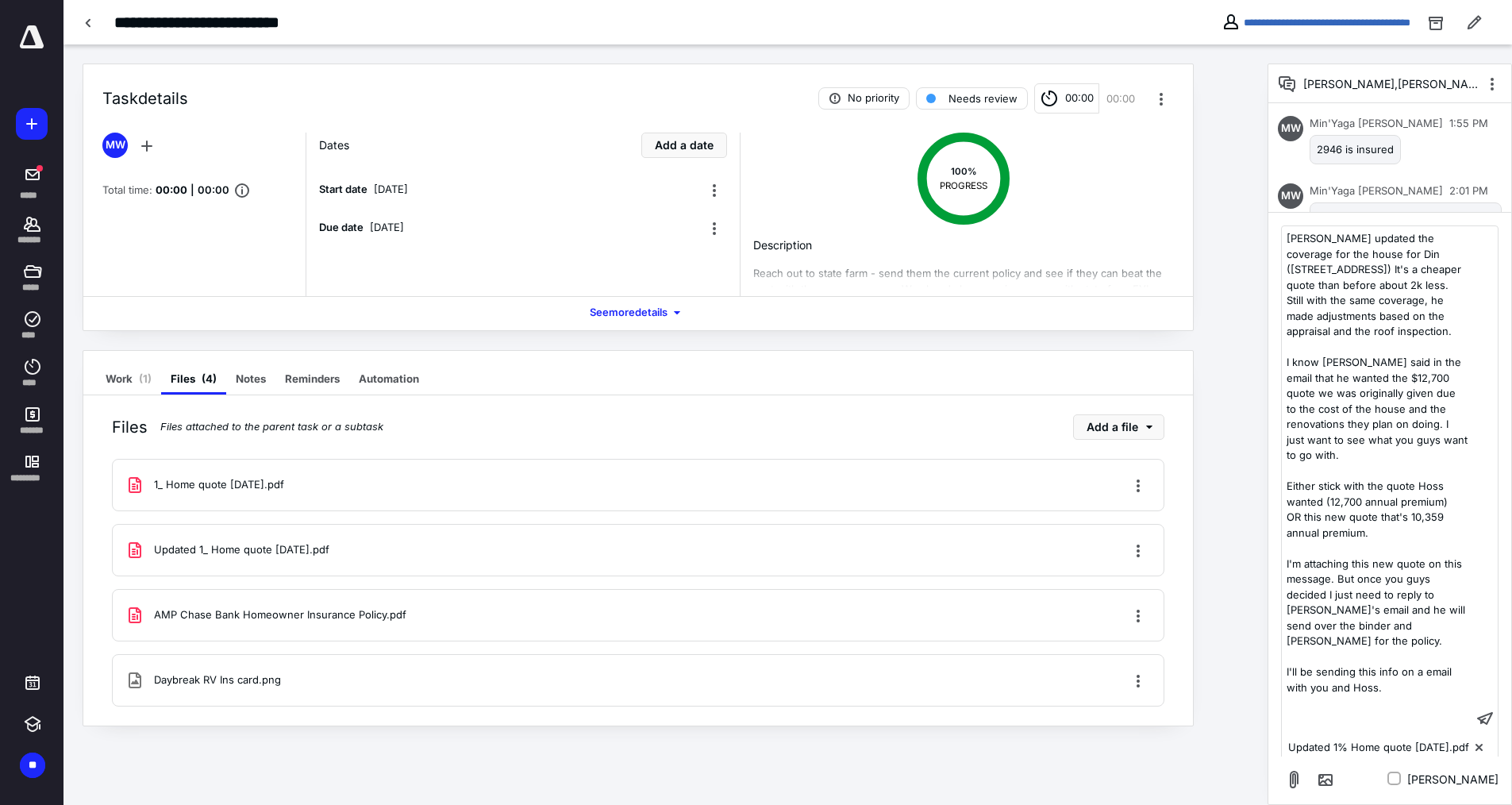 scroll, scrollTop: 13, scrollLeft: 0, axis: vertical 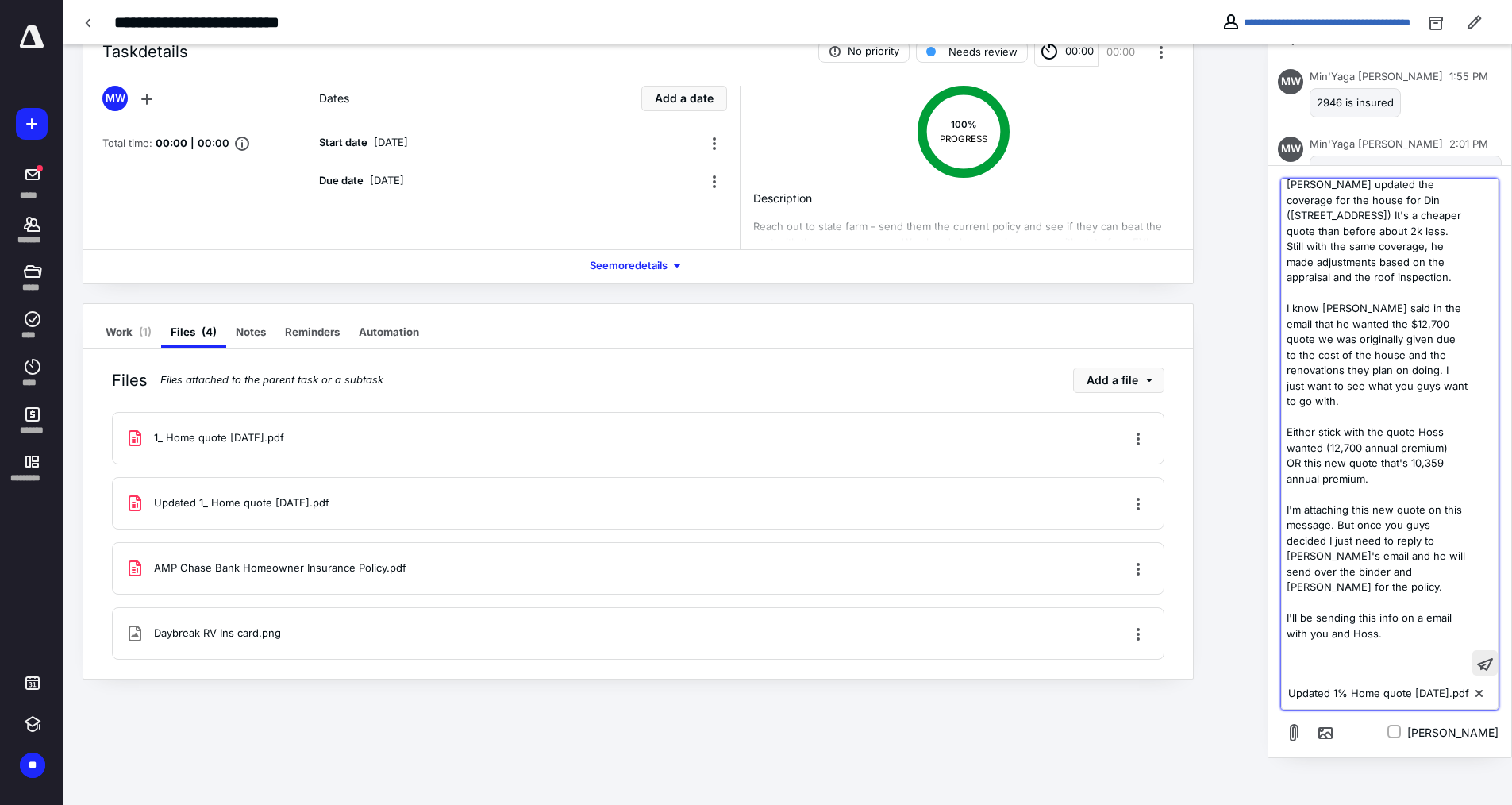 click at bounding box center [1485, 663] 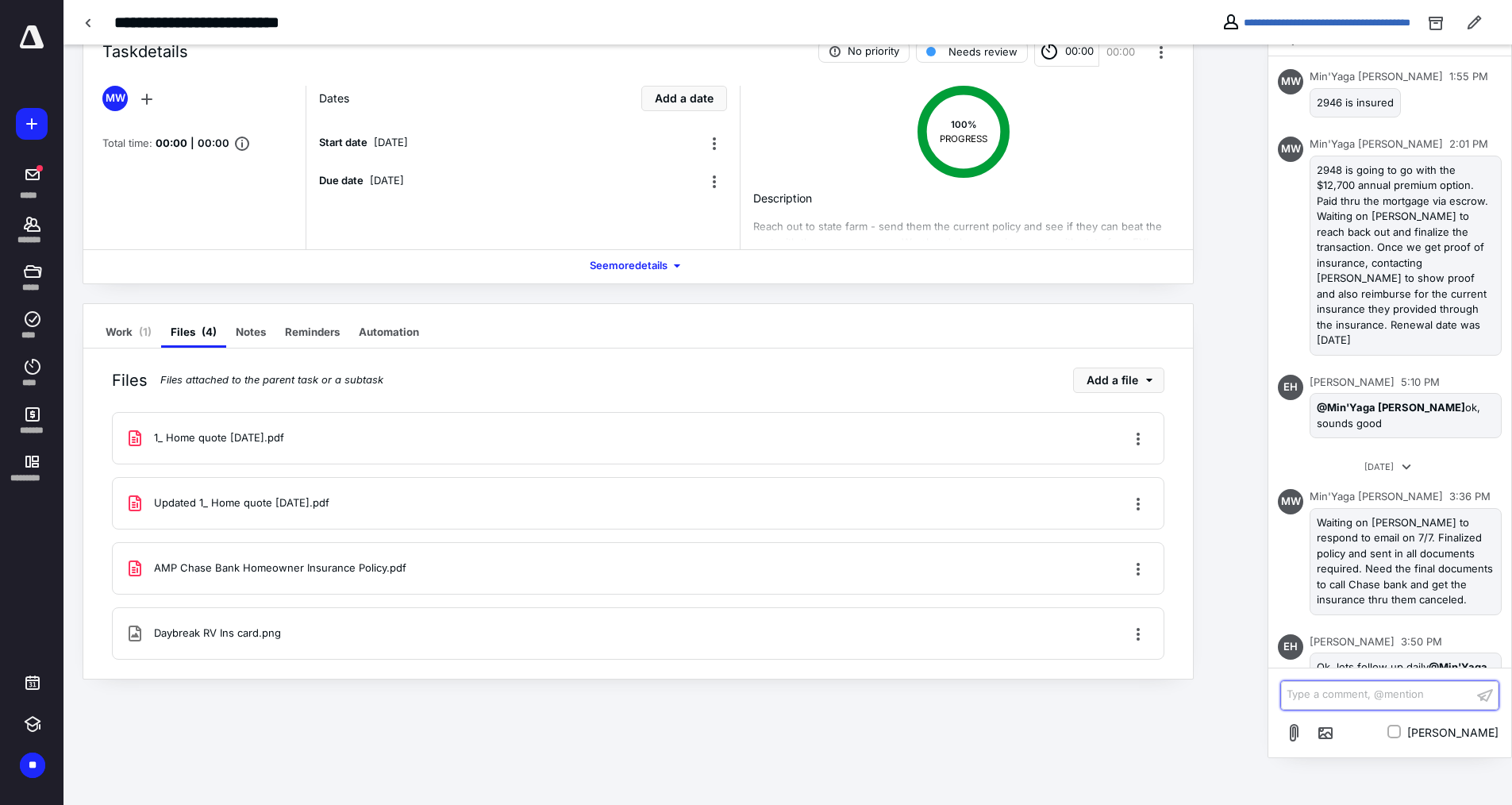 scroll, scrollTop: 933, scrollLeft: 0, axis: vertical 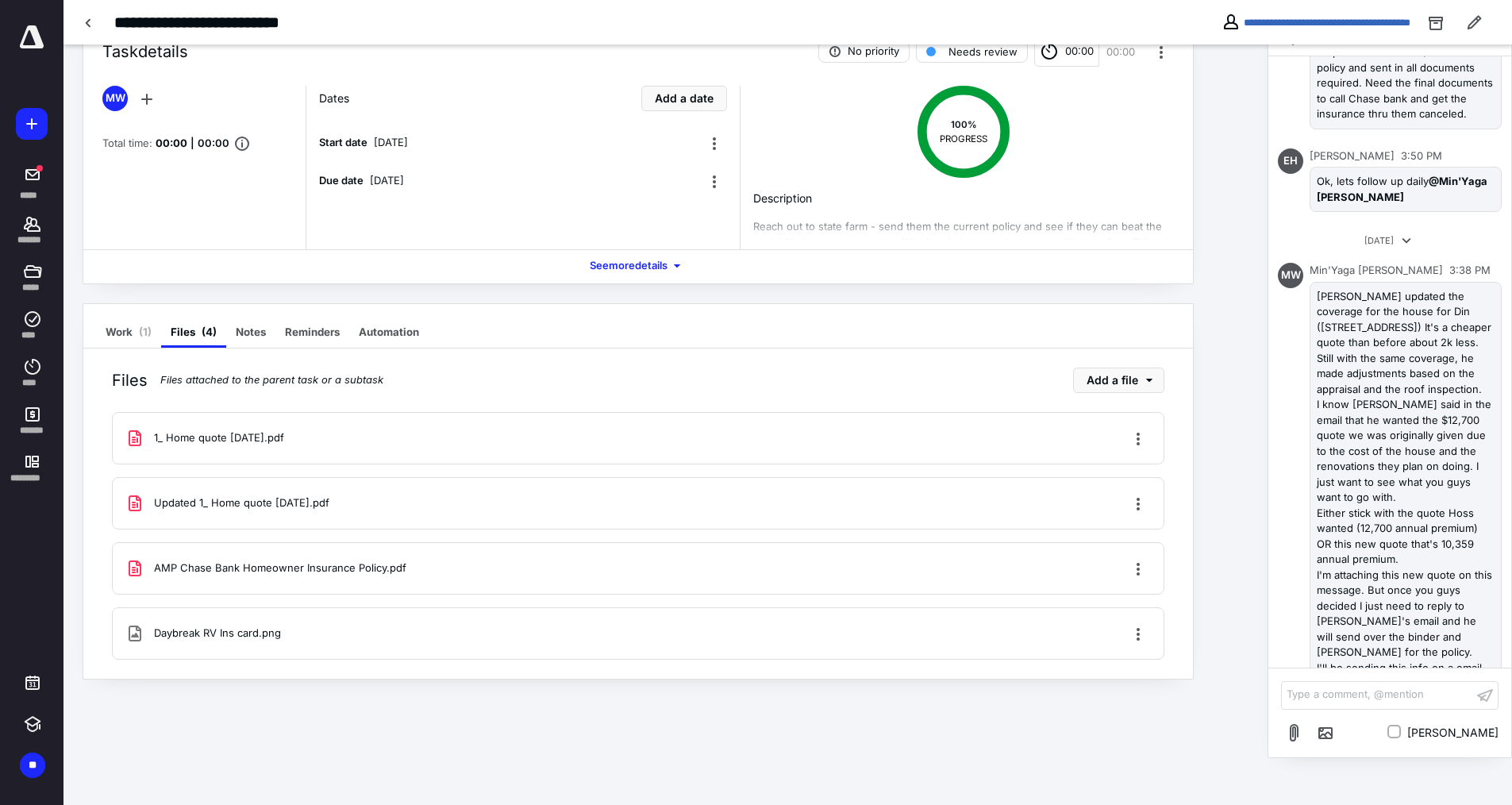 drag, startPoint x: 1439, startPoint y: 660, endPoint x: 1460, endPoint y: 567, distance: 95.34149 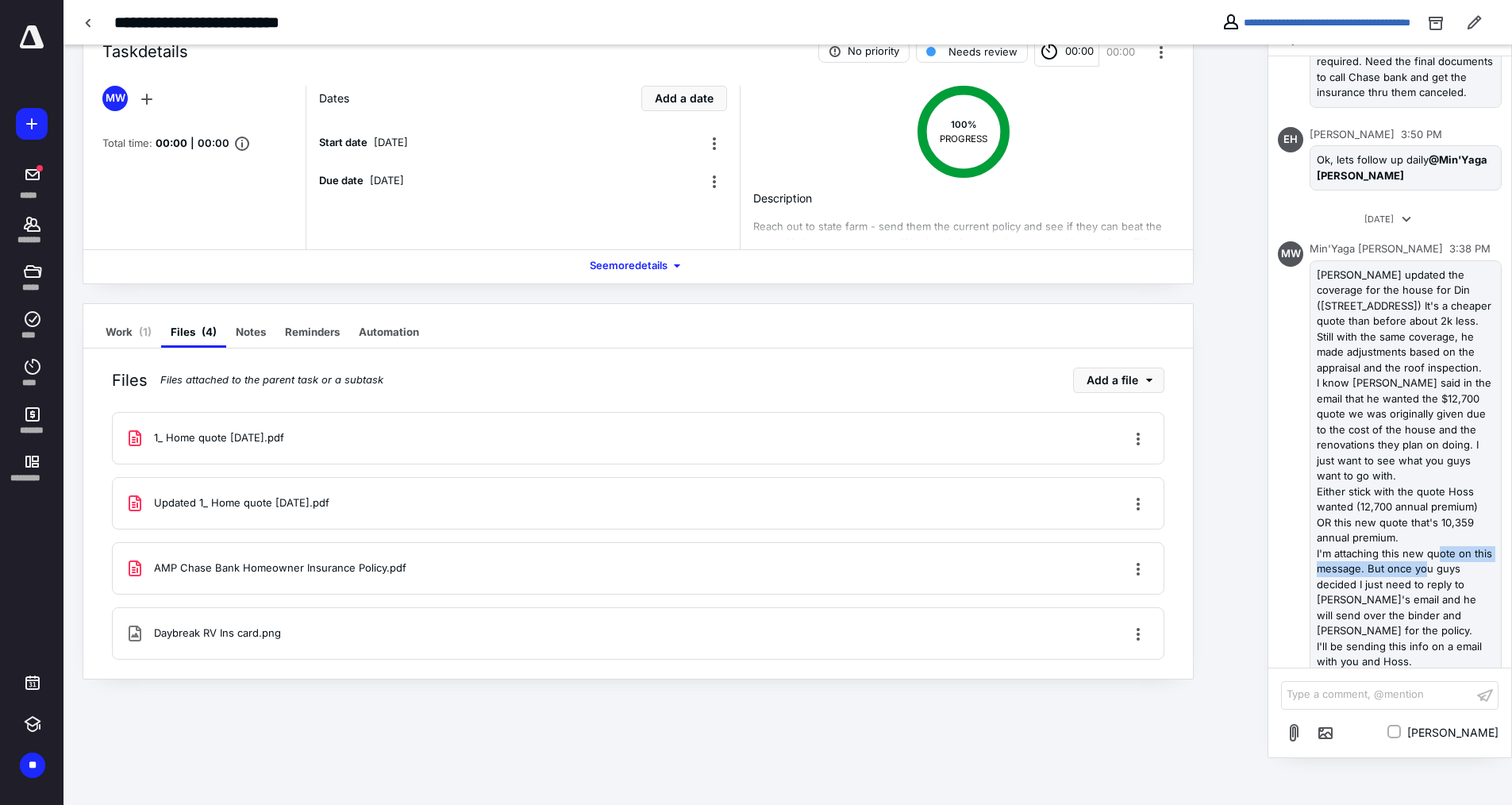 scroll, scrollTop: 964, scrollLeft: 0, axis: vertical 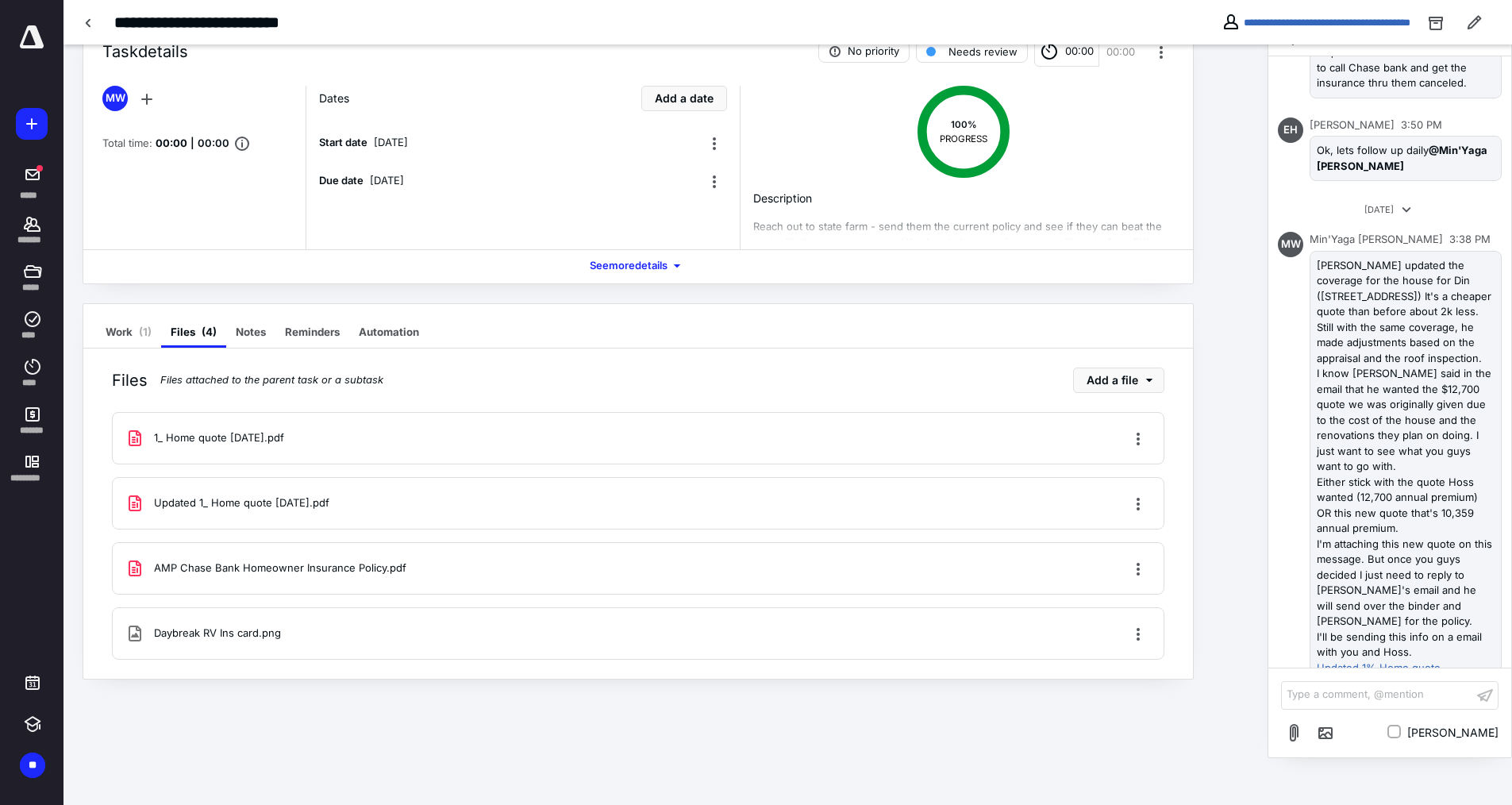 click on "Min'Yaga [PERSON_NAME] 3:38 PM [PERSON_NAME] updated the coverage for the house for Din ([STREET_ADDRESS]) It's a cheaper quote than before about 2k less. Still with the same coverage, he made adjustments based on the appraisal and the roof inspection.  I know [PERSON_NAME] said in the email that he wanted the $12,700 quote we was originally given due to the cost of the house and the renovations they plan on doing. I just want to see what you guys want to go with.  Either stick with the quote Hoss wanted (12,700 annual premium)  OR this new quote that's 10,359 annual premium. I'm attaching this new quote on this message. But once you guys decided I just need to reply to [PERSON_NAME]'s email and he will send over the binder and [PERSON_NAME] for the policy. I'll be sending this info on a email with you and Hoss. Updated 1% Home quote [DATE].pdf" at bounding box center (1406, 468) 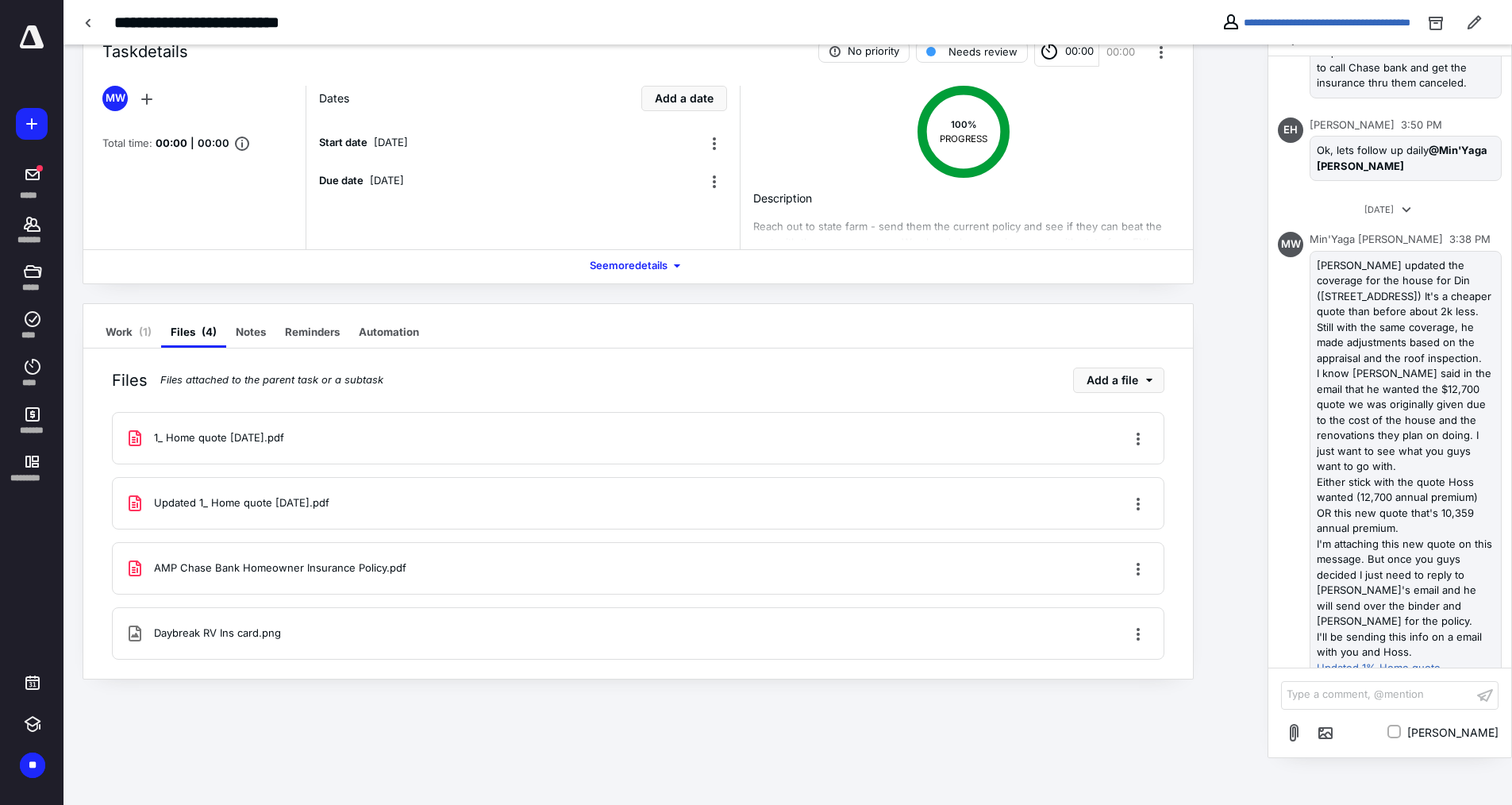 click on "Either stick with the quote Hoss wanted (12,700 annual premium)" at bounding box center [1406, 490] 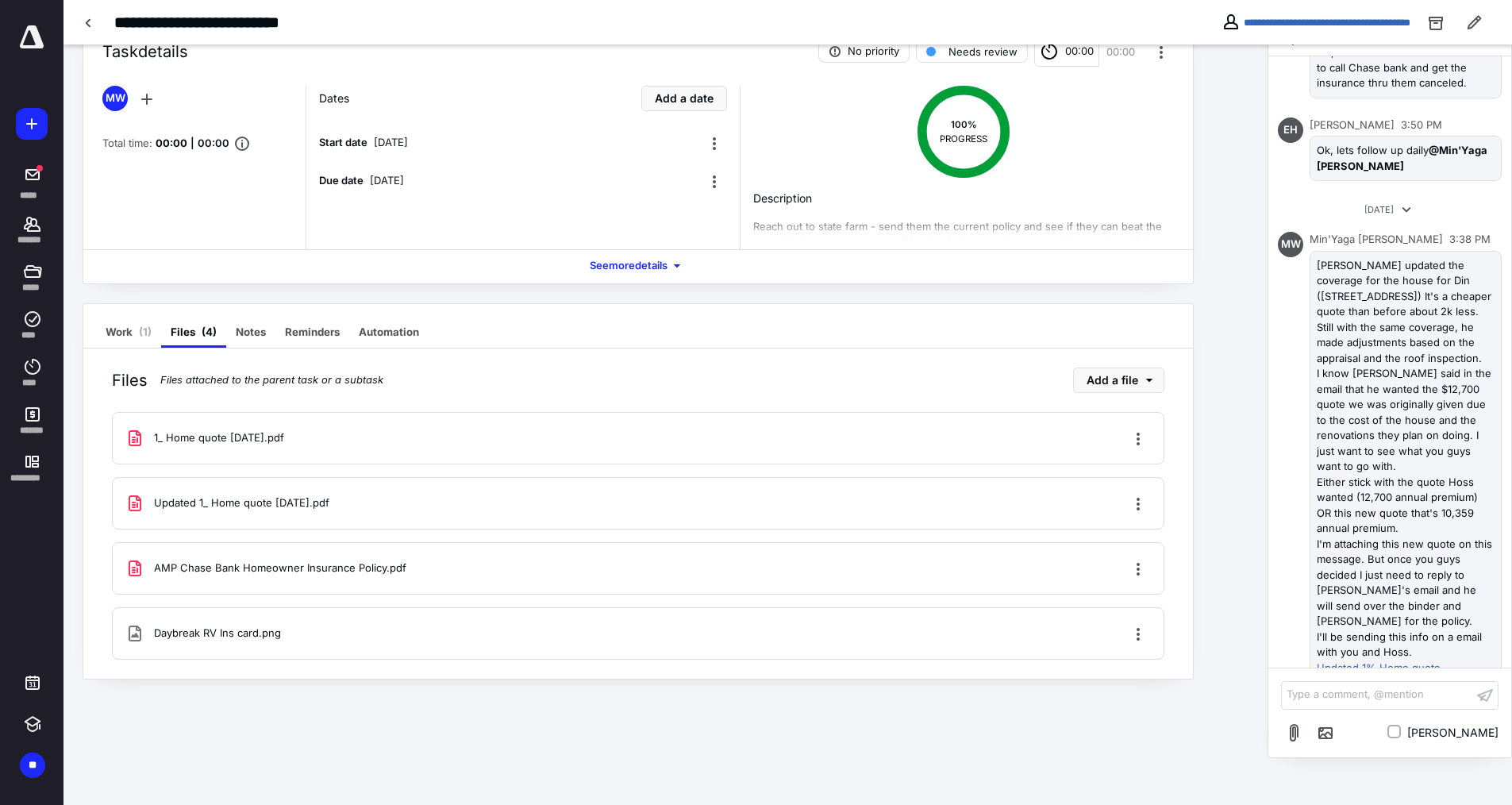 click at bounding box center (1491, 701) 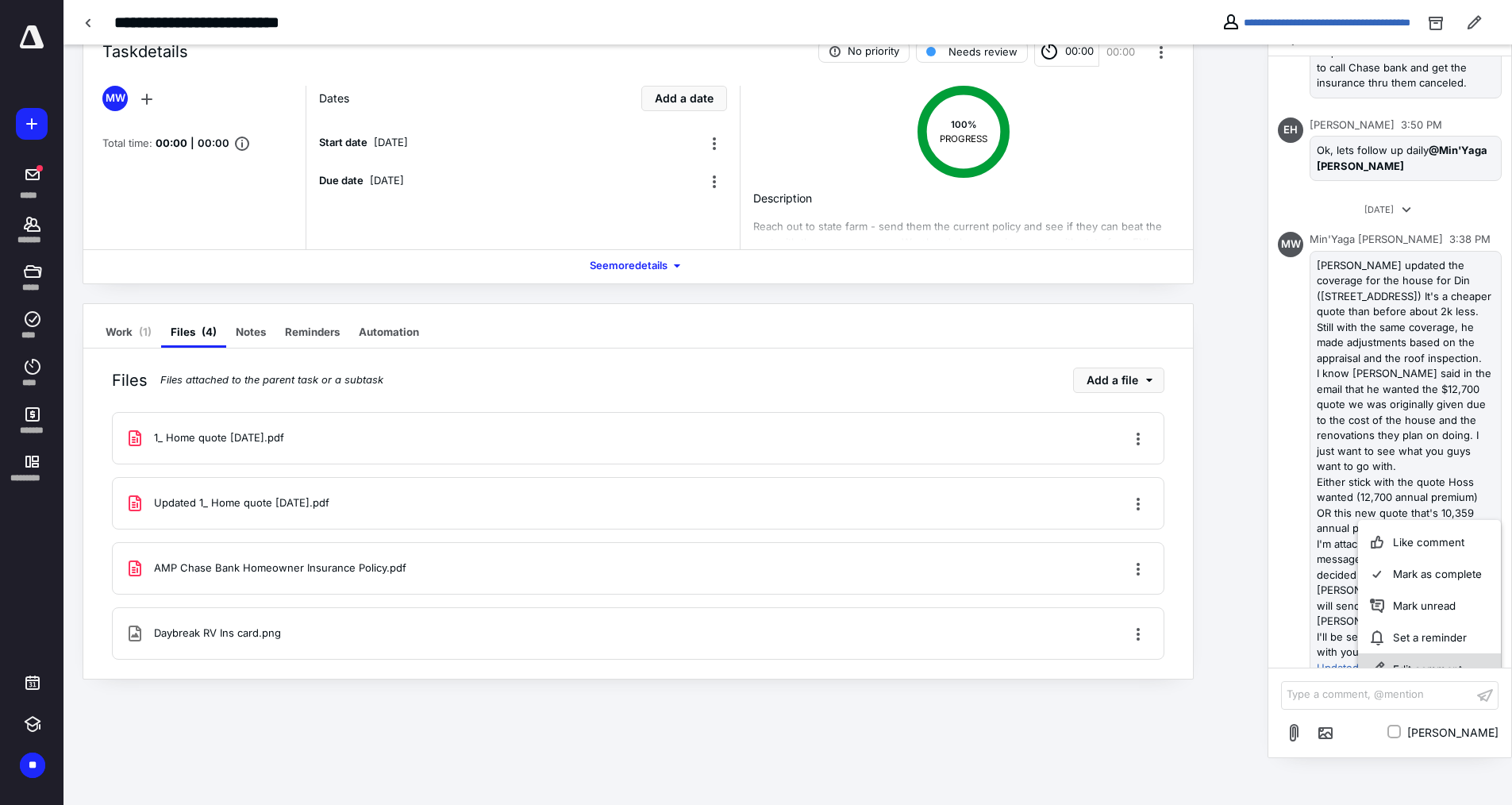 click on "Edit comment" at bounding box center [1429, 669] 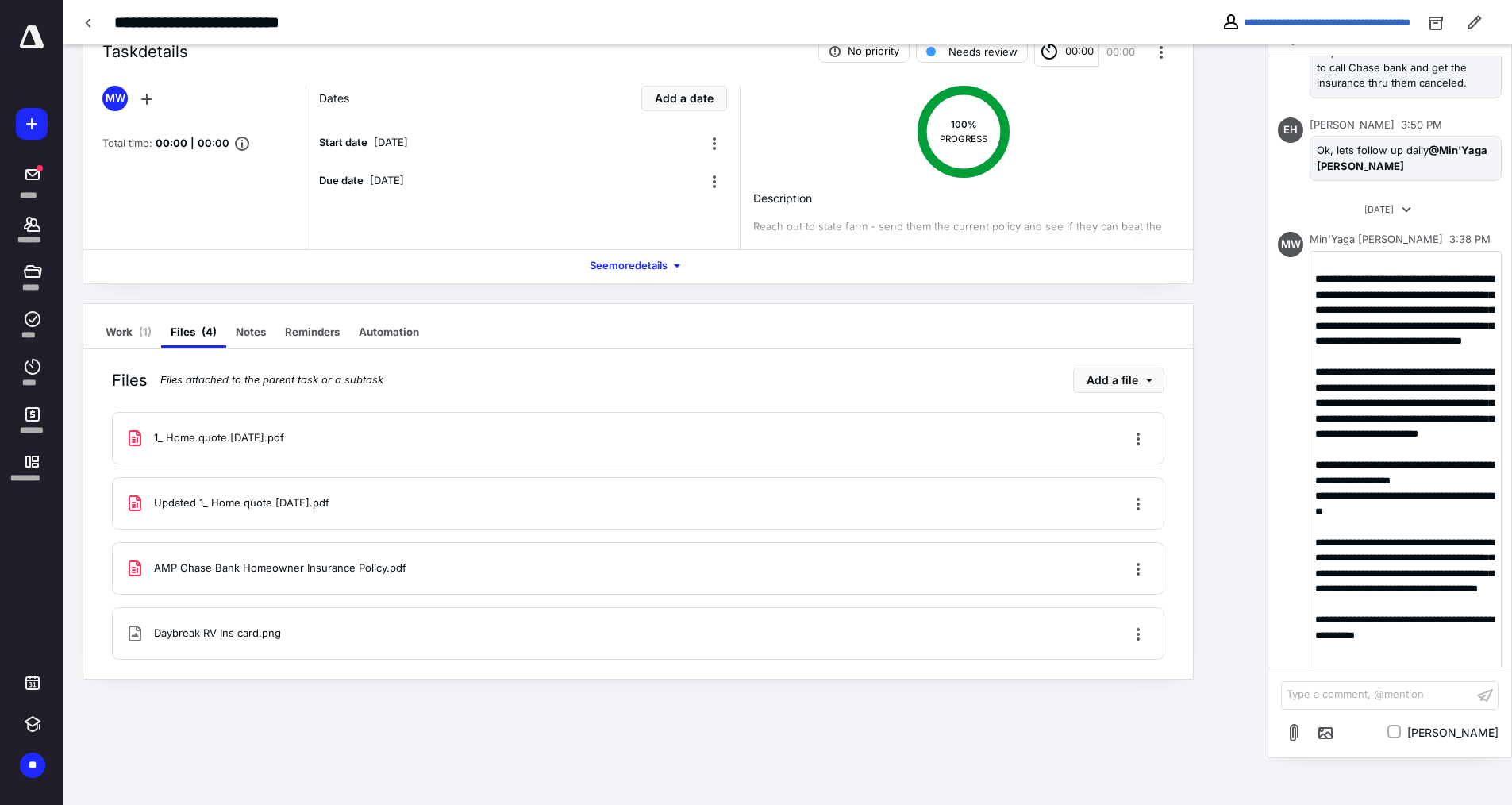 scroll, scrollTop: 35, scrollLeft: 0, axis: vertical 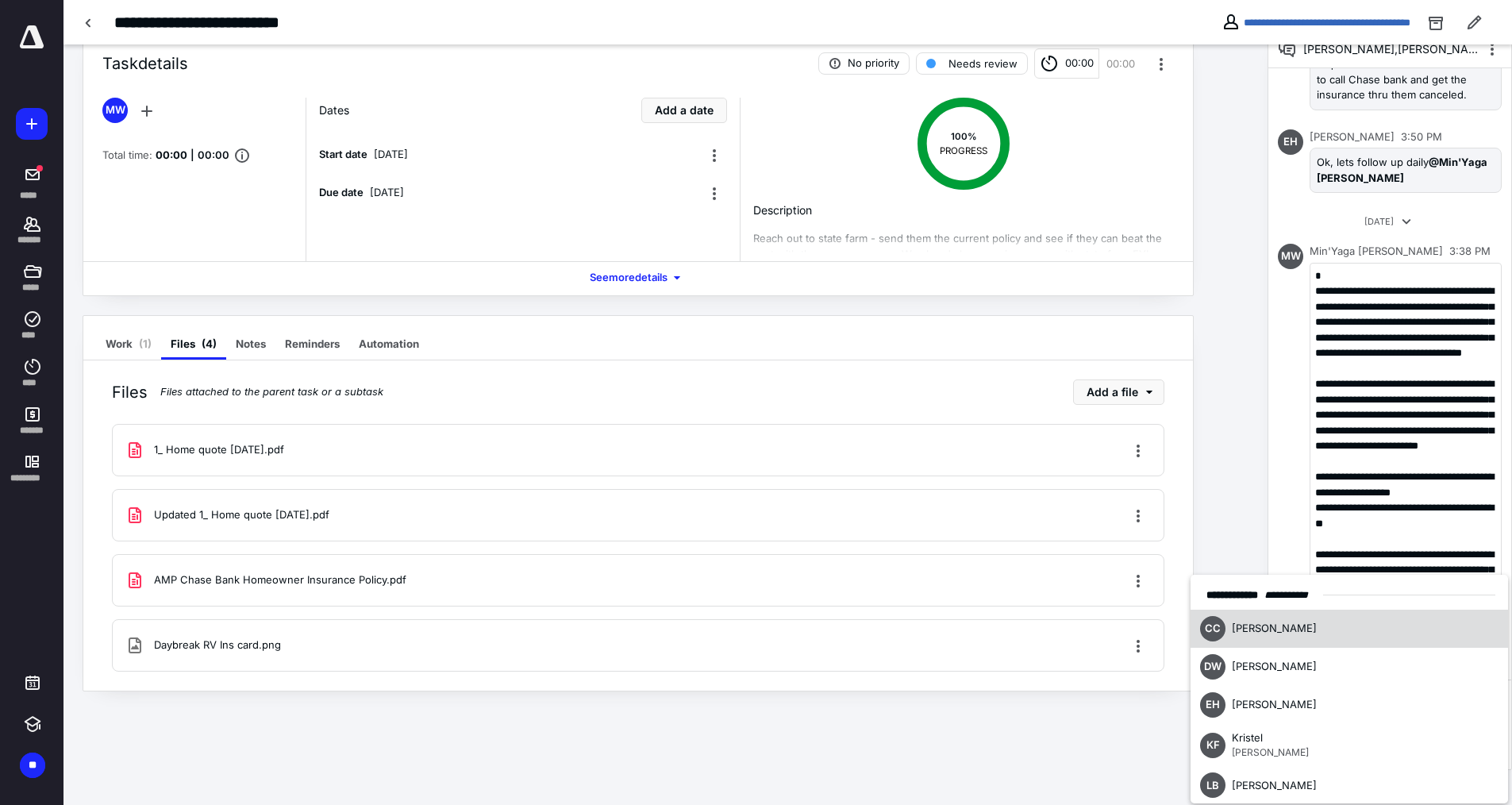 type 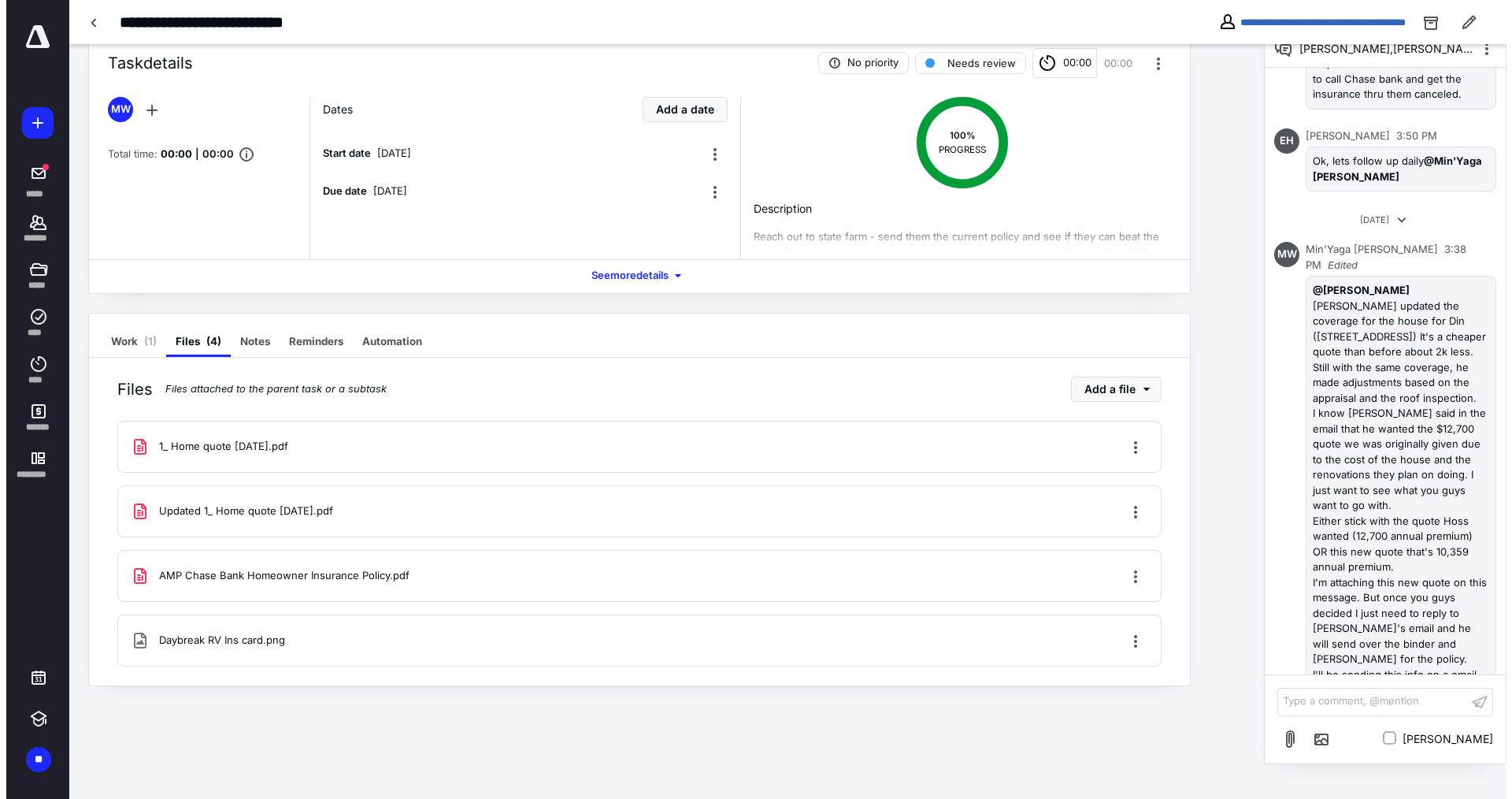 scroll, scrollTop: 972, scrollLeft: 0, axis: vertical 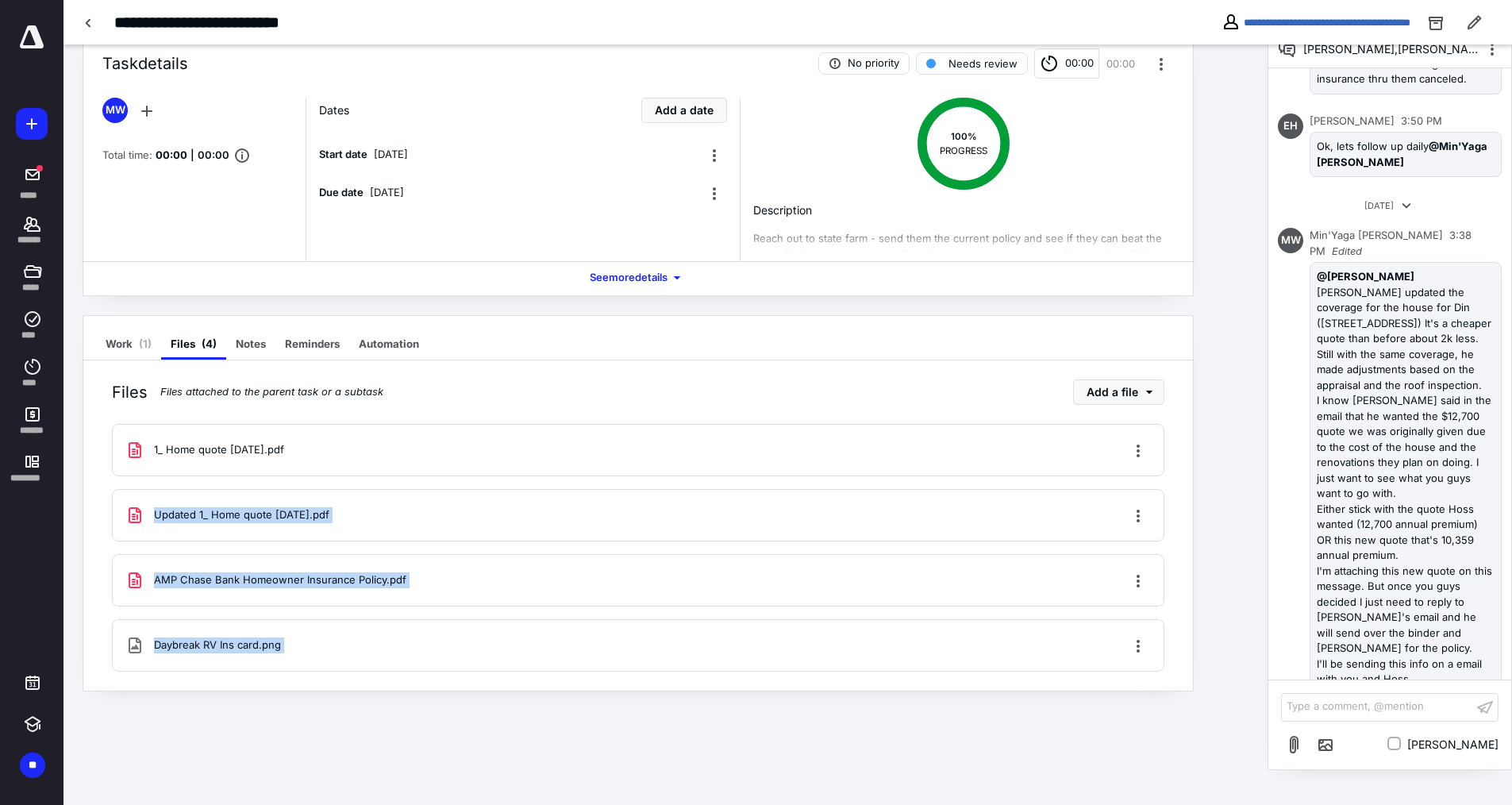 click on "Task  details No priority Needs review 00:00 00:00 MW Total time: 00:00 | 00:00 Dates Add a date Start date [DATE] Due date [DATE] 100 % PROGRESS Description Reach out to state farm - send them the current policy and see if they can beat the cost with the same coverage. We already have car insurance with state farm FYI. State farm agent - [PHONE_NUMBER] [PERSON_NAME] DO this for the 2948 Summitop which is already insured thru Chase Also, get a quite for 2946 Summitop which we just bought and is not insured.  Both policies should mirror the Chase one in terms of coverage. See  more  details  Work ( 1 ) Files ( 4 ) Notes Reminders Automation Files Files attached to the parent task or a subtask Add a file 1_ Home quote [DATE].pdf Updated 1_ Home quote [DATE].pdf AMP Chase Bank Homeowner Insurance Policy.pdf Daybreak RV Ins card.png" at bounding box center [665, 390] 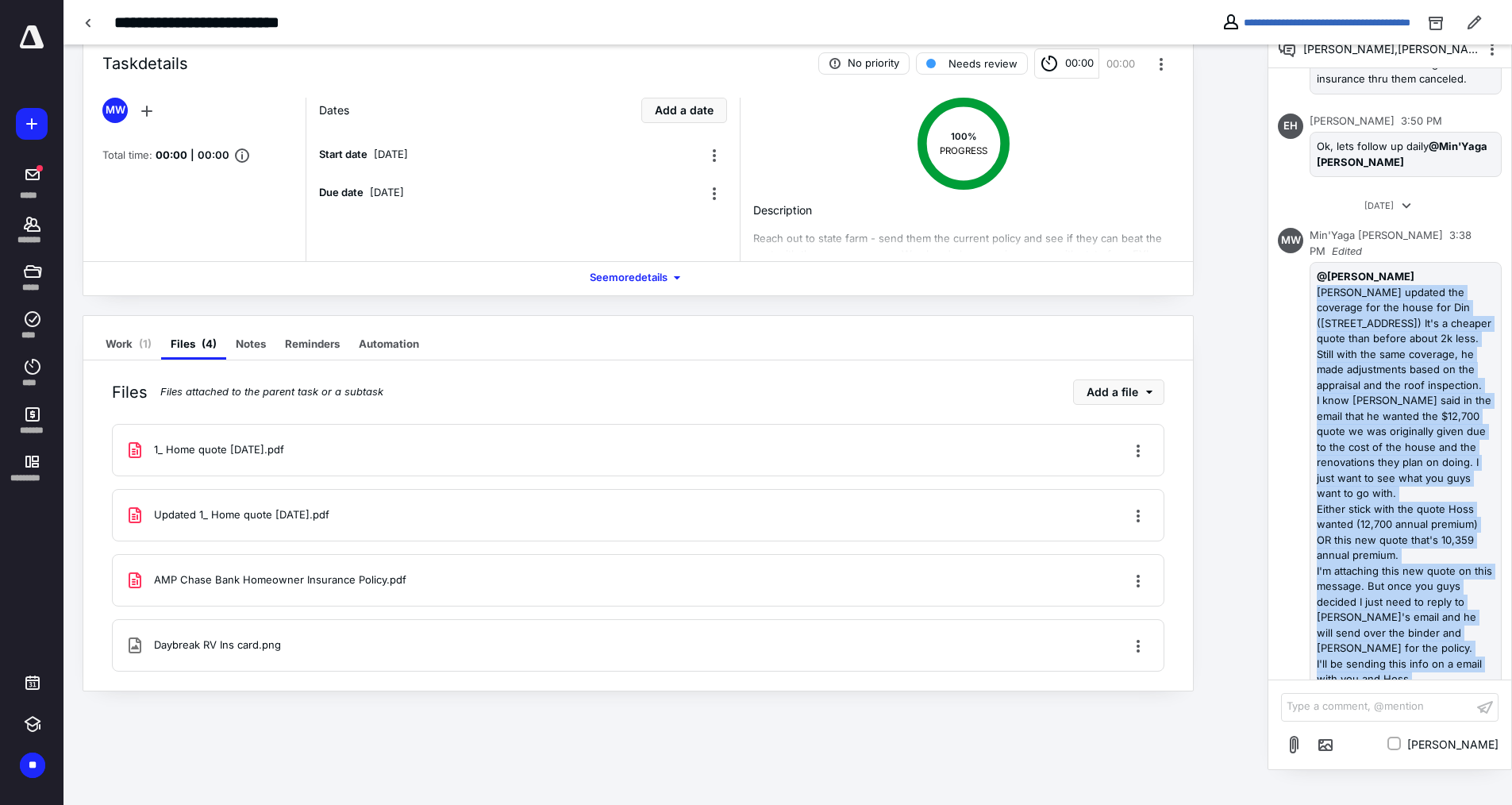 drag, startPoint x: 1319, startPoint y: 227, endPoint x: 1446, endPoint y: 623, distance: 415.86657 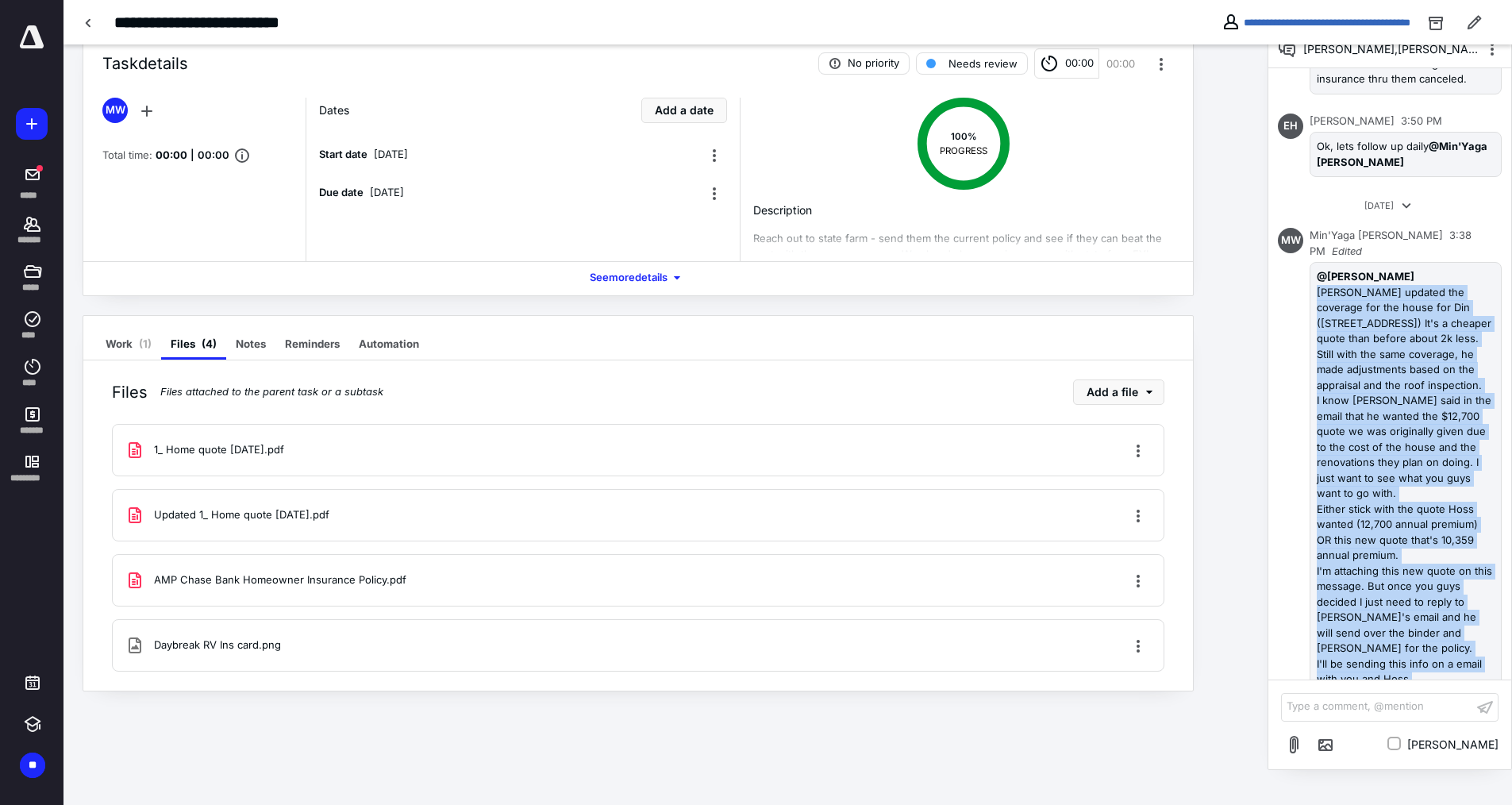 copy on "[PERSON_NAME] updated the coverage for the house for Din ([STREET_ADDRESS]) It's a cheaper quote than before about 2k less. Still with the same coverage, he made adjustments based on the appraisal and the roof inspection.  I know [PERSON_NAME] said in the email that he wanted the $12,700 quote we was originally given due to the cost of the house and the renovations they plan on doing. I just want to see what you guys want to go with.  Either stick with the quote Hoss wanted (12,700 annual premium)  OR this new quote that's 10,359 annual premium. I'm attaching this new quote on this message. But once you guys decided I just need to reply to [PERSON_NAME]'s email and he will send over the binder and [PERSON_NAME] for the policy. I'll be sending this info on a email with you and Hoss." 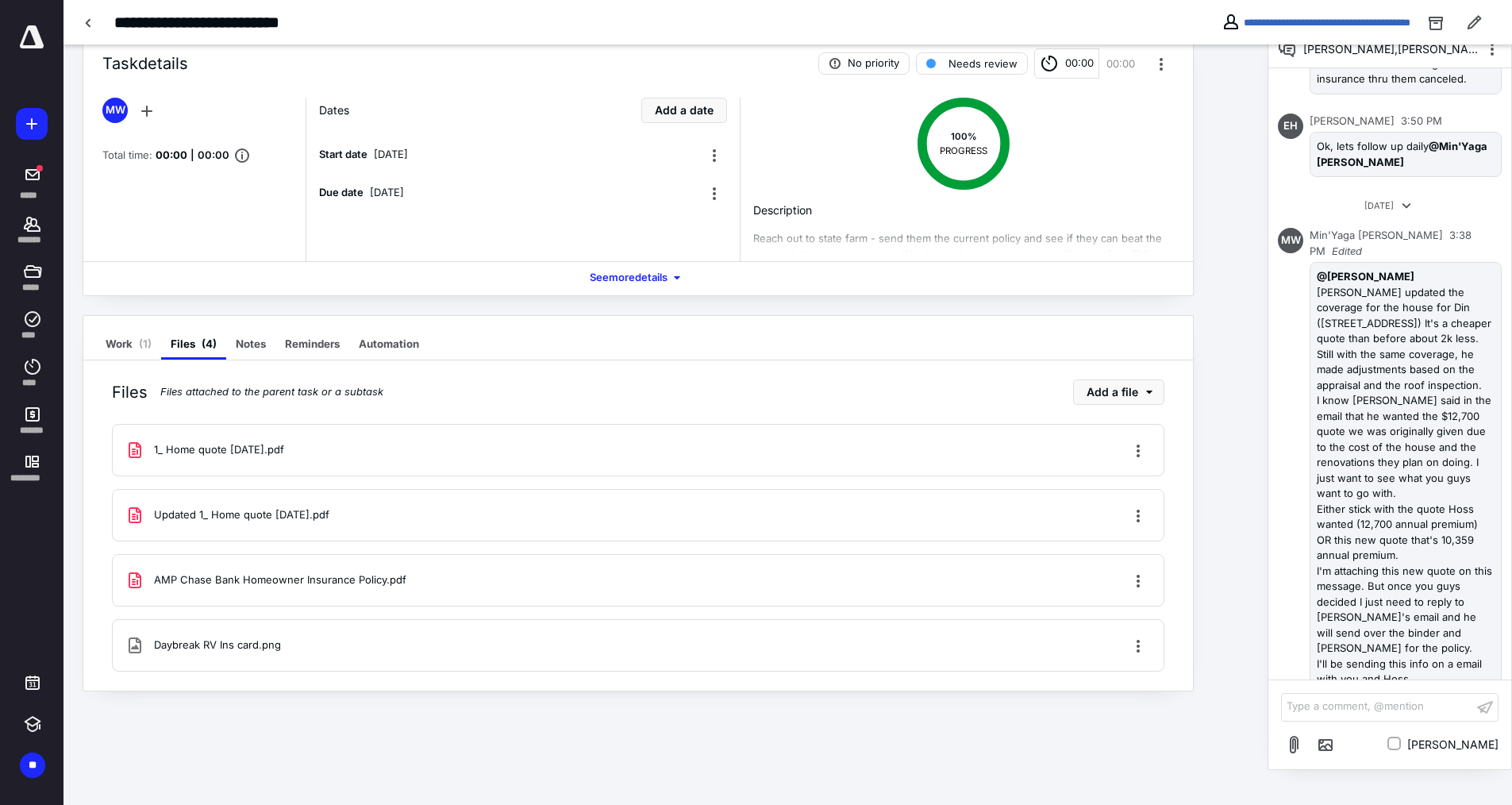 click on "1_ Home quote [DATE].pdf" at bounding box center (638, 450) 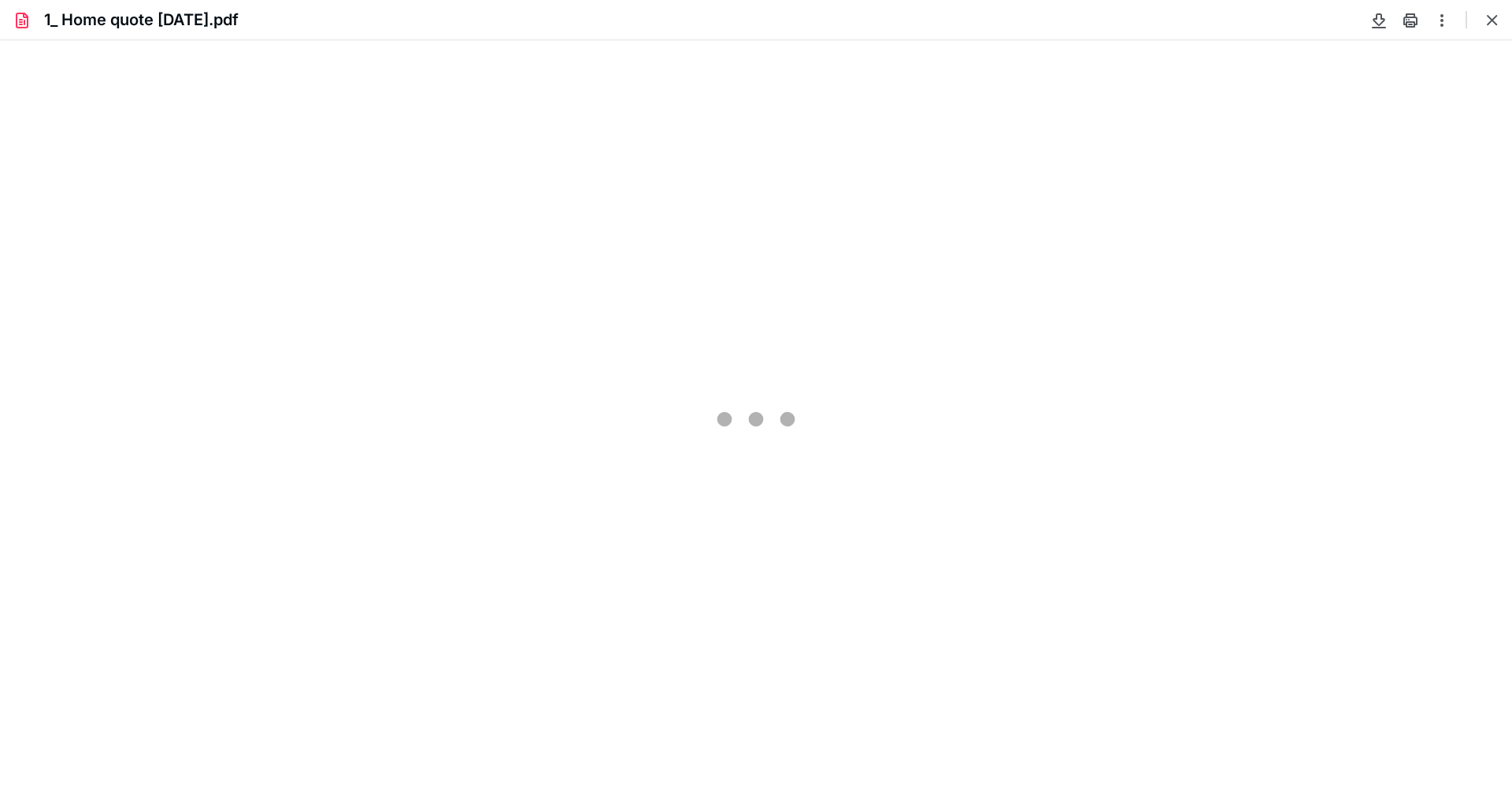 scroll, scrollTop: 0, scrollLeft: 0, axis: both 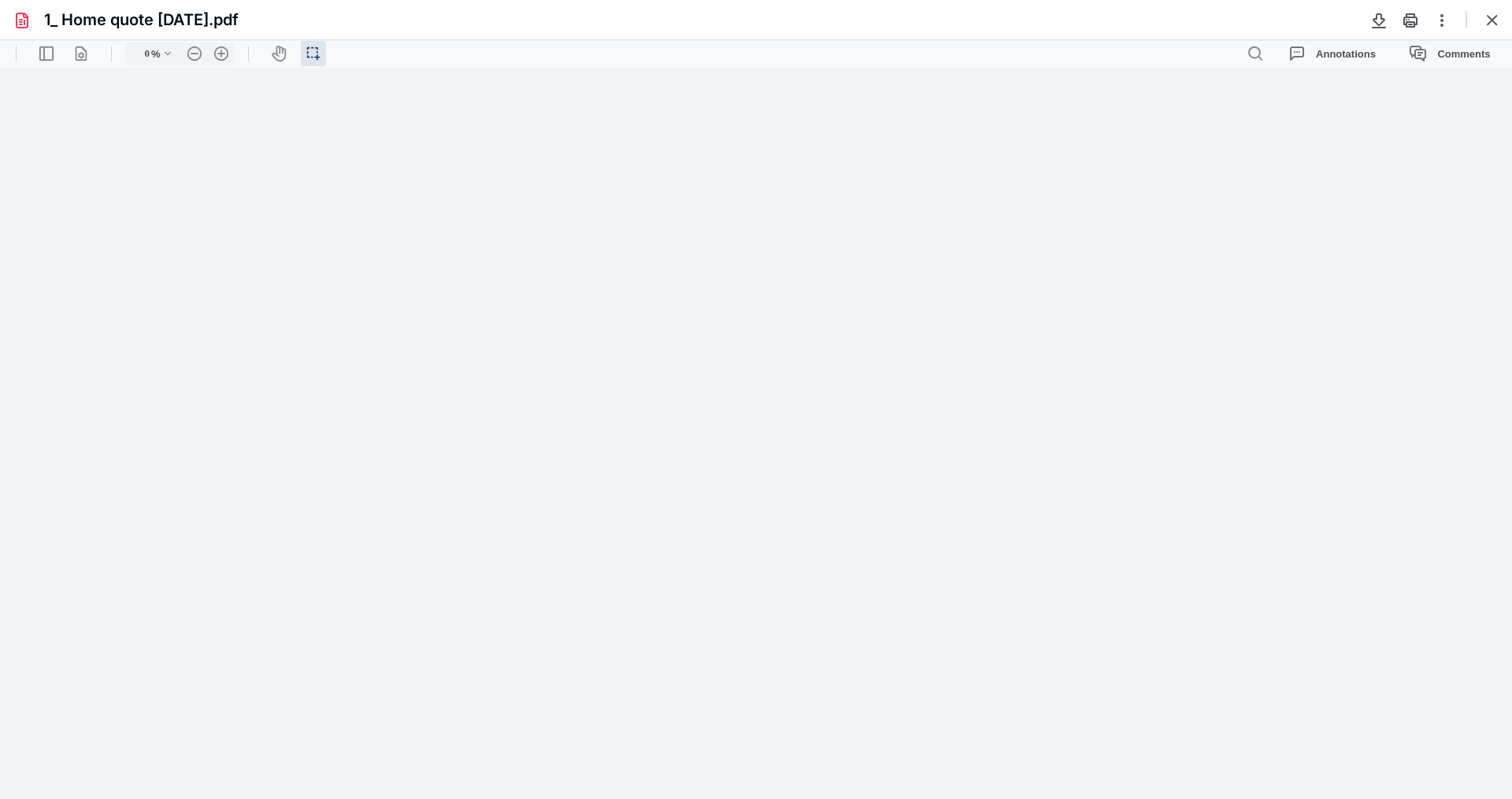 type on "116" 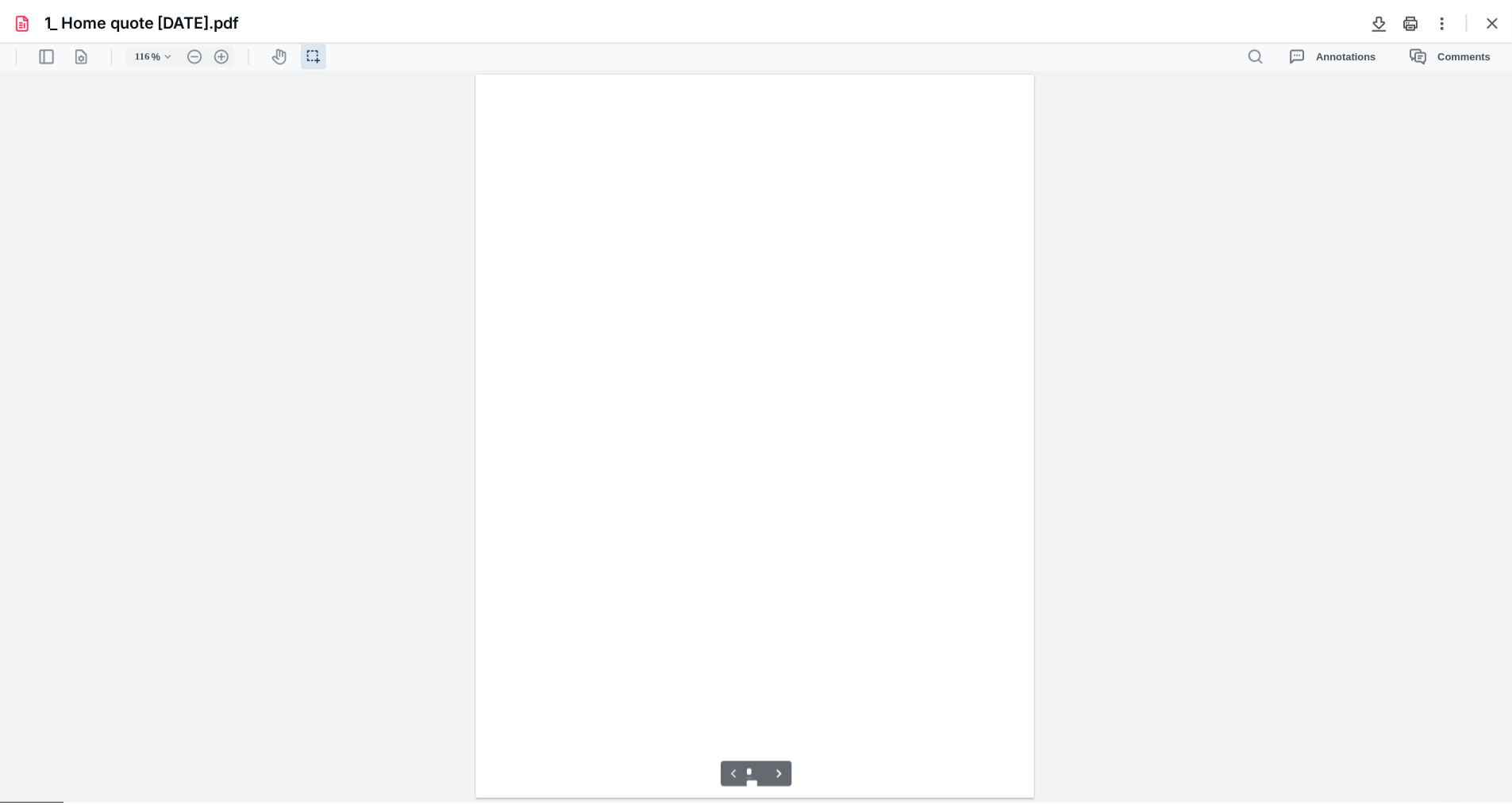 scroll, scrollTop: 33, scrollLeft: 0, axis: vertical 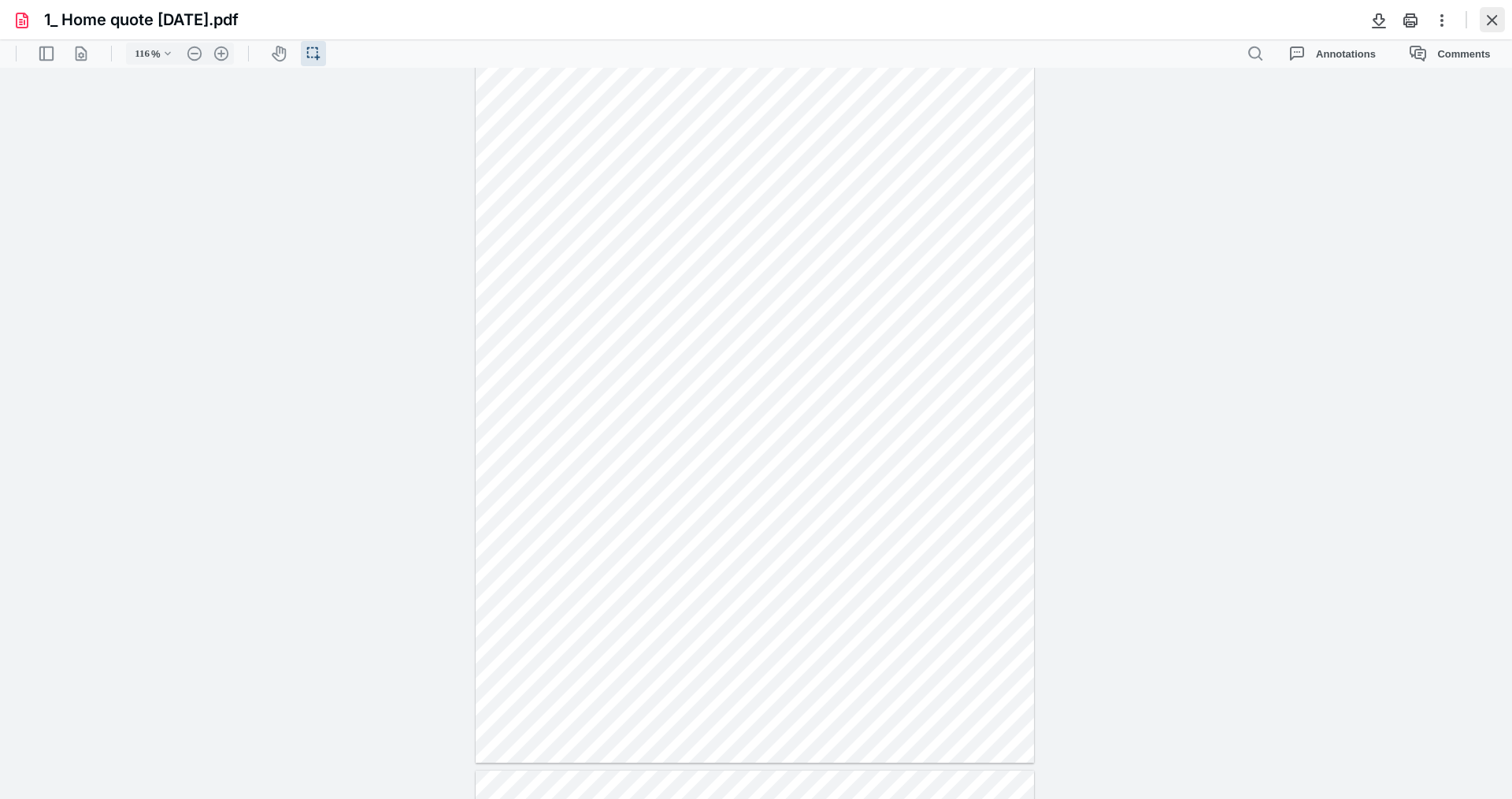 drag, startPoint x: 1497, startPoint y: 18, endPoint x: 1488, endPoint y: 25, distance: 11 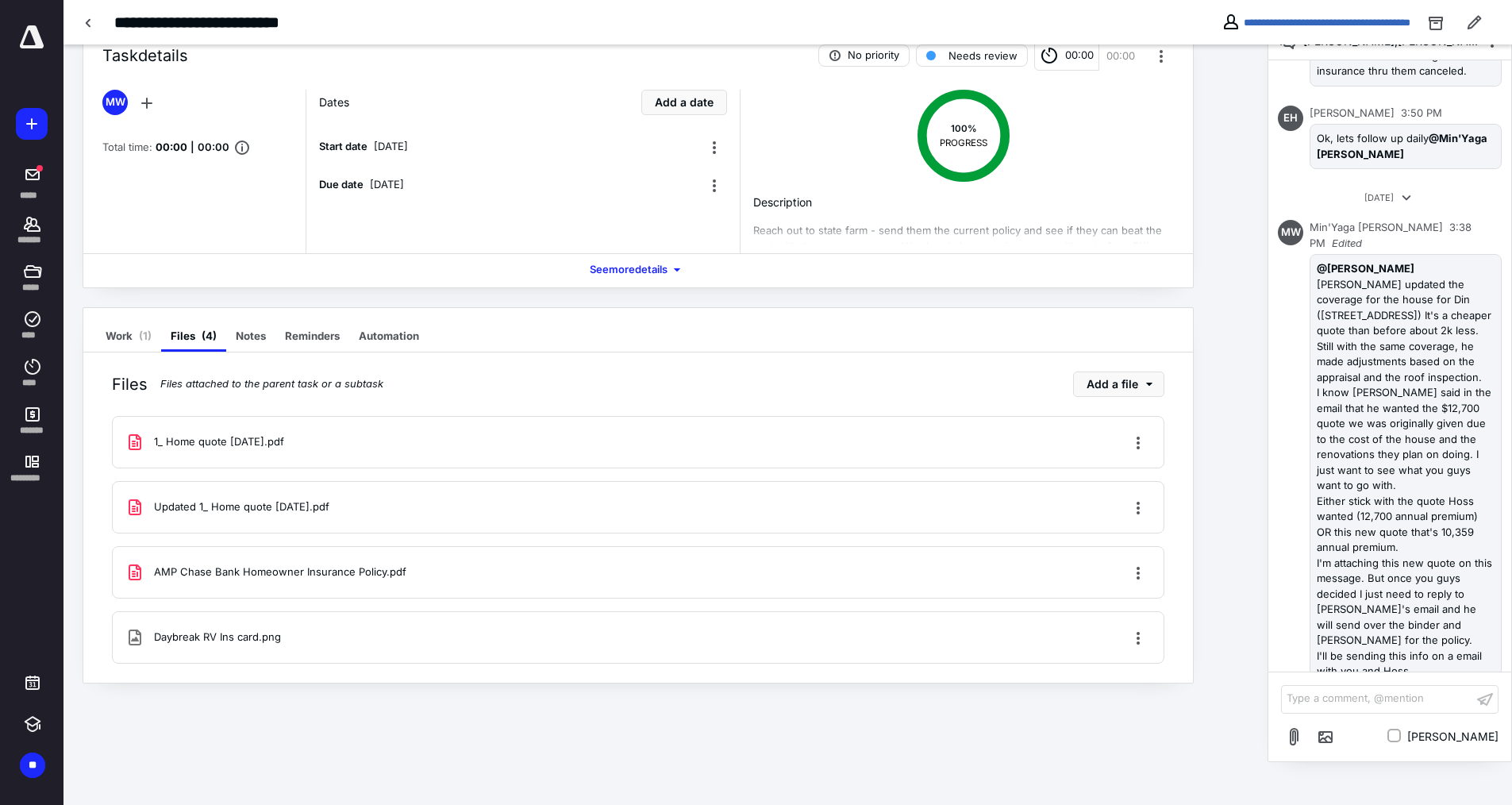 scroll, scrollTop: 47, scrollLeft: 0, axis: vertical 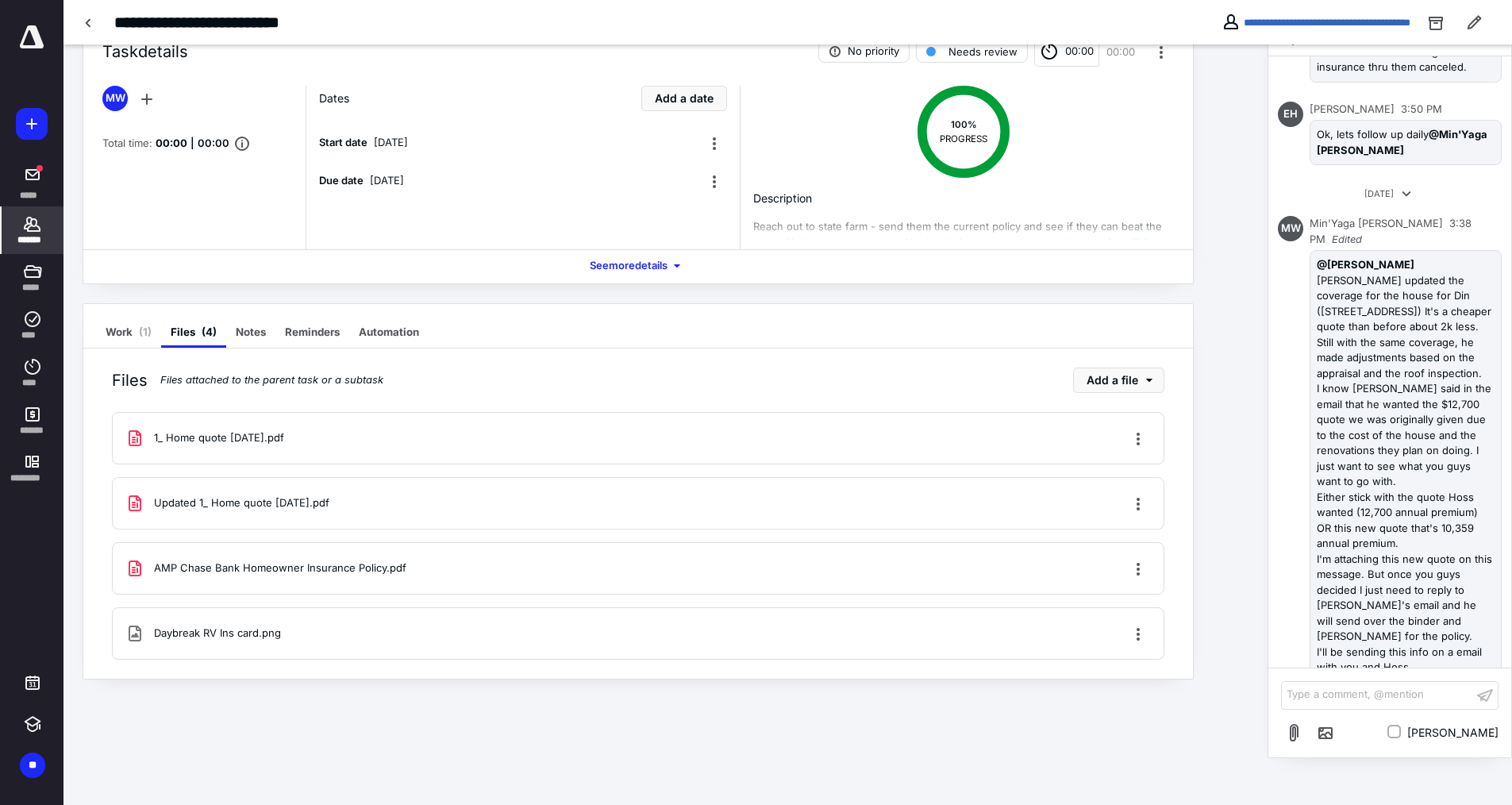 click 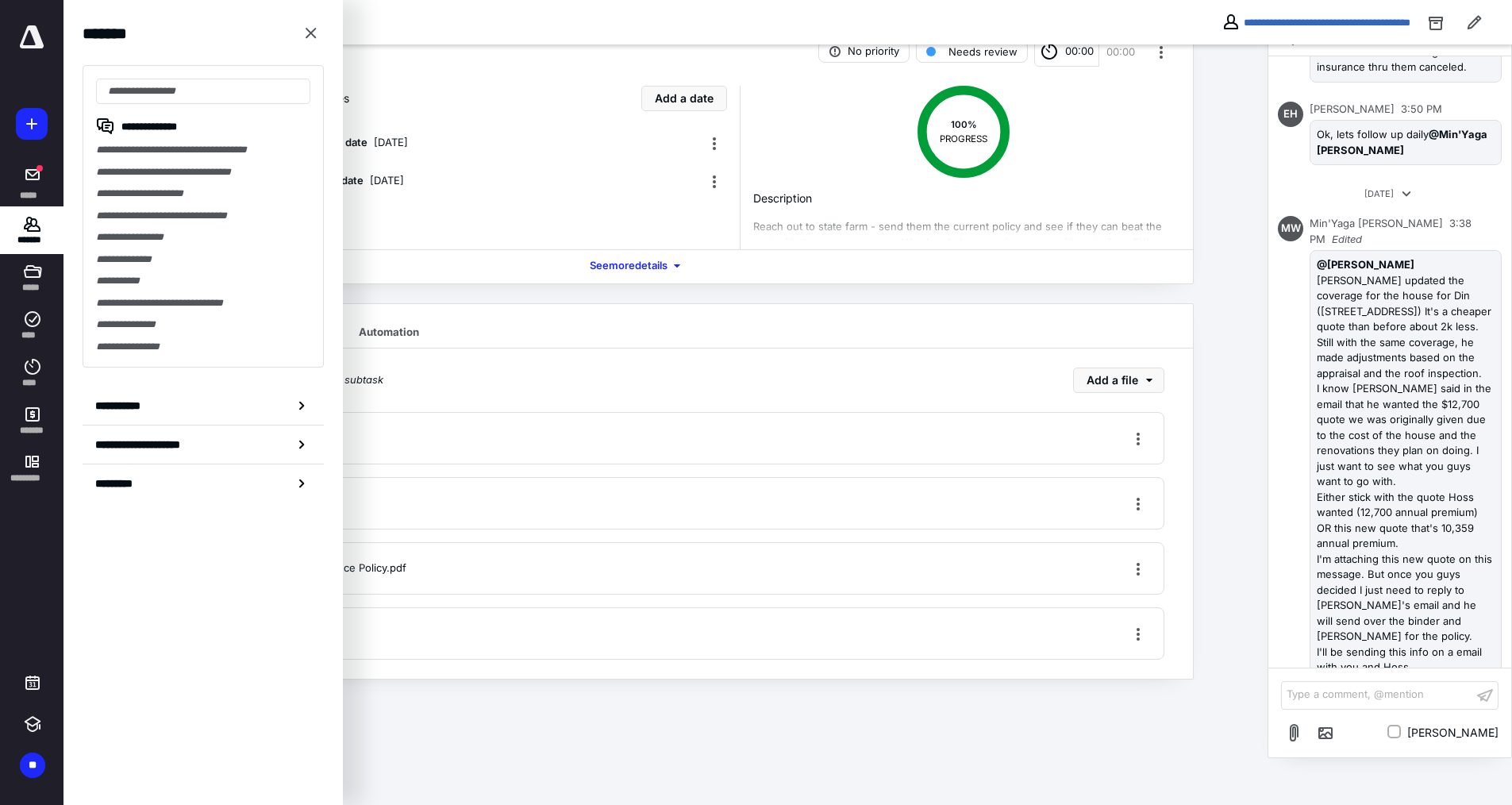 click on "**********" at bounding box center (756, 379) 